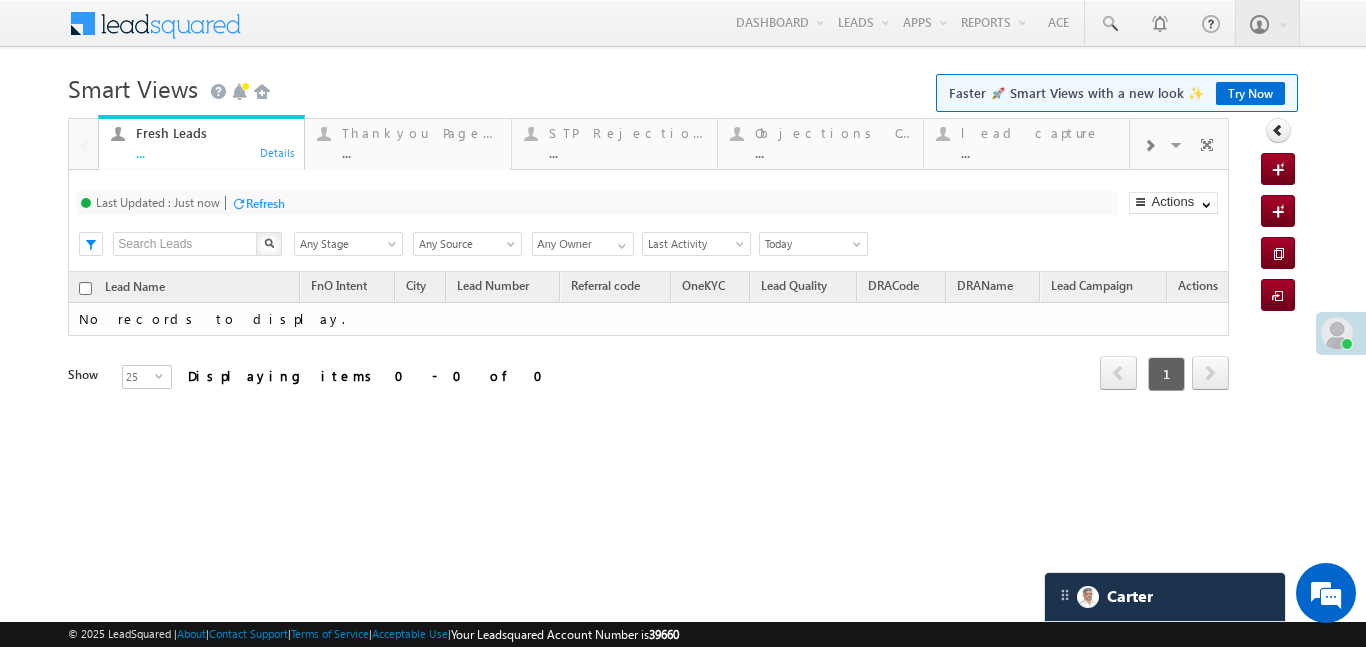 scroll, scrollTop: 0, scrollLeft: 0, axis: both 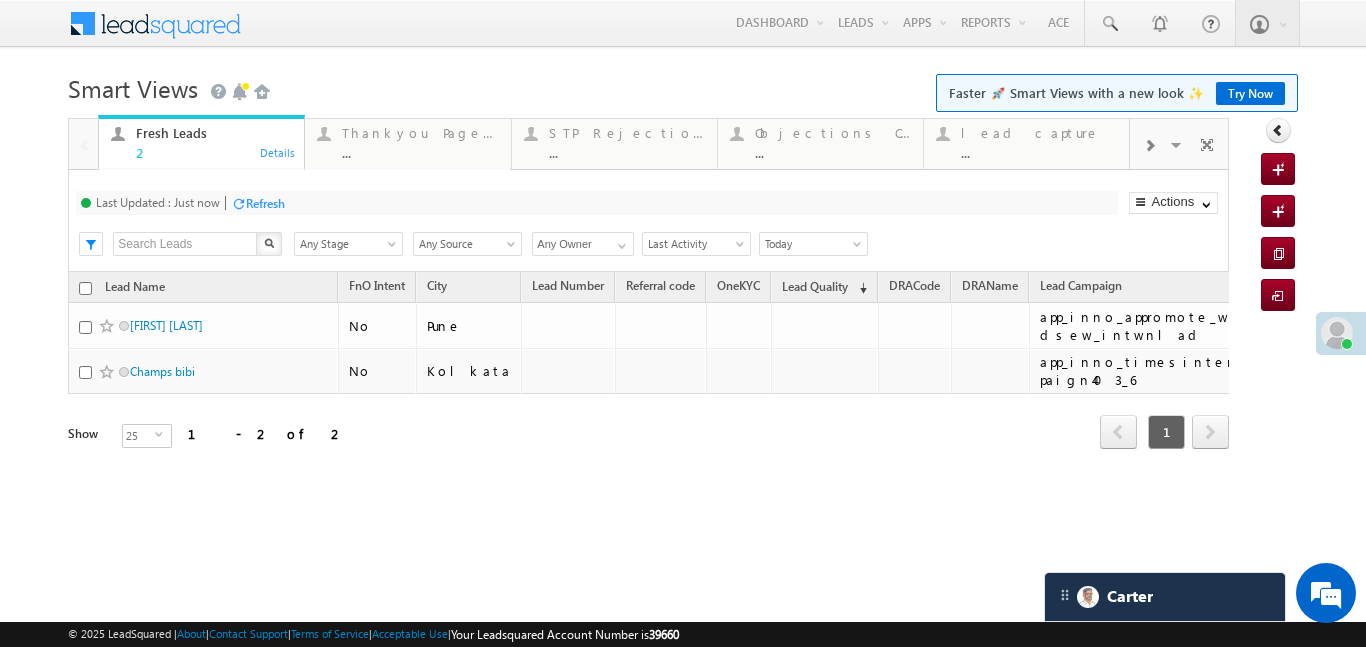 click at bounding box center [1149, 146] 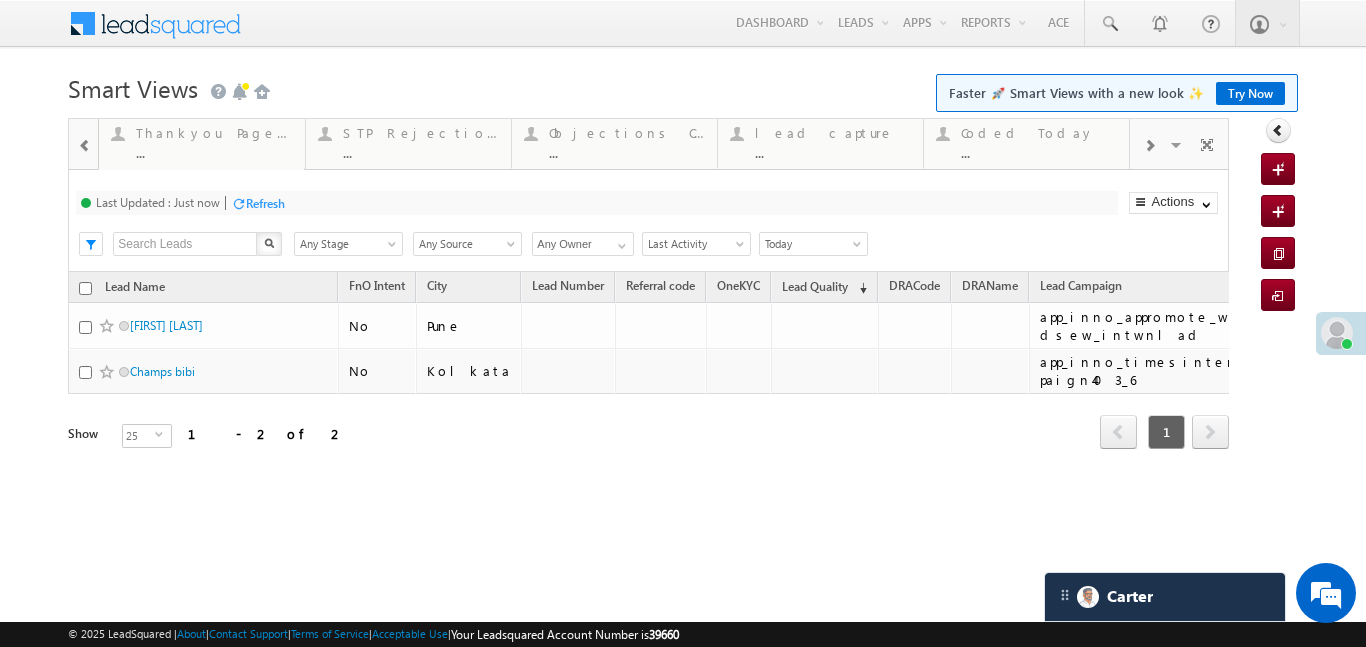 click on "Faster 🚀 Smart Views with a new look ✨ Try Now" at bounding box center (1117, 93) 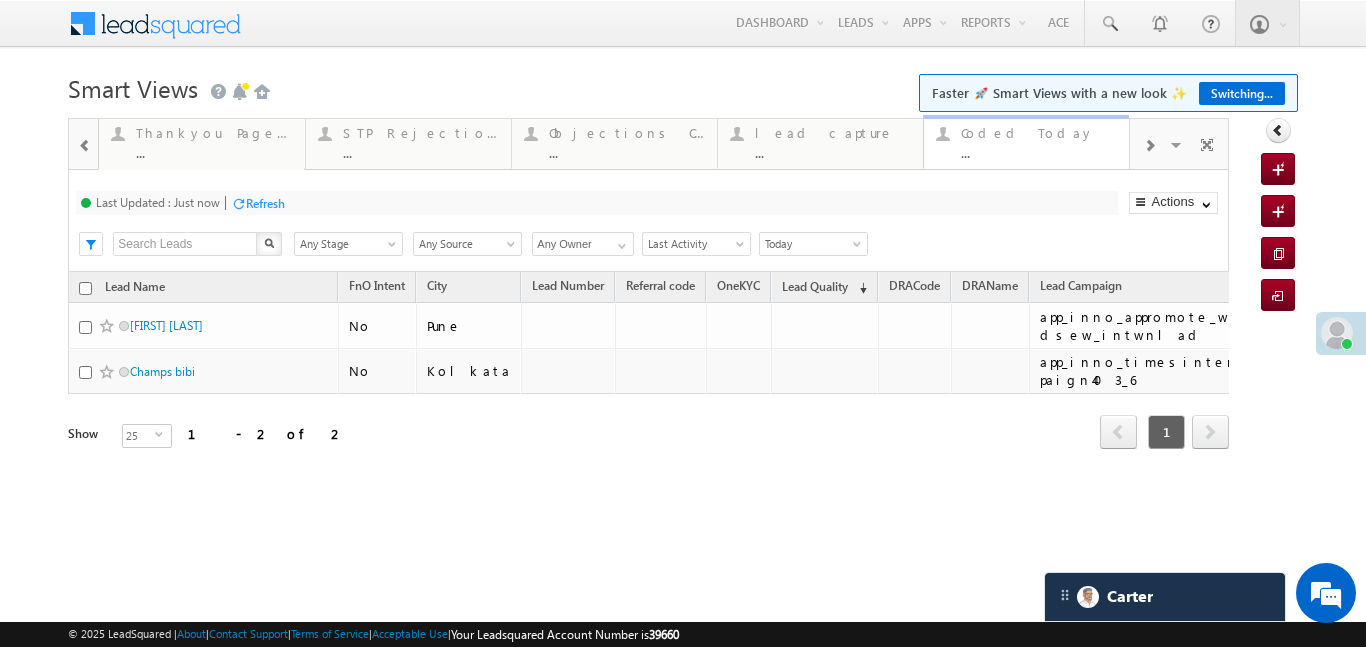 click on "Coded Today" at bounding box center [1039, 133] 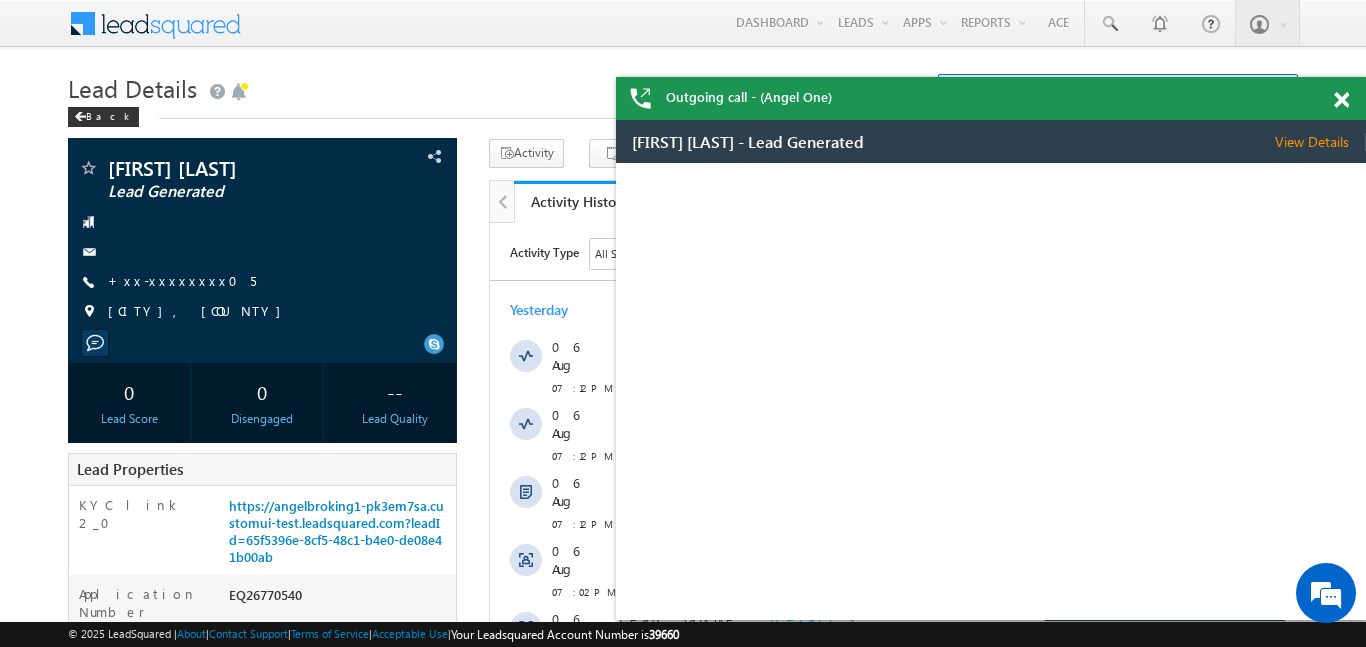 scroll, scrollTop: 0, scrollLeft: 0, axis: both 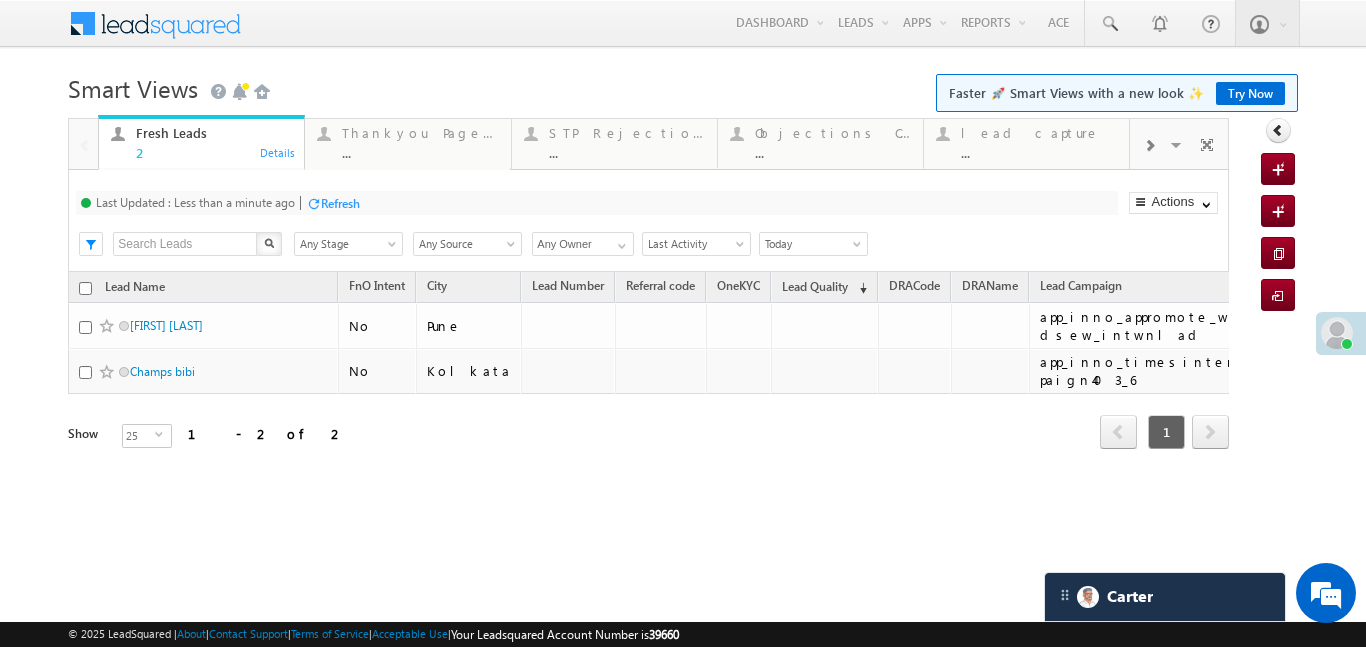 click on "Last Updated : Less than a minute ago Refresh Refreshing...
Search
X
Lead Stage
Any Stage Any Stage
Lead Source
Any Source Any Source
Owner
Any Owner Any Owner Any Owner
Date Range
Go 07/08/25 07/08/25 All Time
Custom
Yesterday
Today
Last Week
This Week
Last Month
This Month
Last Year
This Year
Last 7 Days
Last 30 Days
Today
Last Activity
Created On
Modified On
WA Last Message Timestamp
App Download Date
Assignment Date
Call back Date & Time
Call Back Requested Created At
Call Back Requested on
Campaign Date" at bounding box center [648, 221] 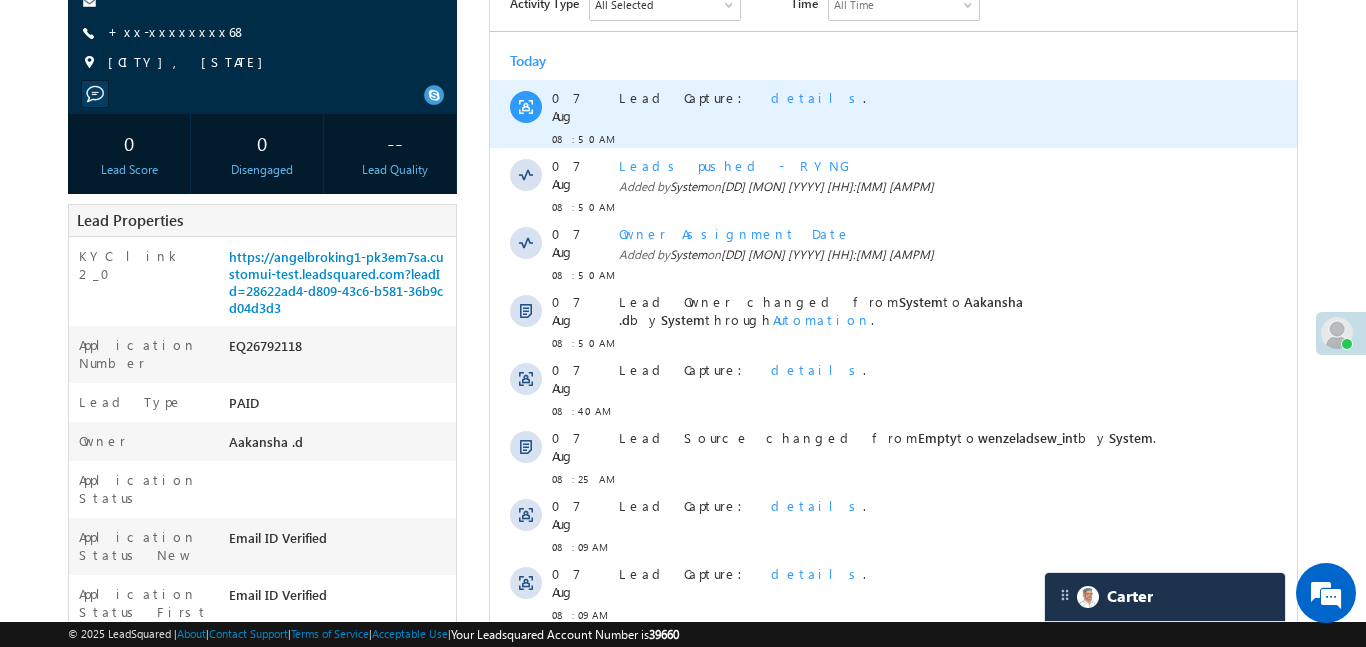scroll, scrollTop: 261, scrollLeft: 0, axis: vertical 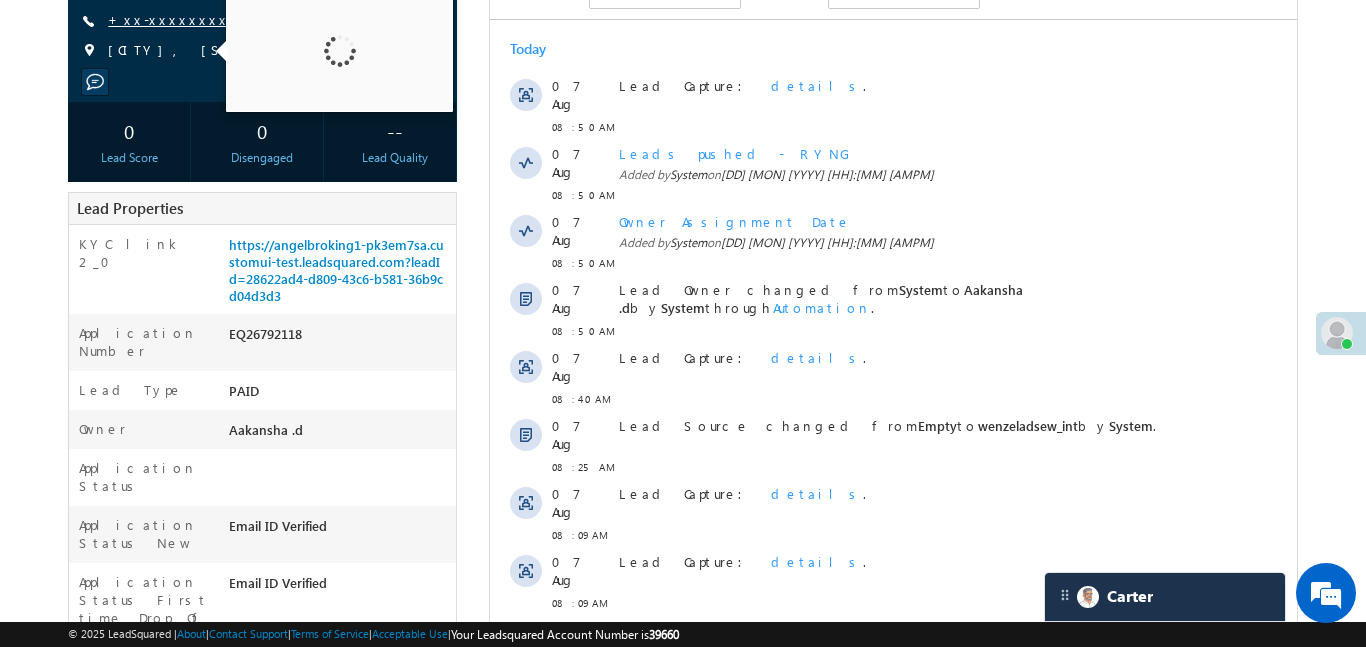 click on "+xx-xxxxxxxx68" at bounding box center (177, 19) 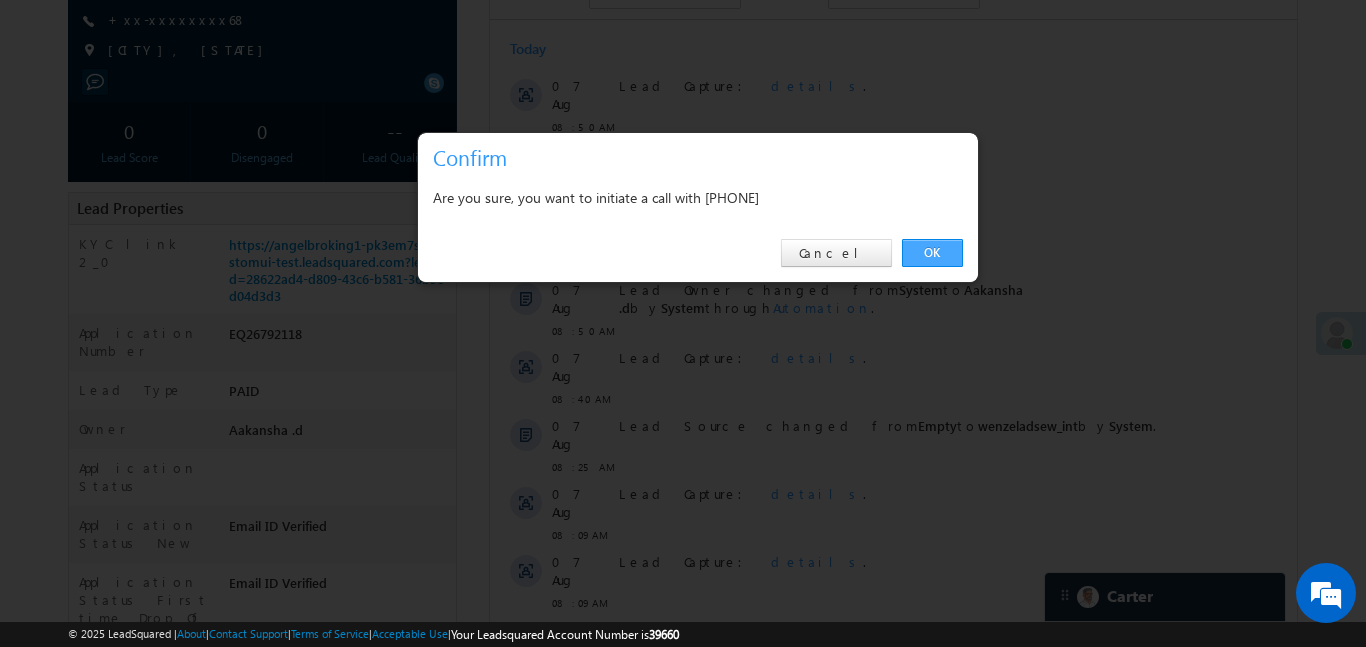 click on "OK" at bounding box center [932, 253] 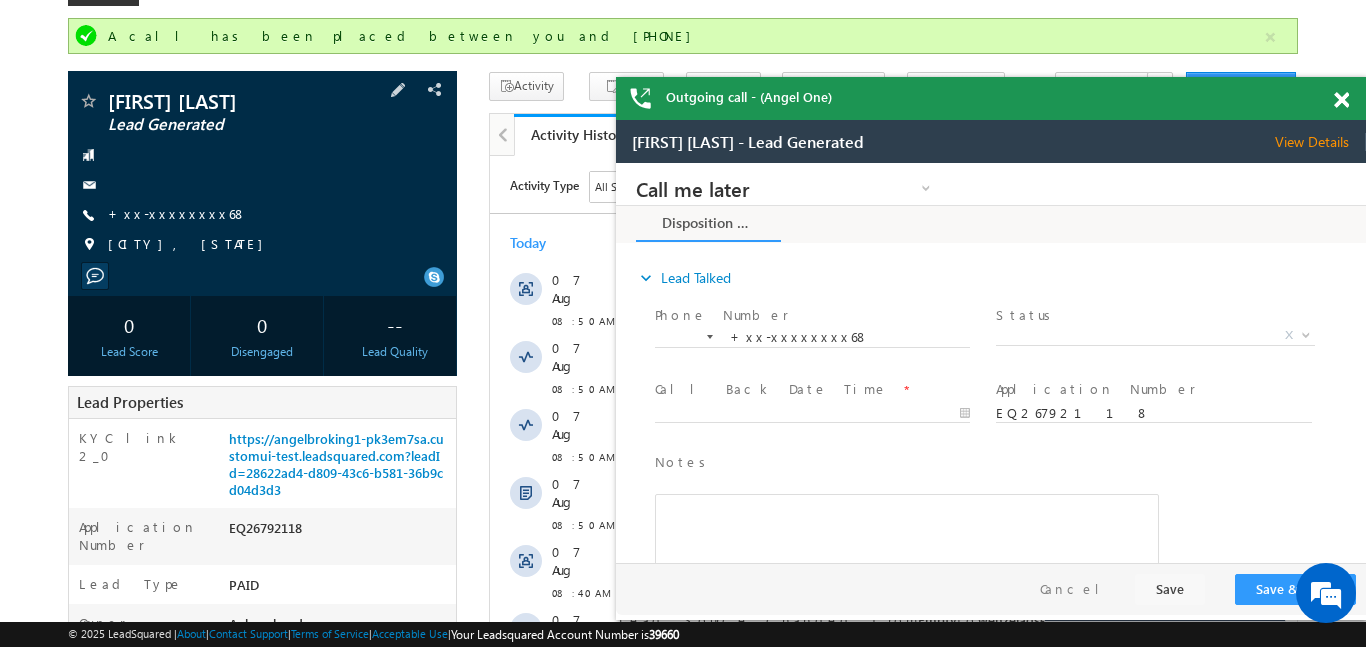 scroll, scrollTop: 27, scrollLeft: 0, axis: vertical 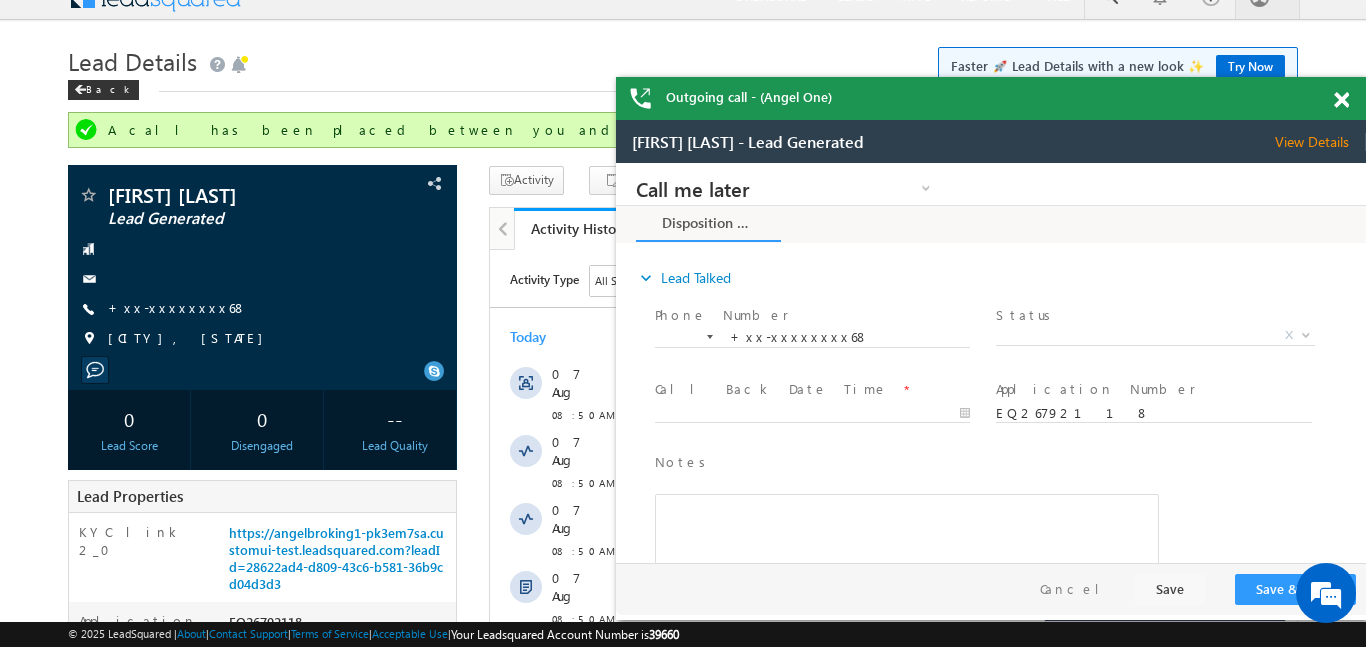 click at bounding box center (1341, 100) 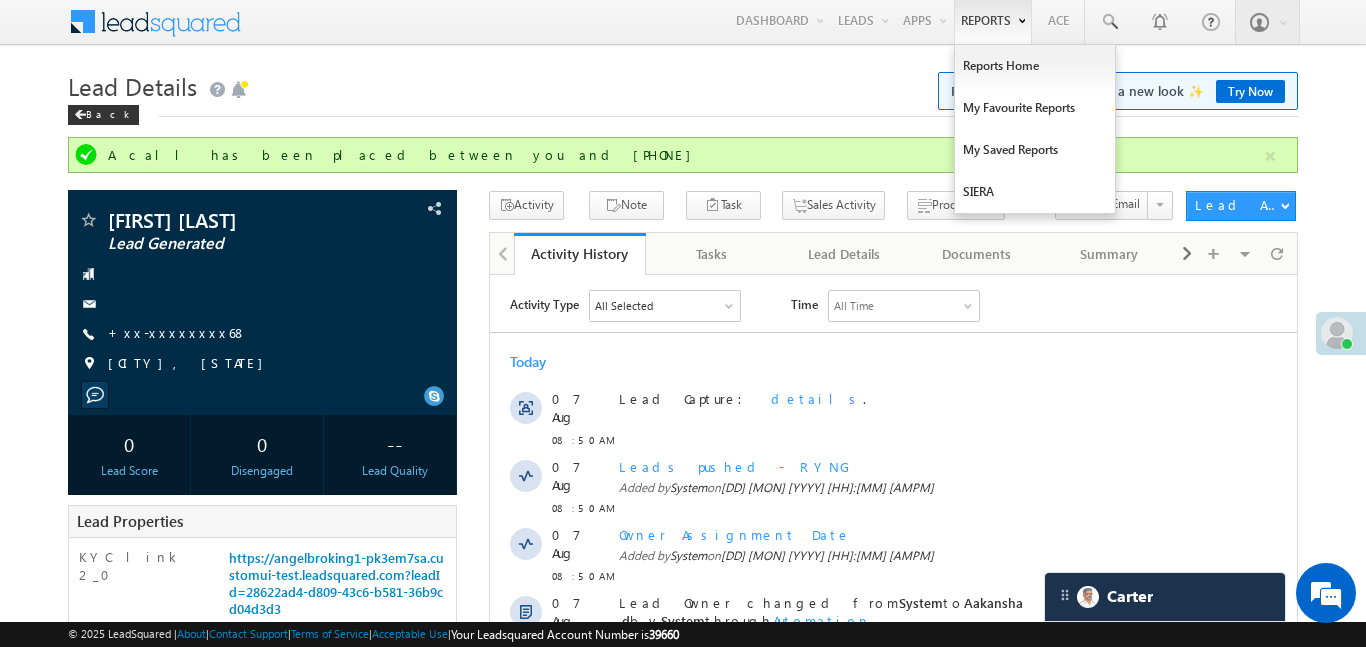 scroll, scrollTop: 0, scrollLeft: 0, axis: both 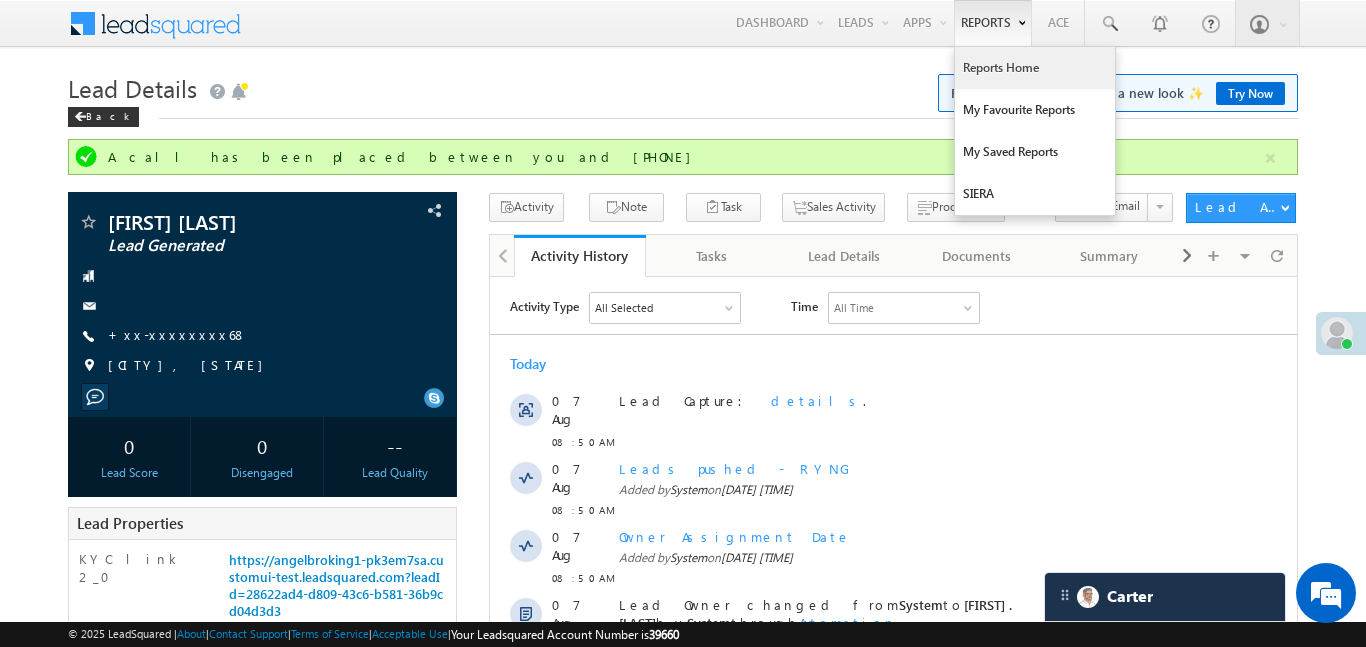 click on "Reports Home" at bounding box center (1035, 68) 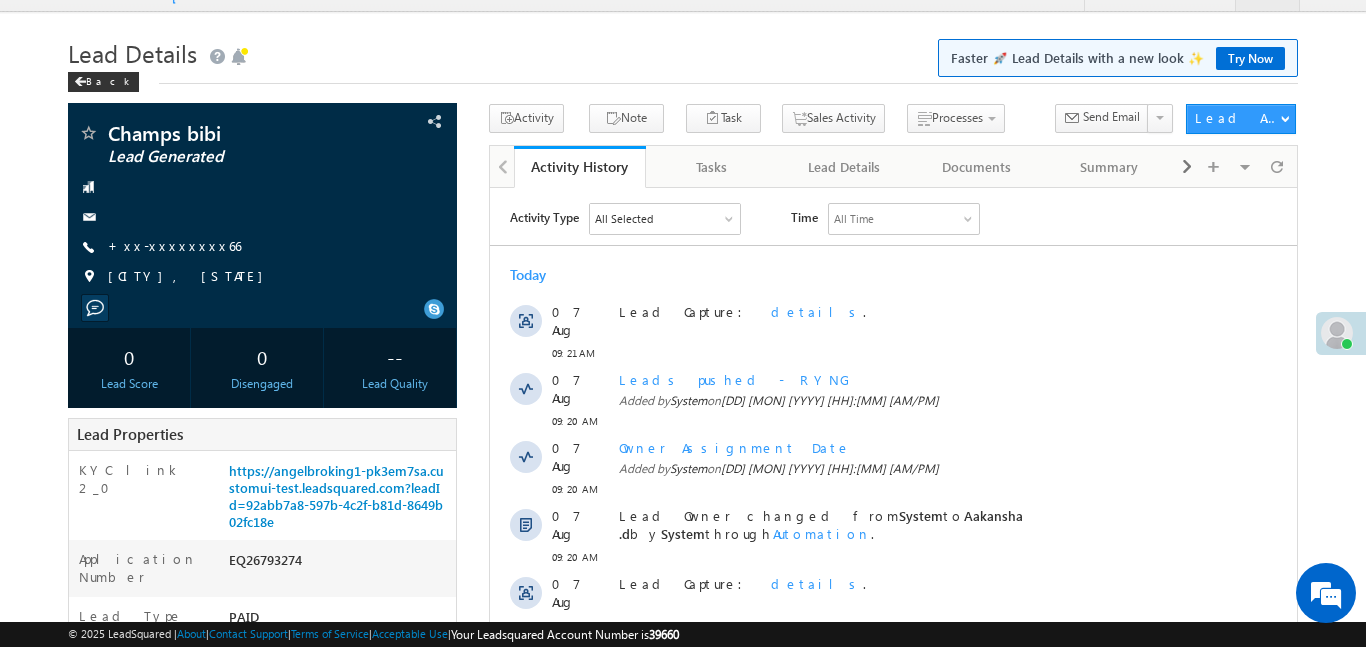 scroll, scrollTop: 0, scrollLeft: 0, axis: both 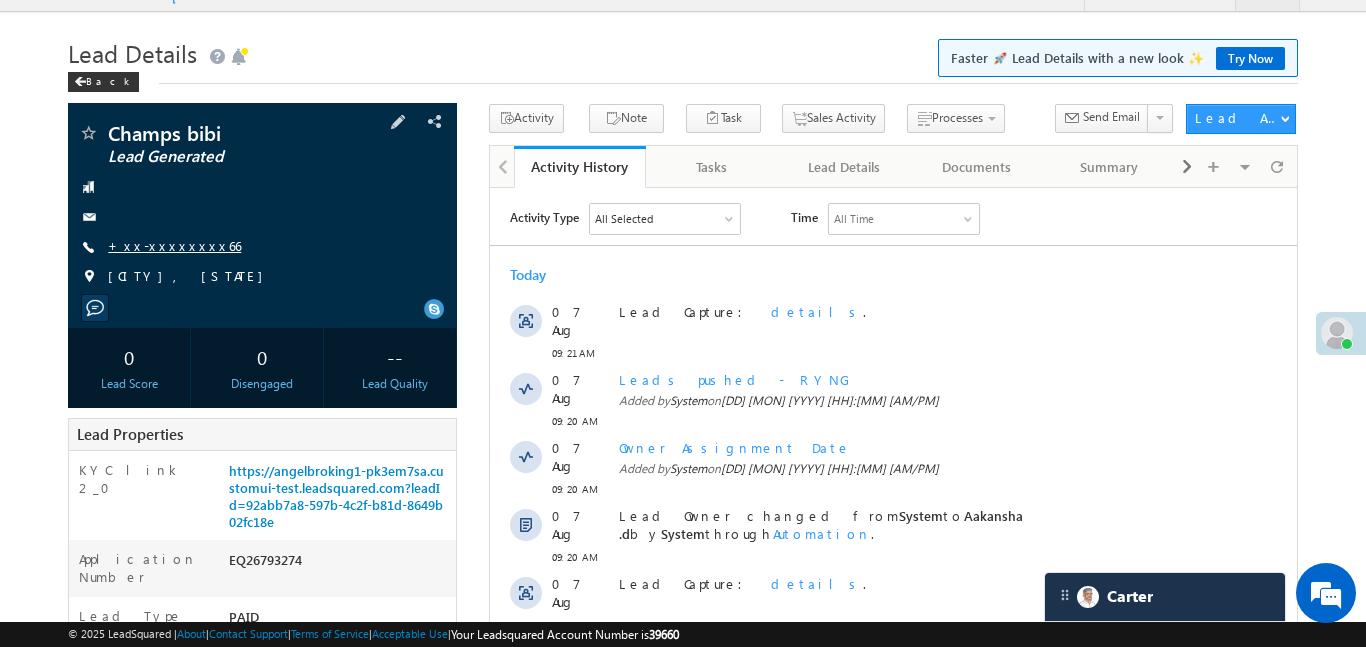 click on "+xx-xxxxxxxx66" at bounding box center (174, 245) 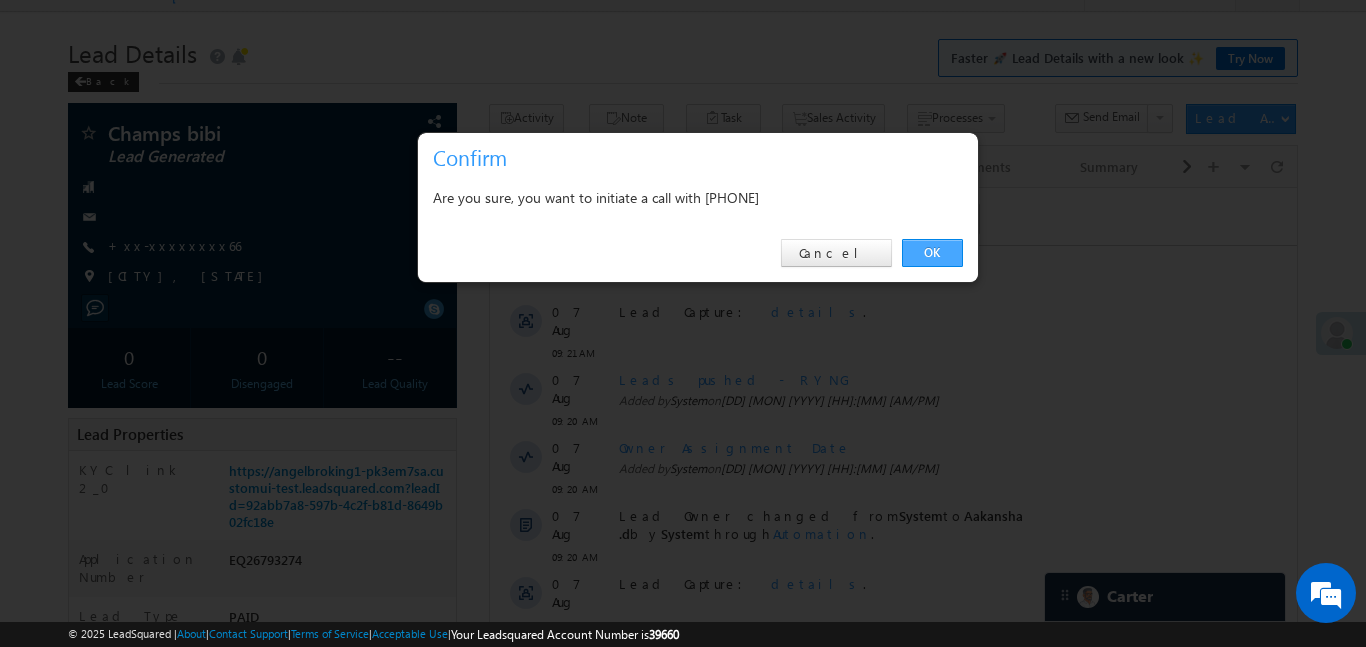 click on "OK" at bounding box center [932, 253] 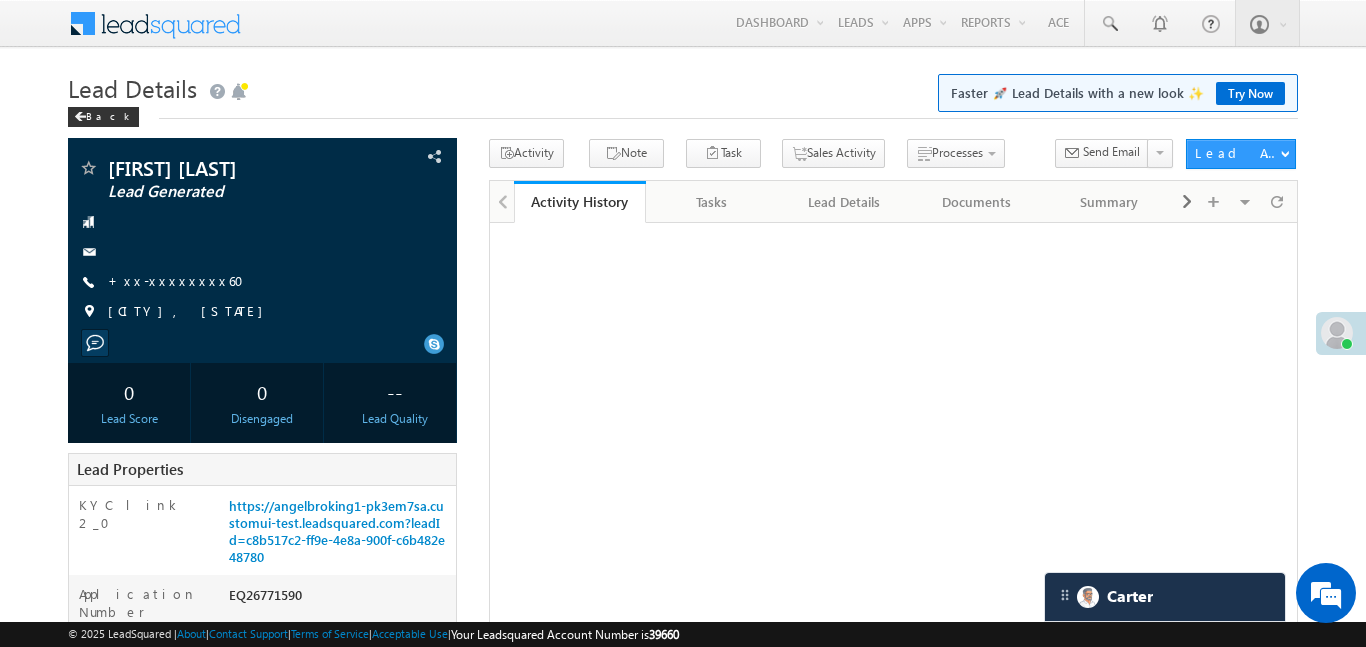 scroll, scrollTop: 0, scrollLeft: 0, axis: both 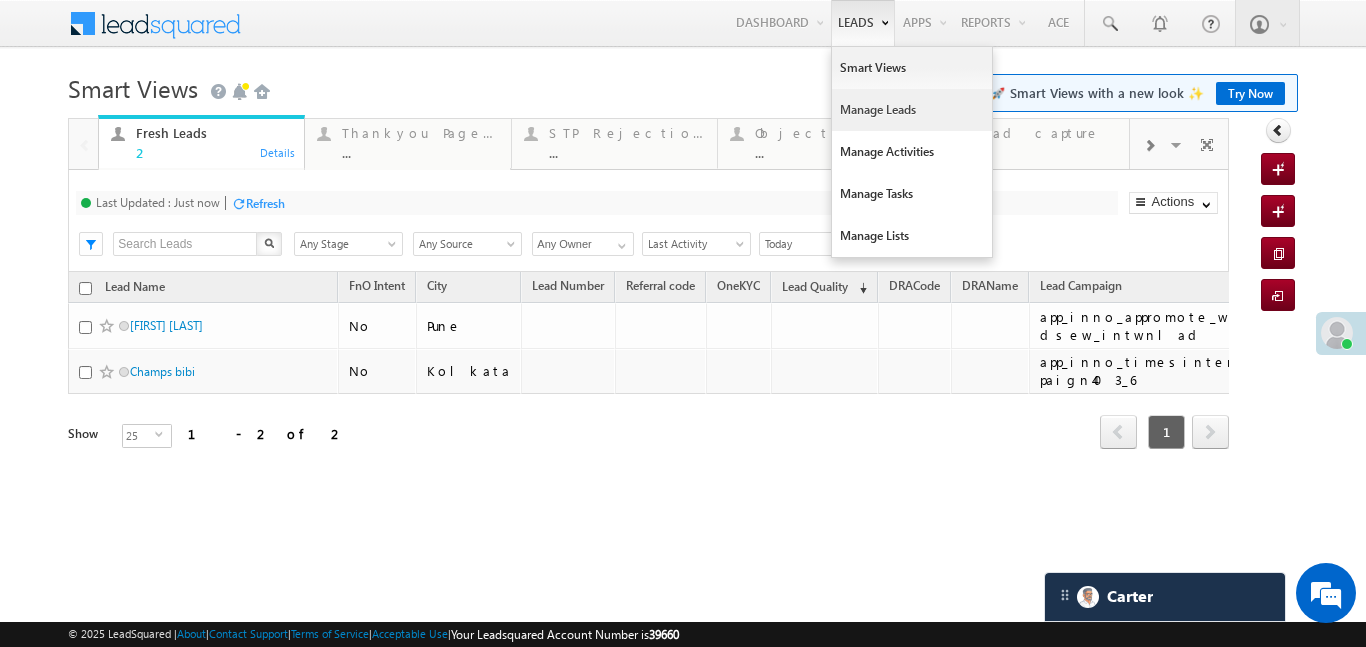 click on "Manage Leads" at bounding box center [912, 110] 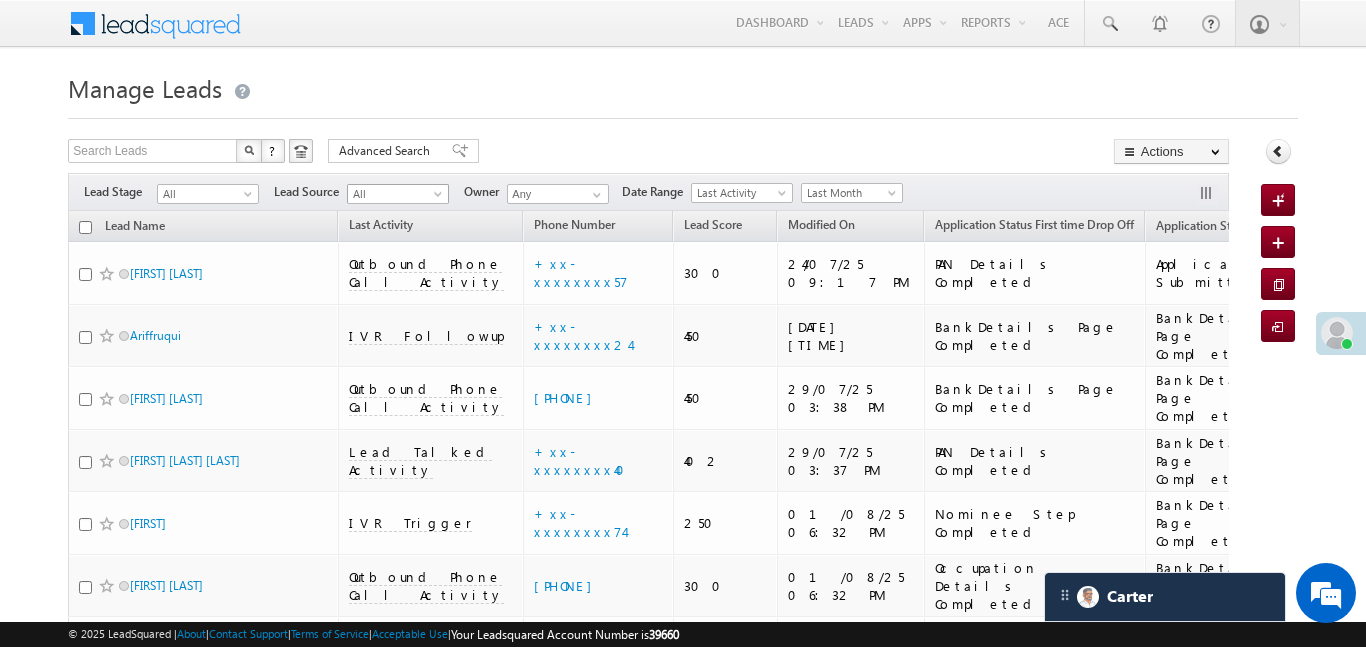 click on "Last Month" at bounding box center (849, 193) 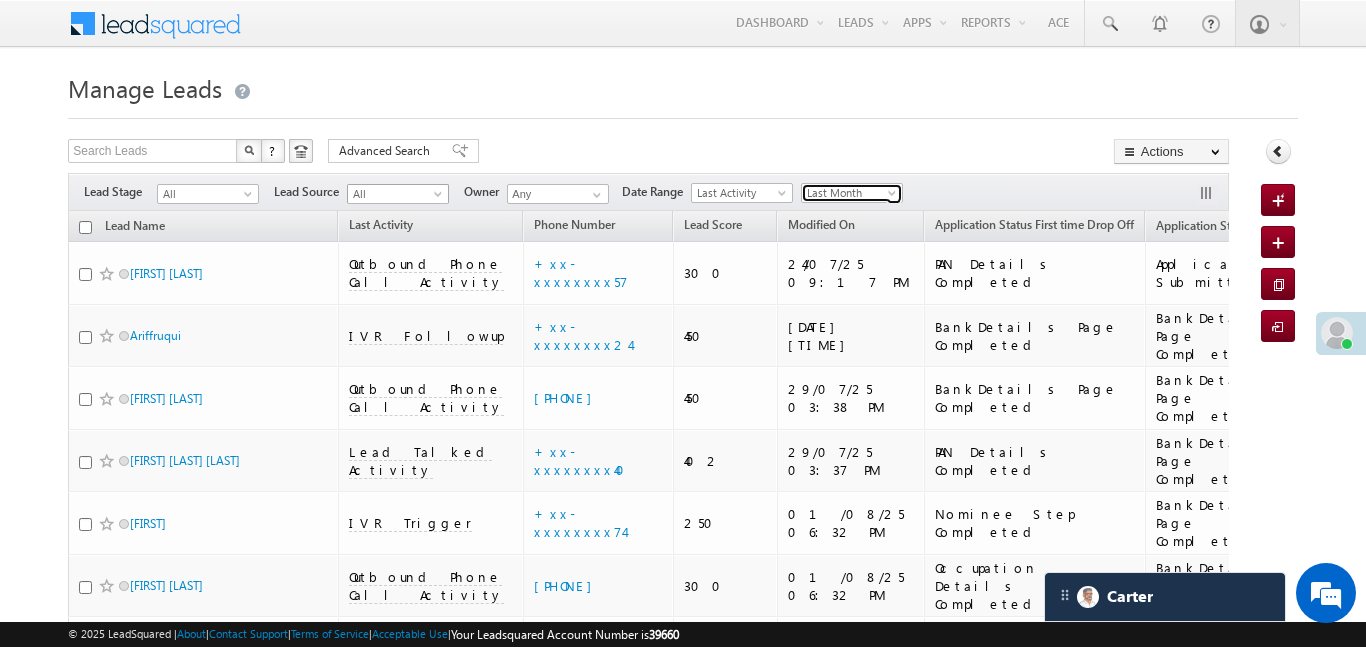 click on "All Time" at bounding box center (0, 0) 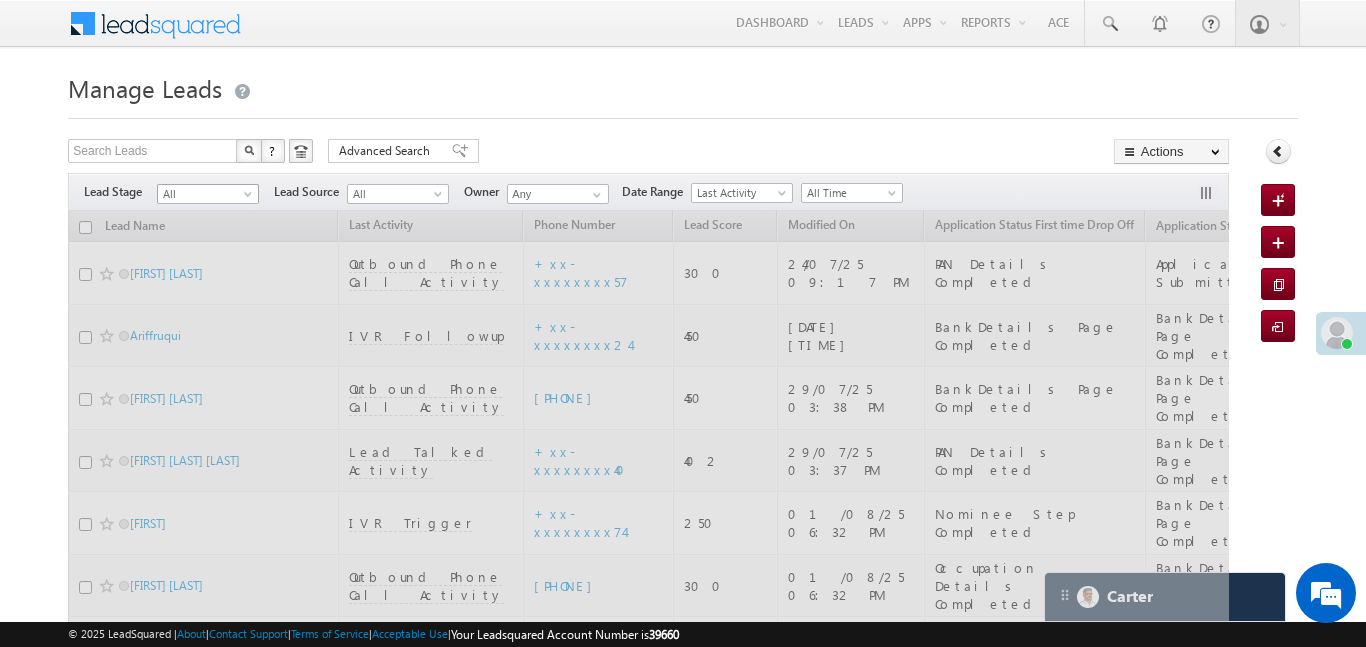 click at bounding box center [250, 198] 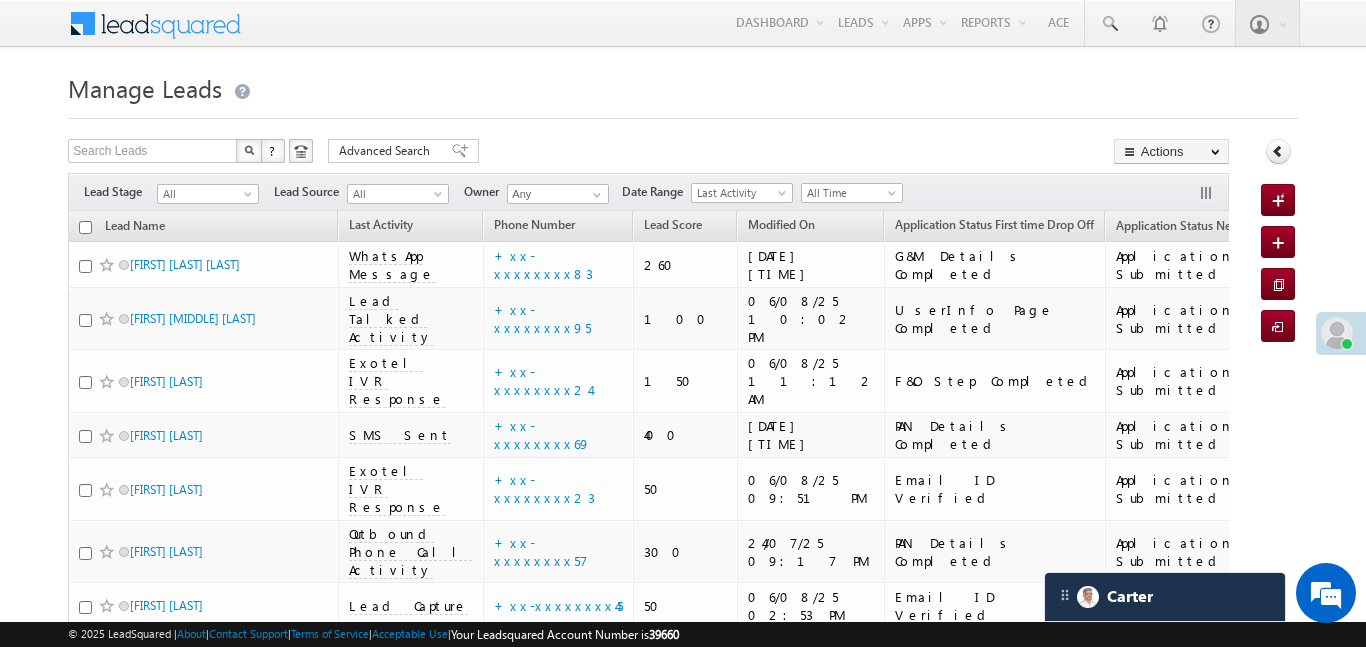 click on "All" at bounding box center (205, 194) 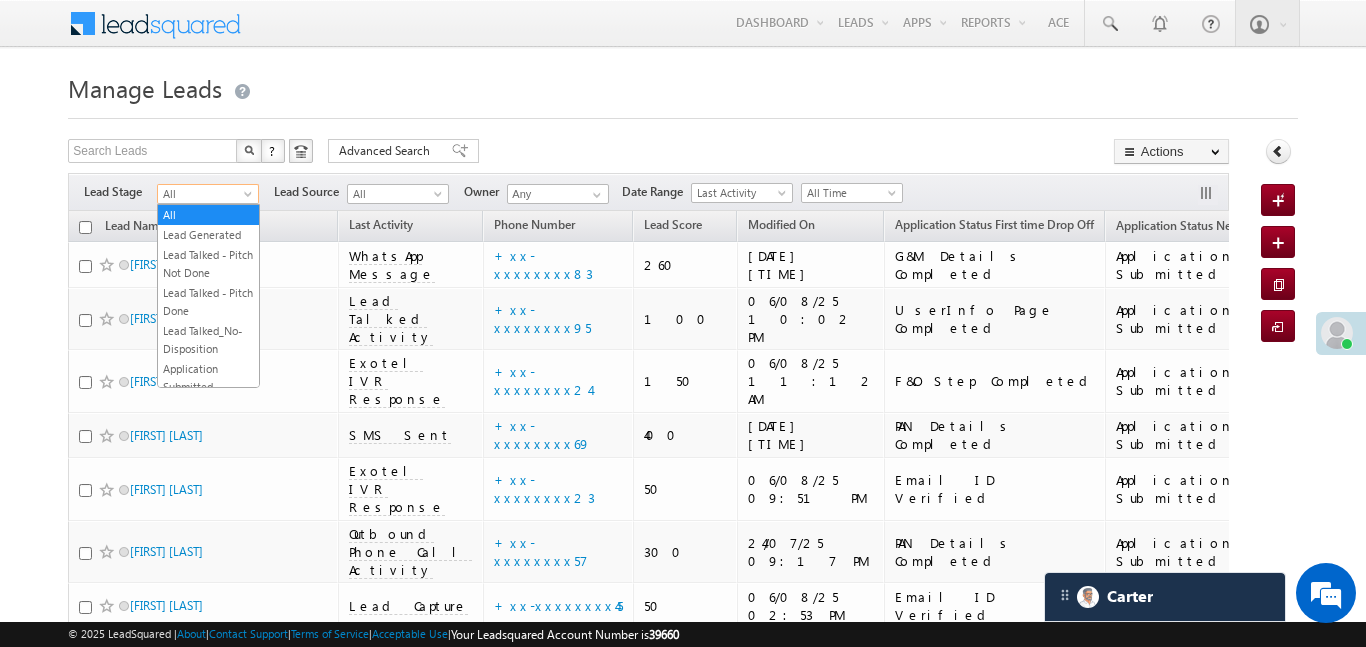 scroll, scrollTop: 0, scrollLeft: 0, axis: both 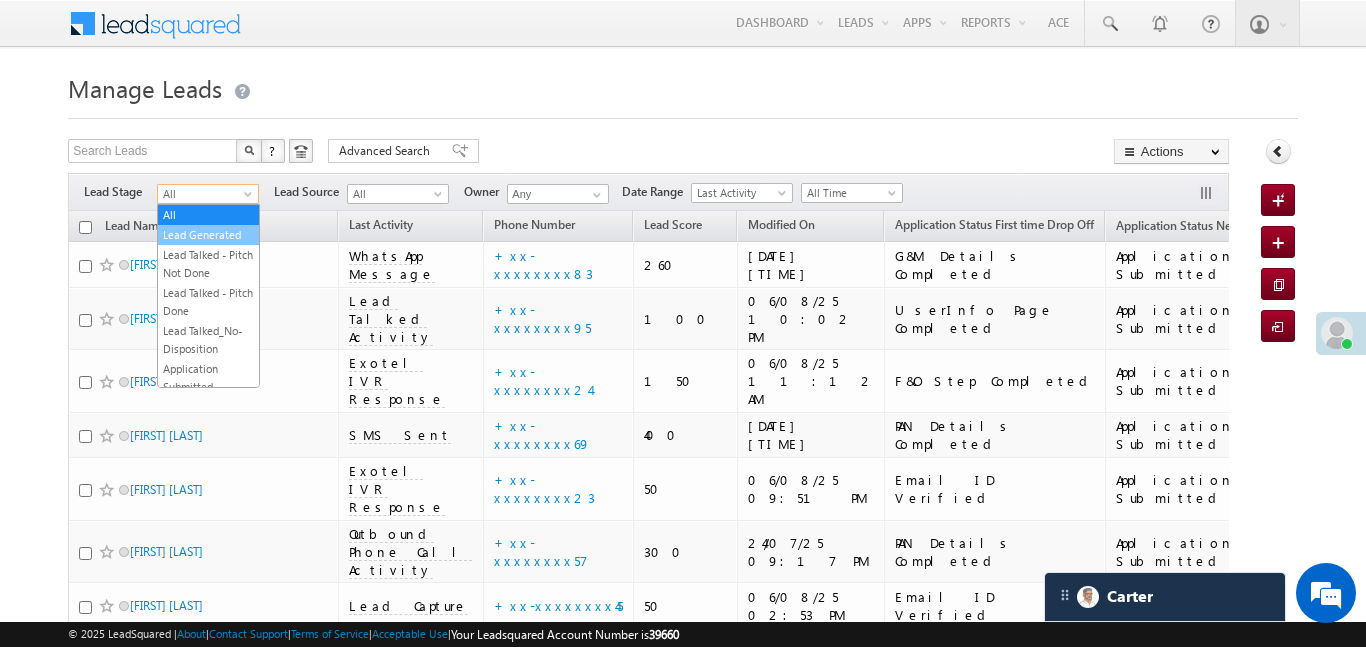 click on "Lead Generated" at bounding box center (208, 235) 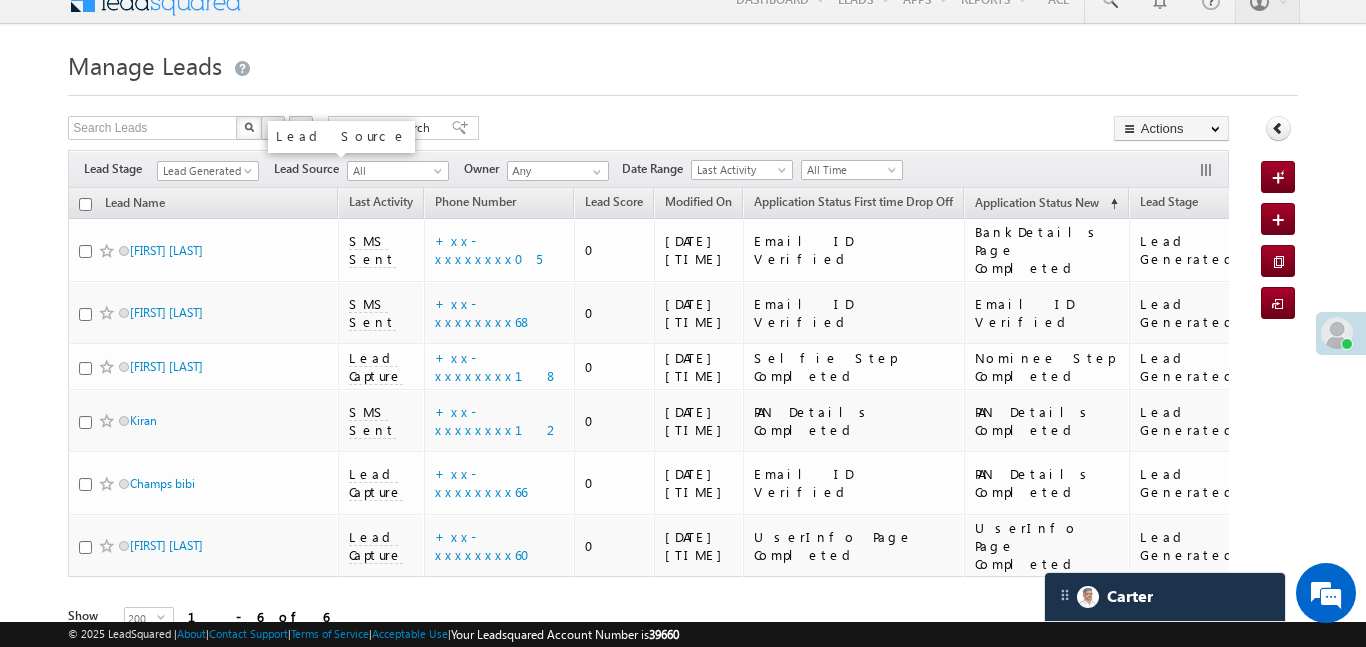 scroll, scrollTop: 29, scrollLeft: 0, axis: vertical 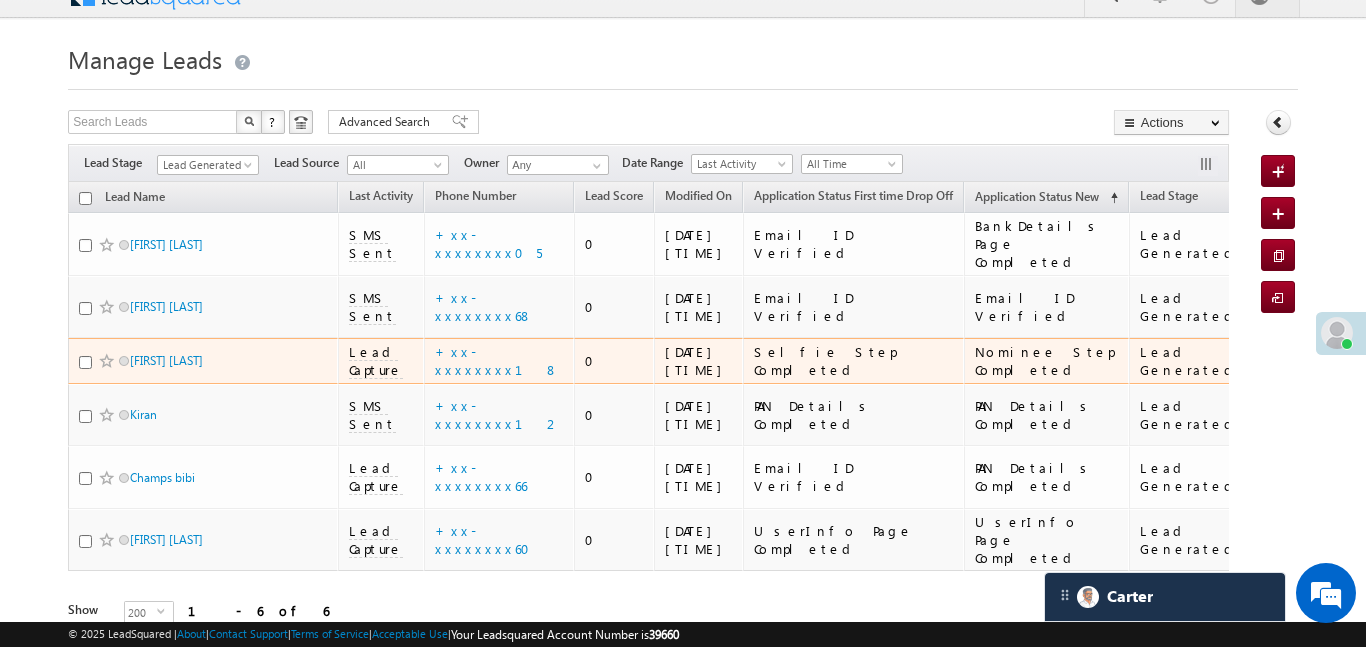 click on "+xx-xxxxxxxx18" at bounding box center [499, 361] 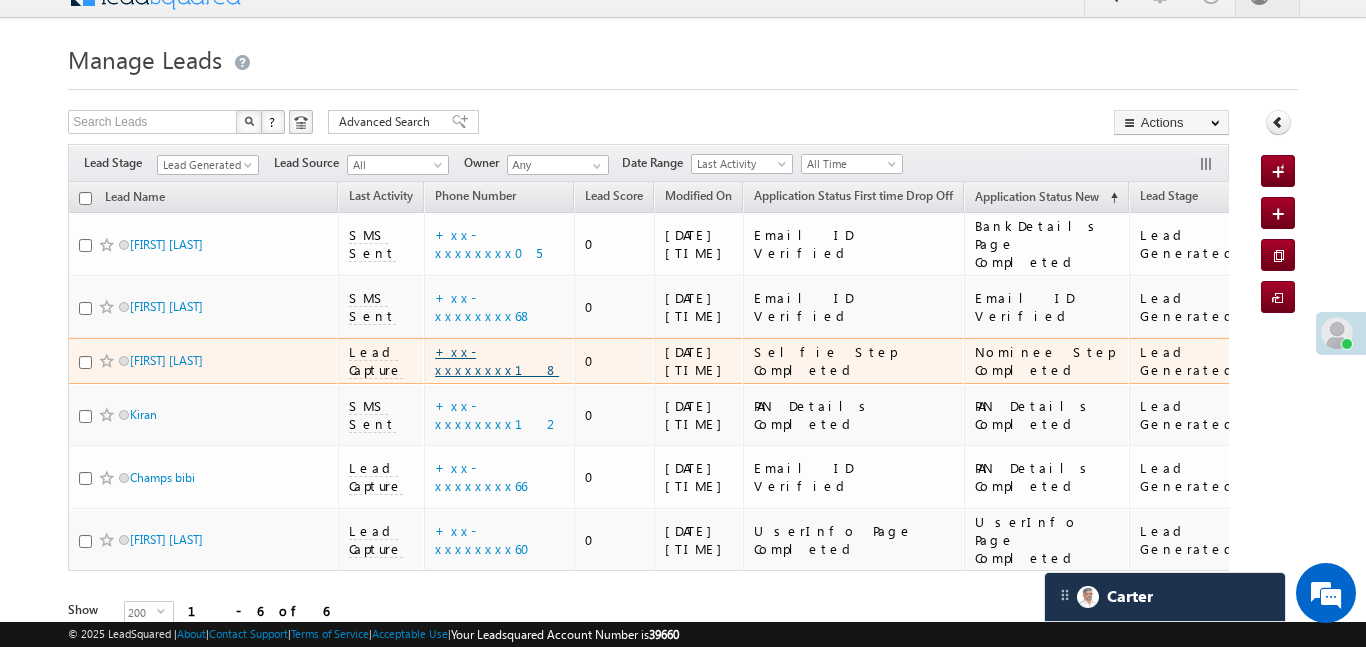click on "+xx-xxxxxxxx18" at bounding box center [497, 360] 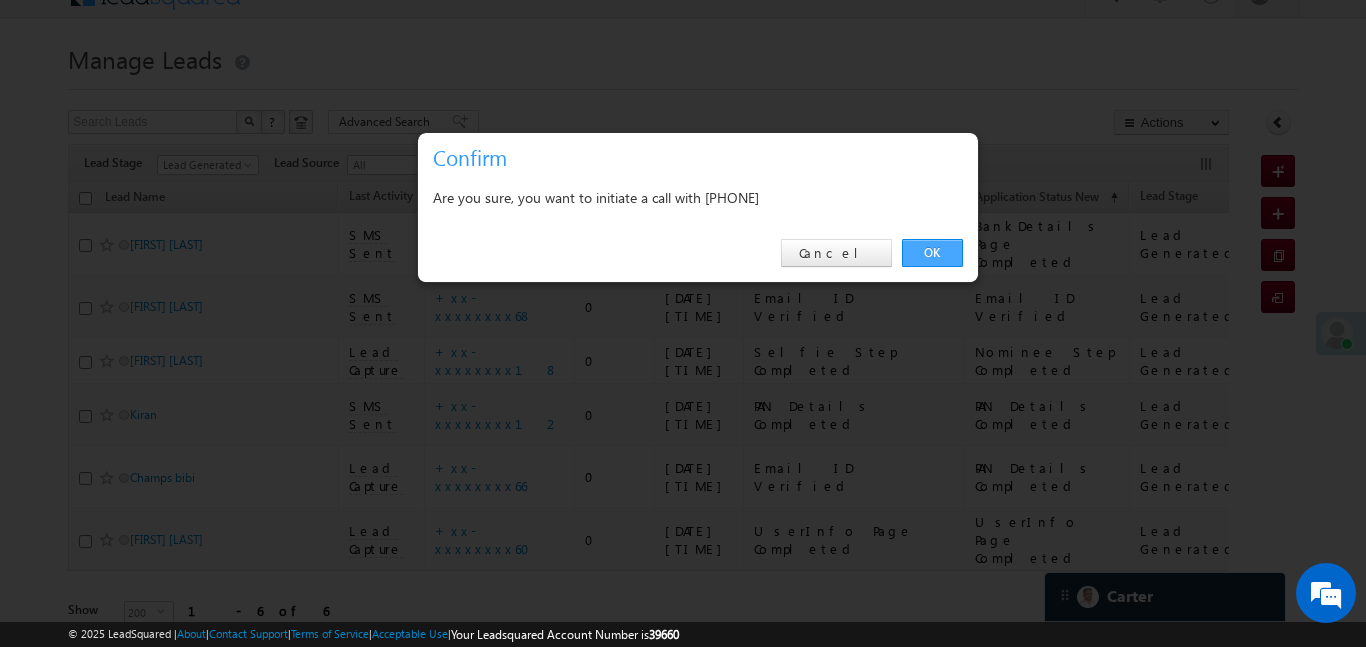 click on "OK" at bounding box center [932, 253] 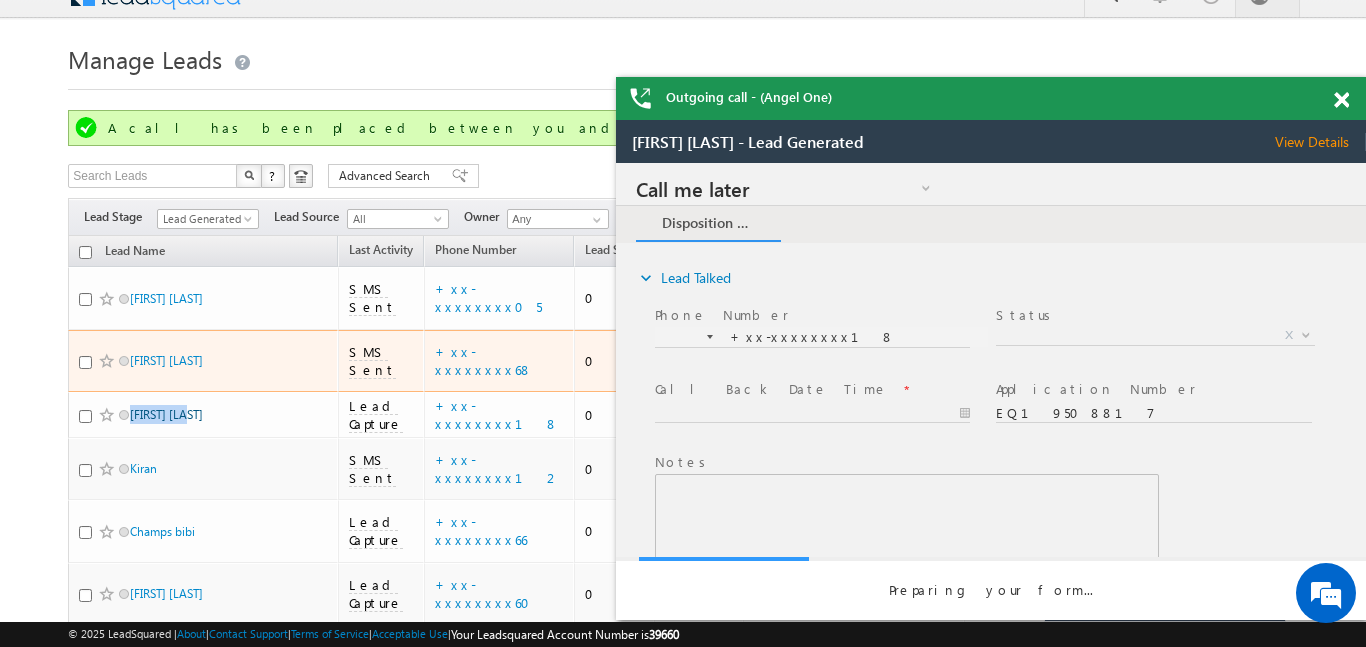 scroll, scrollTop: 0, scrollLeft: 0, axis: both 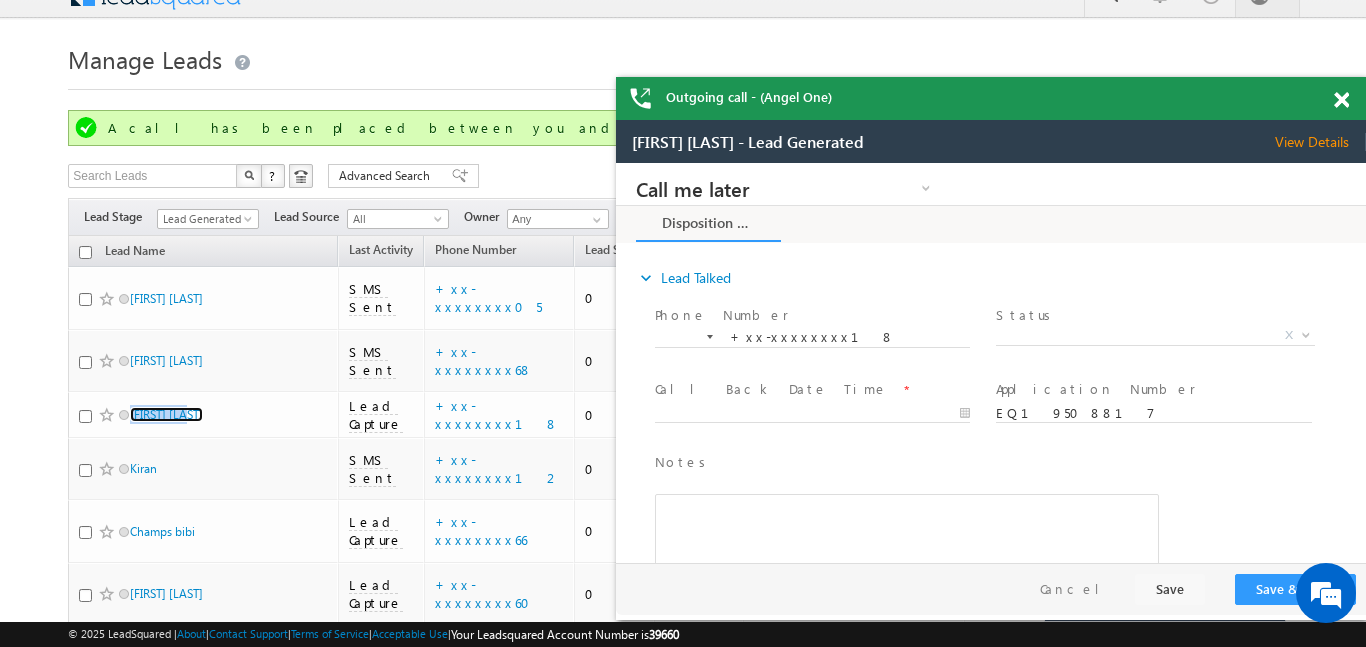 click at bounding box center [1341, 100] 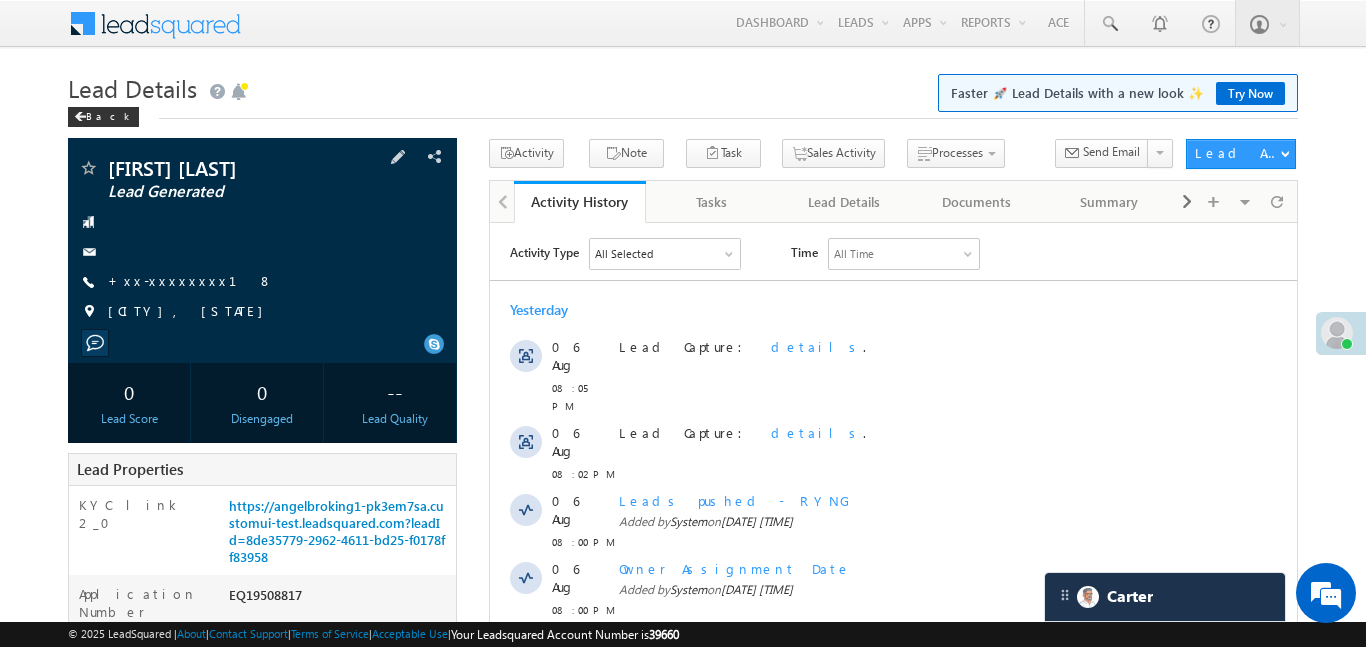 scroll, scrollTop: 0, scrollLeft: 0, axis: both 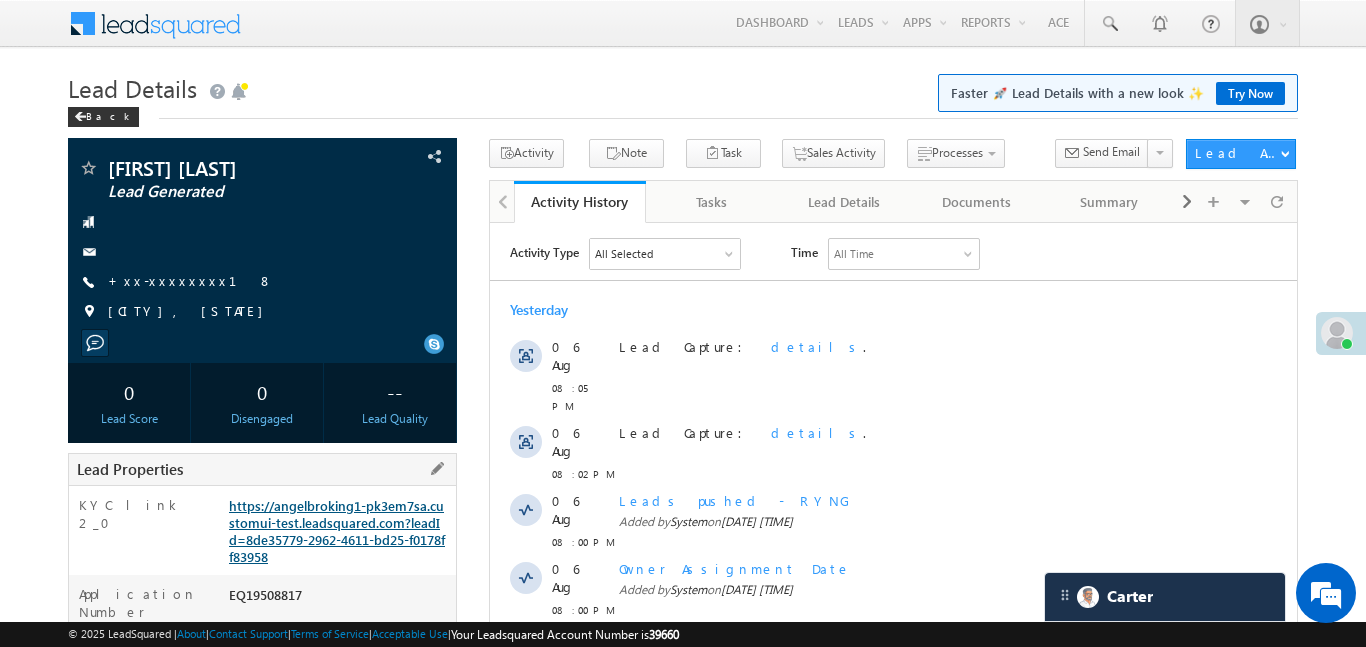 click on "https://angelbroking1-pk3em7sa.customui-test.leadsquared.com?leadId=8de35779-2962-4611-bd25-f0178ff83958" at bounding box center [337, 531] 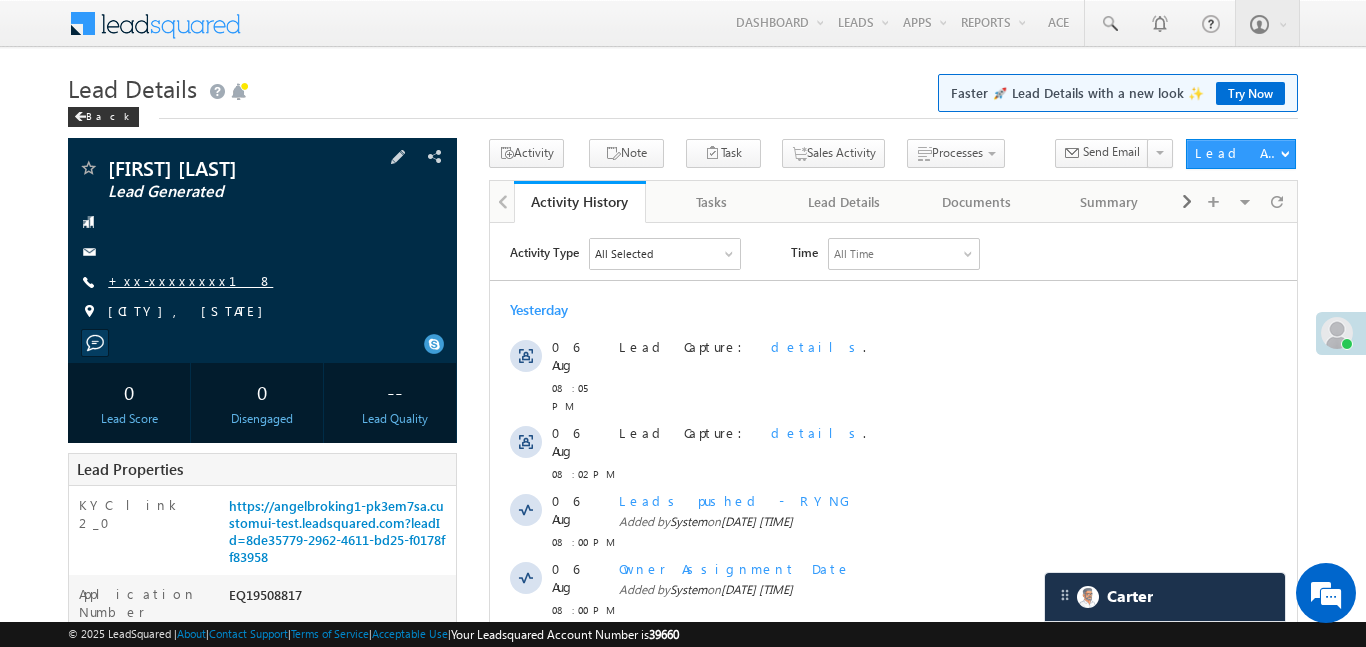 click on "+xx-xxxxxxxx18" at bounding box center [190, 280] 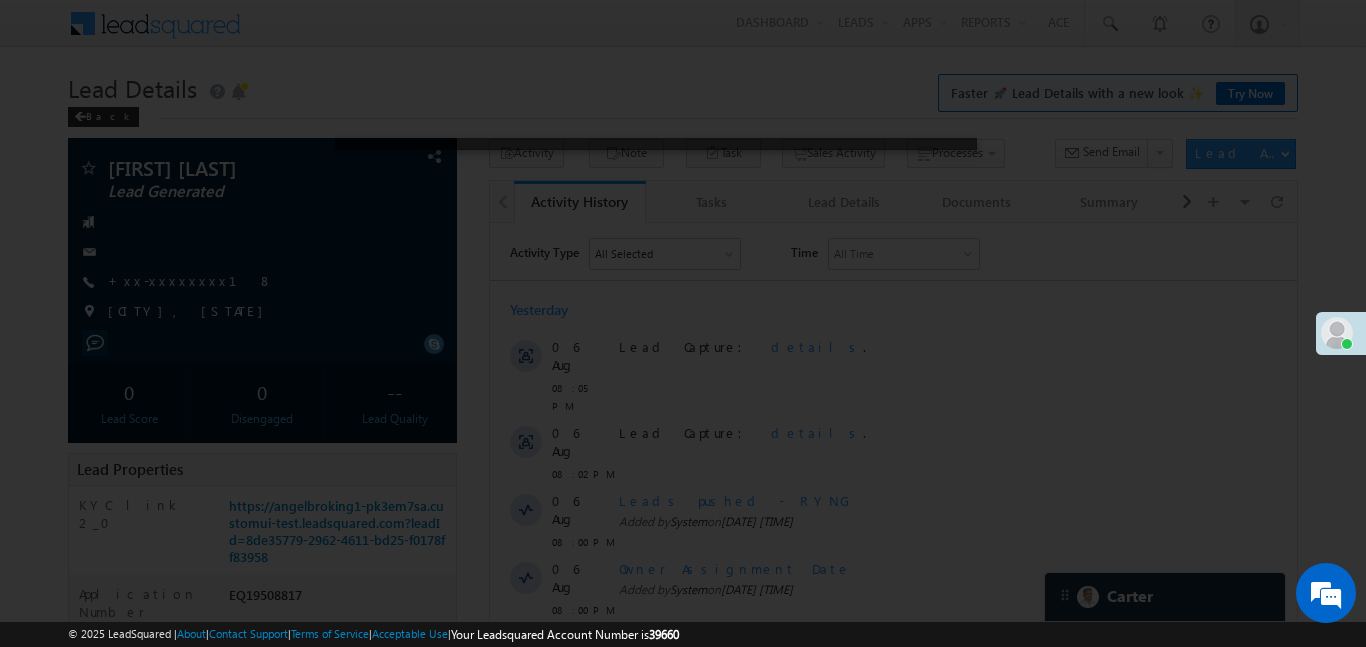 scroll, scrollTop: 0, scrollLeft: 0, axis: both 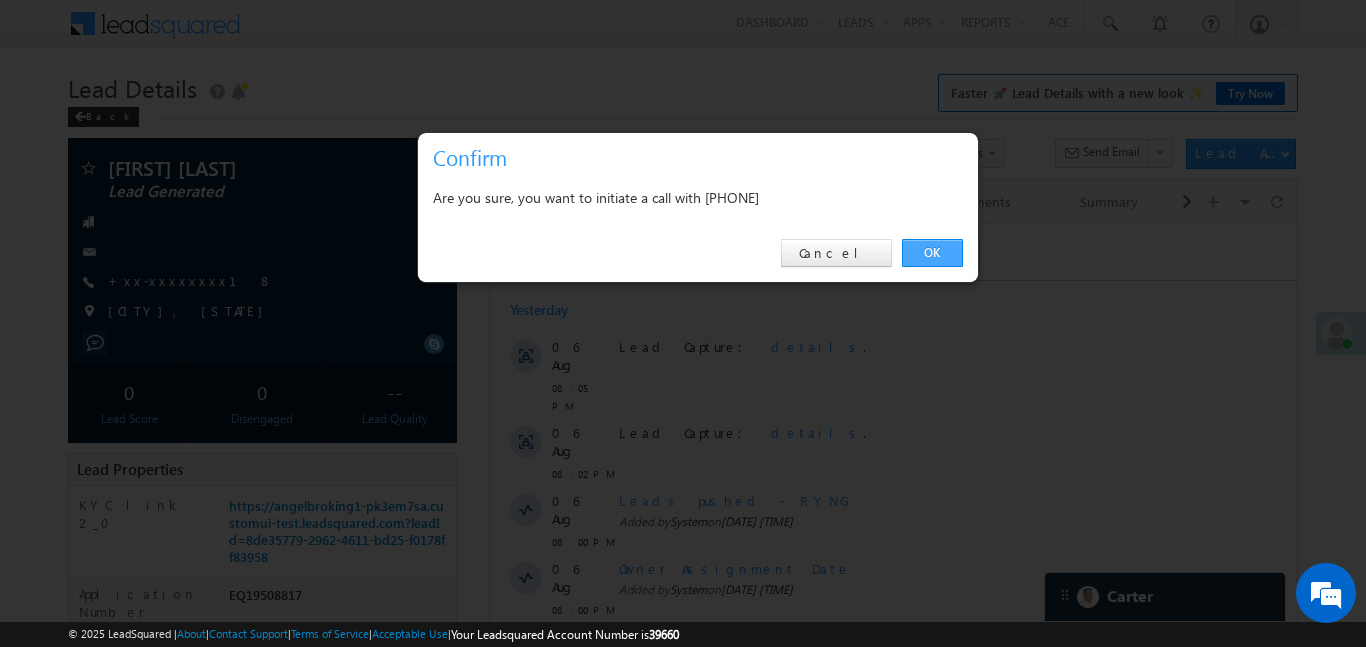click on "OK" at bounding box center [932, 253] 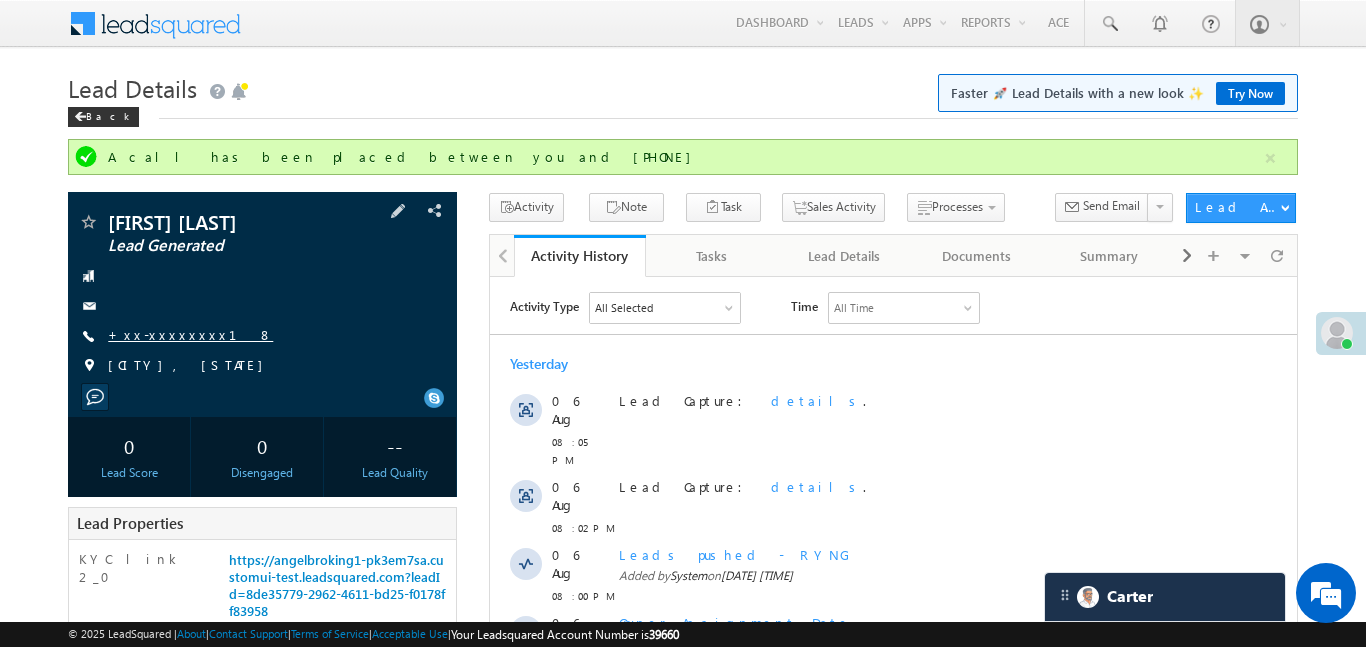 click on "+xx-xxxxxxxx18" at bounding box center (190, 334) 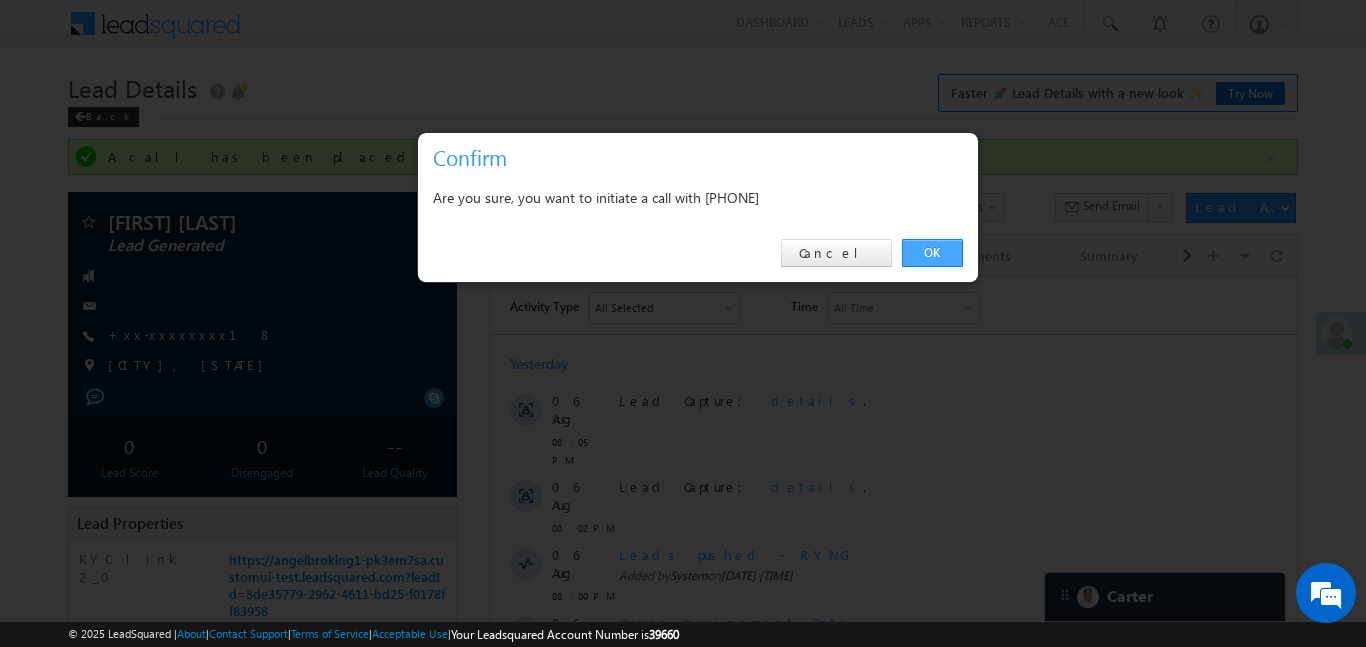 click on "OK" at bounding box center (932, 253) 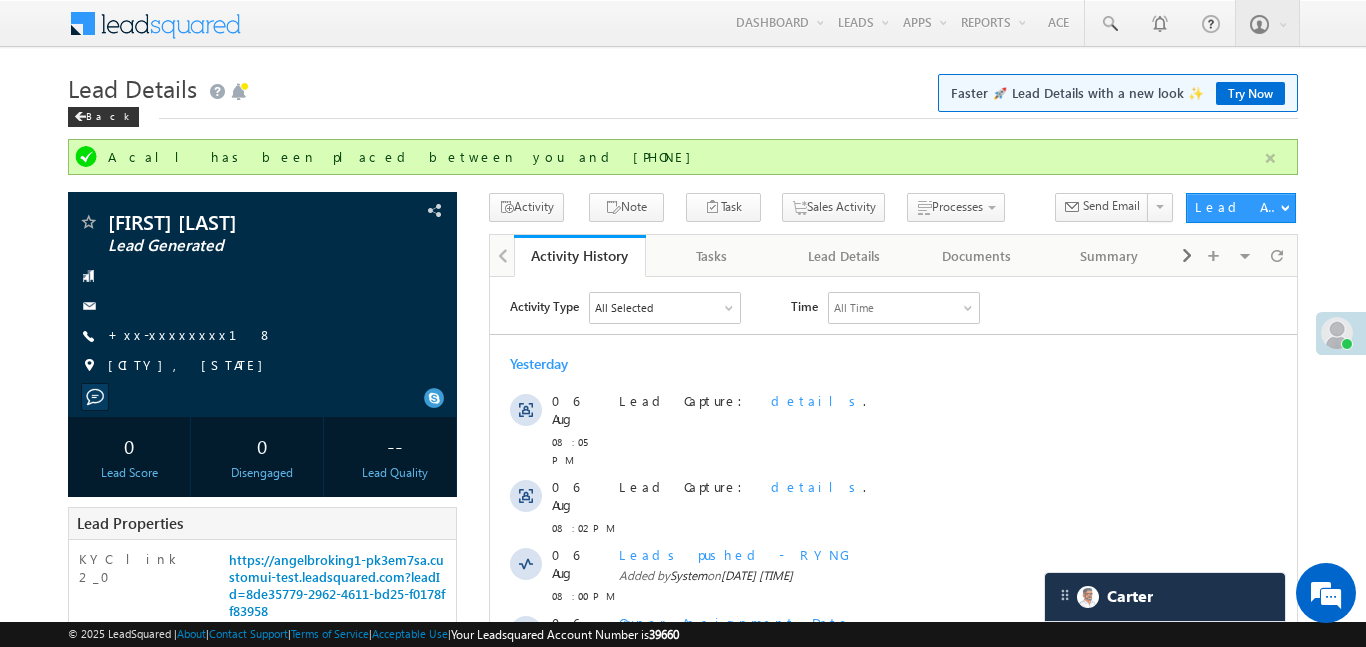 click at bounding box center [1270, 158] 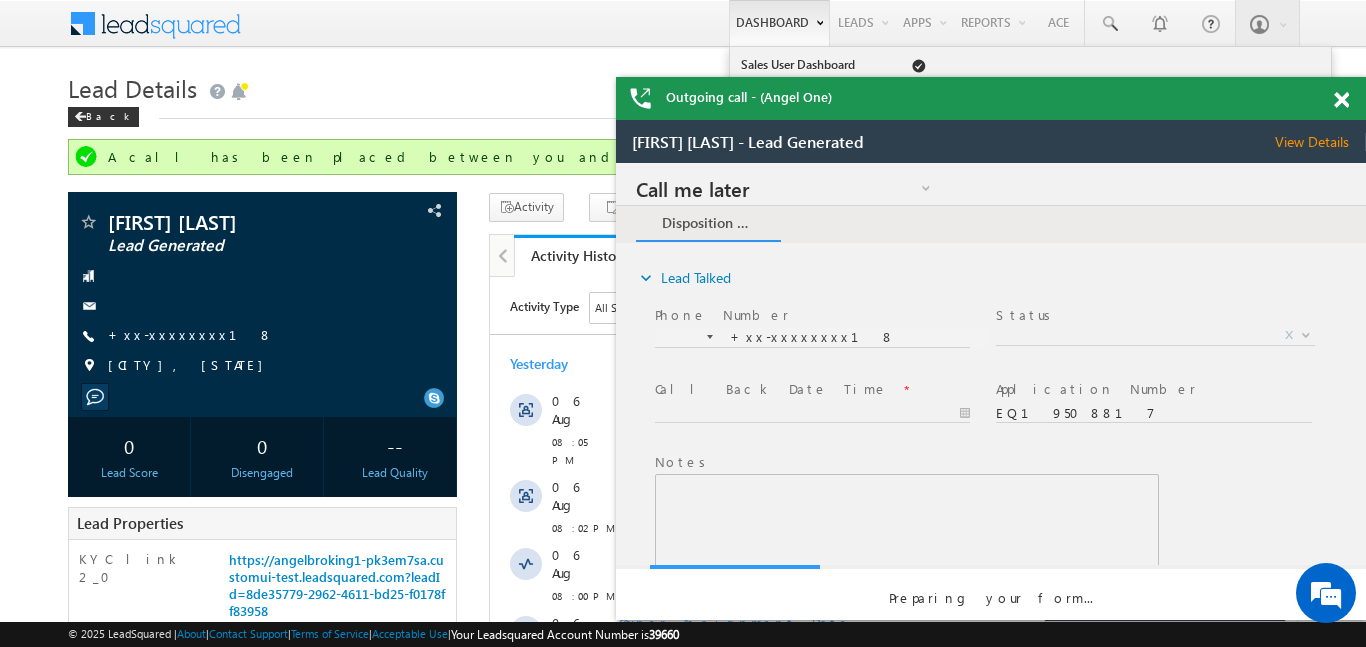 scroll, scrollTop: 0, scrollLeft: 0, axis: both 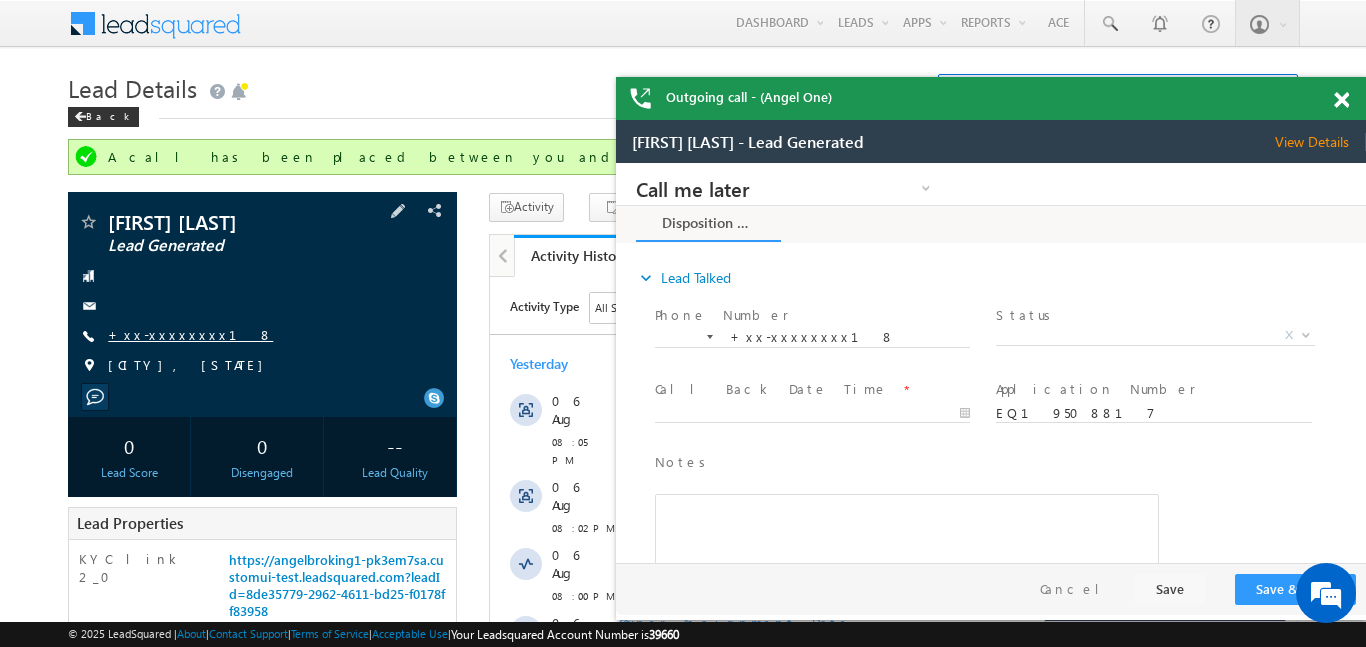 click on "+xx-xxxxxxxx18" at bounding box center [190, 334] 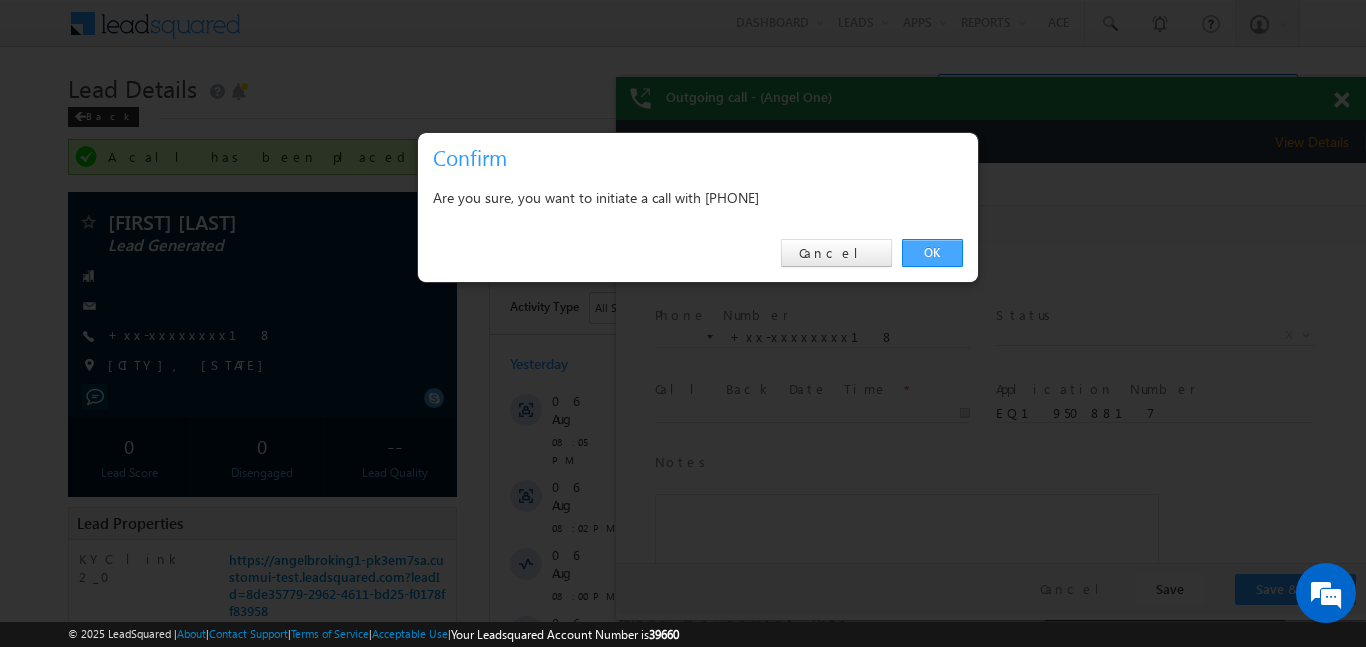 click on "OK" at bounding box center [932, 253] 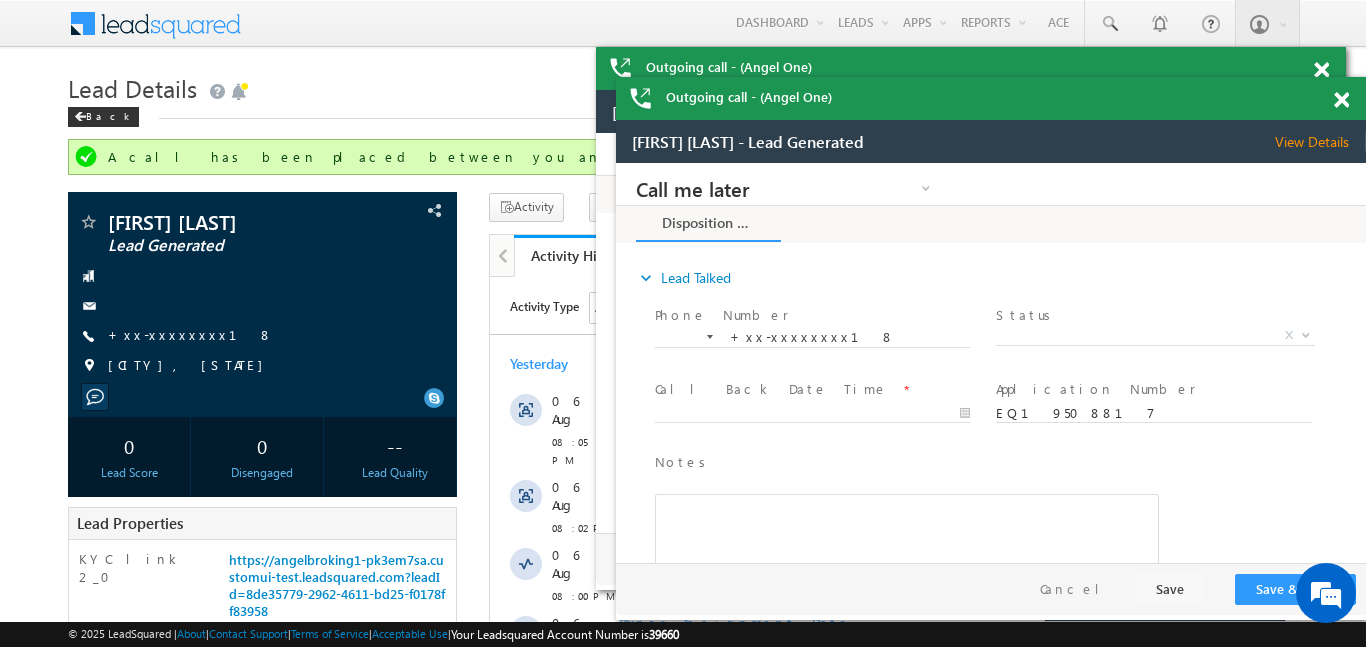 scroll, scrollTop: 0, scrollLeft: 0, axis: both 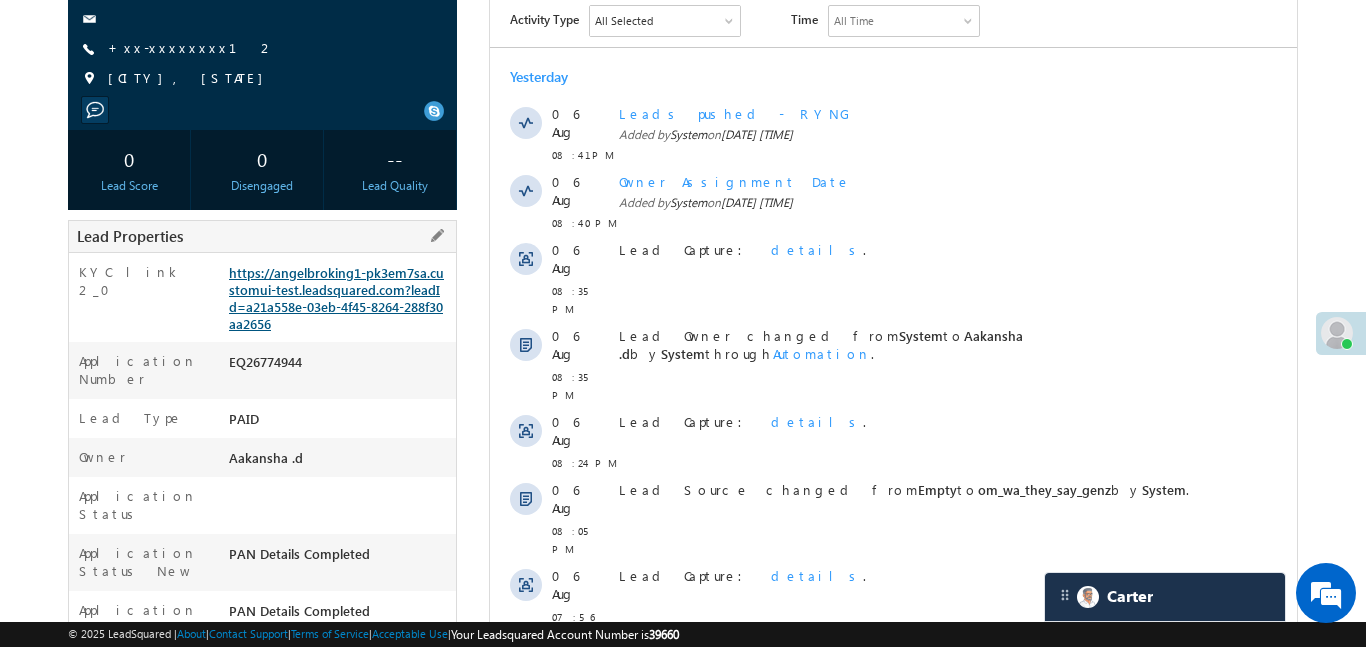 click on "https://angelbroking1-pk3em7sa.customui-test.leadsquared.com?leadId=a21a558e-03eb-4f45-8264-288f30aa2656" at bounding box center (336, 298) 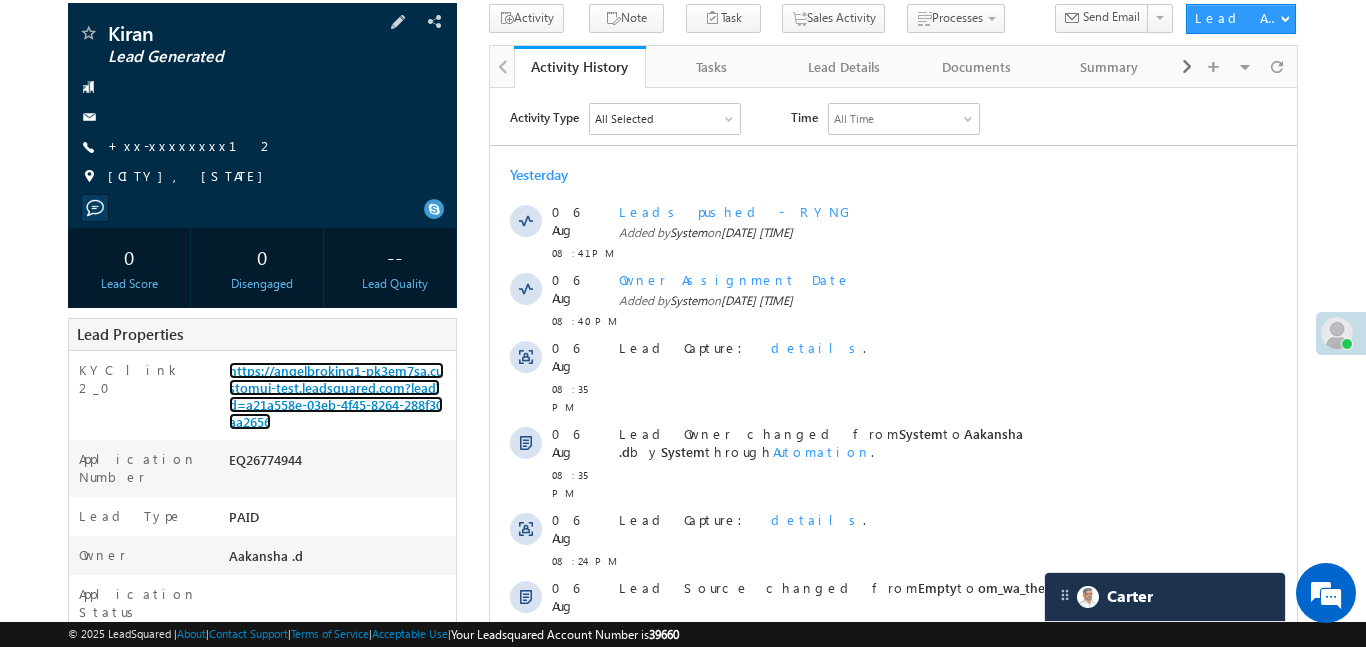 scroll, scrollTop: 0, scrollLeft: 0, axis: both 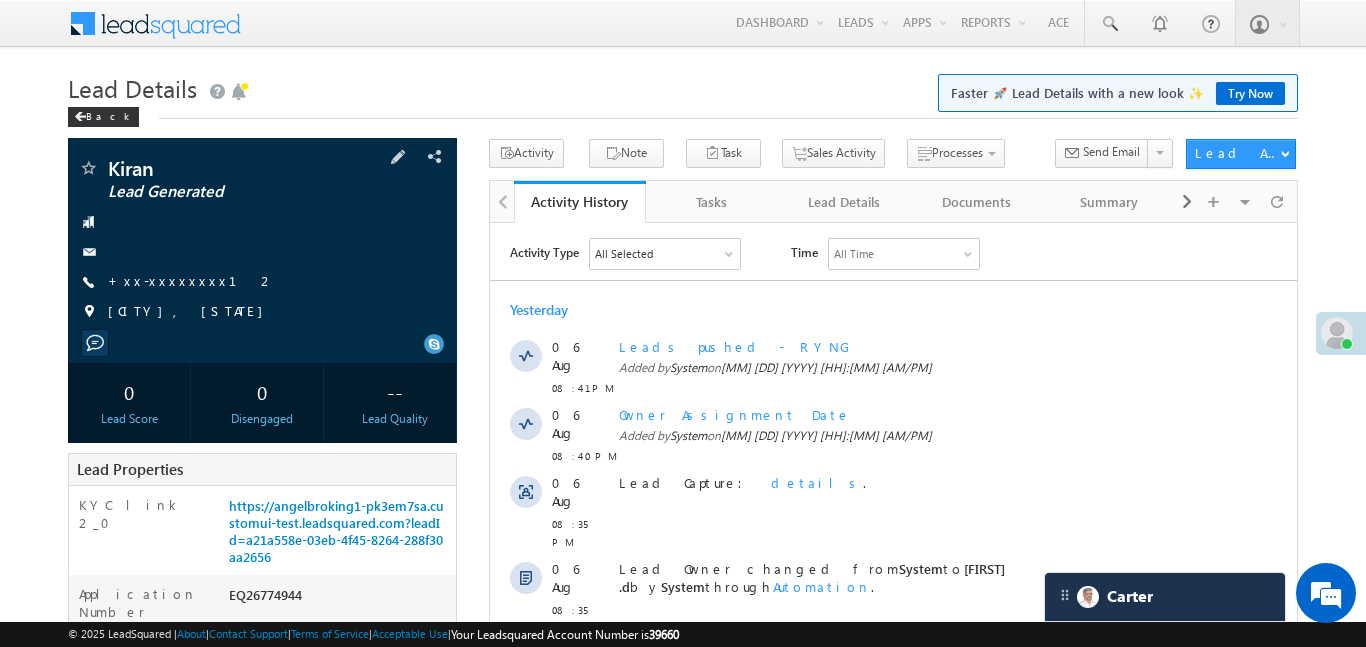 click at bounding box center [262, 252] 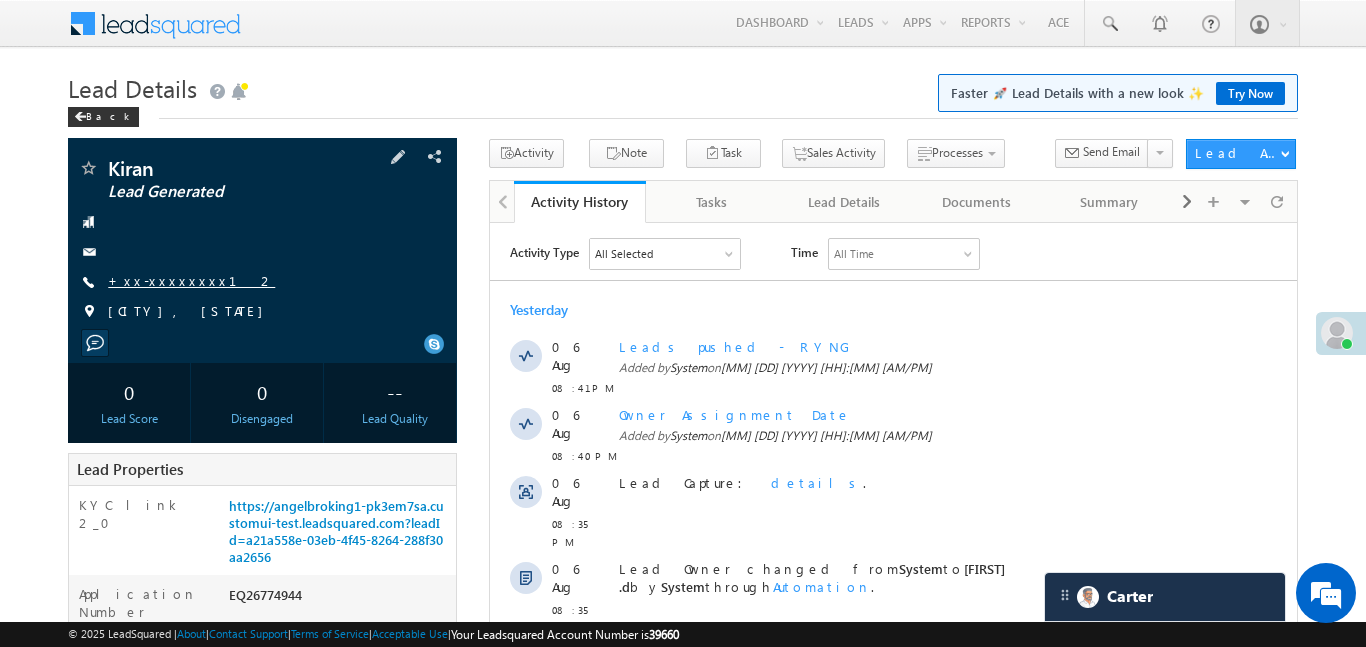 scroll, scrollTop: 0, scrollLeft: 0, axis: both 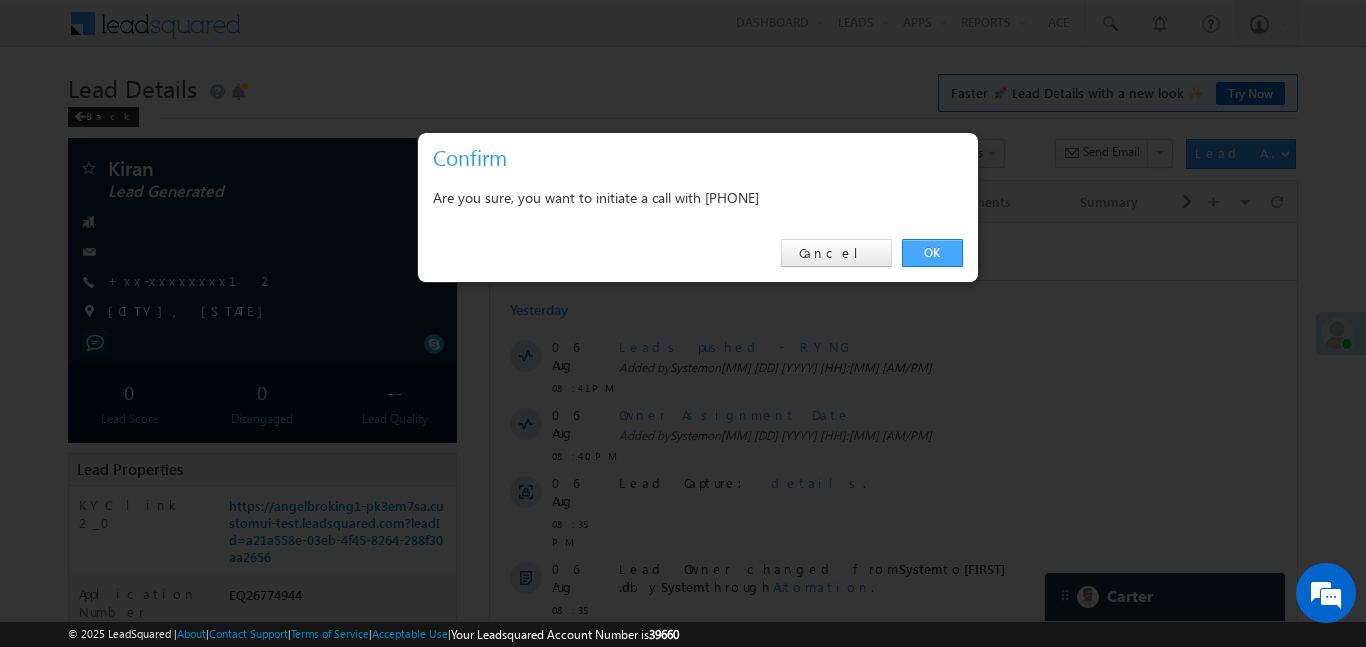 click on "OK" at bounding box center [932, 253] 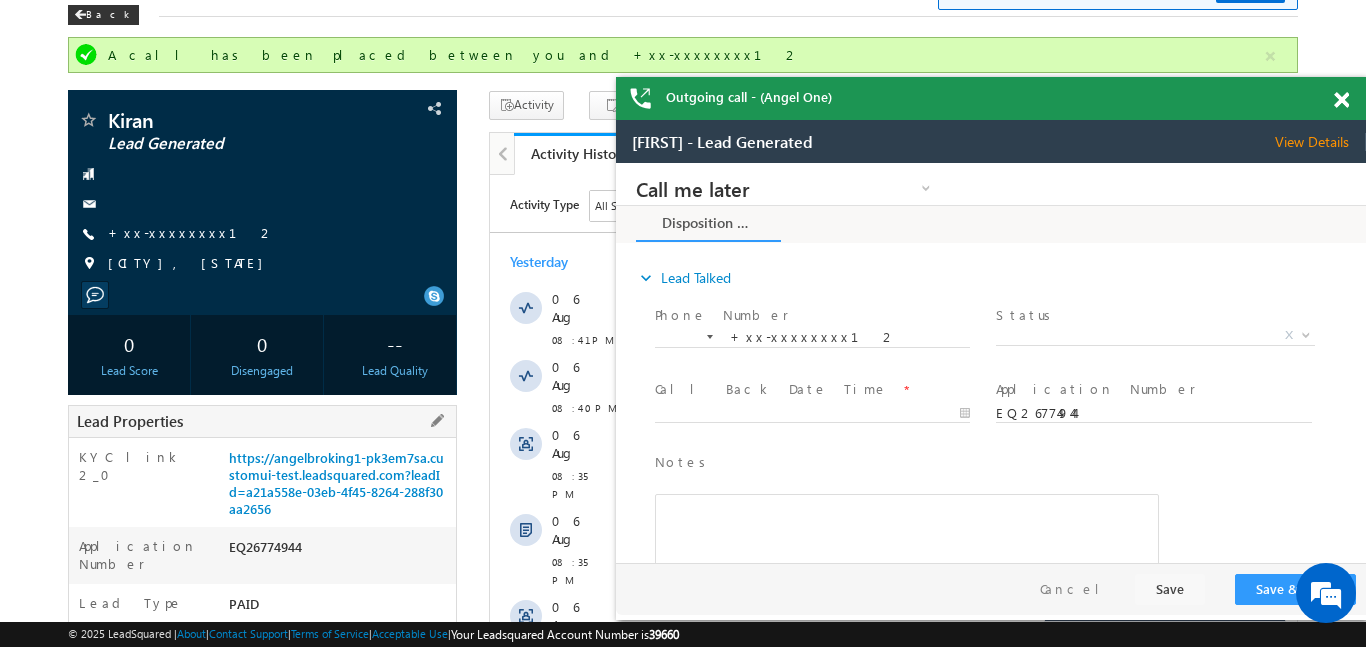 scroll, scrollTop: 107, scrollLeft: 0, axis: vertical 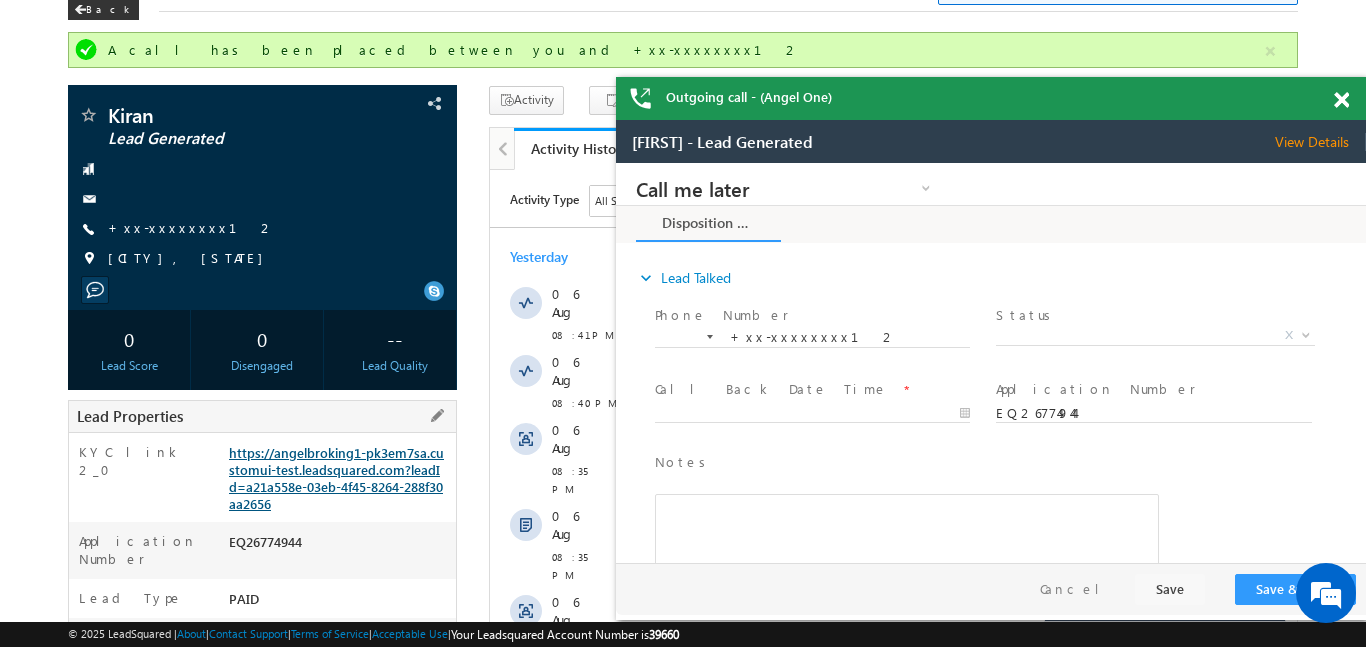 click on "https://angelbroking1-pk3em7sa.customui-test.leadsquared.com?leadId=a21a558e-03eb-4f45-8264-288f30aa2656" at bounding box center [336, 478] 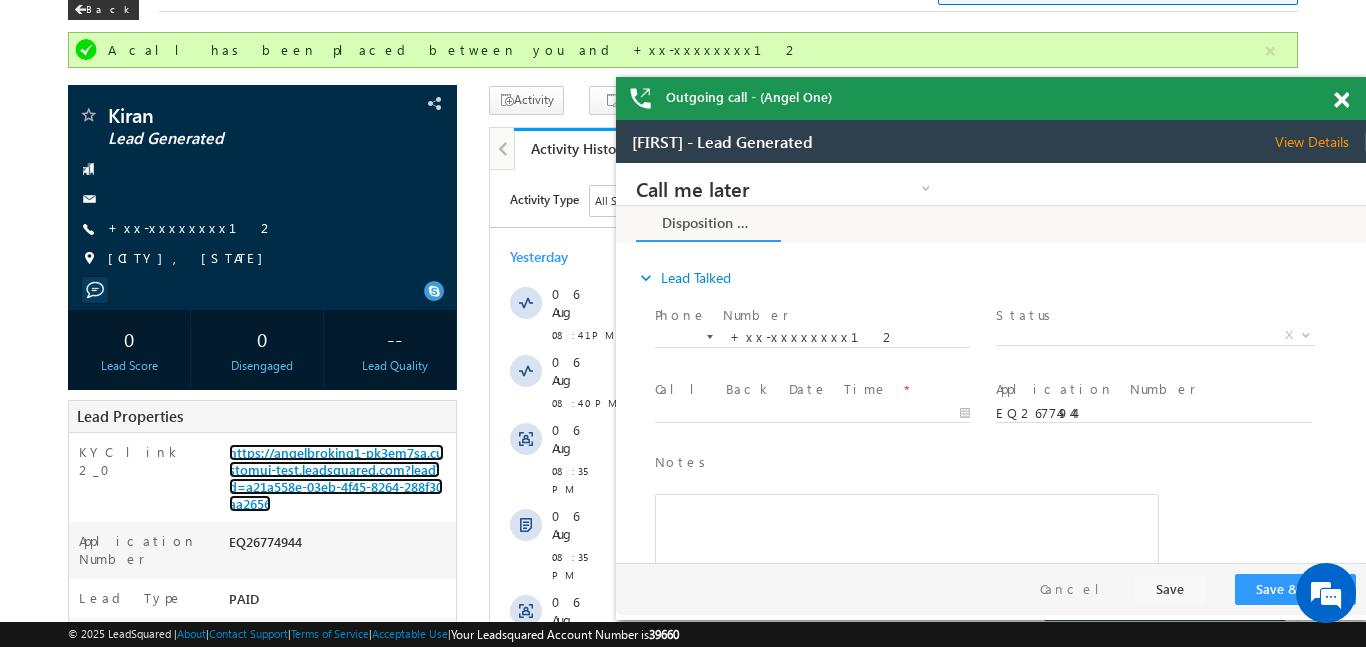 click at bounding box center (1341, 100) 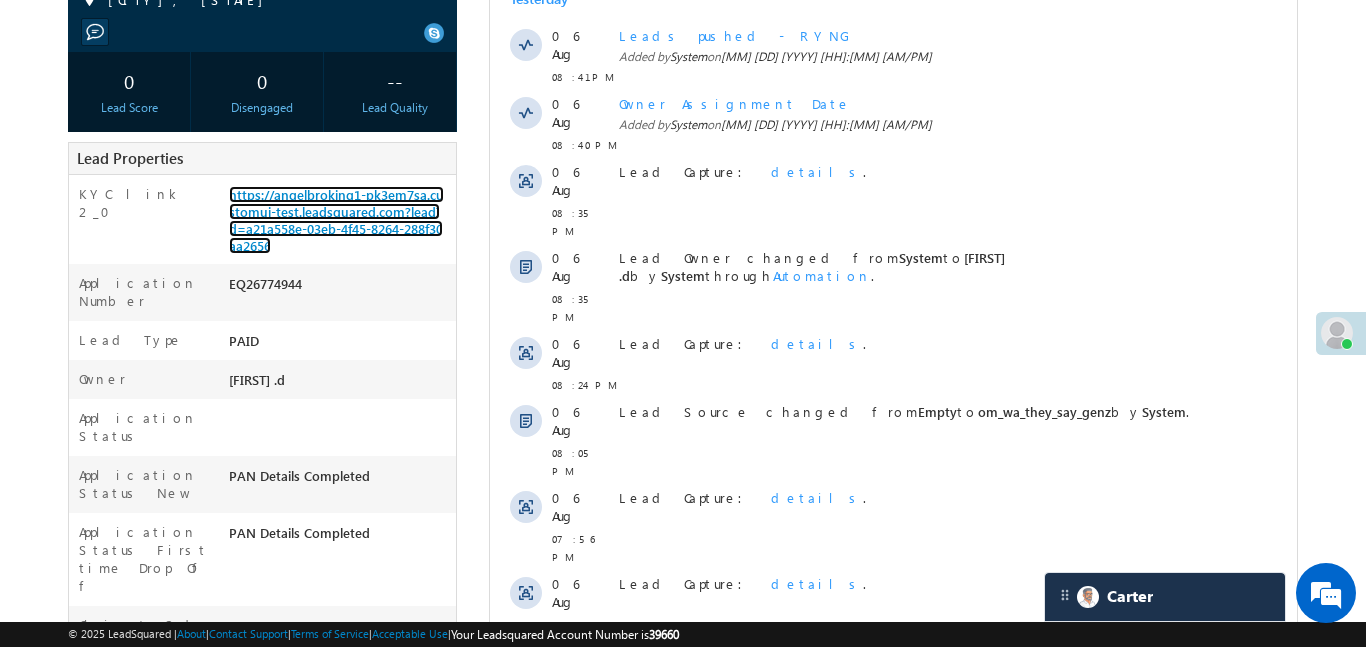 scroll, scrollTop: 469, scrollLeft: 0, axis: vertical 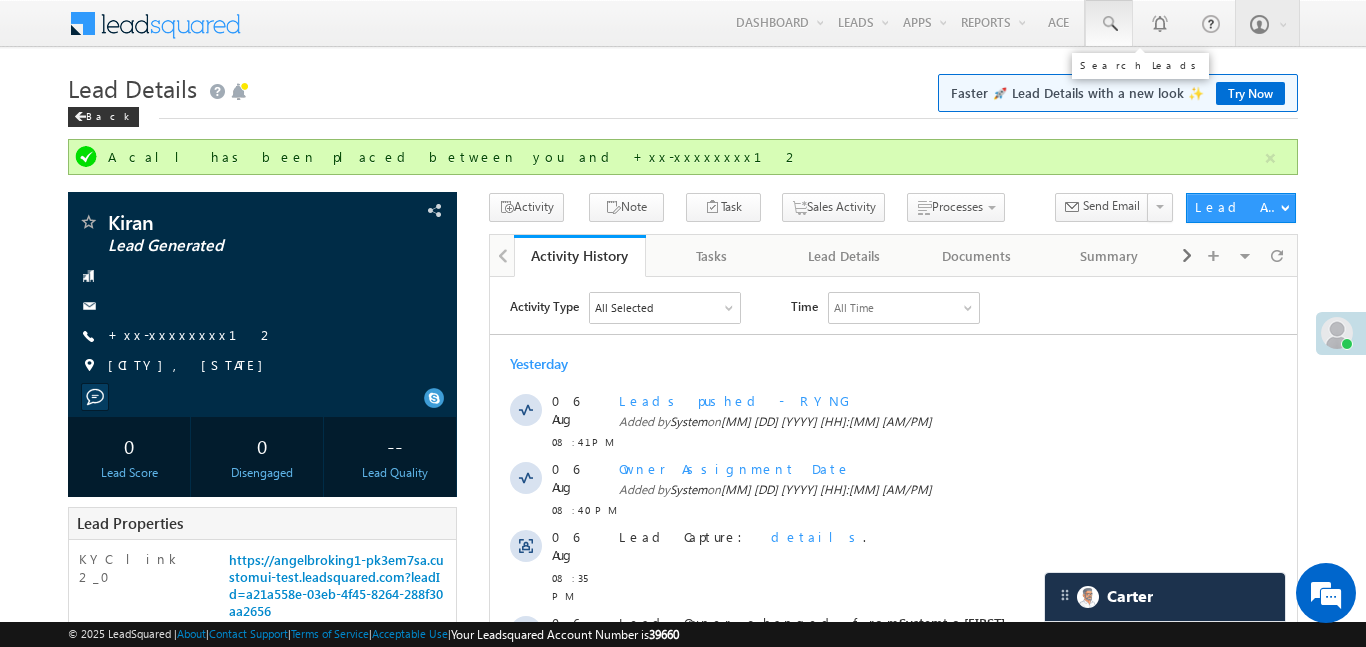 click at bounding box center [1109, 24] 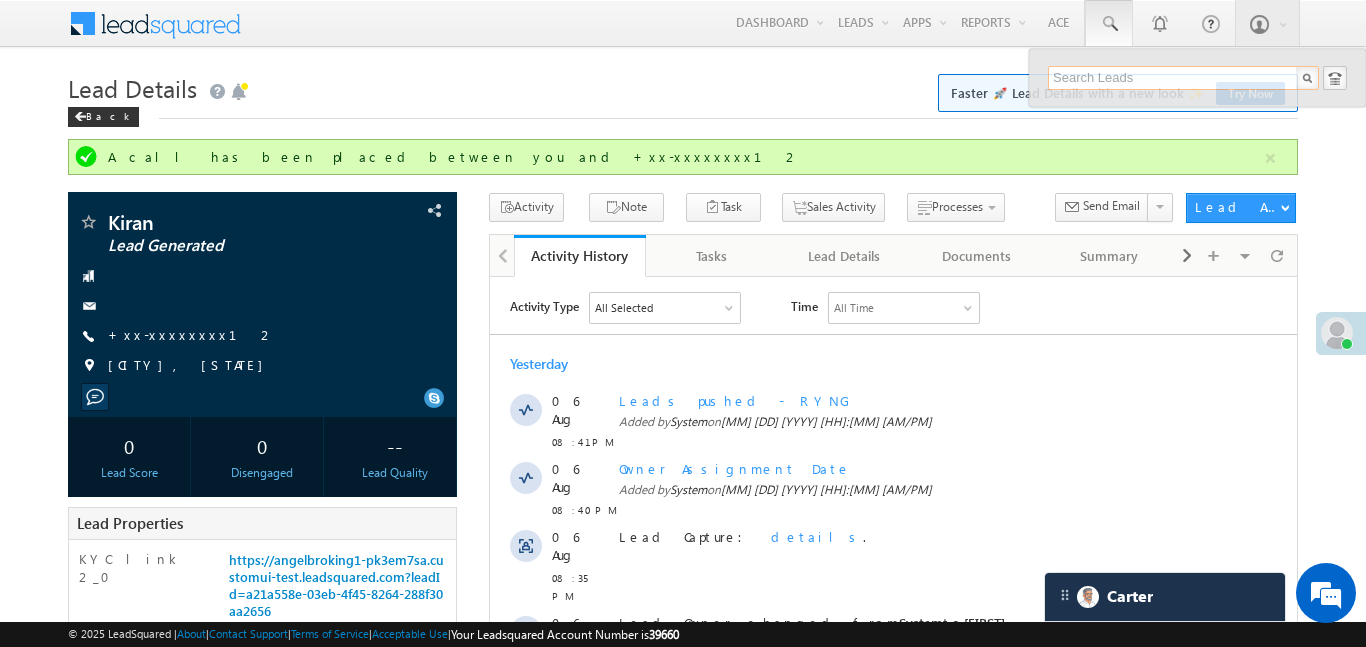 paste on "EQ26624215" 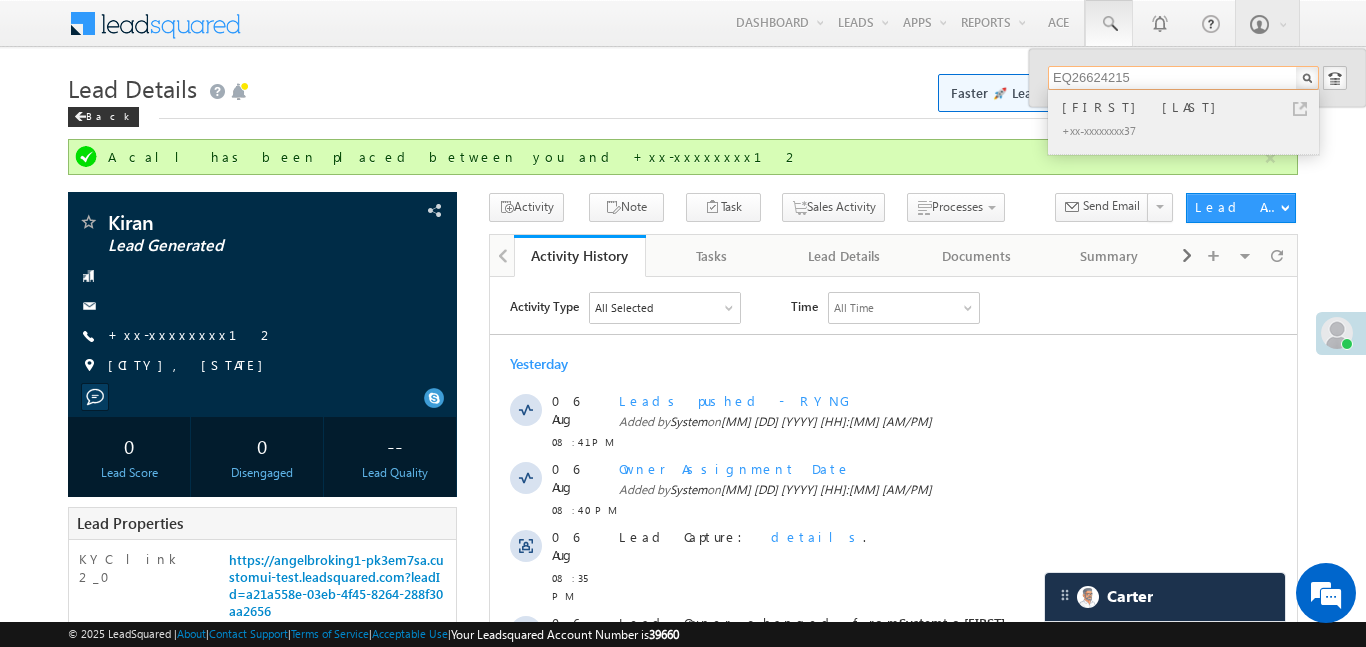 type on "EQ26624215" 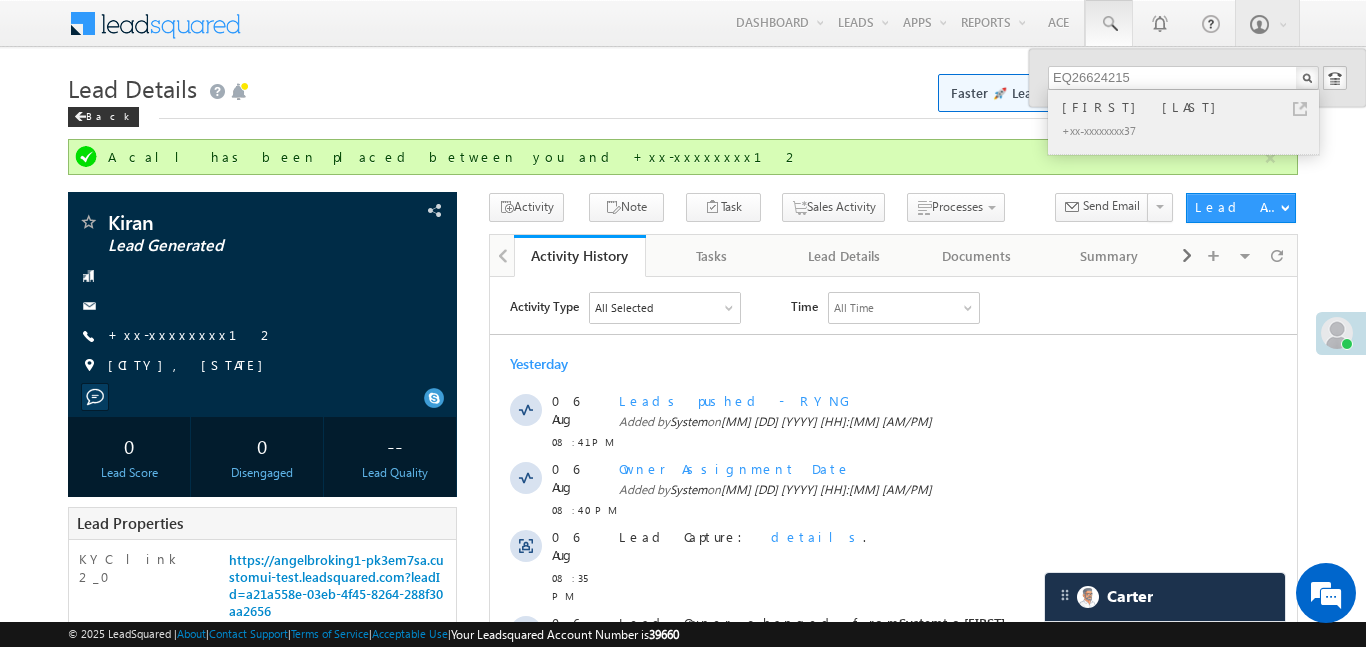 click on "[FIRST] [LAST]" at bounding box center [1192, 107] 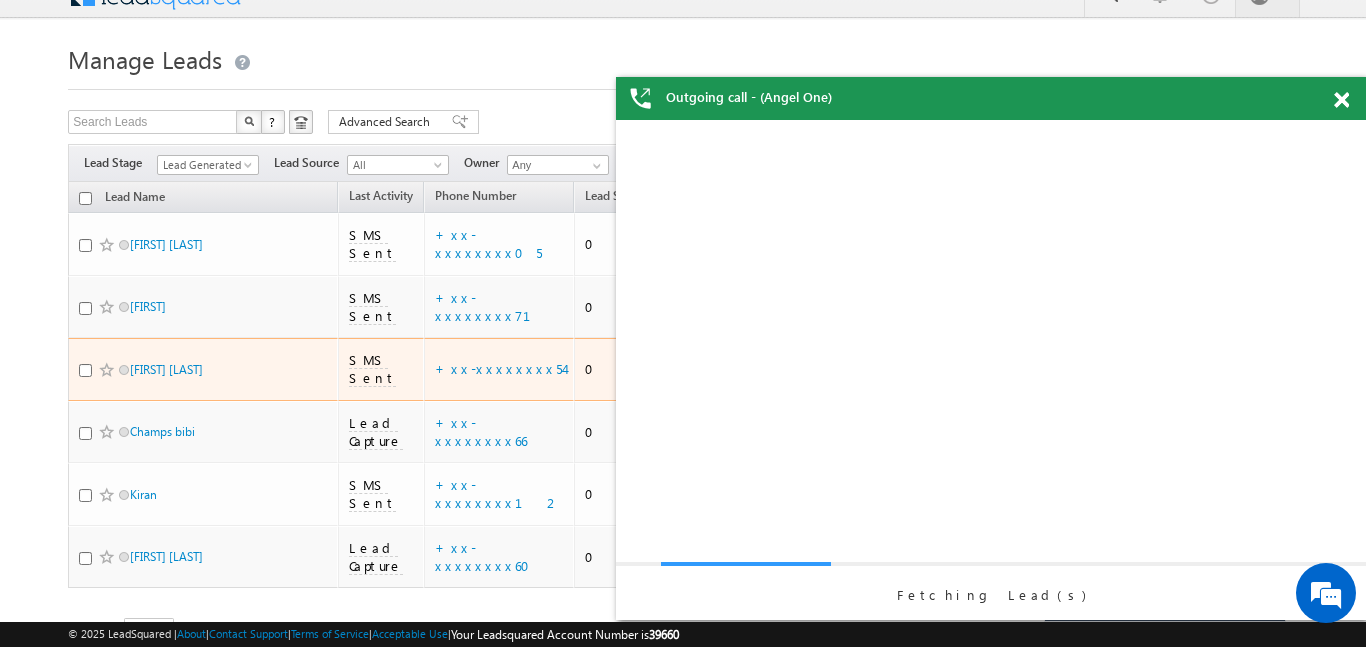 scroll, scrollTop: 0, scrollLeft: 0, axis: both 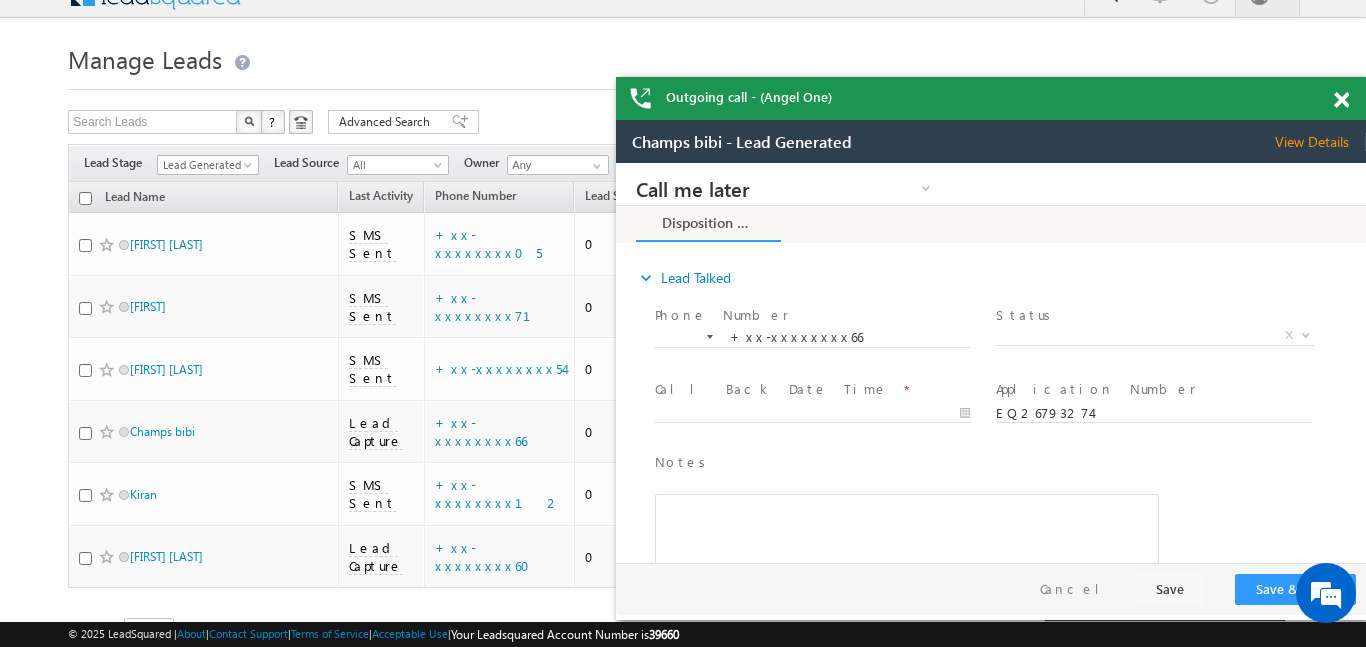 click at bounding box center [1341, 100] 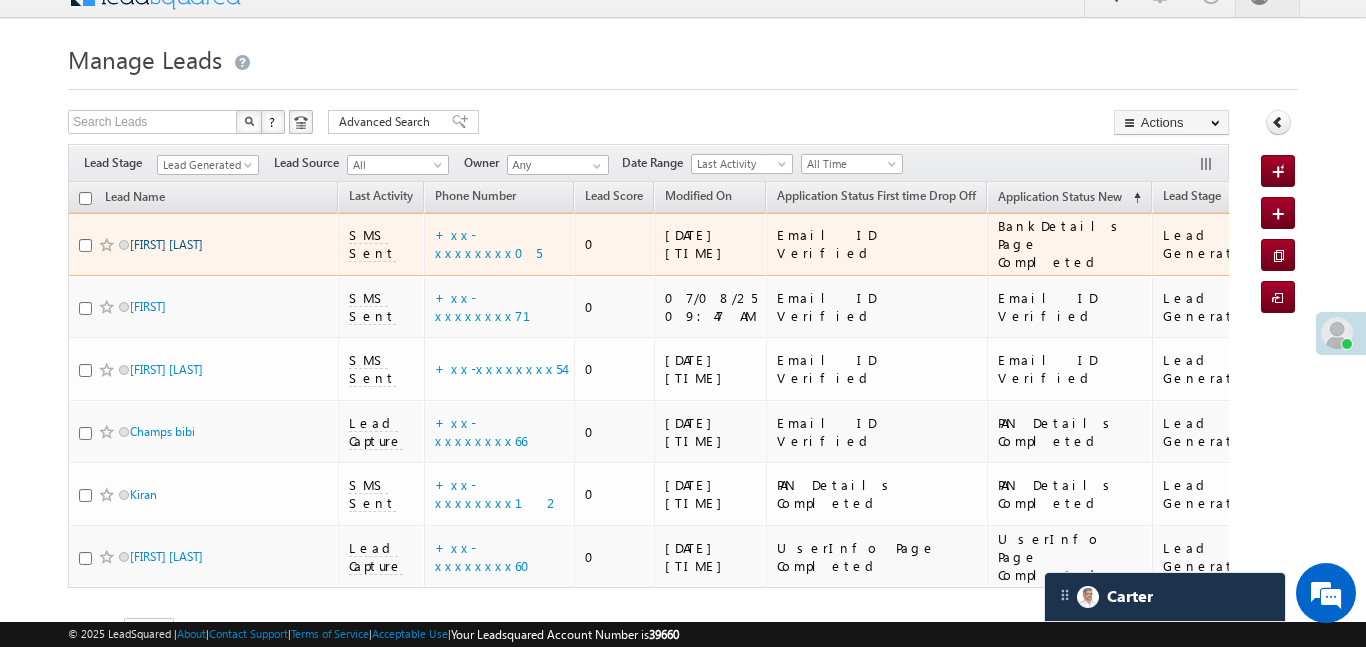 scroll, scrollTop: 0, scrollLeft: 0, axis: both 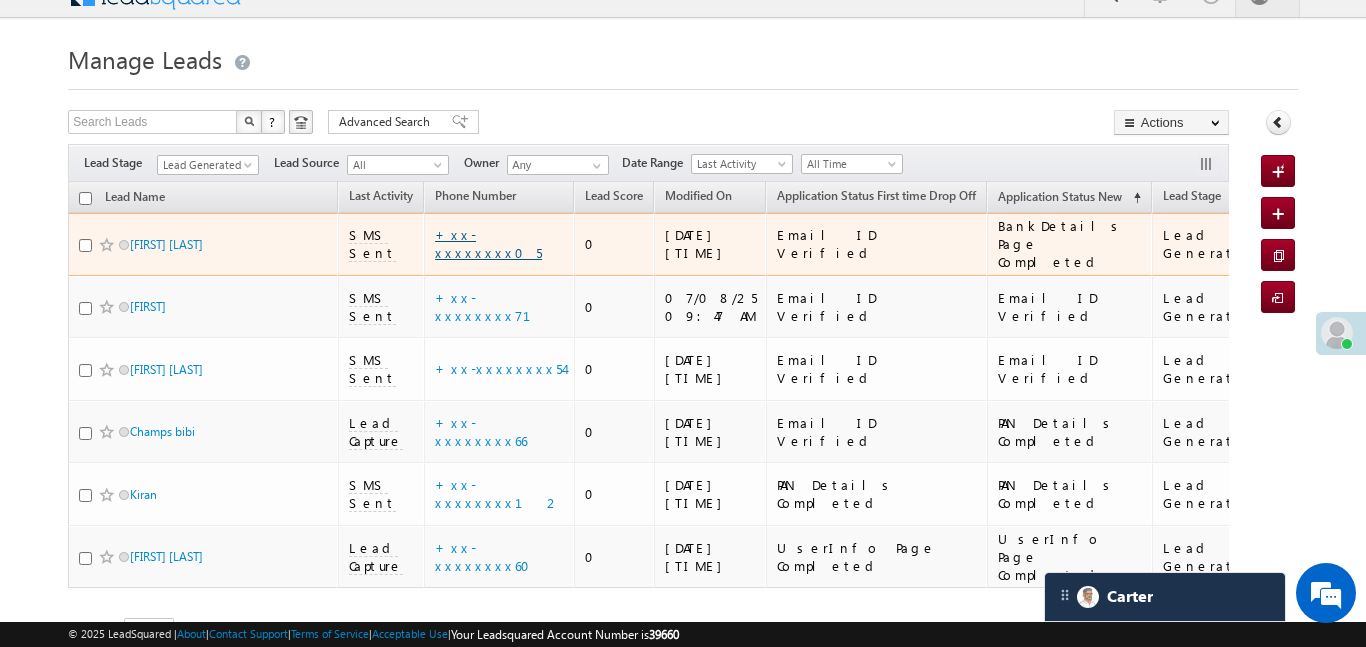 click on "+xx-xxxxxxxx05" at bounding box center [488, 243] 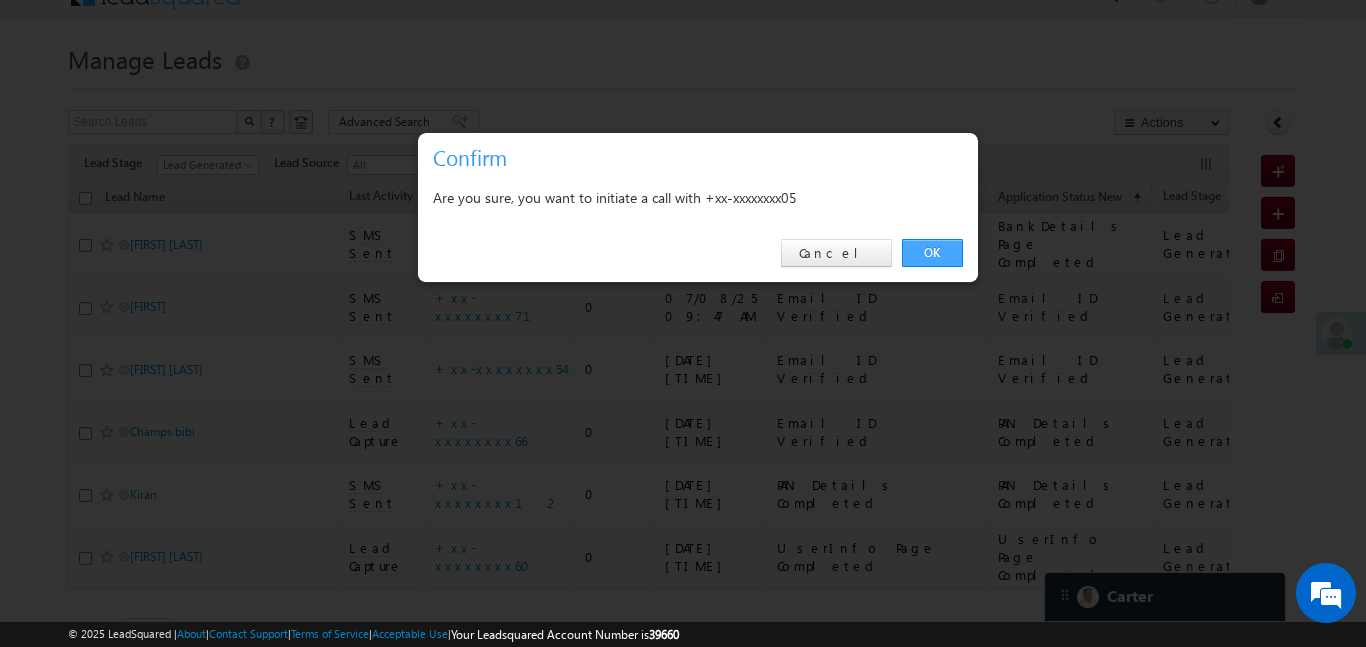 click on "OK" at bounding box center (932, 253) 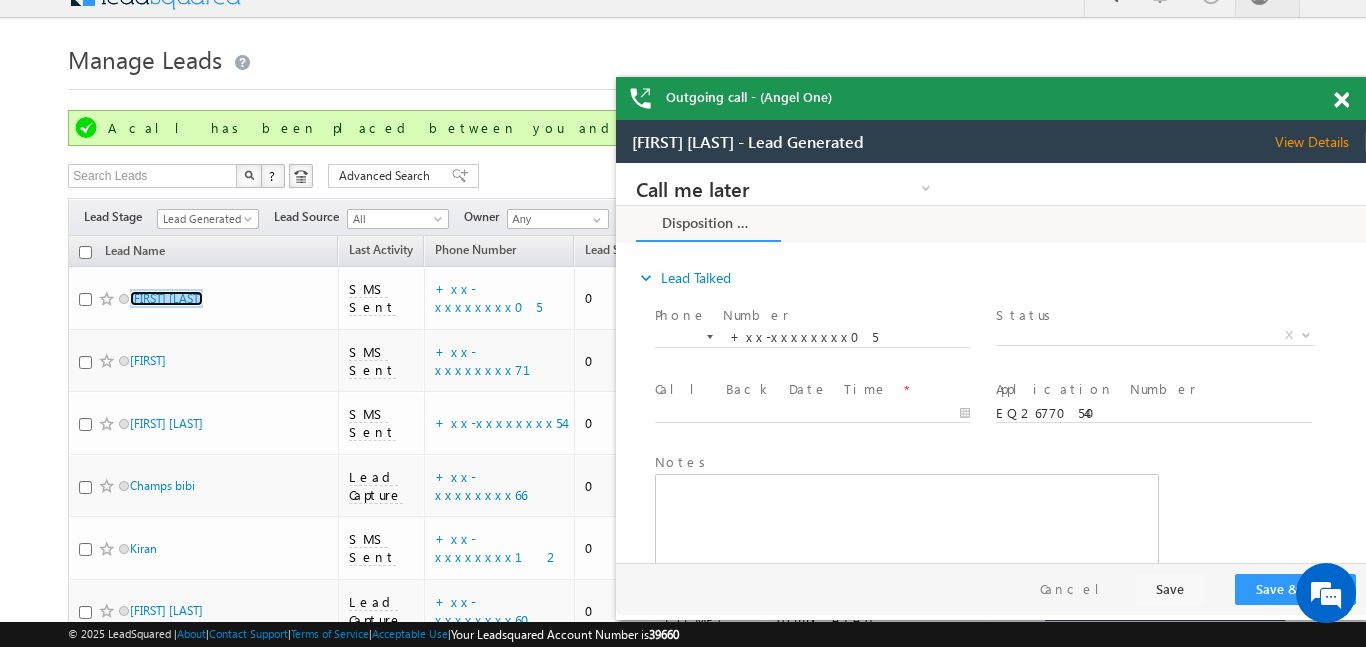 scroll, scrollTop: 0, scrollLeft: 0, axis: both 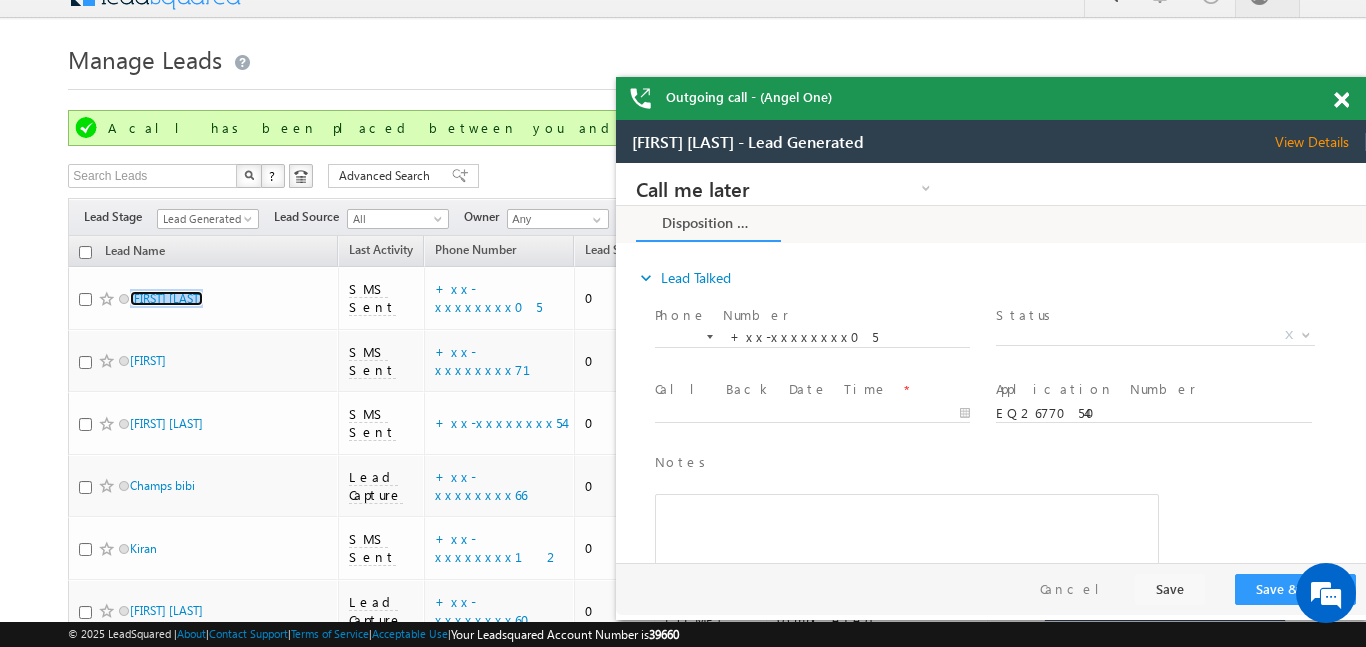click at bounding box center [1341, 100] 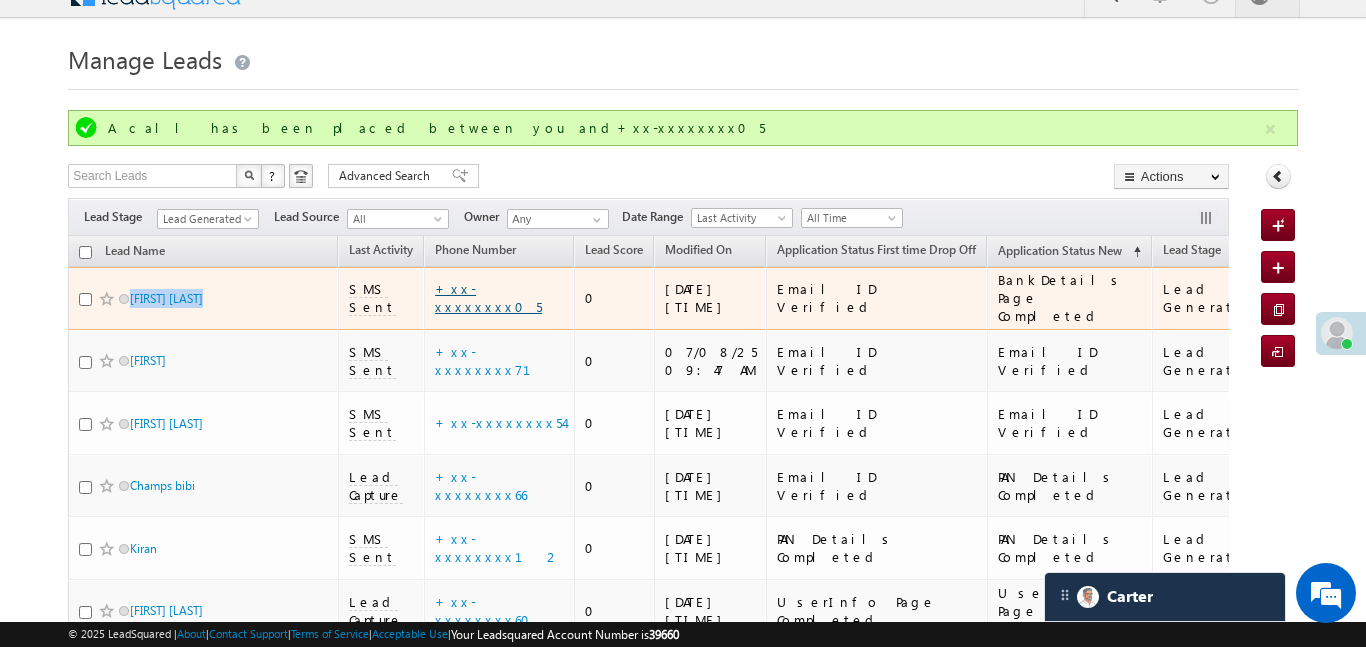click on "+xx-xxxxxxxx05" at bounding box center (488, 297) 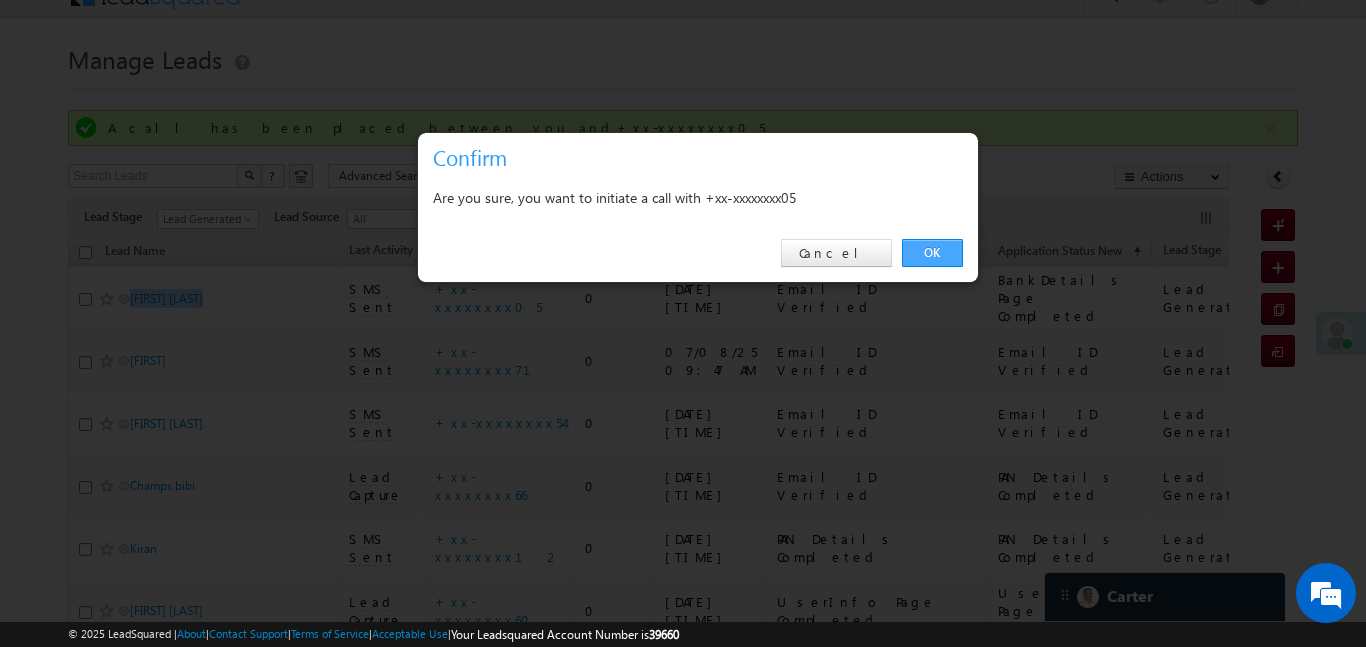 click on "OK" at bounding box center [932, 253] 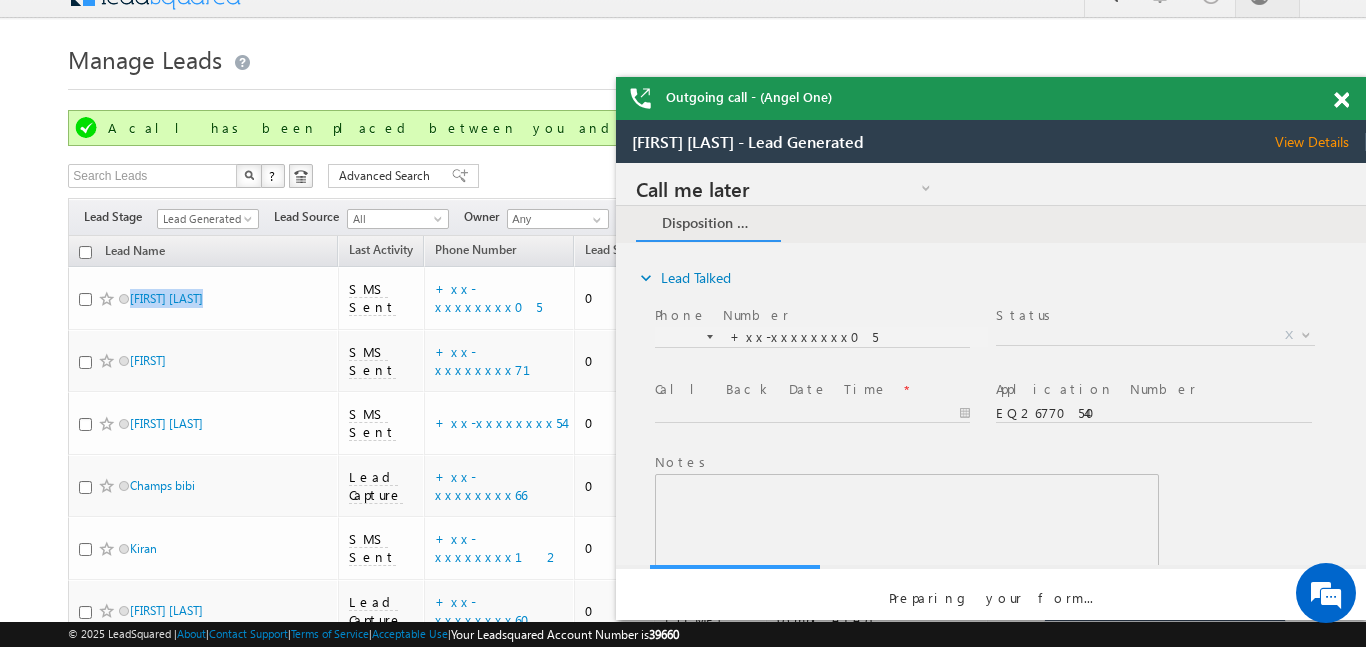 scroll, scrollTop: 0, scrollLeft: 0, axis: both 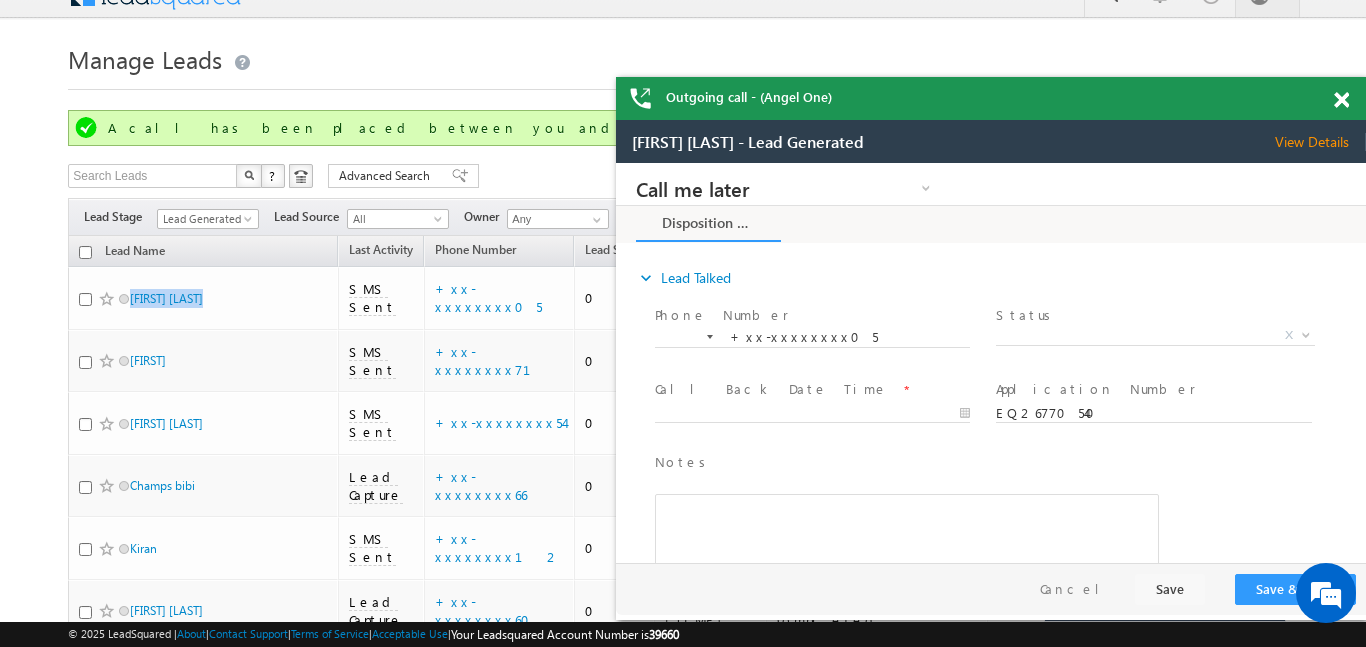 click at bounding box center (1341, 100) 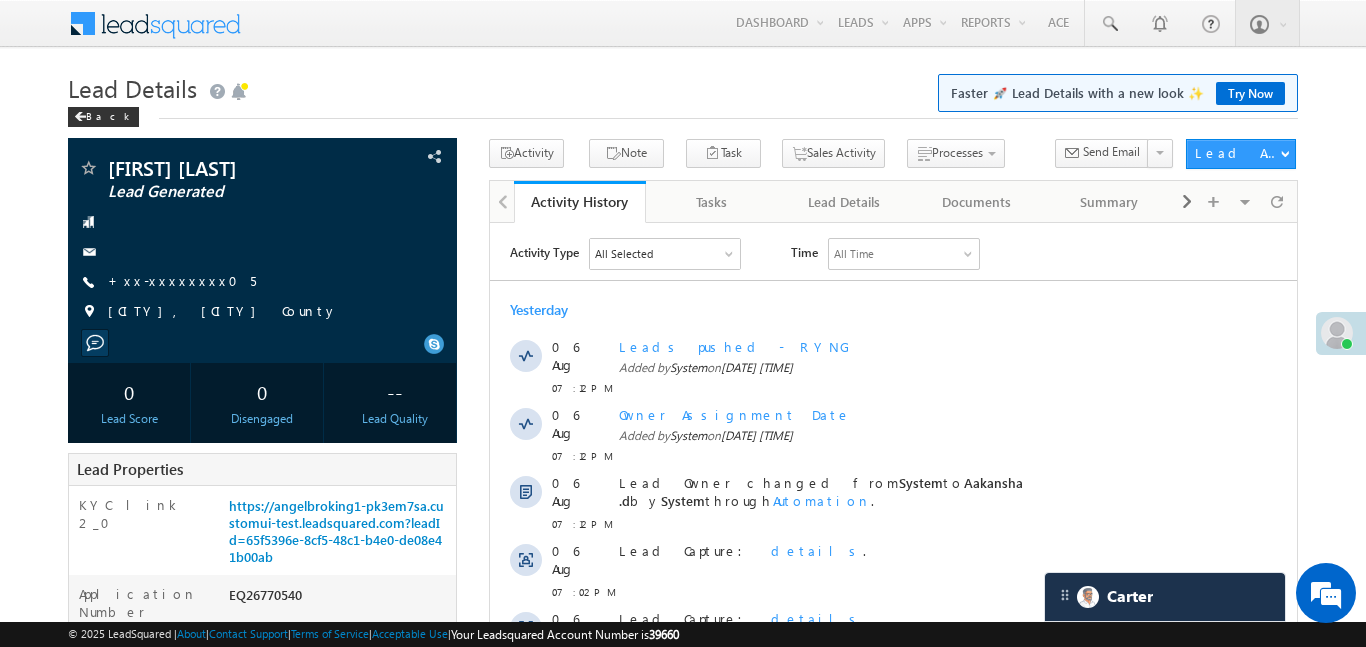 scroll, scrollTop: 0, scrollLeft: 0, axis: both 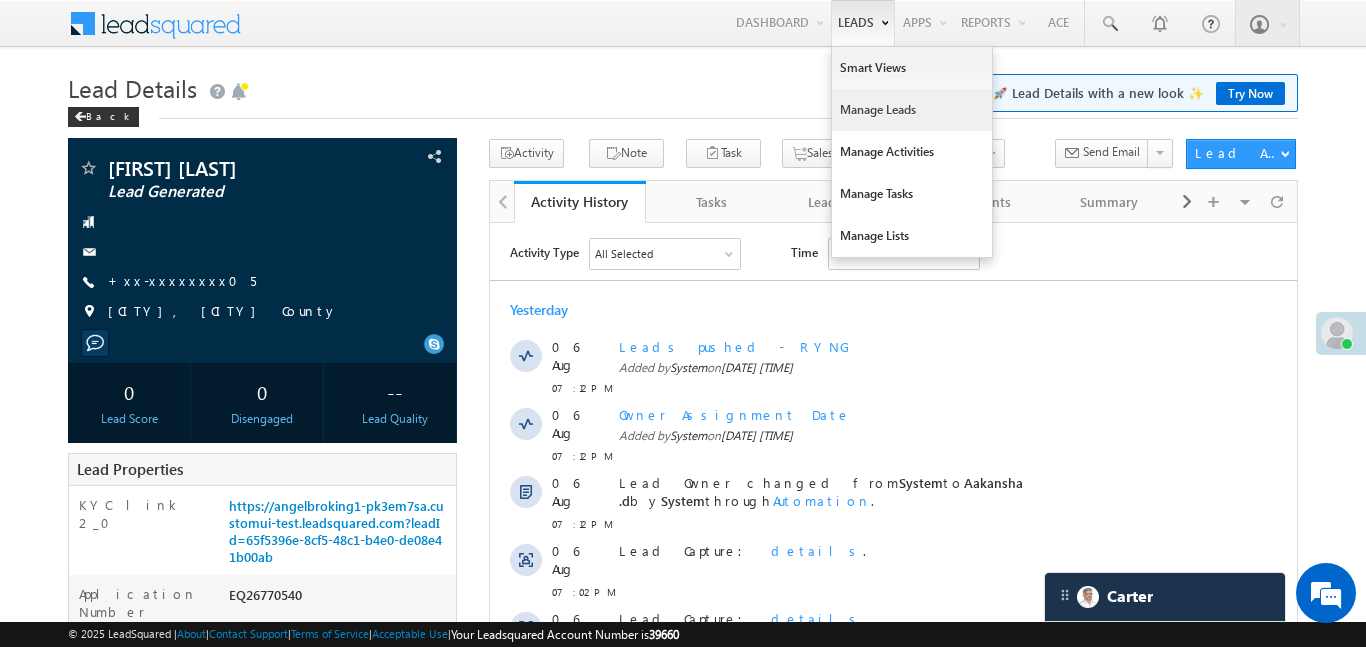 click on "Manage Leads" at bounding box center [912, 110] 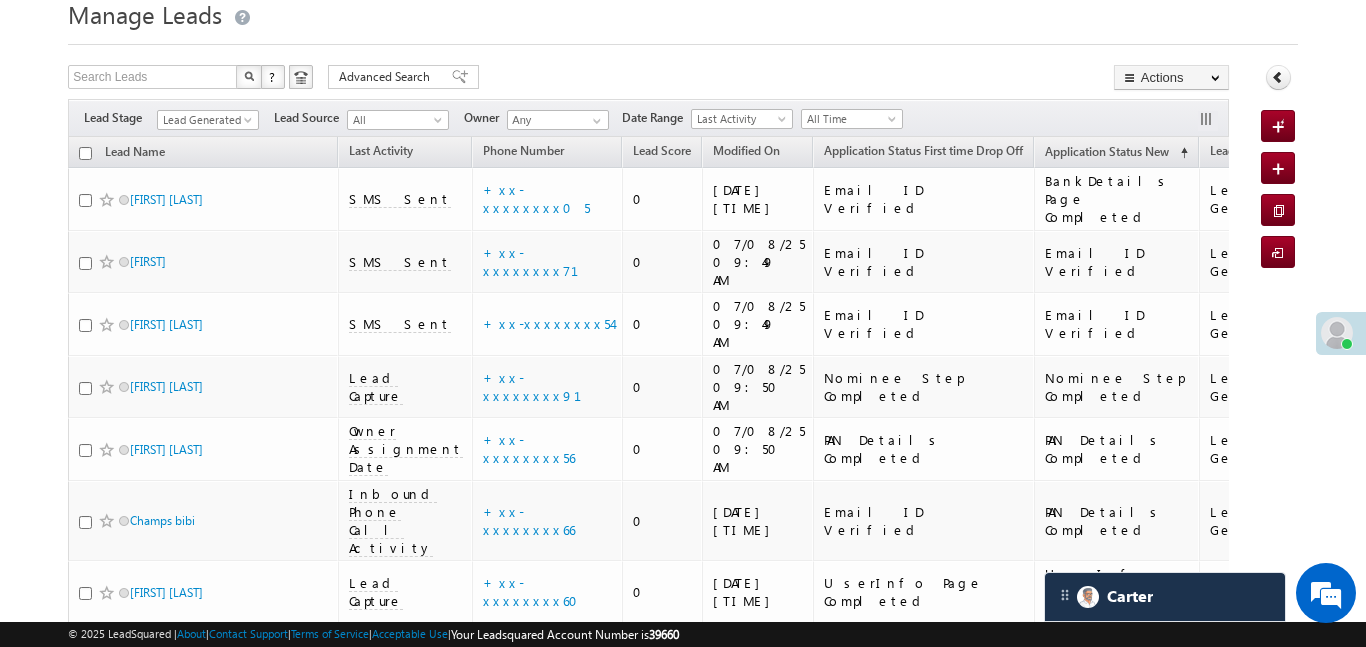 scroll, scrollTop: 108, scrollLeft: 0, axis: vertical 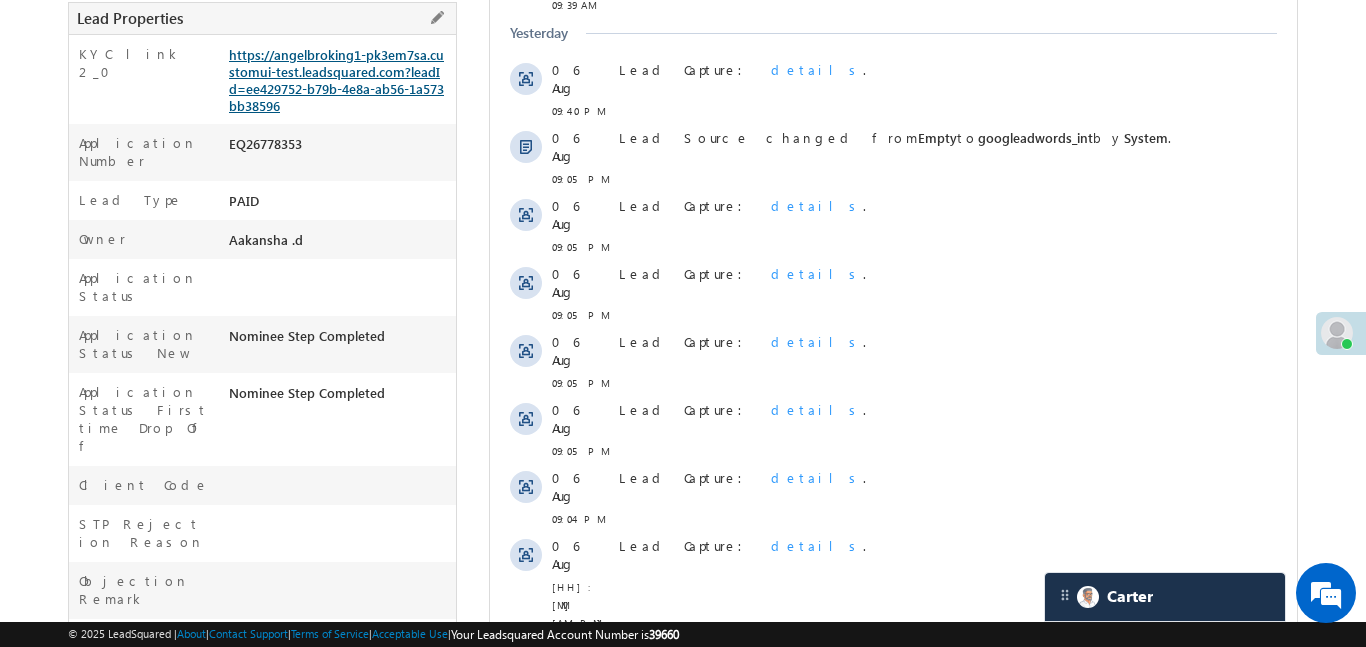 click on "https://angelbroking1-pk3em7sa.customui-test.leadsquared.com?leadId=ee429752-b79b-4e8a-ab56-1a573bb38596" at bounding box center (336, 80) 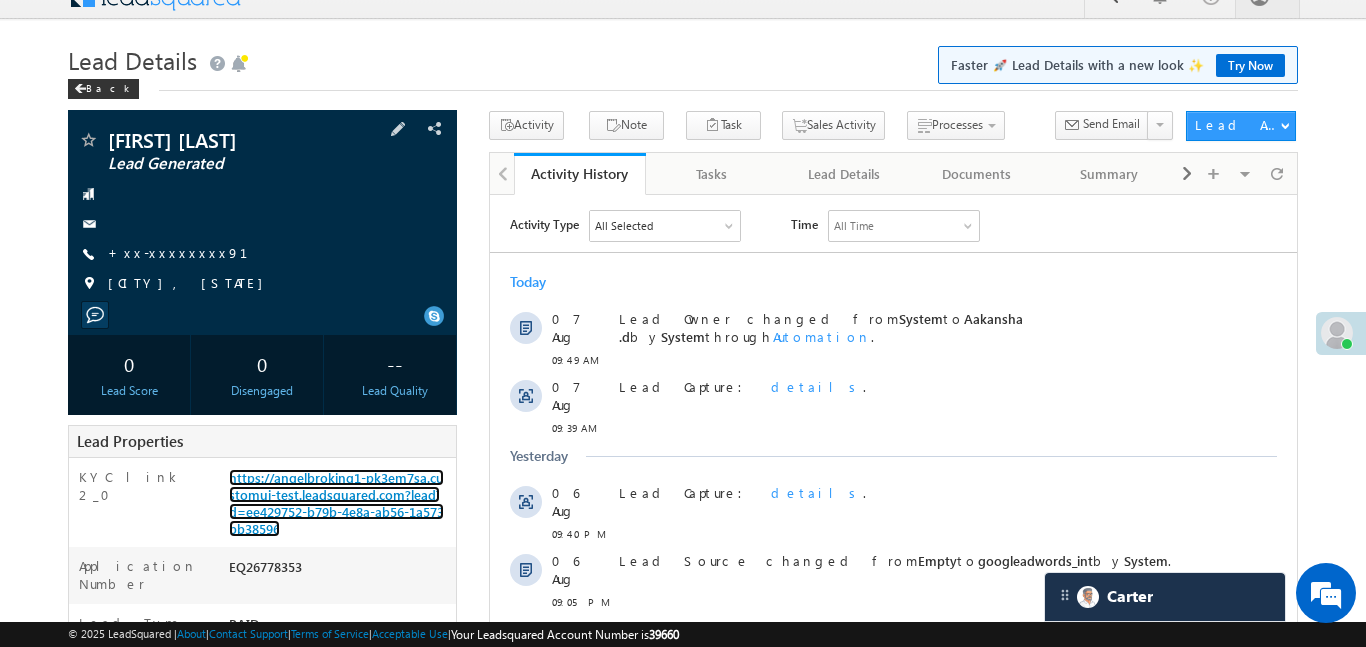 scroll, scrollTop: 0, scrollLeft: 0, axis: both 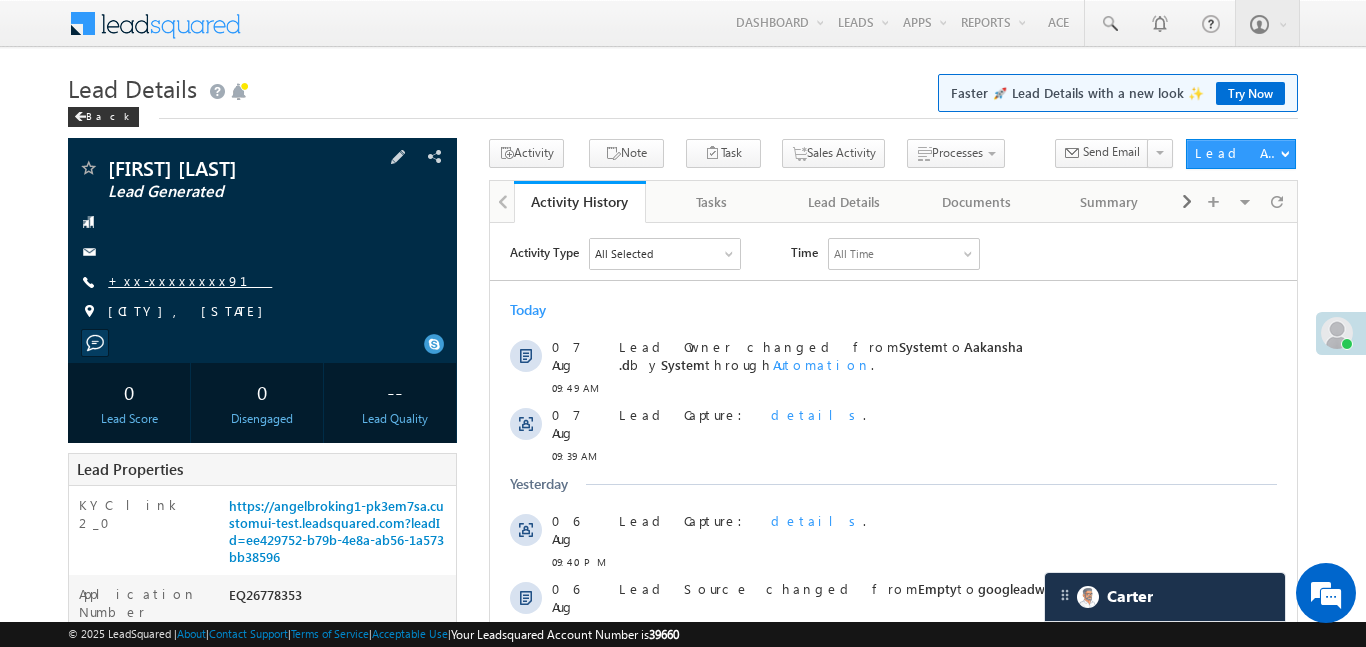 click on "+xx-xxxxxxxx91" at bounding box center (190, 280) 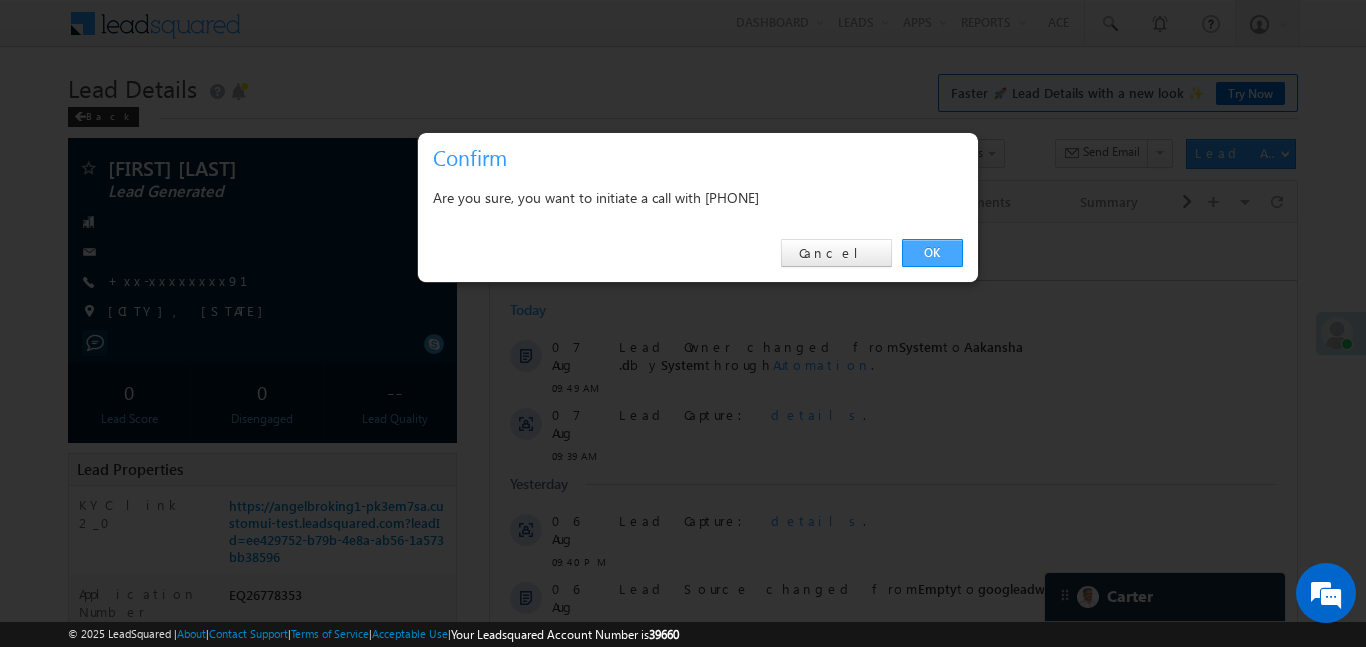 drag, startPoint x: 939, startPoint y: 253, endPoint x: 445, endPoint y: 26, distance: 543.6589 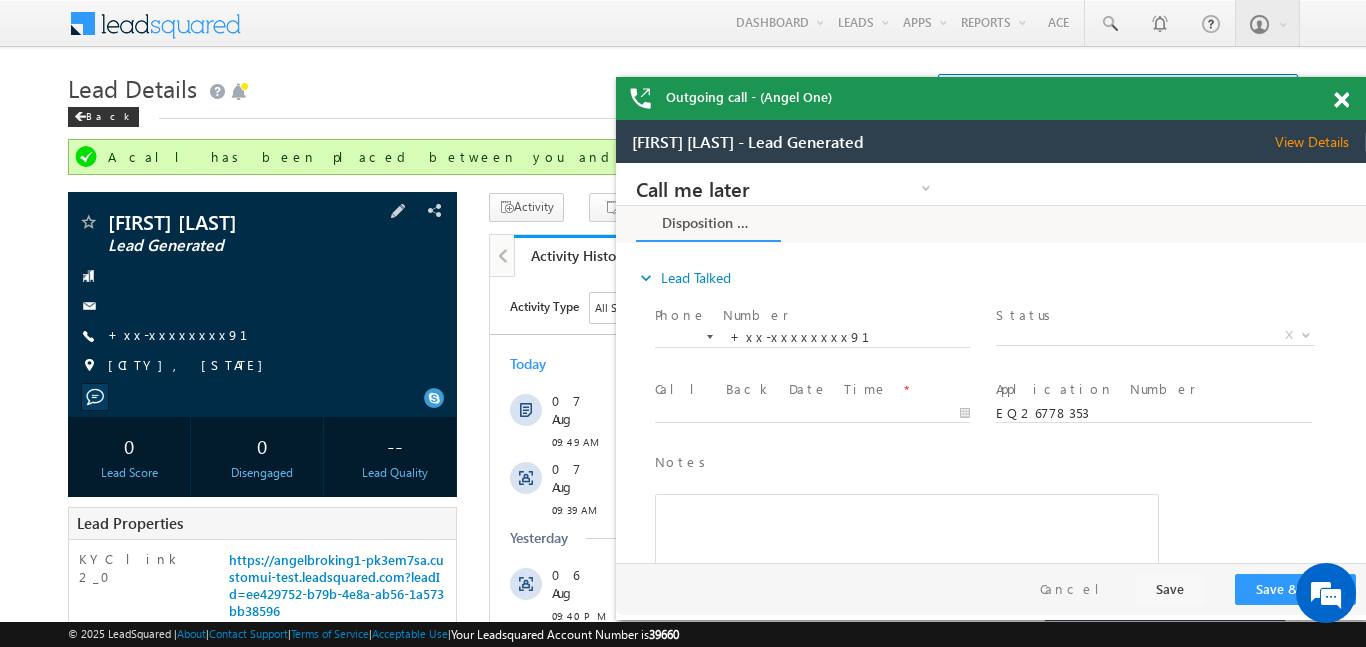 scroll, scrollTop: 0, scrollLeft: 0, axis: both 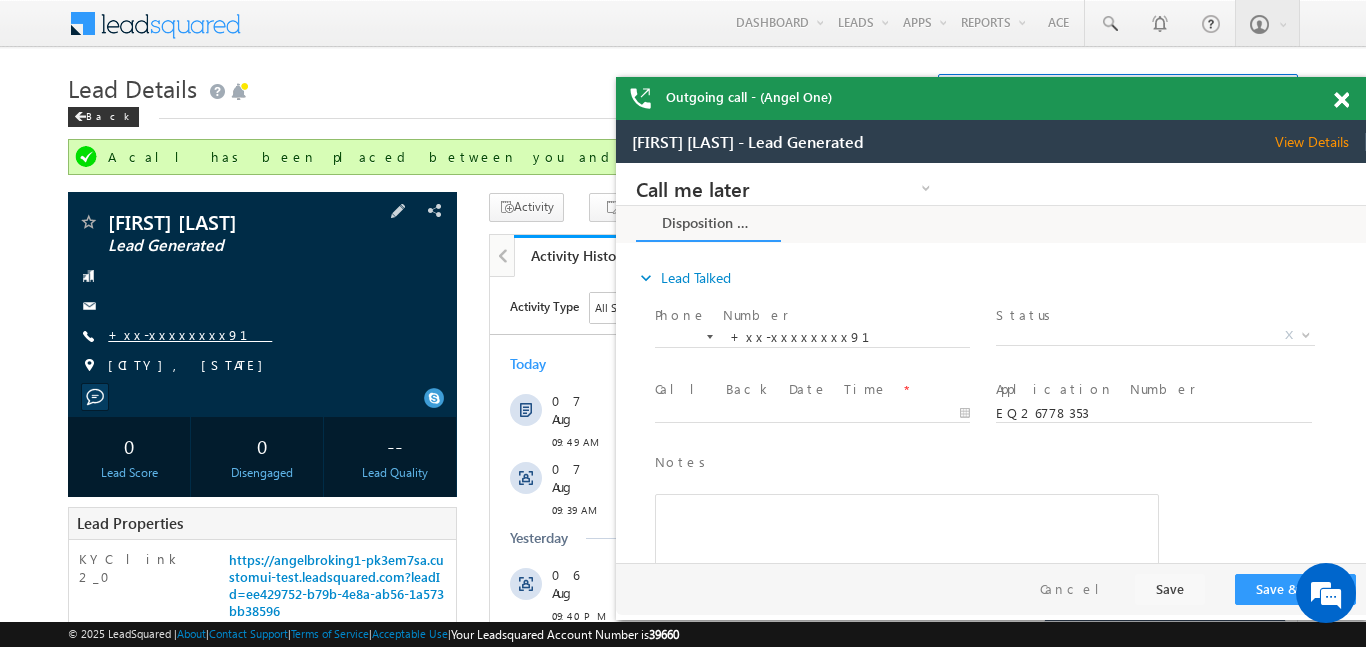 click on "+xx-xxxxxxxx91" at bounding box center [190, 334] 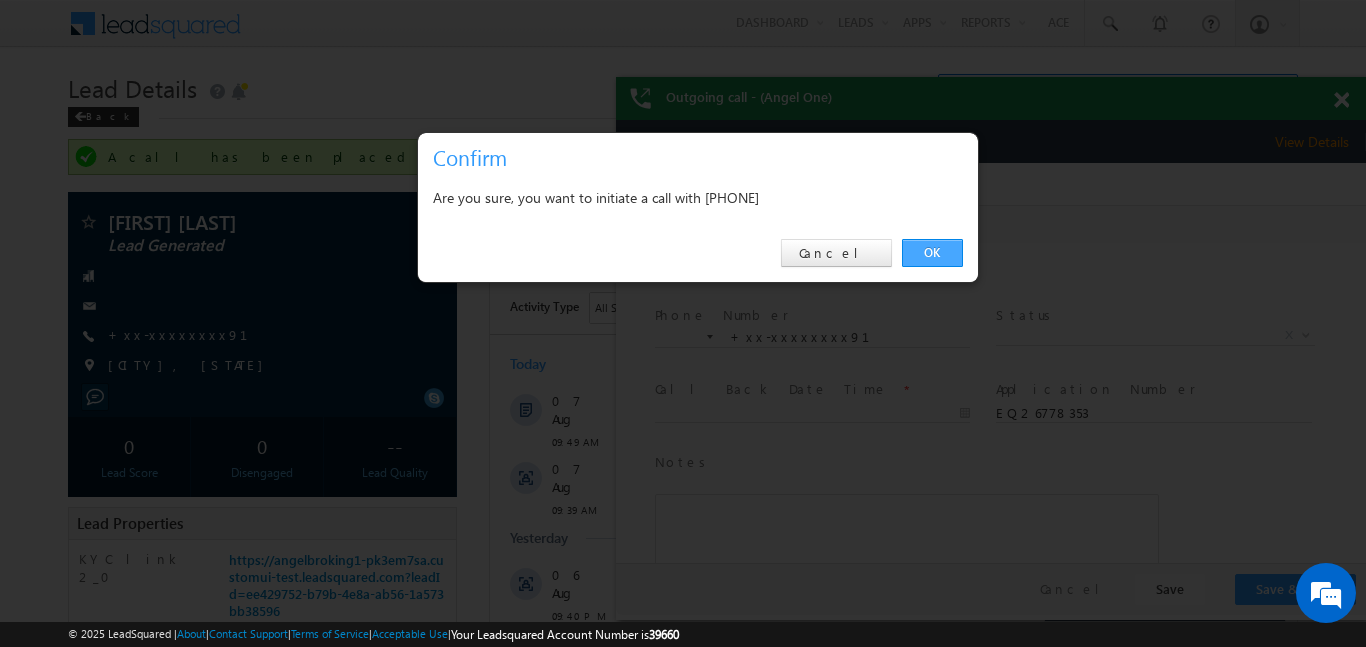 drag, startPoint x: 936, startPoint y: 254, endPoint x: 335, endPoint y: 23, distance: 643.86487 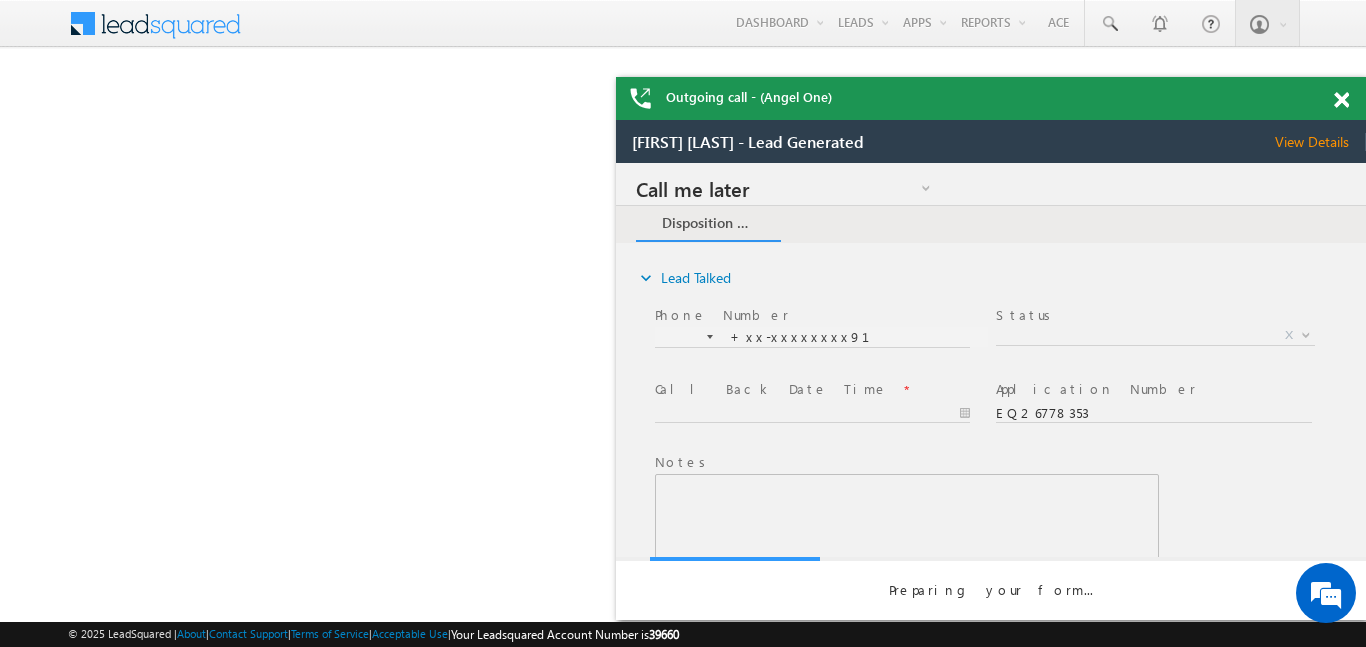 scroll, scrollTop: 0, scrollLeft: 0, axis: both 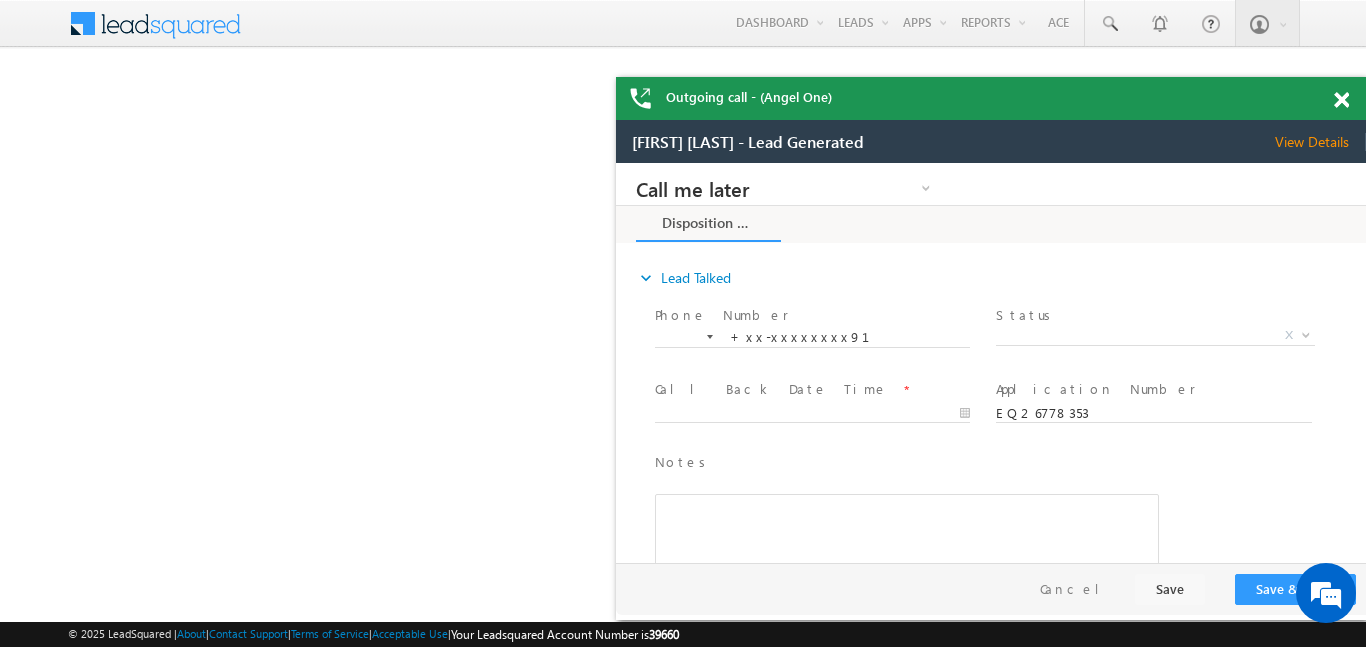 click at bounding box center (1352, 96) 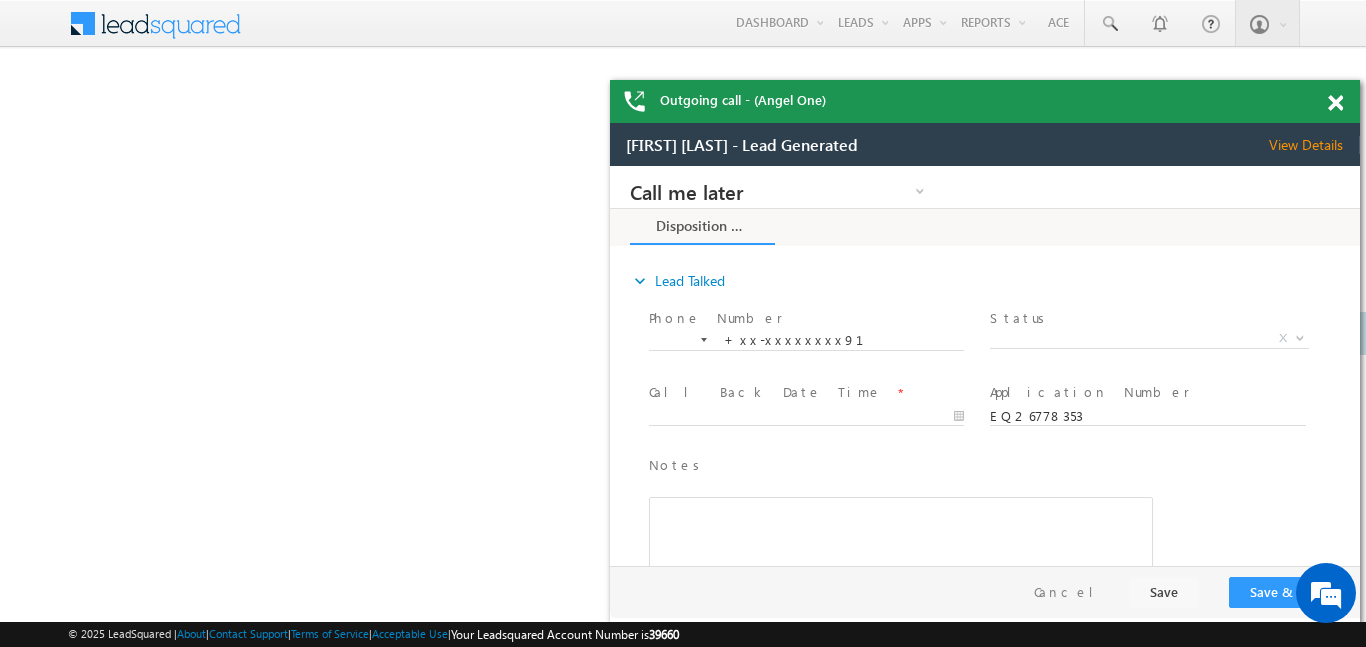 click at bounding box center [1335, 103] 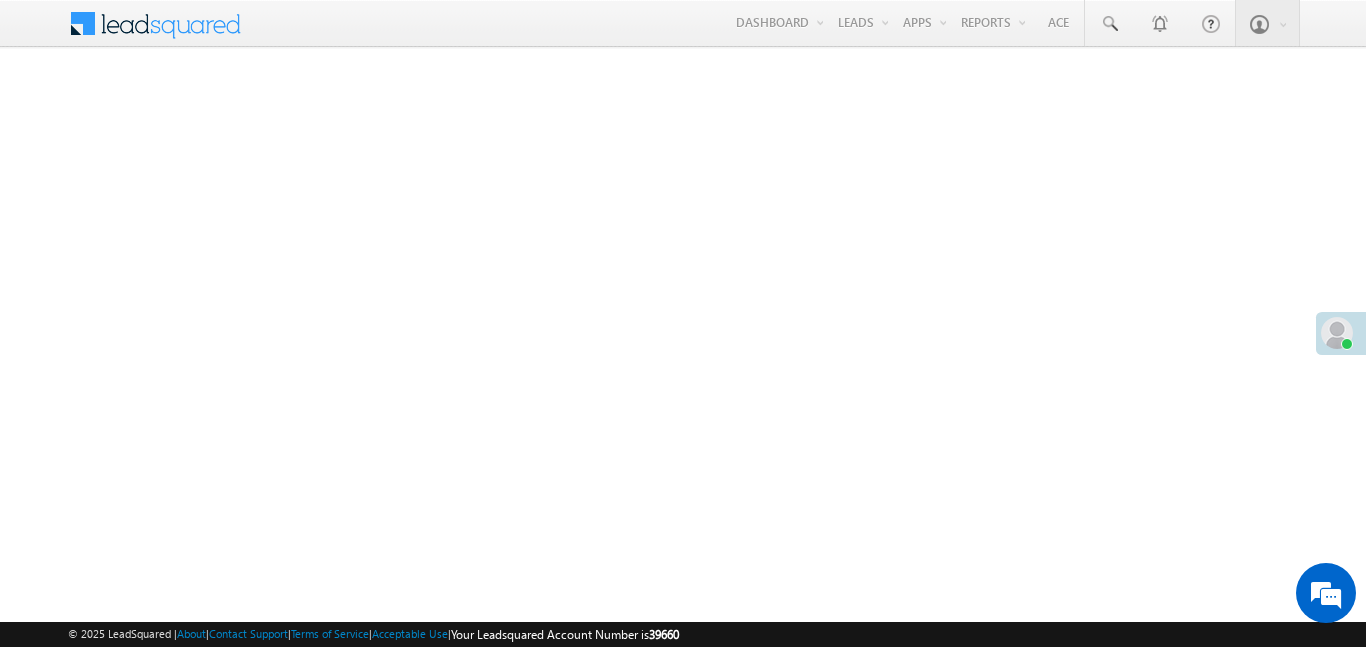 scroll, scrollTop: 0, scrollLeft: 0, axis: both 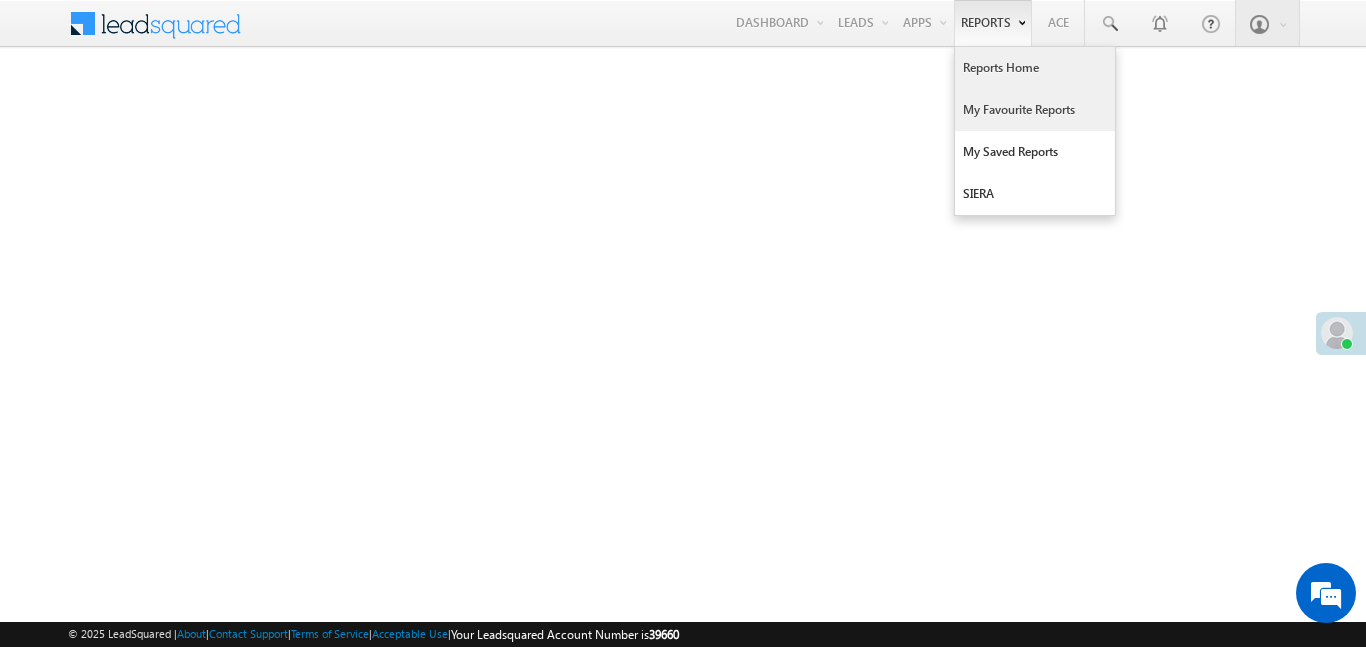 click on "My Favourite Reports" at bounding box center (1035, 110) 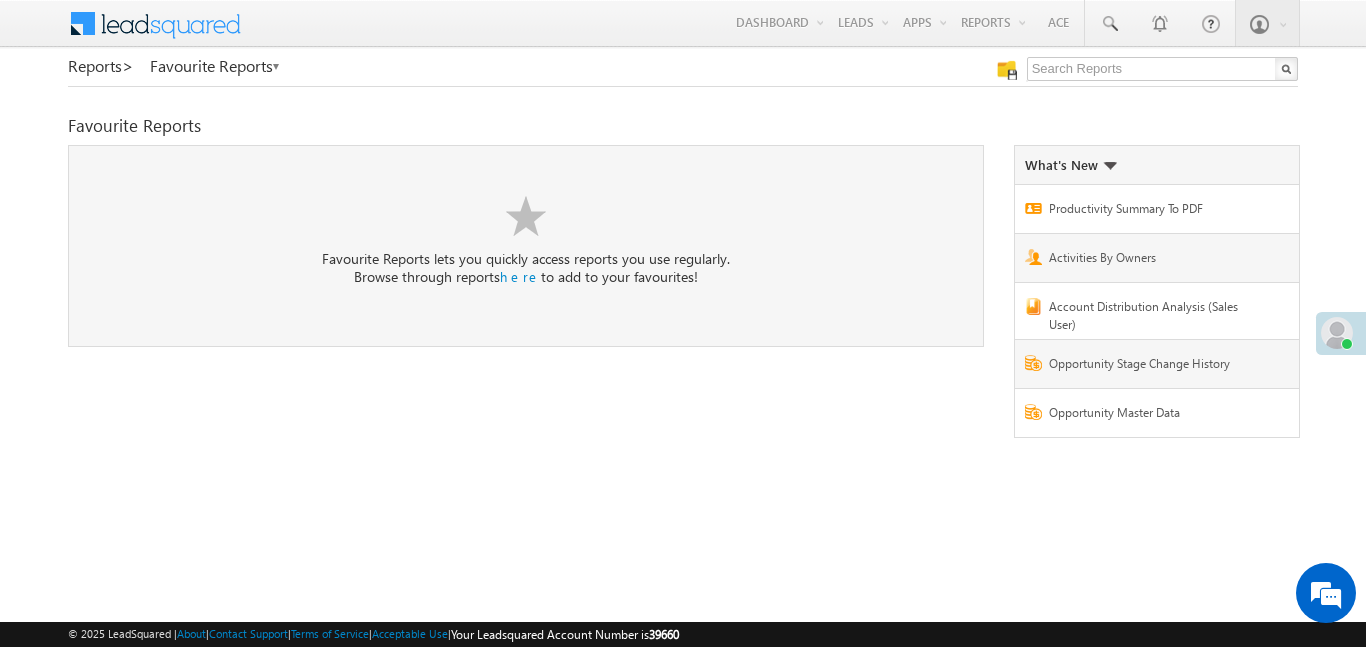 scroll, scrollTop: 0, scrollLeft: 0, axis: both 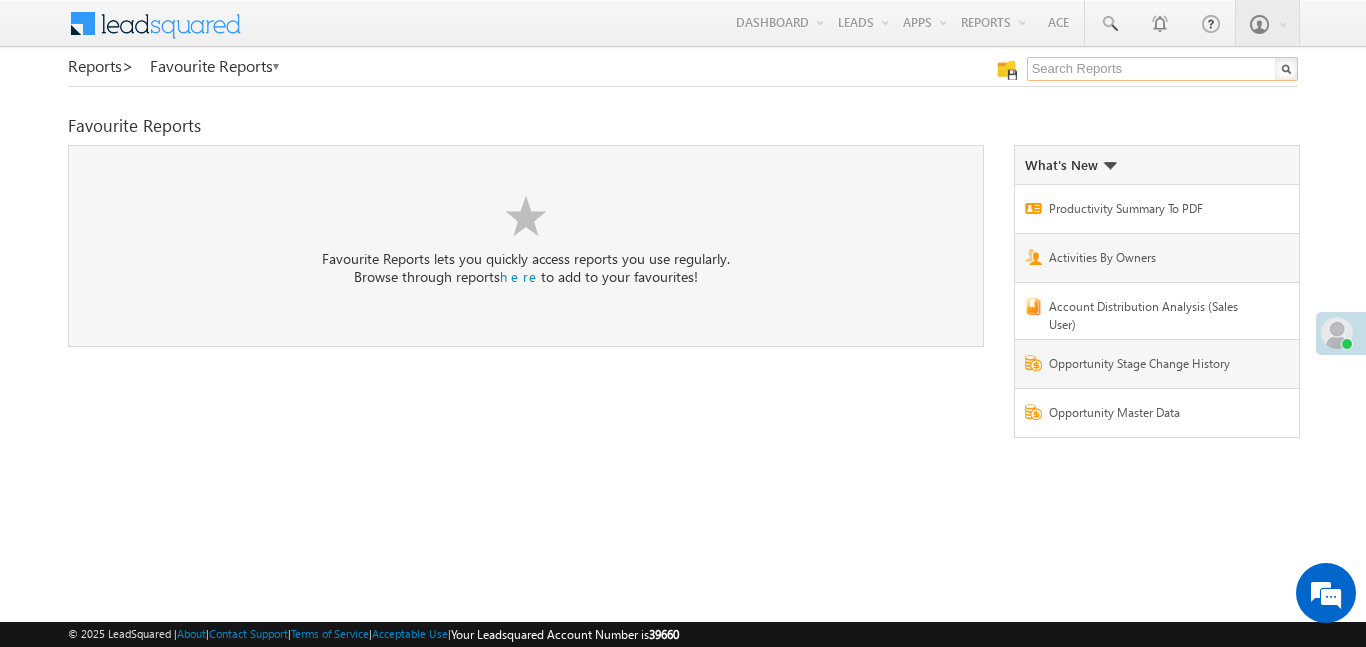 click at bounding box center (1162, 69) 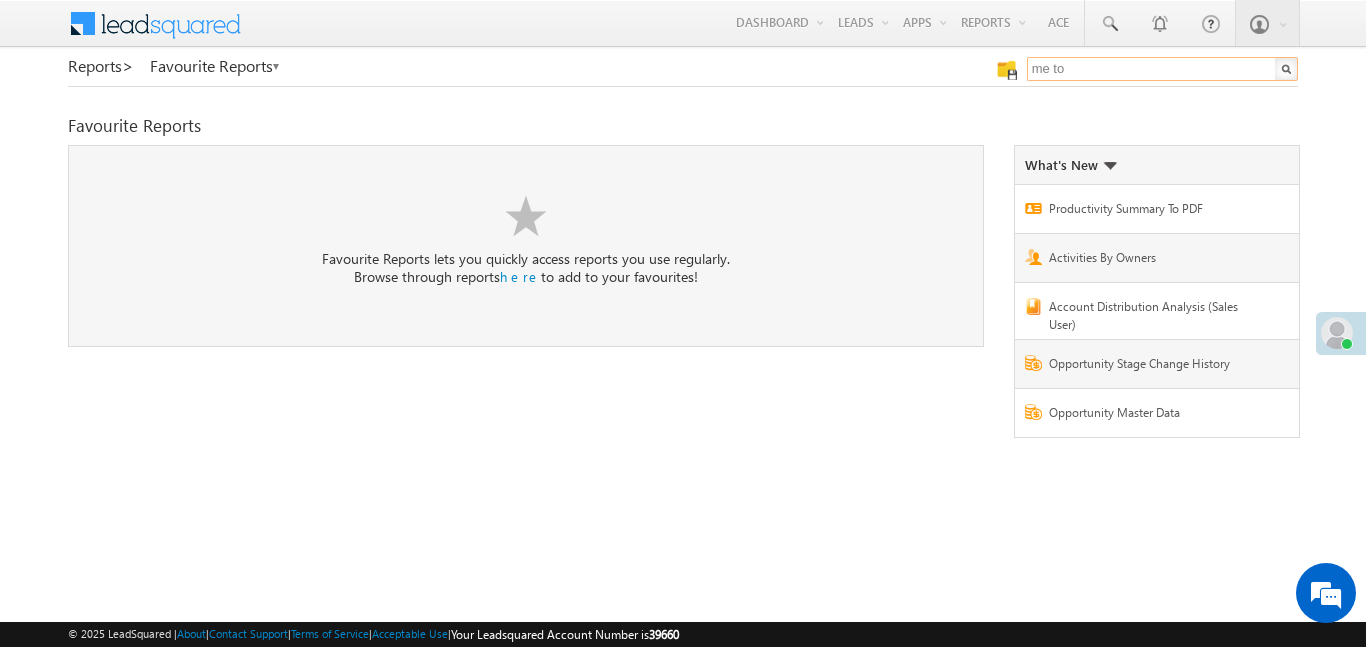 type on "me to" 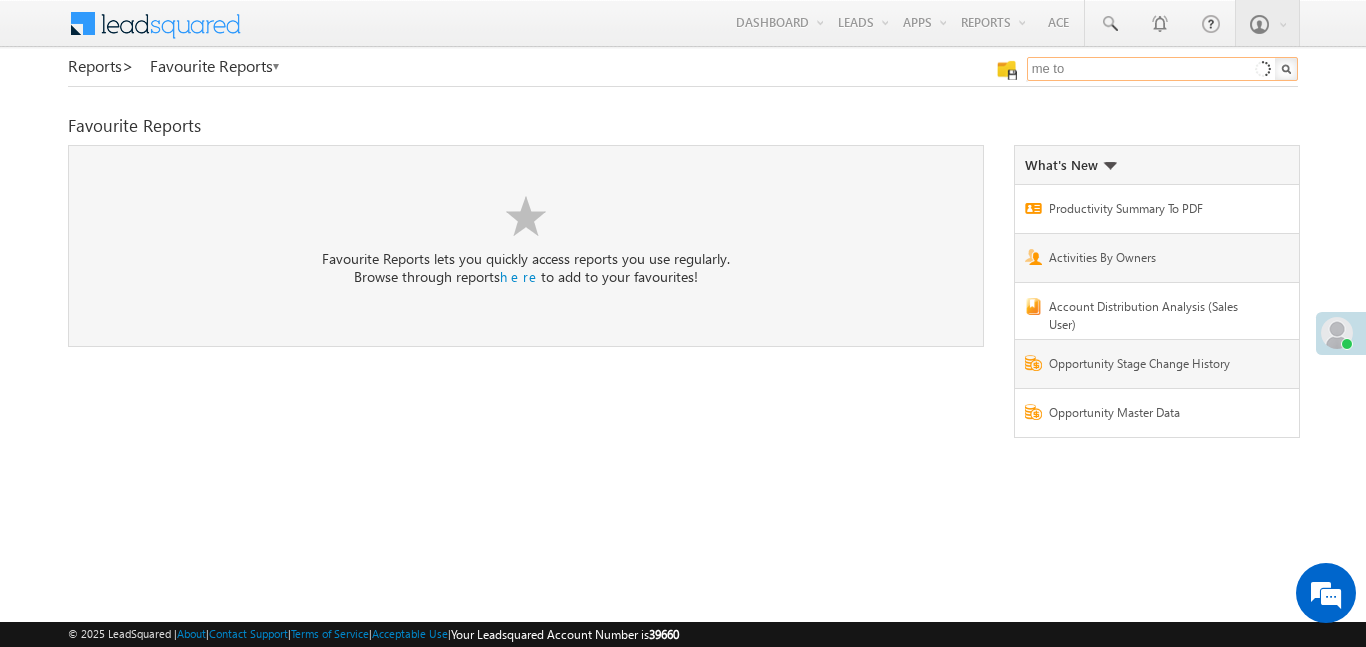scroll, scrollTop: 0, scrollLeft: 0, axis: both 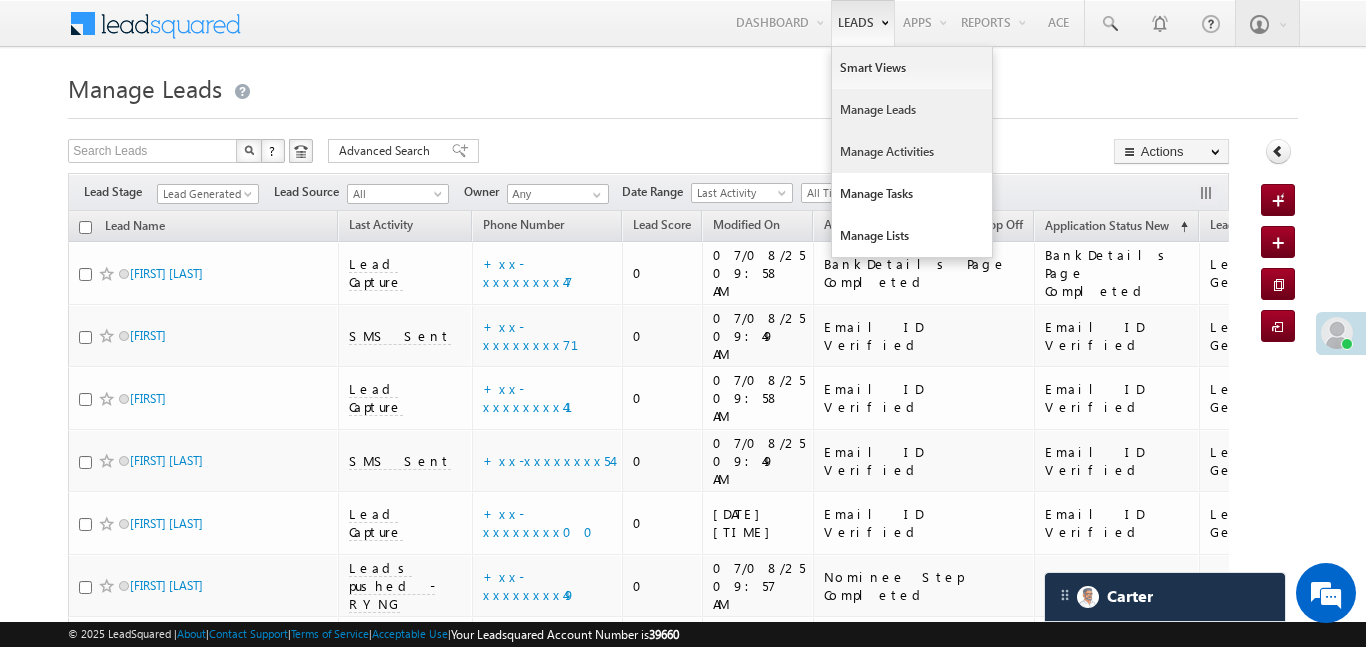 click on "Manage Activities" at bounding box center [912, 152] 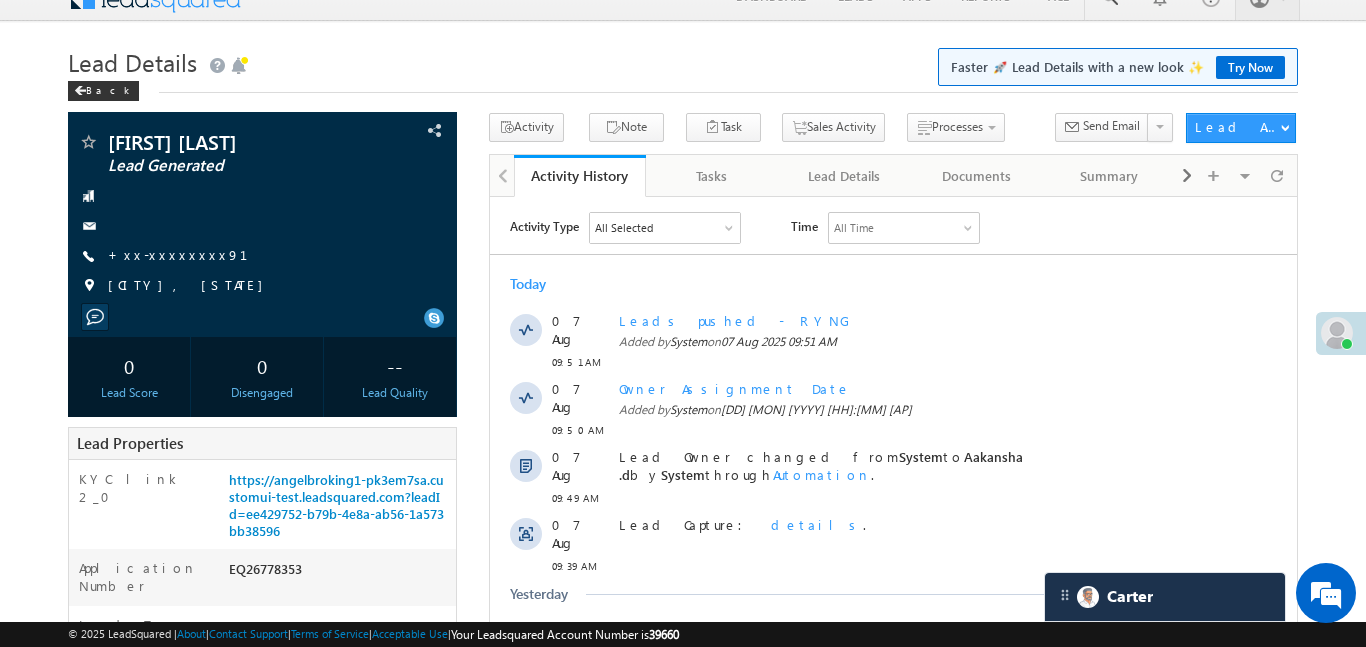 scroll, scrollTop: 0, scrollLeft: 0, axis: both 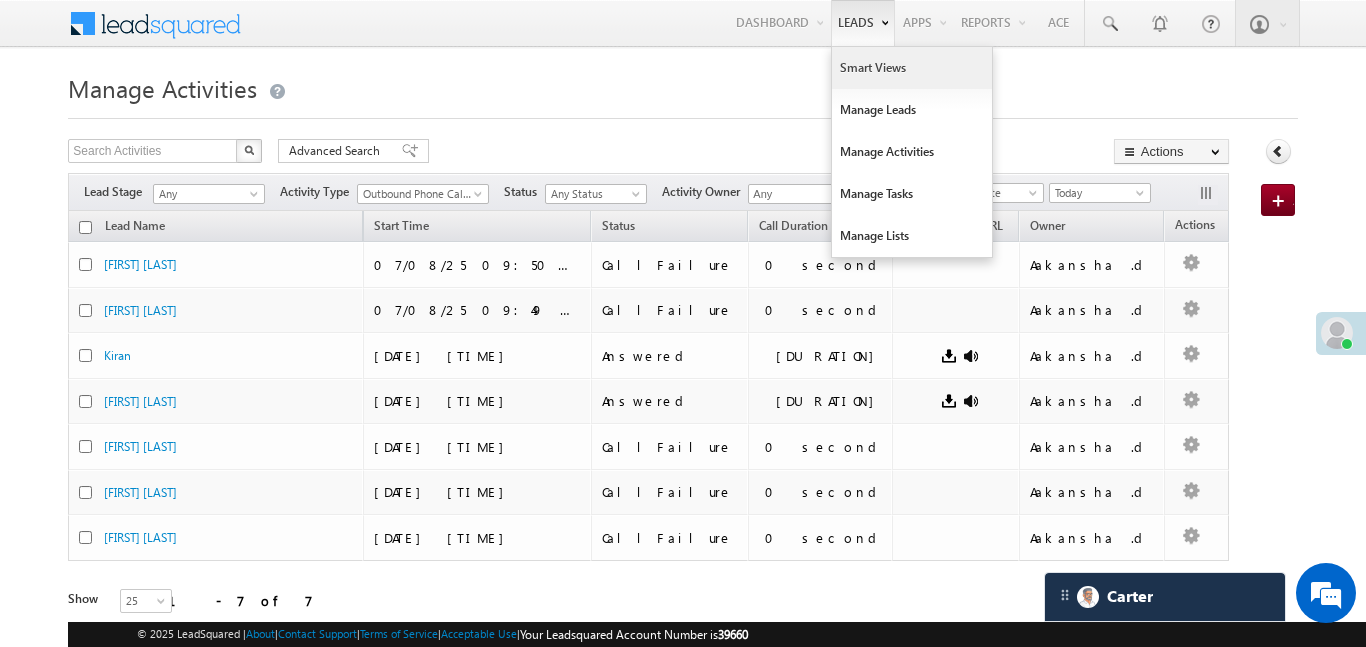 click on "Smart Views" at bounding box center (912, 68) 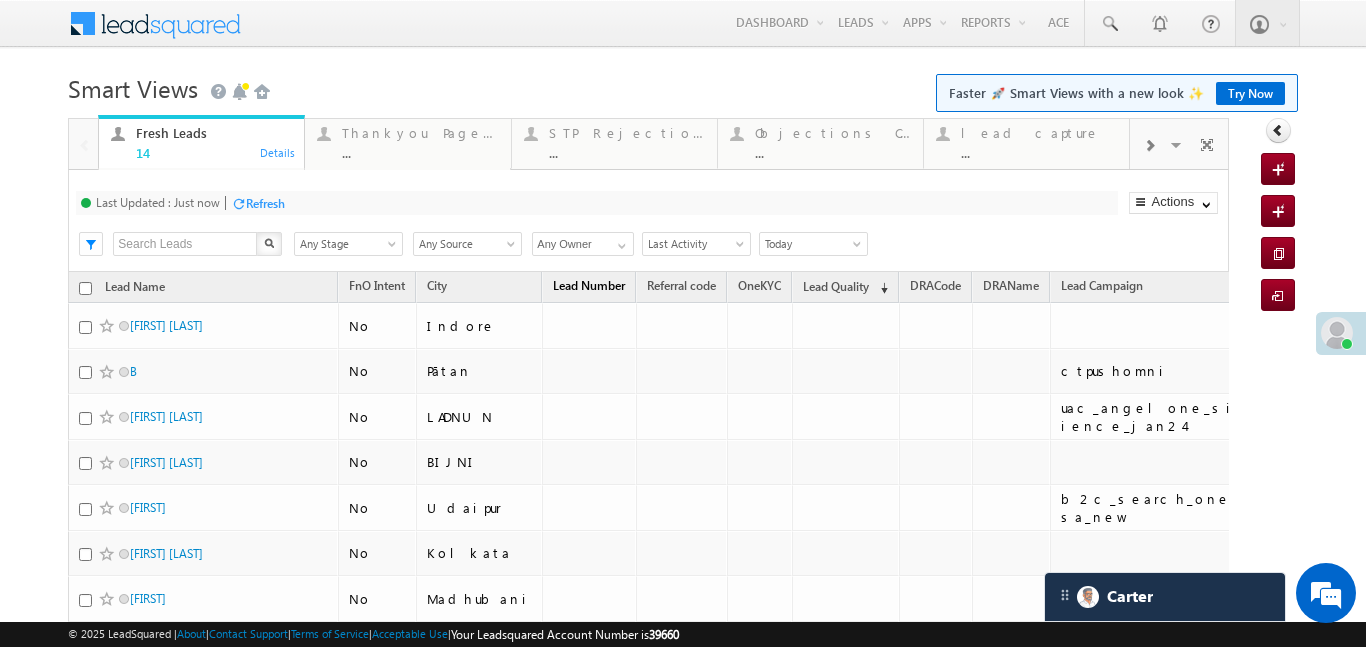scroll, scrollTop: 0, scrollLeft: 0, axis: both 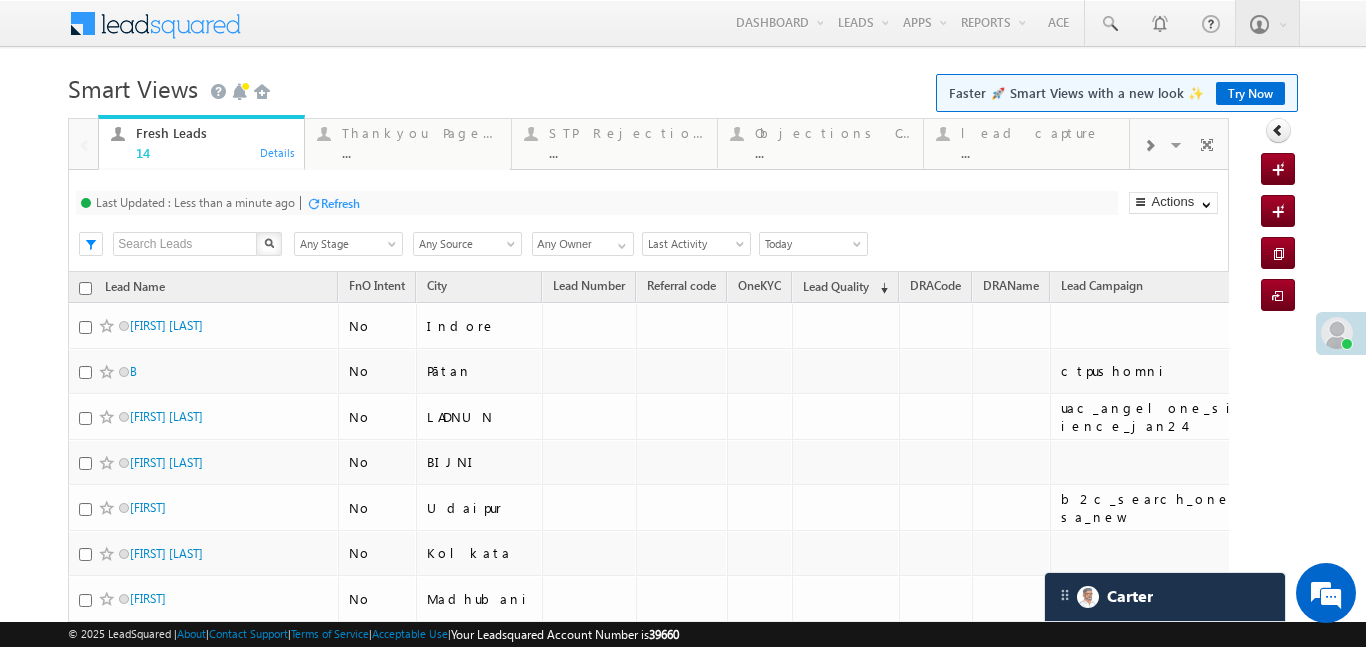 click at bounding box center (1149, 146) 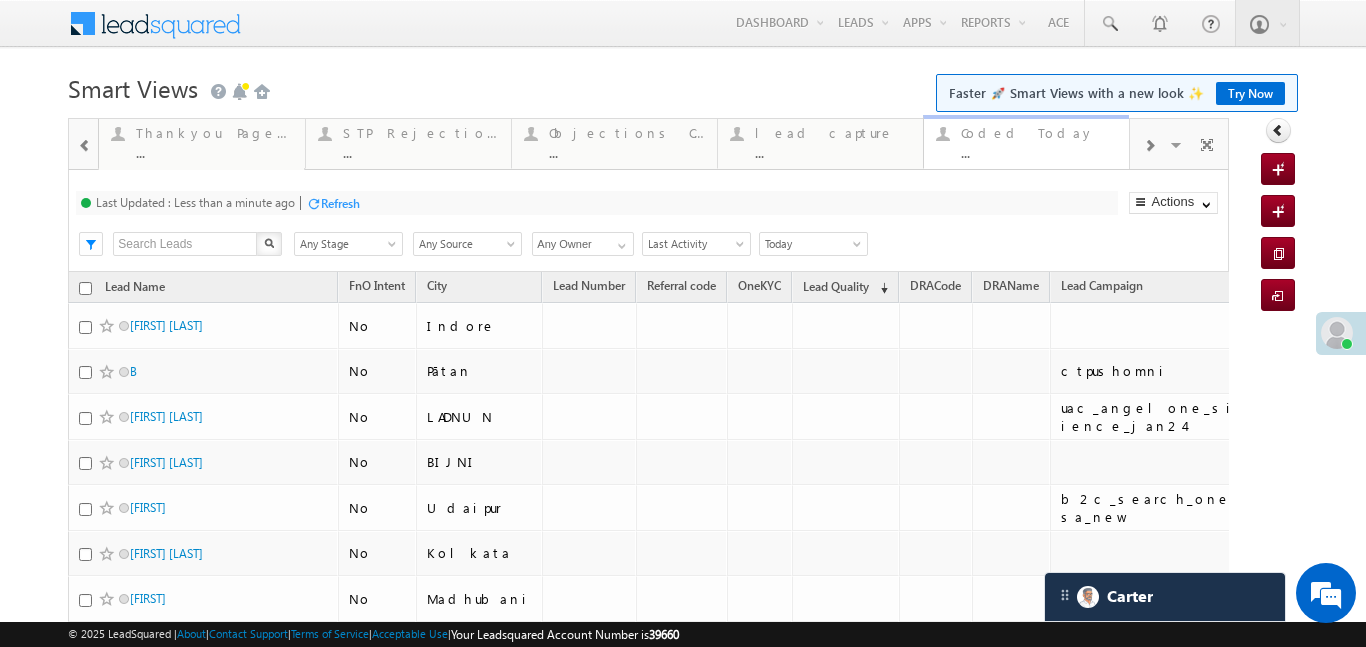 click on "Coded Today ..." at bounding box center [1039, 140] 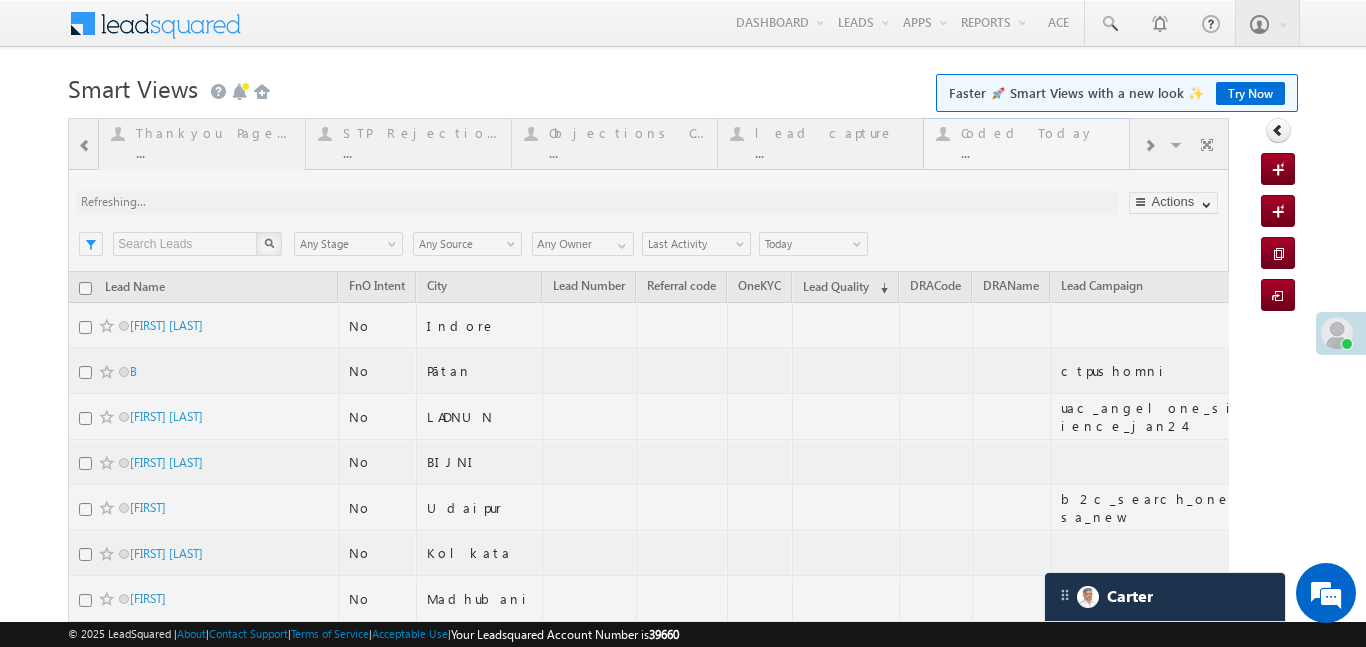 click at bounding box center [648, 584] 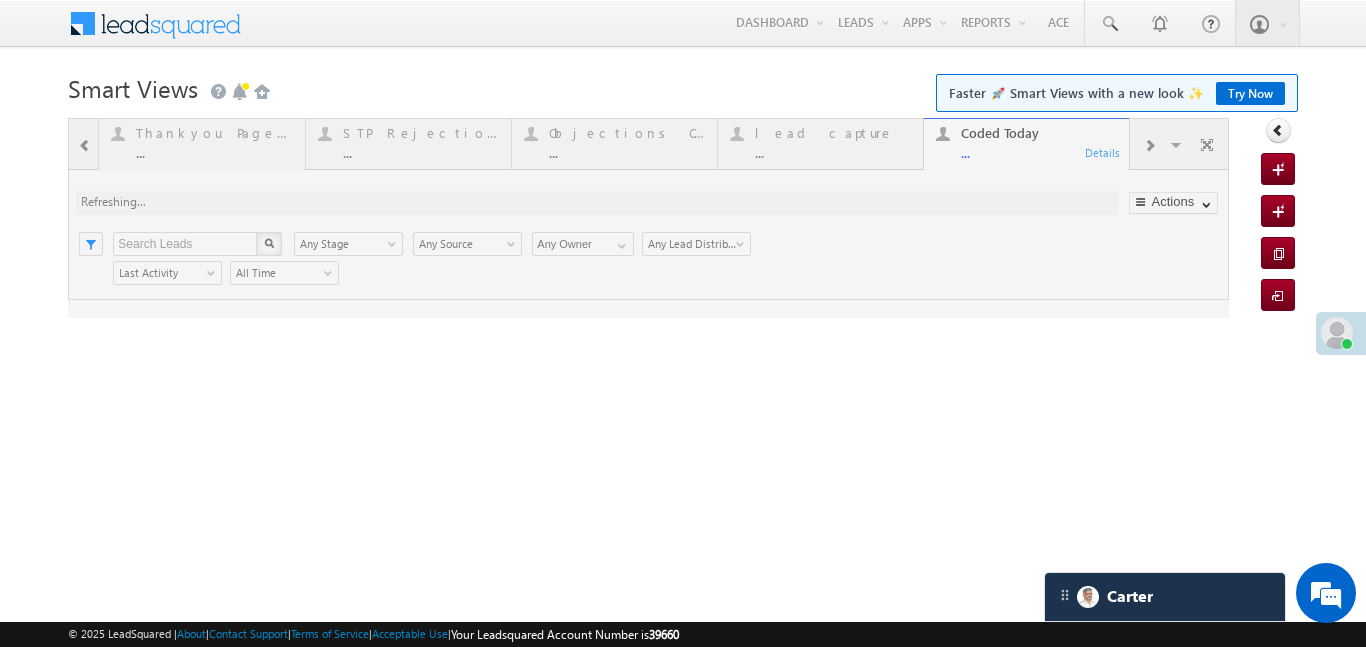 scroll, scrollTop: 0, scrollLeft: 0, axis: both 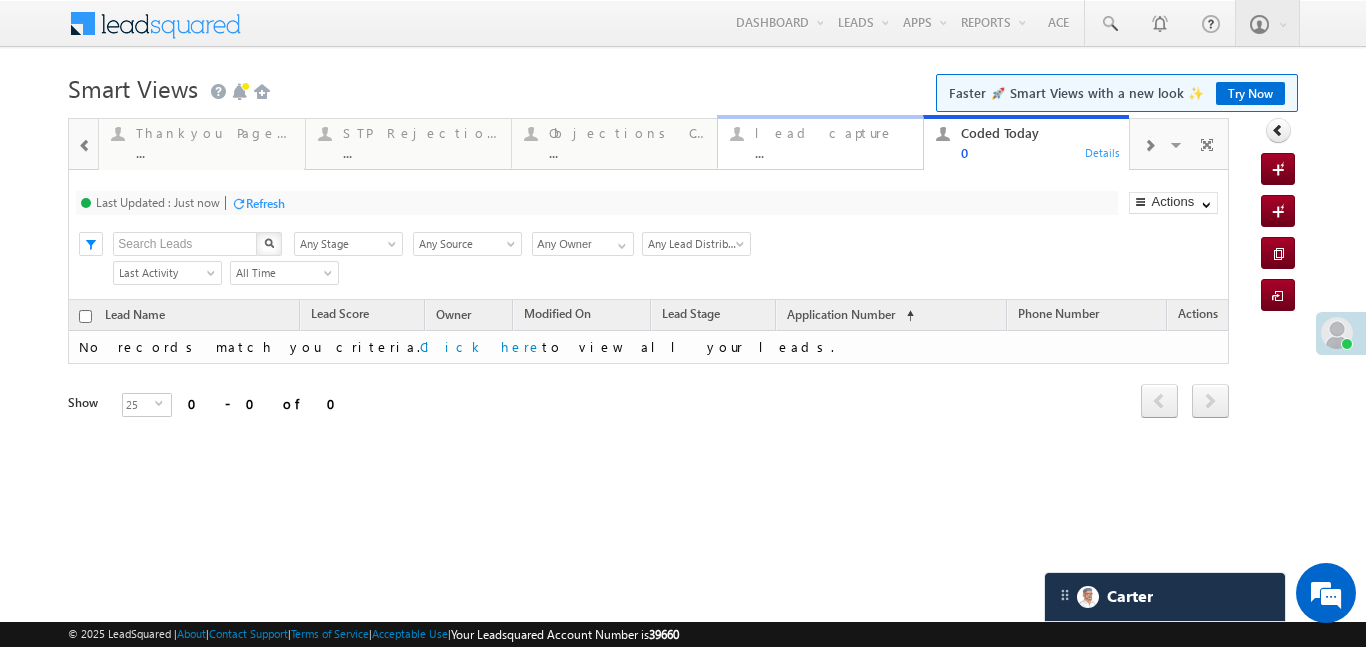 click on "lead capture ..." at bounding box center (833, 140) 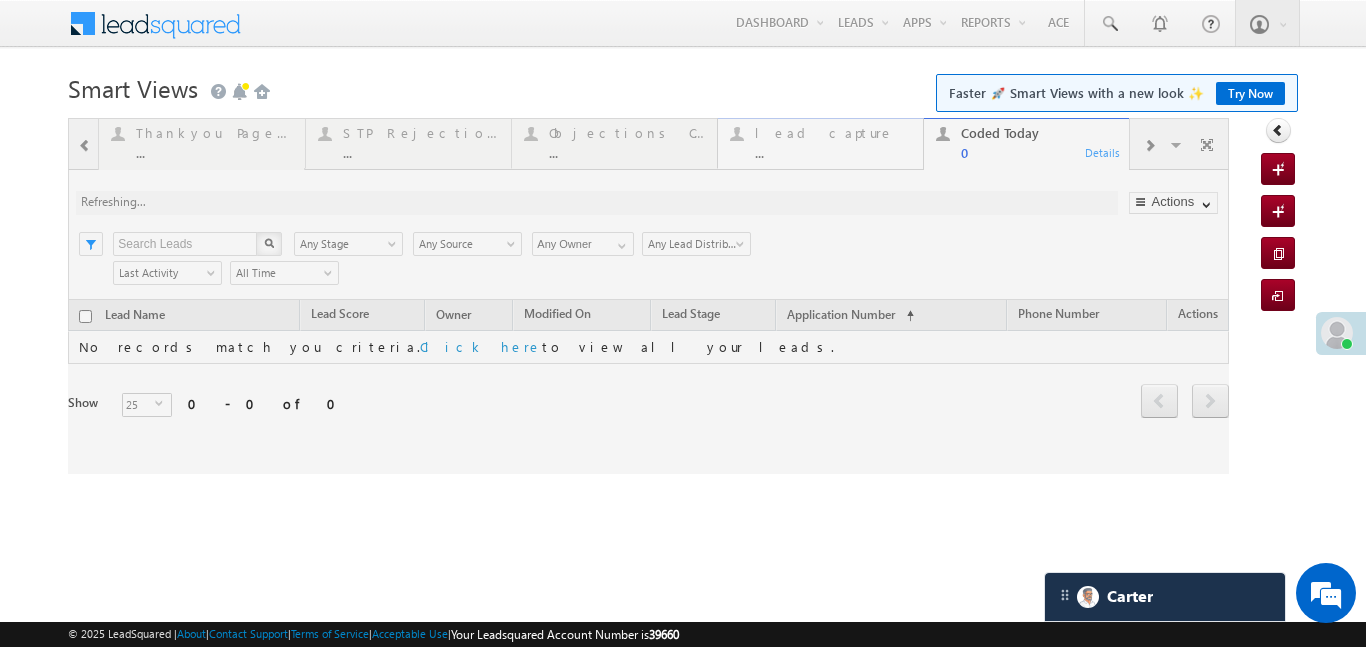 click at bounding box center [648, 296] 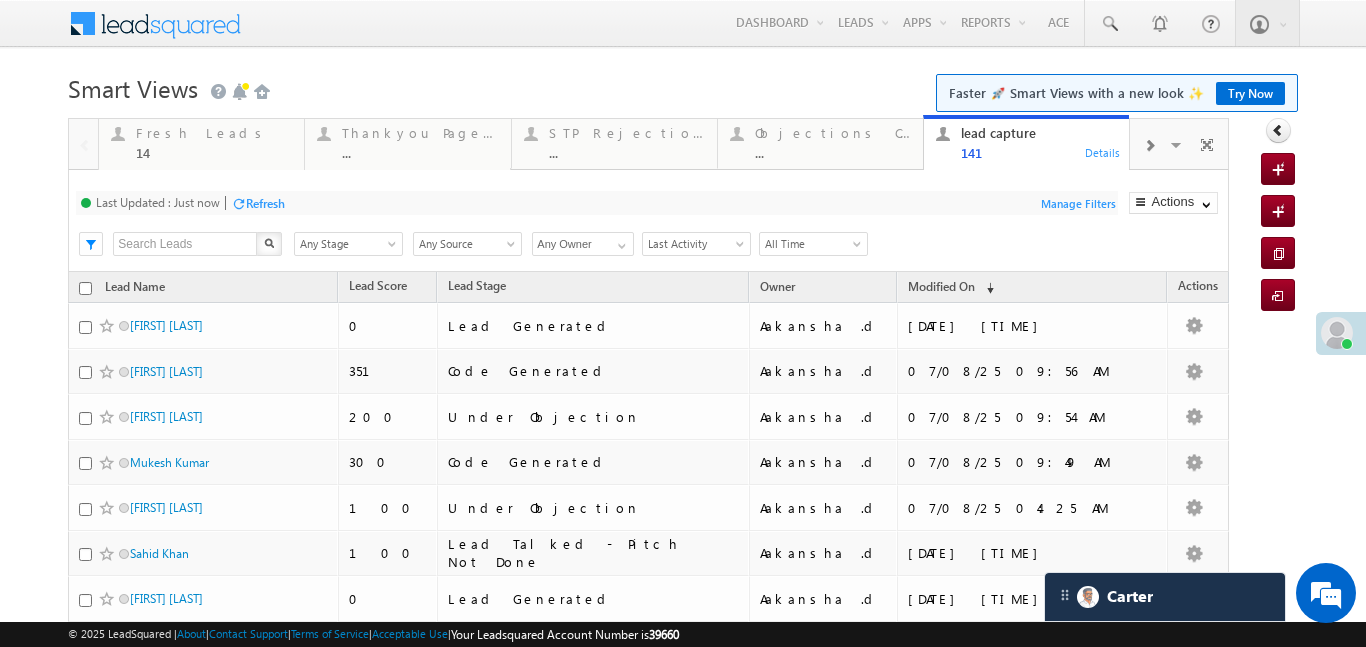 scroll, scrollTop: 0, scrollLeft: 0, axis: both 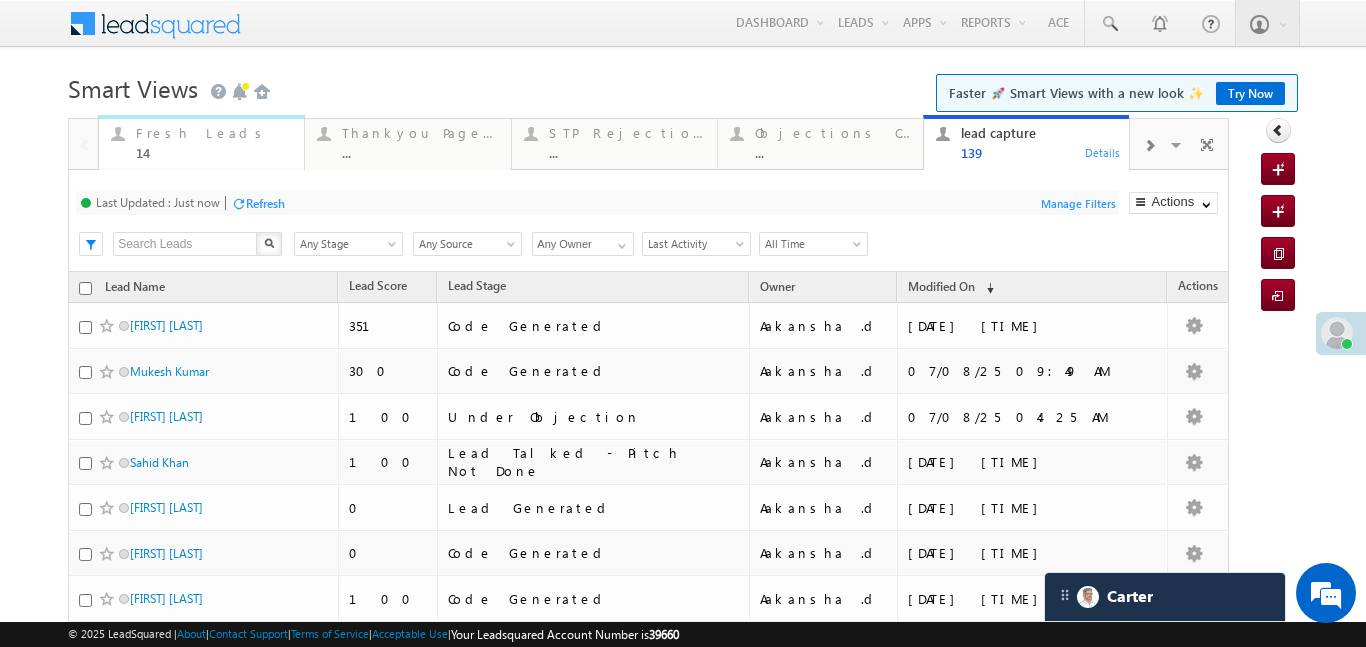 click on "Fresh Leads 14" at bounding box center (214, 140) 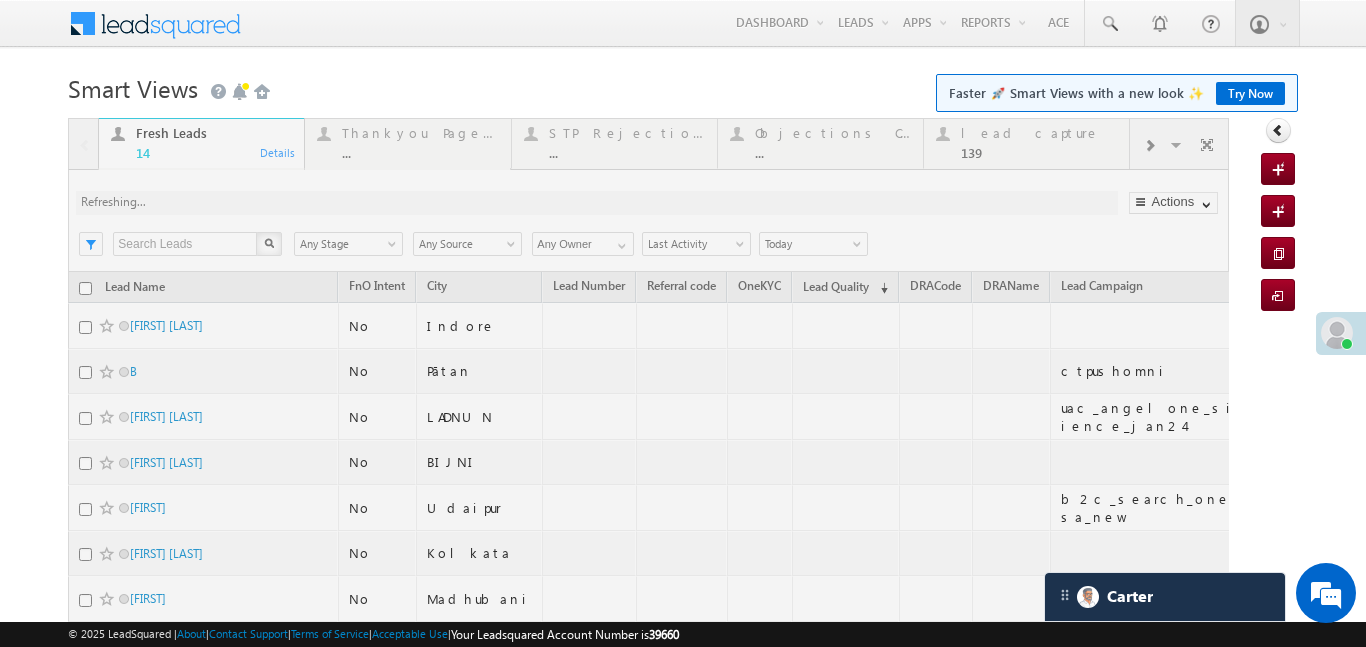 click at bounding box center (648, 584) 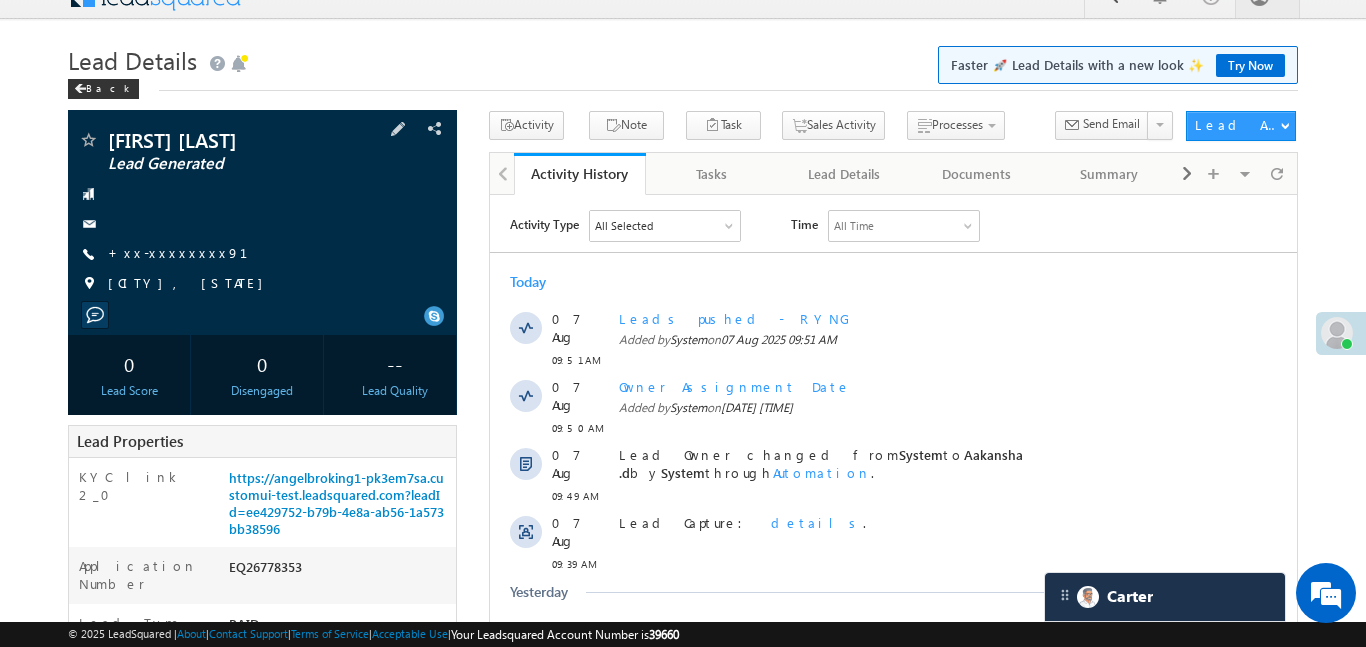 scroll, scrollTop: 0, scrollLeft: 0, axis: both 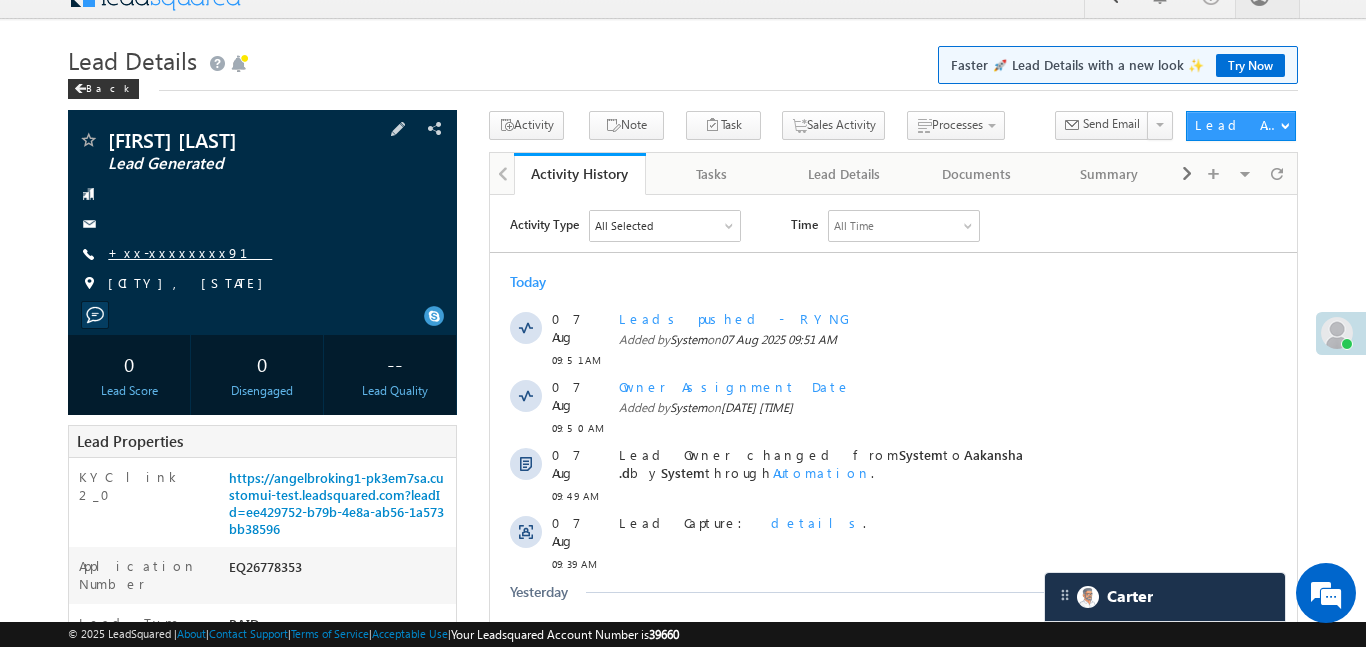 click on "+xx-xxxxxxxx91" at bounding box center [190, 252] 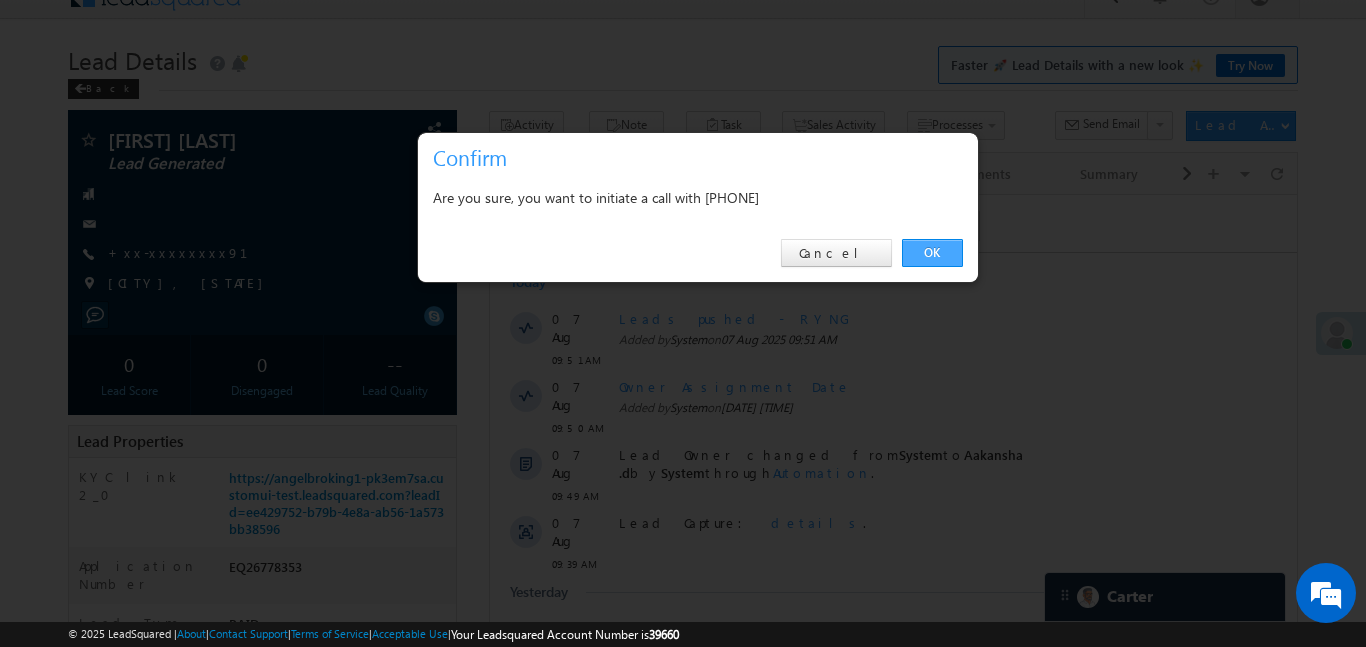 click on "OK" at bounding box center (932, 253) 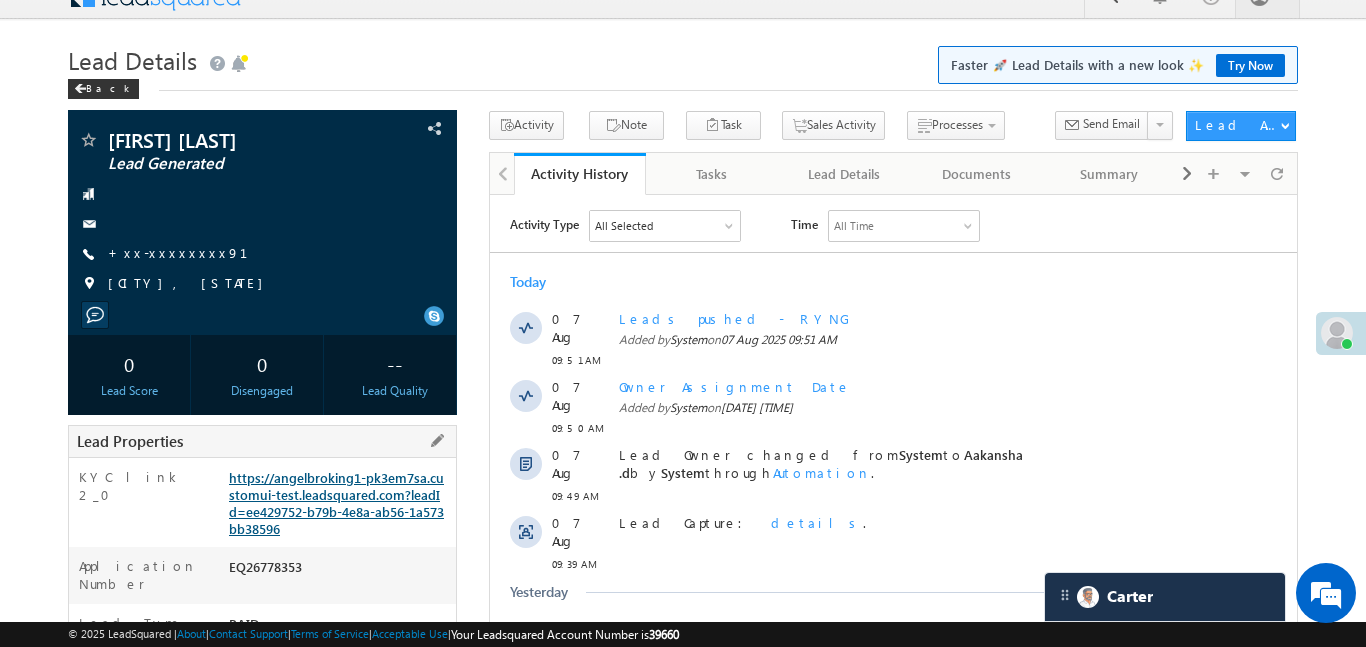 click on "https://angelbroking1-pk3em7sa.customui-test.leadsquared.com?leadId=ee429752-b79b-4e8a-ab56-1a573bb38596" at bounding box center (336, 503) 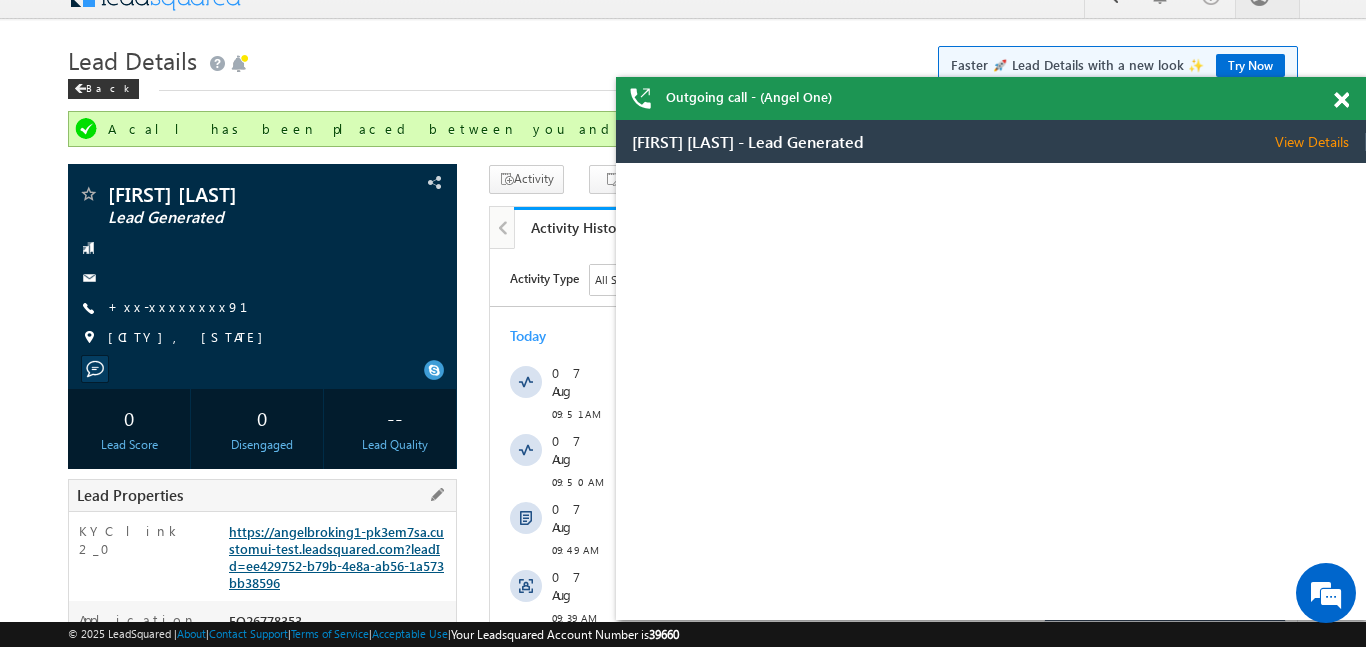scroll, scrollTop: 0, scrollLeft: 0, axis: both 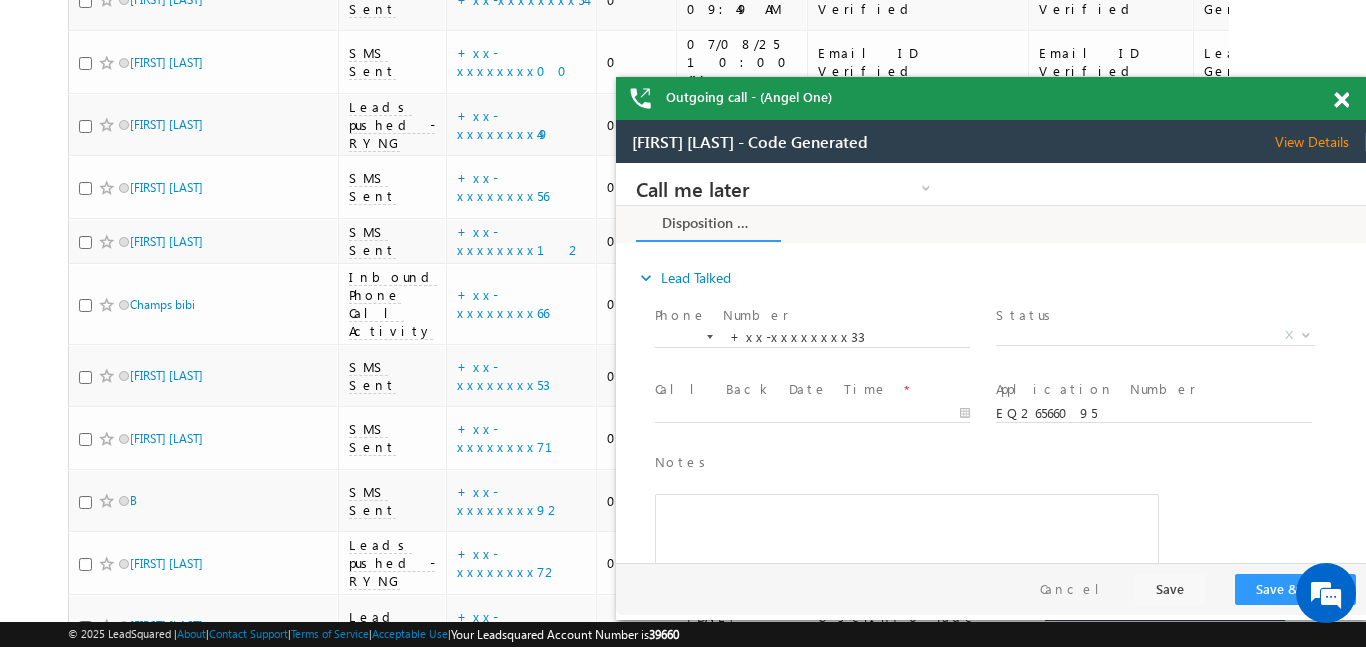 click at bounding box center (1341, 100) 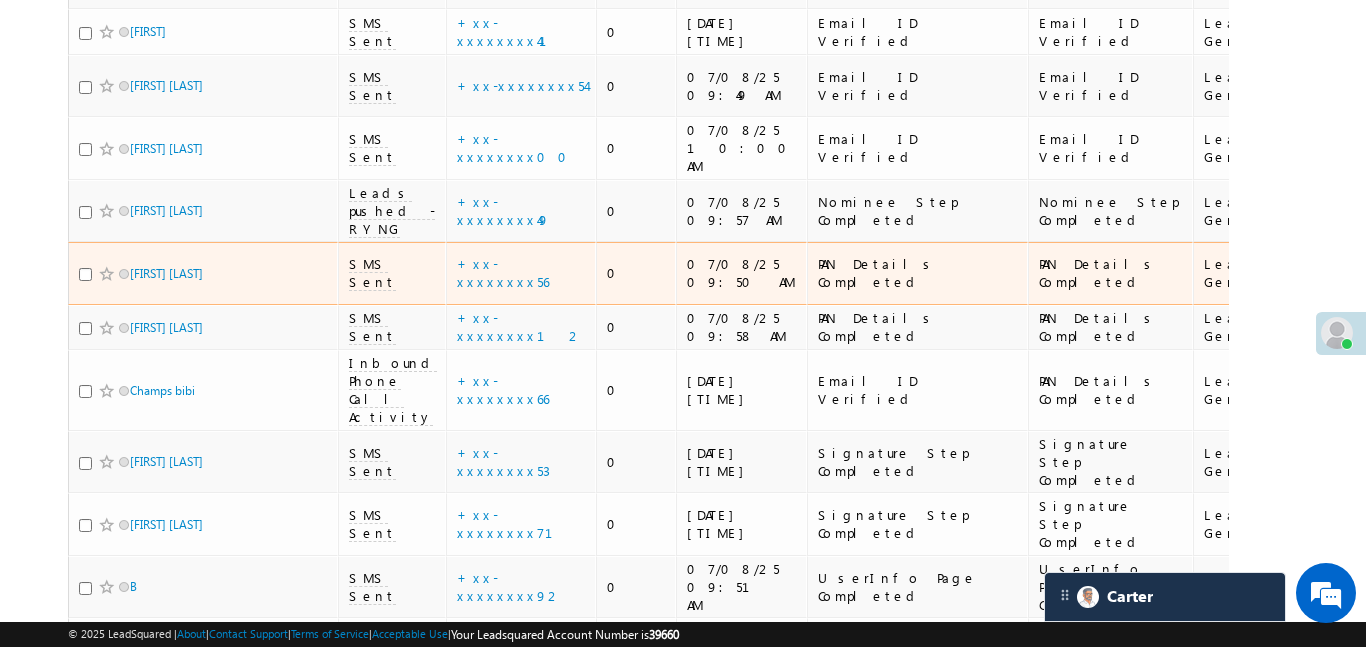 scroll, scrollTop: 349, scrollLeft: 0, axis: vertical 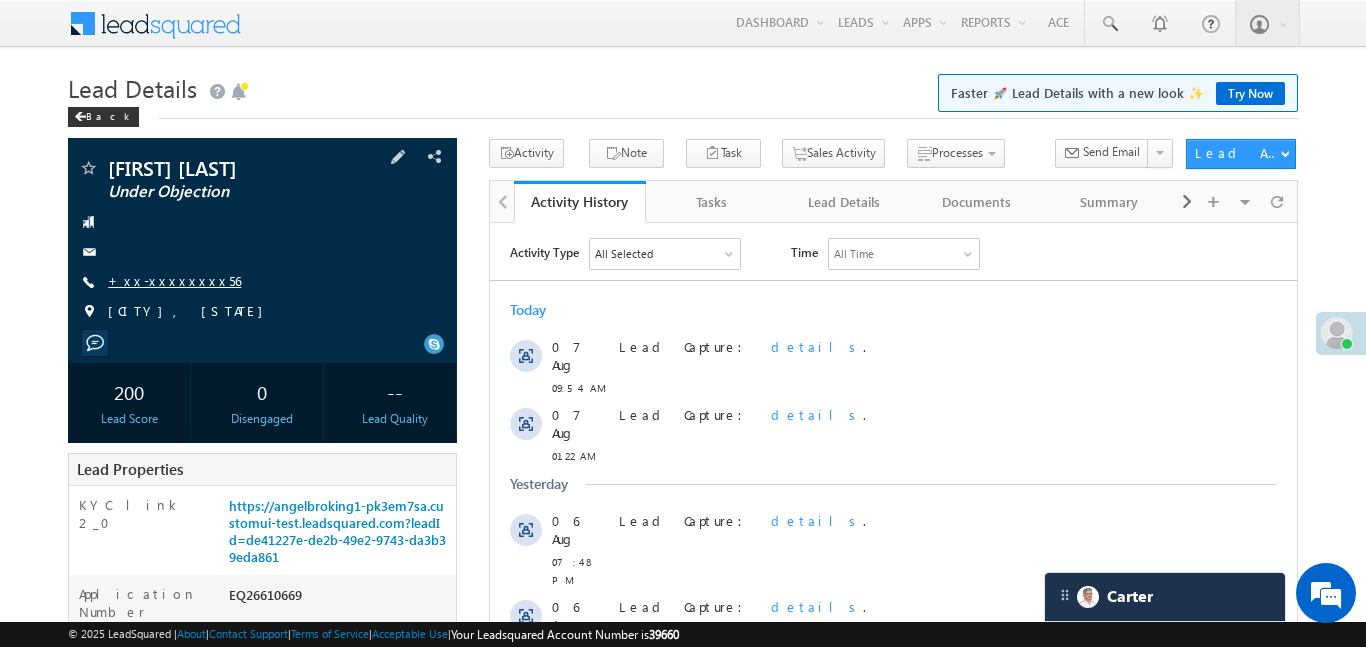 click on "+xx-xxxxxxxx56" at bounding box center [174, 280] 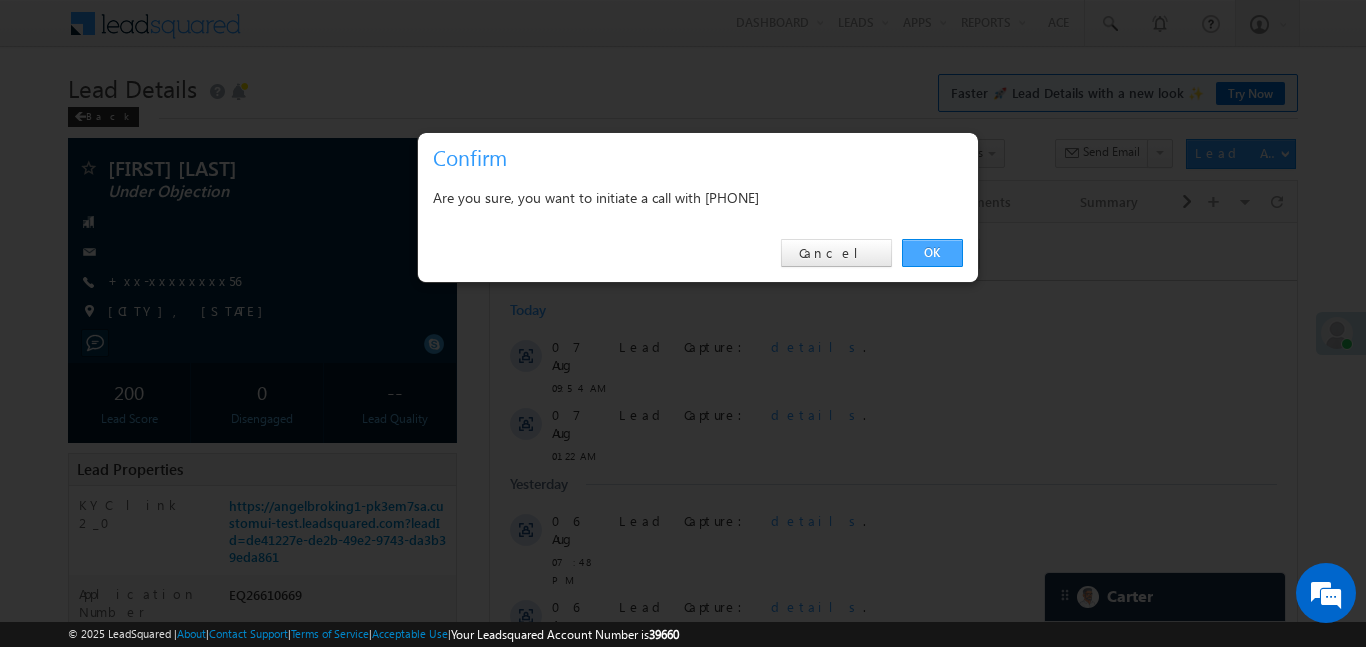 click on "OK" at bounding box center (932, 253) 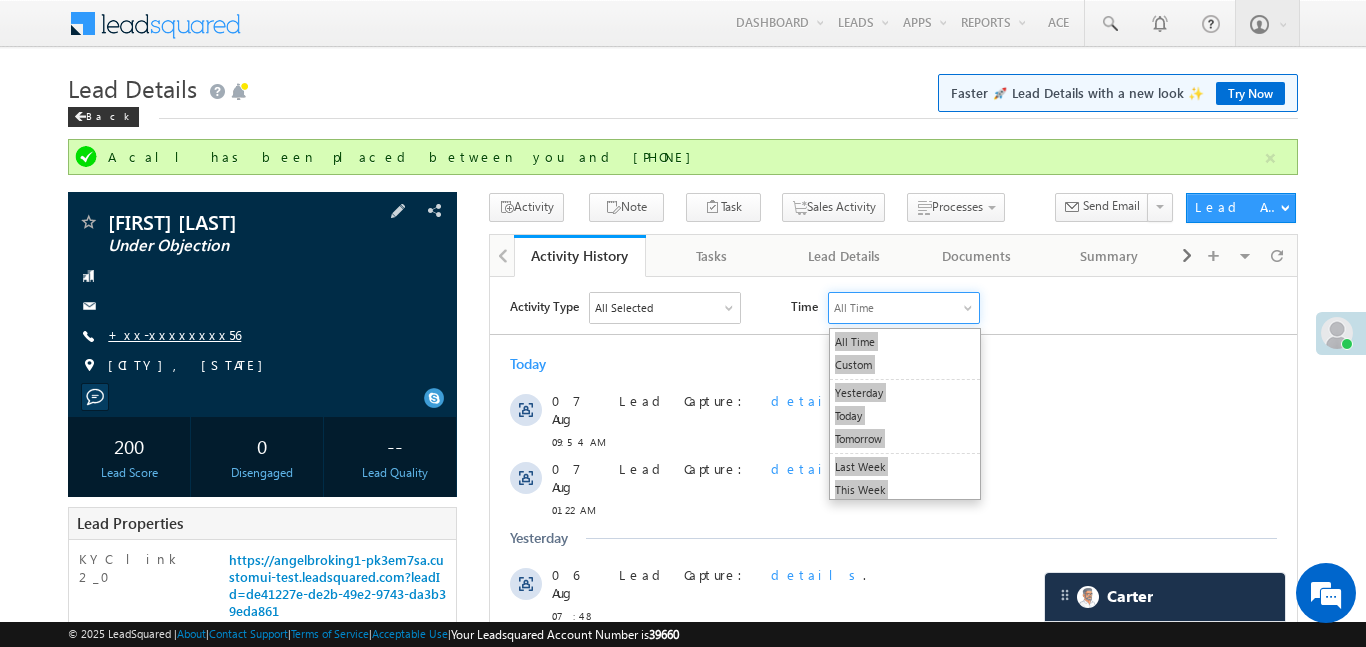 click on "+xx-xxxxxxxx56" at bounding box center [174, 334] 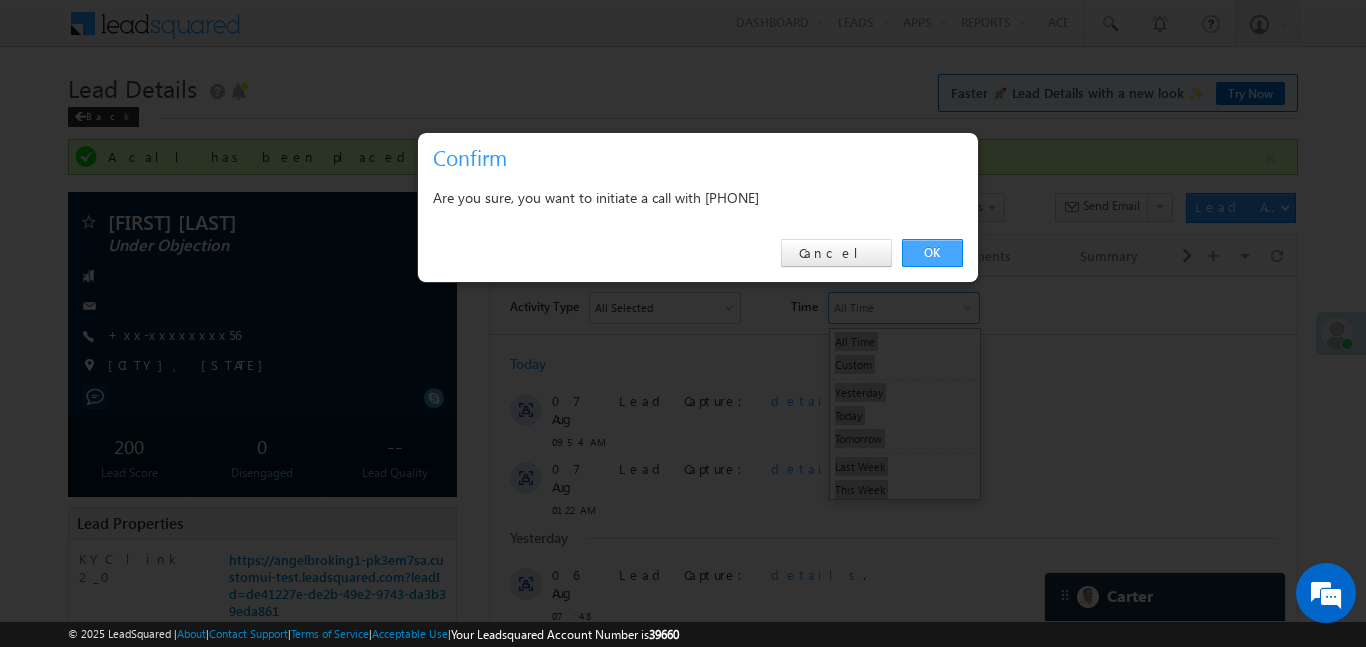 click on "OK" at bounding box center [932, 253] 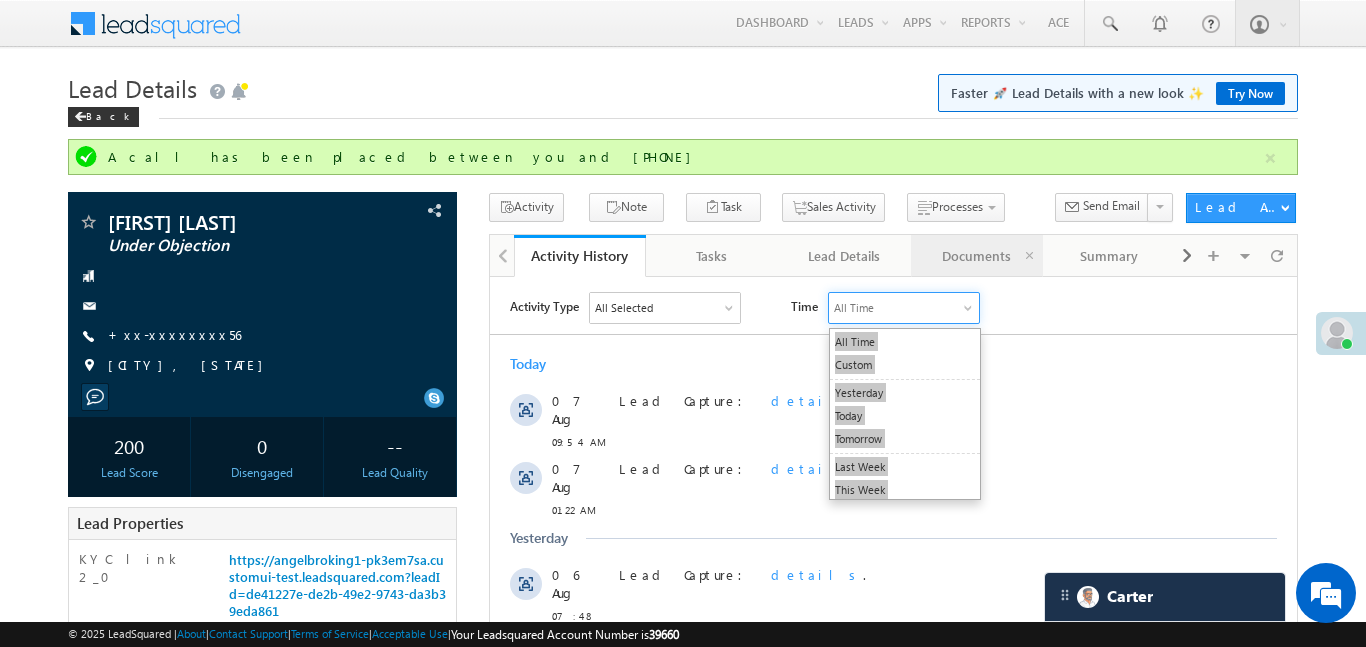 click on "Documents" at bounding box center [976, 256] 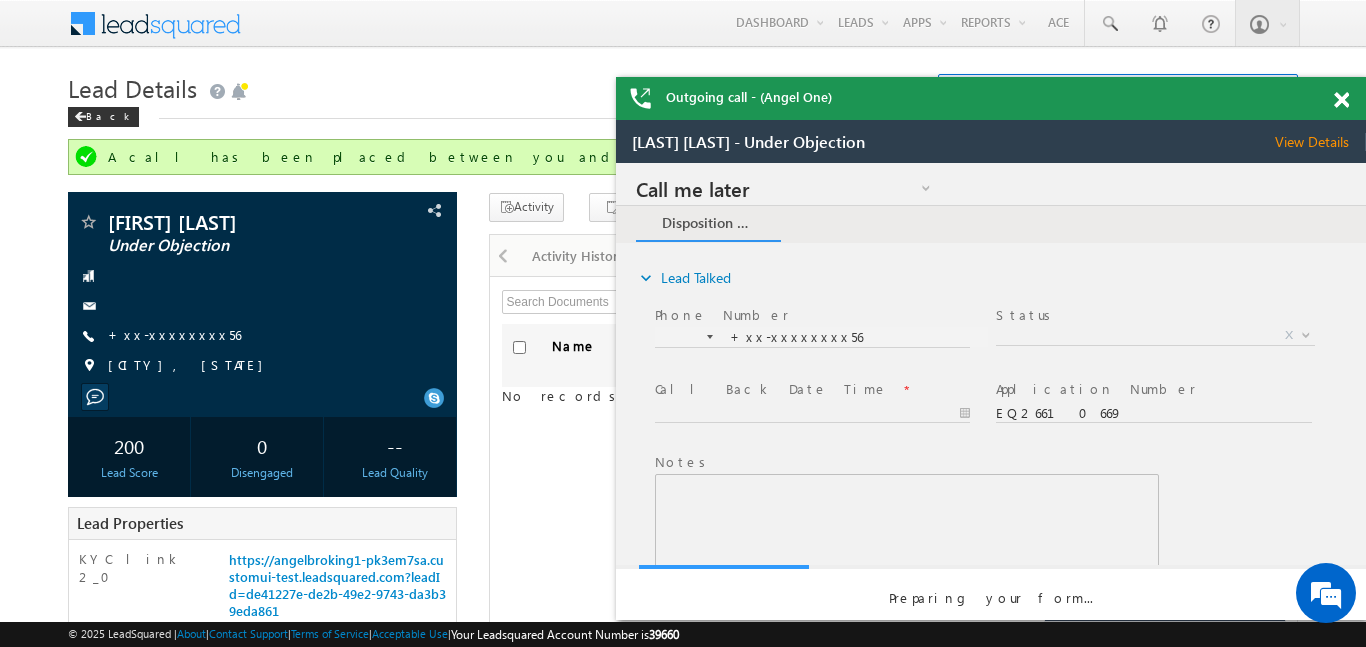 scroll, scrollTop: 0, scrollLeft: 0, axis: both 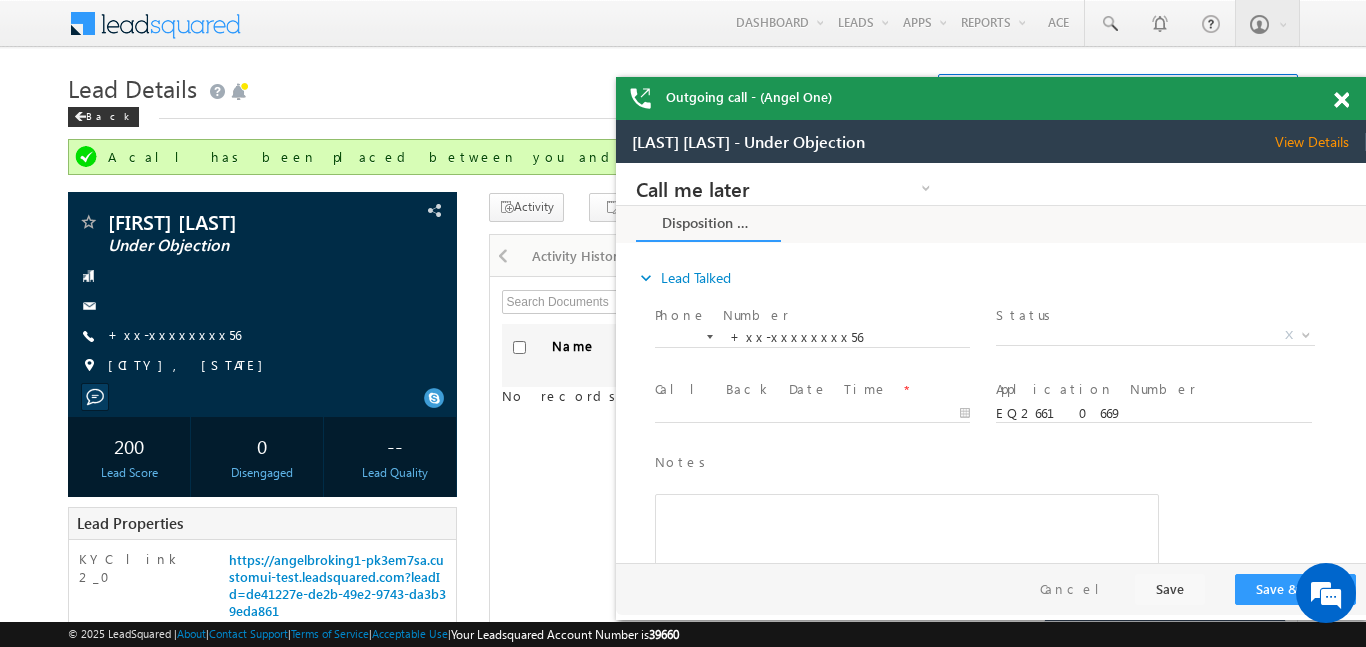 click at bounding box center [1341, 100] 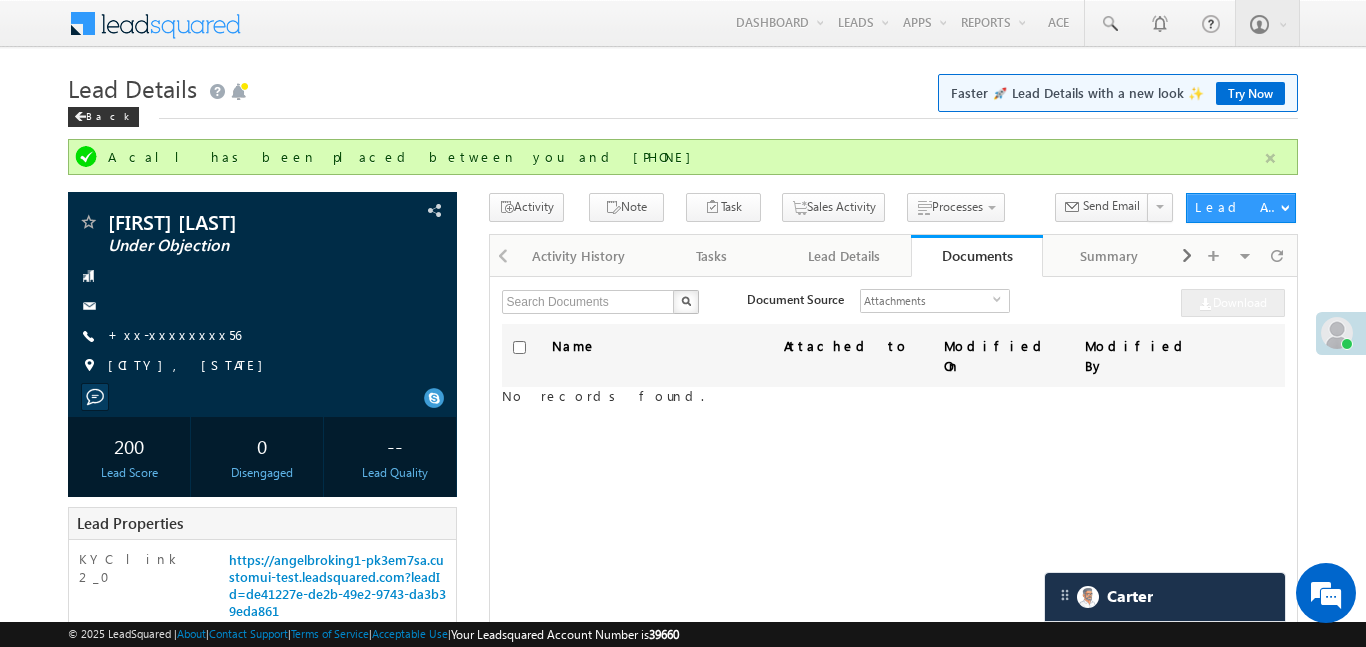click at bounding box center (1270, 158) 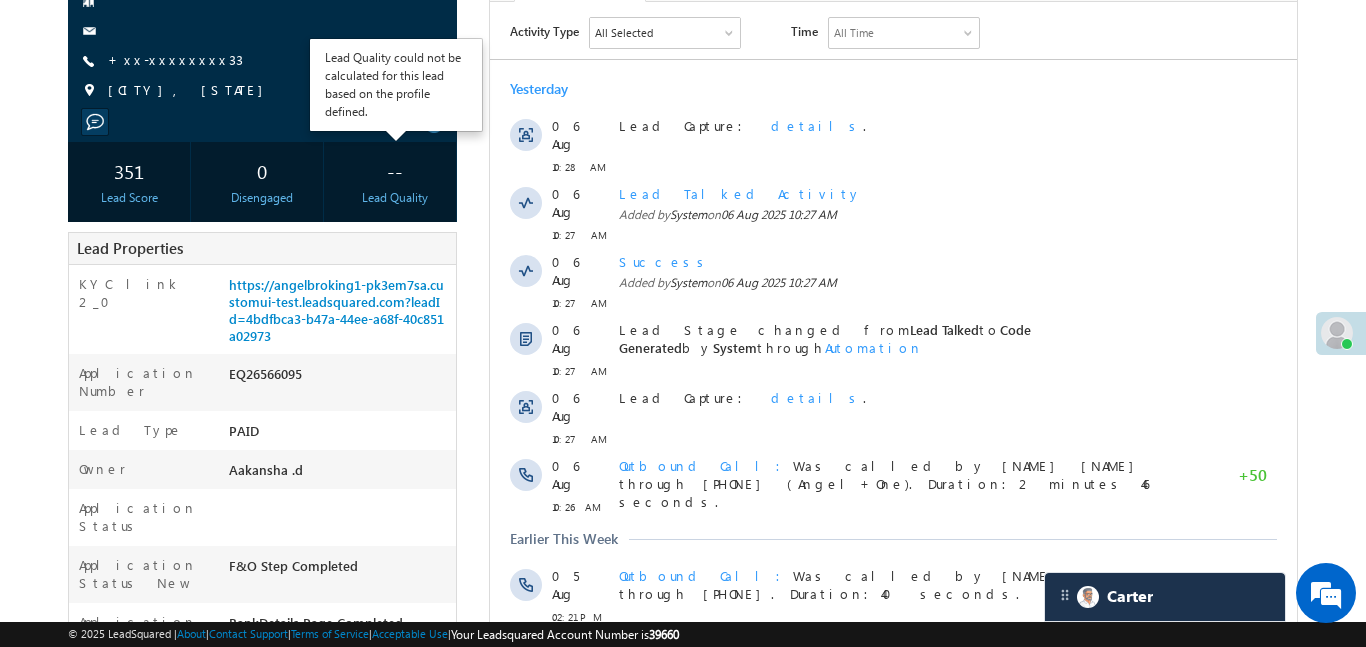 scroll, scrollTop: 250, scrollLeft: 0, axis: vertical 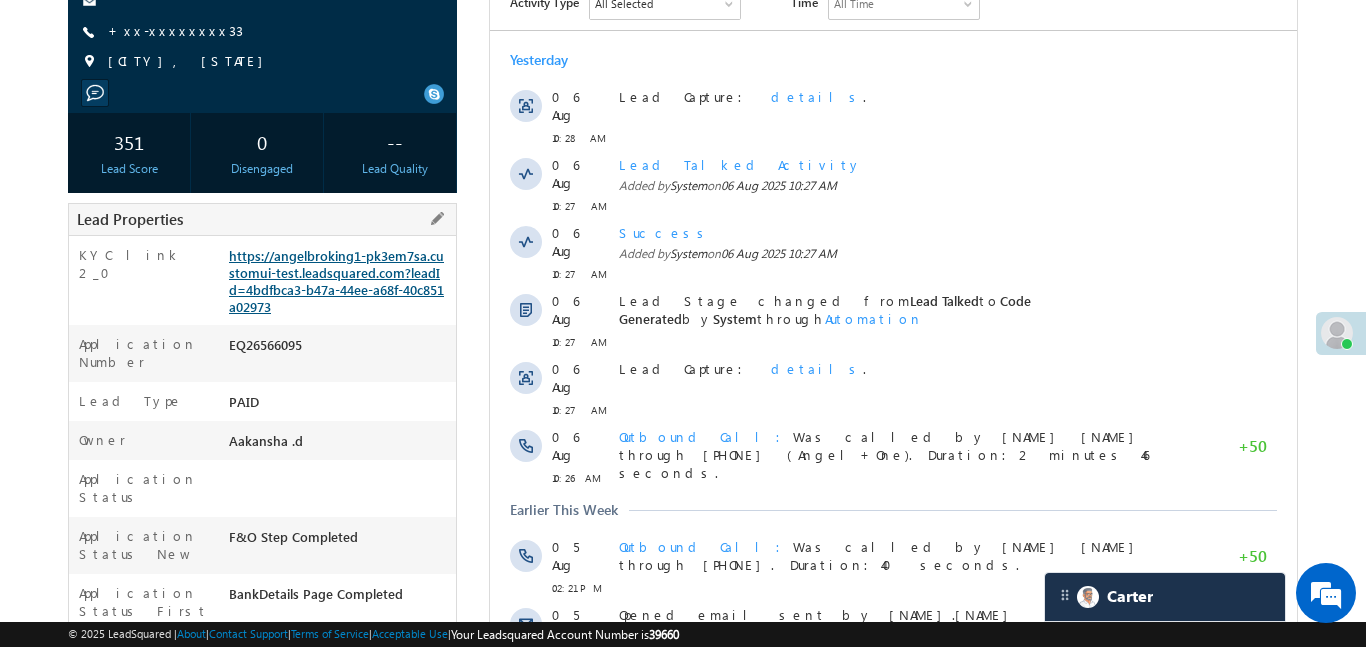 click on "https://angelbroking1-pk3em7sa.customui-test.leadsquared.com?leadId=4bdfbca3-b47a-44ee-a68f-40c851a02973" at bounding box center [336, 281] 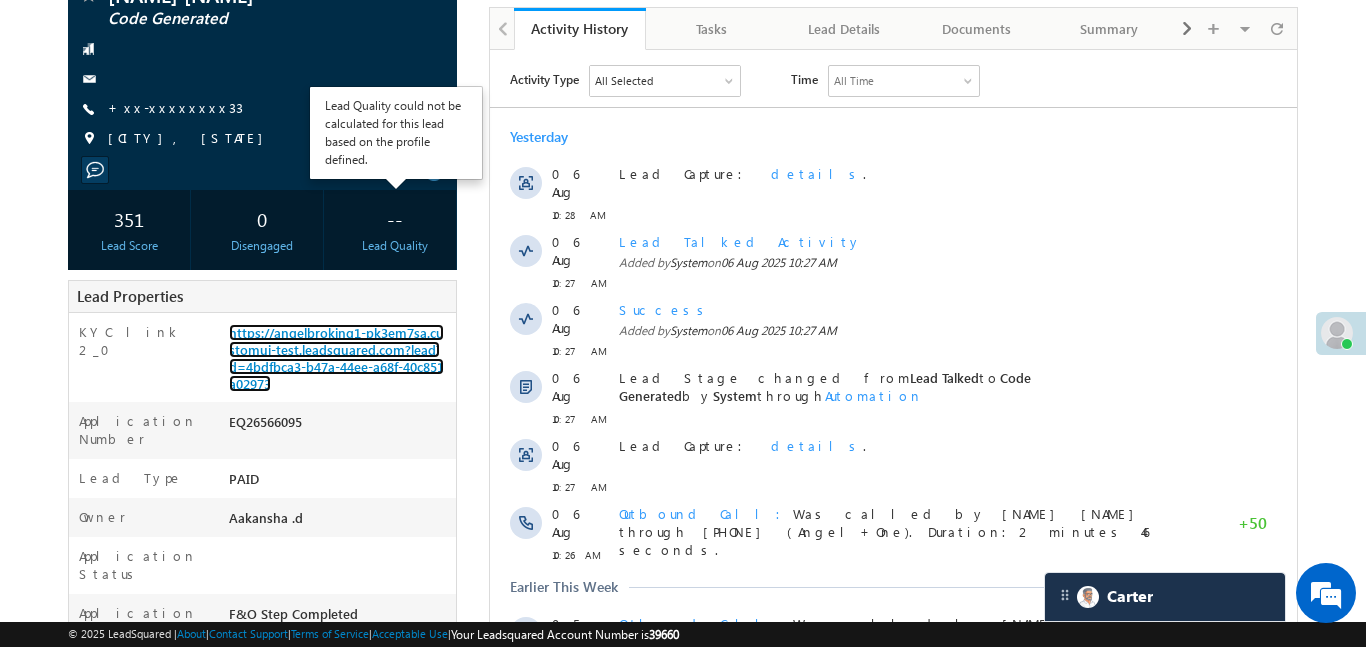 scroll, scrollTop: 172, scrollLeft: 0, axis: vertical 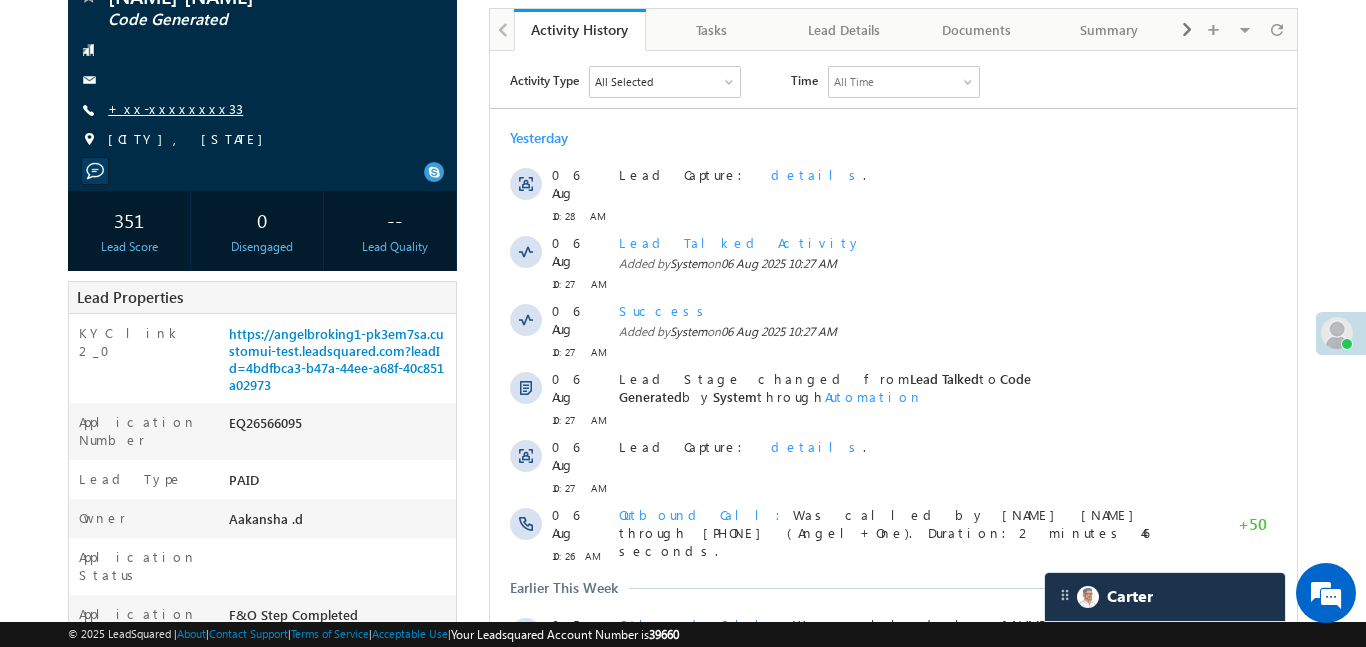 click on "+xx-xxxxxxxx33" at bounding box center [175, 108] 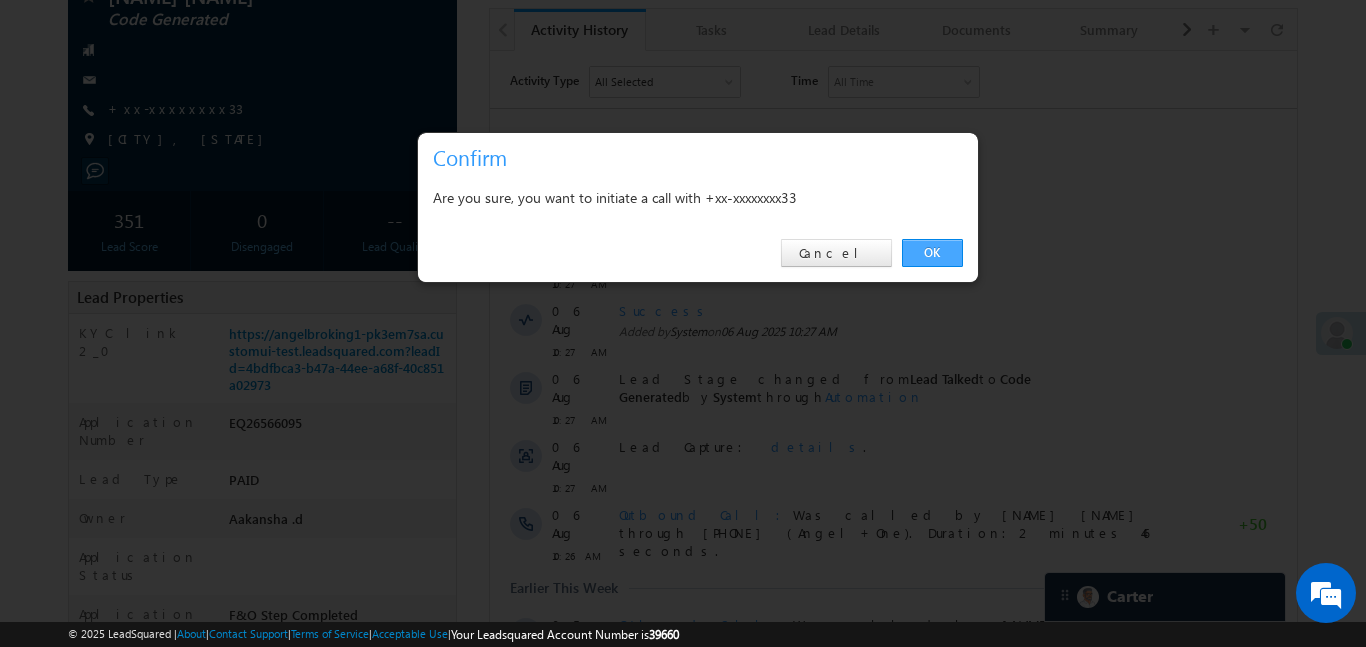 click on "OK" at bounding box center [932, 253] 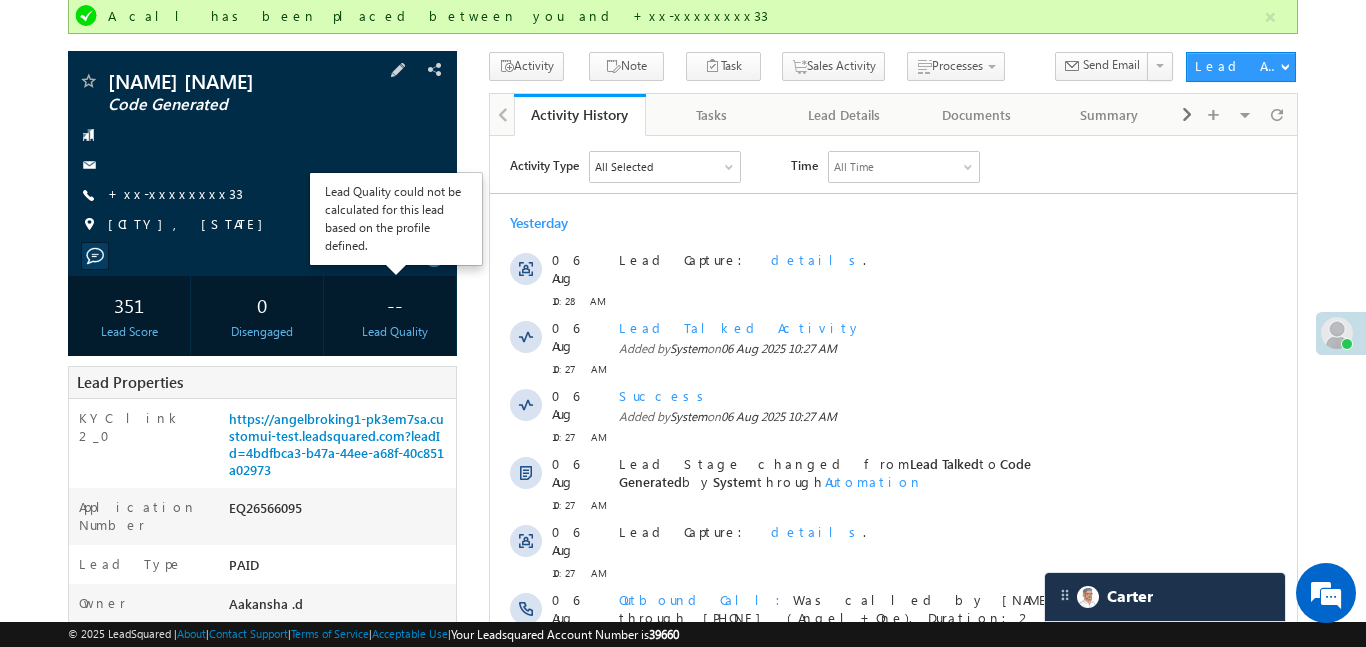 scroll, scrollTop: 0, scrollLeft: 0, axis: both 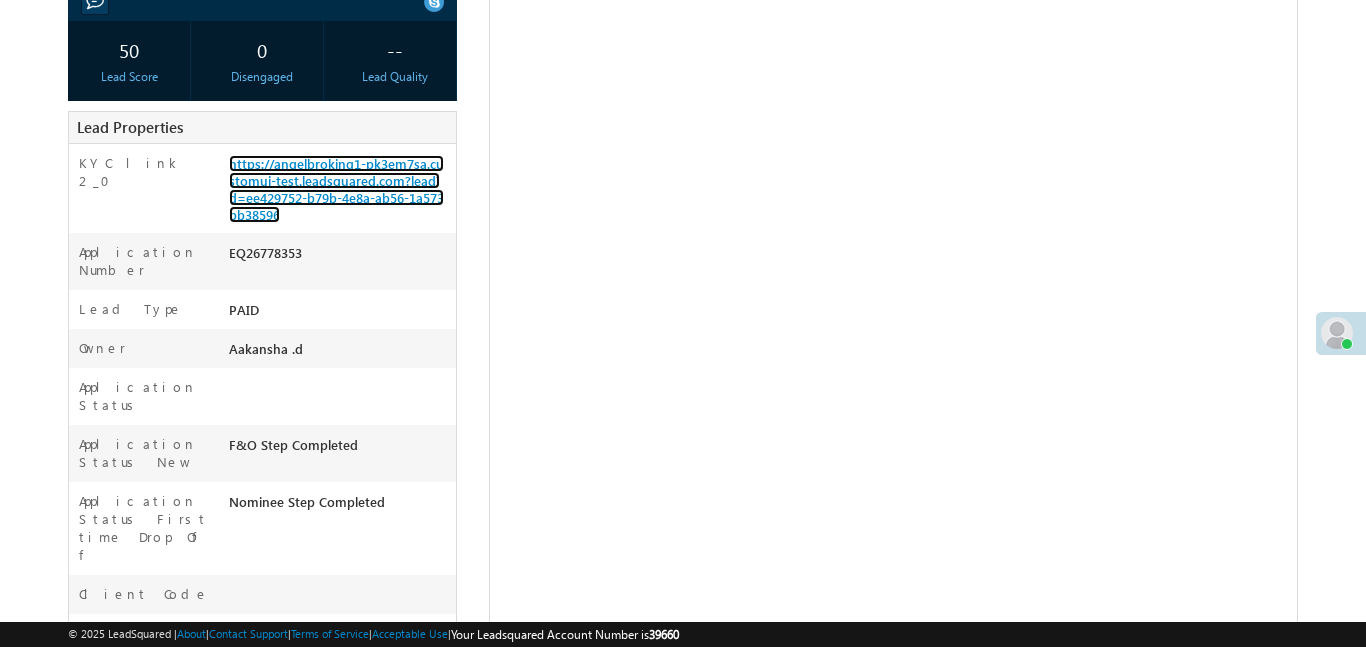 click on "https://angelbroking1-pk3em7sa.customui-test.leadsquared.com?leadId=ee429752-b79b-4e8a-ab56-1a573bb38596" at bounding box center (336, 189) 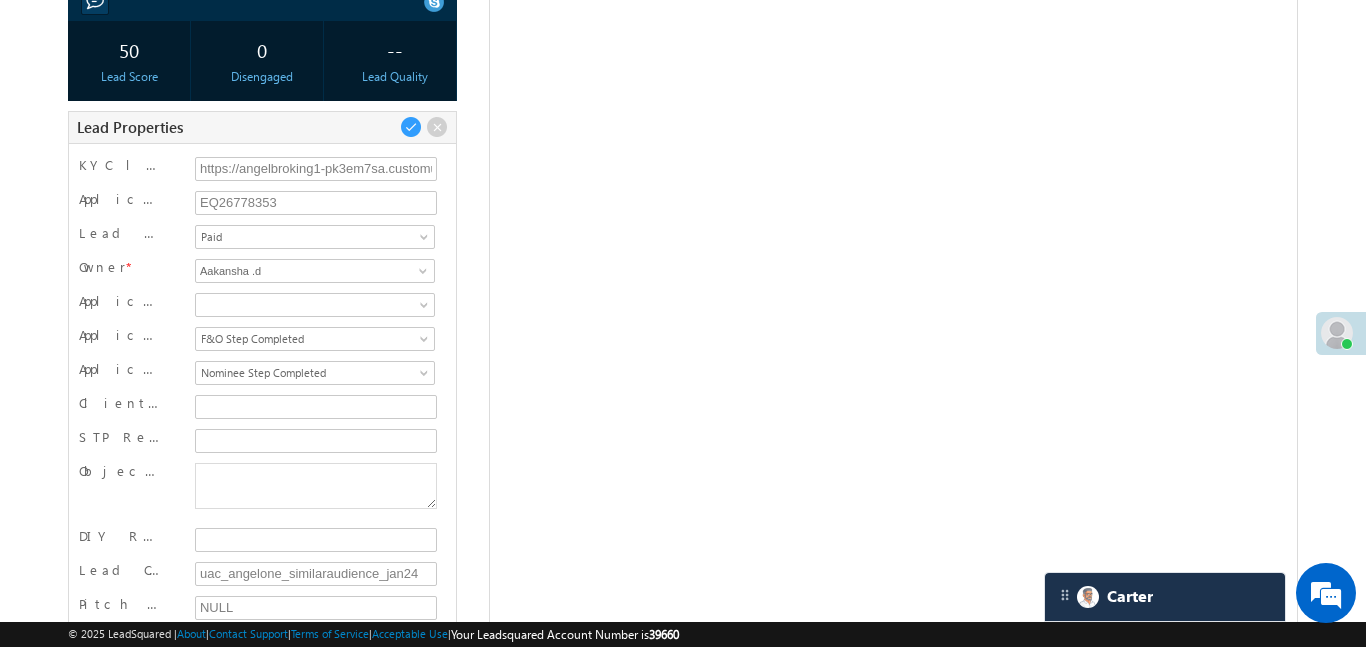 scroll, scrollTop: 340, scrollLeft: 0, axis: vertical 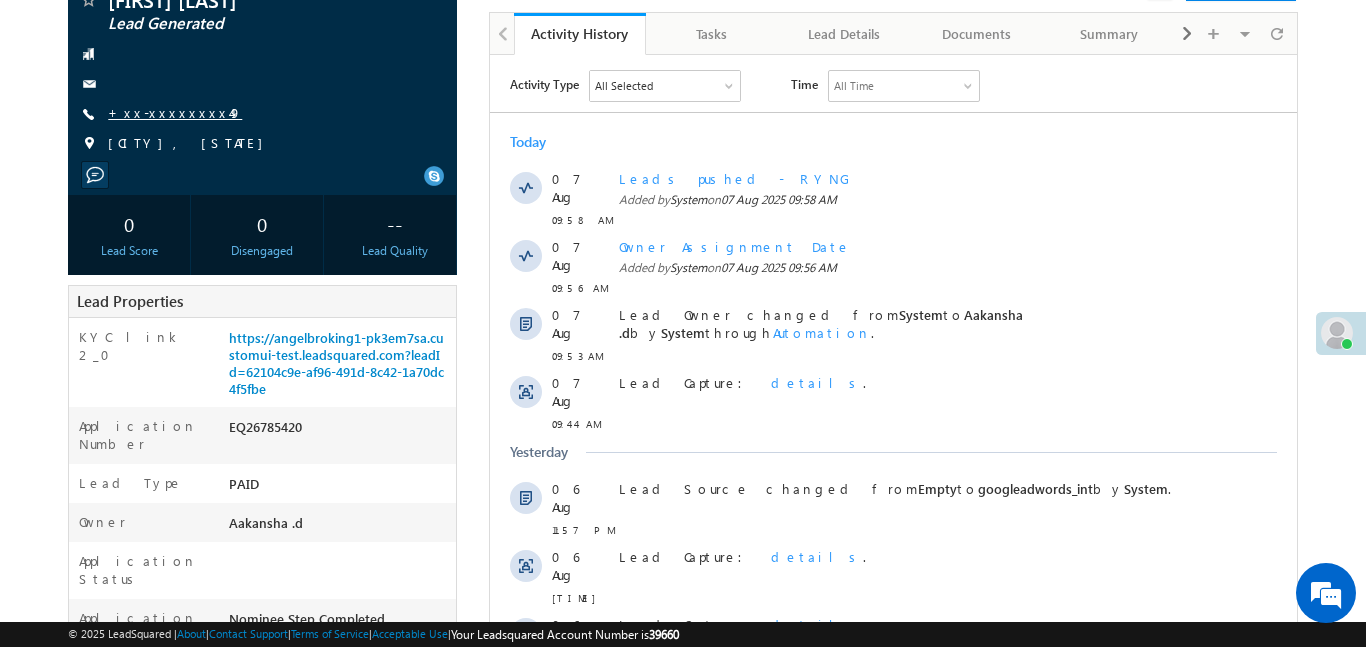 click on "+xx-xxxxxxxx49" at bounding box center (175, 112) 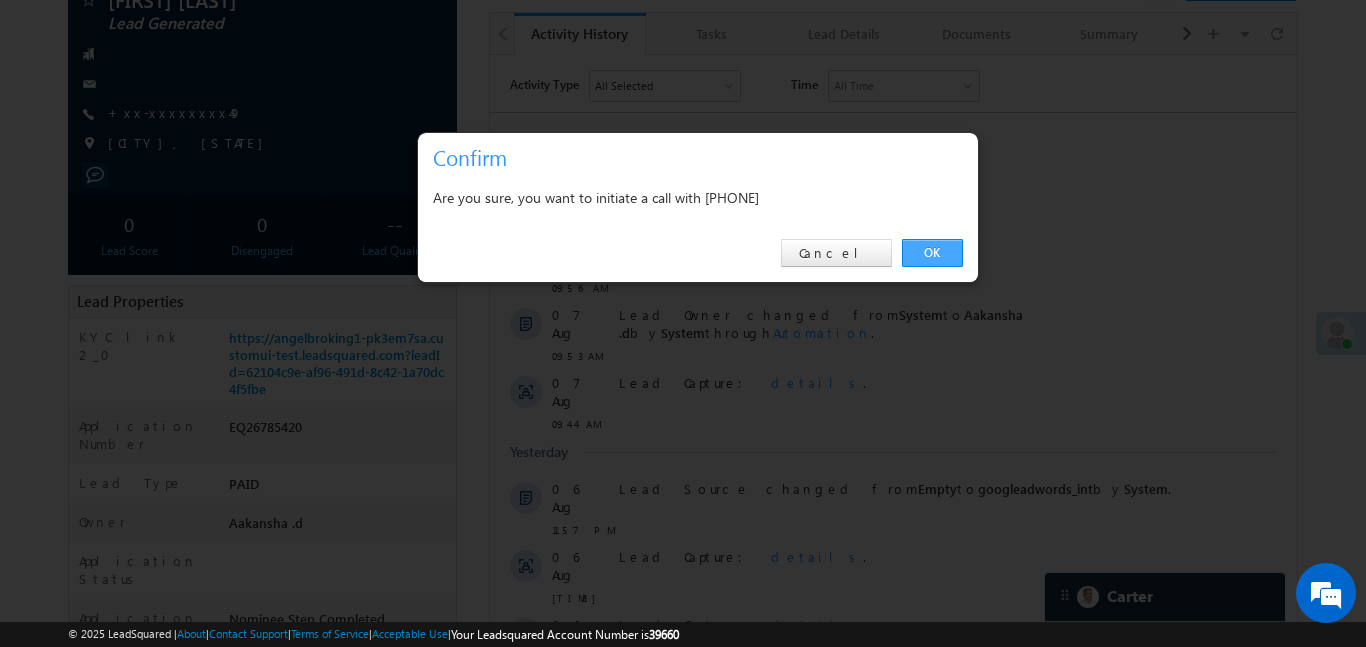 drag, startPoint x: 919, startPoint y: 261, endPoint x: 404, endPoint y: 205, distance: 518.0357 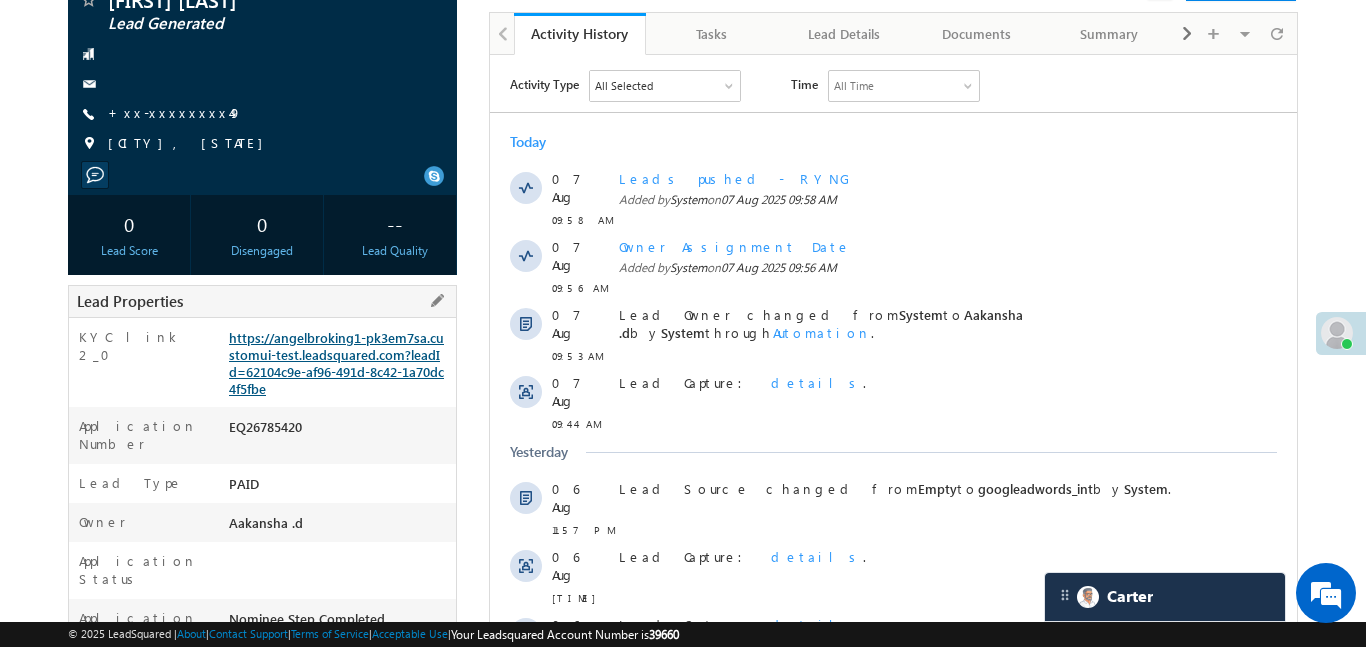 click on "https://angelbroking1-pk3em7sa.customui-test.leadsquared.com?leadId=62104c9e-af96-491d-8c42-1a70dc4f5fbe" at bounding box center [336, 363] 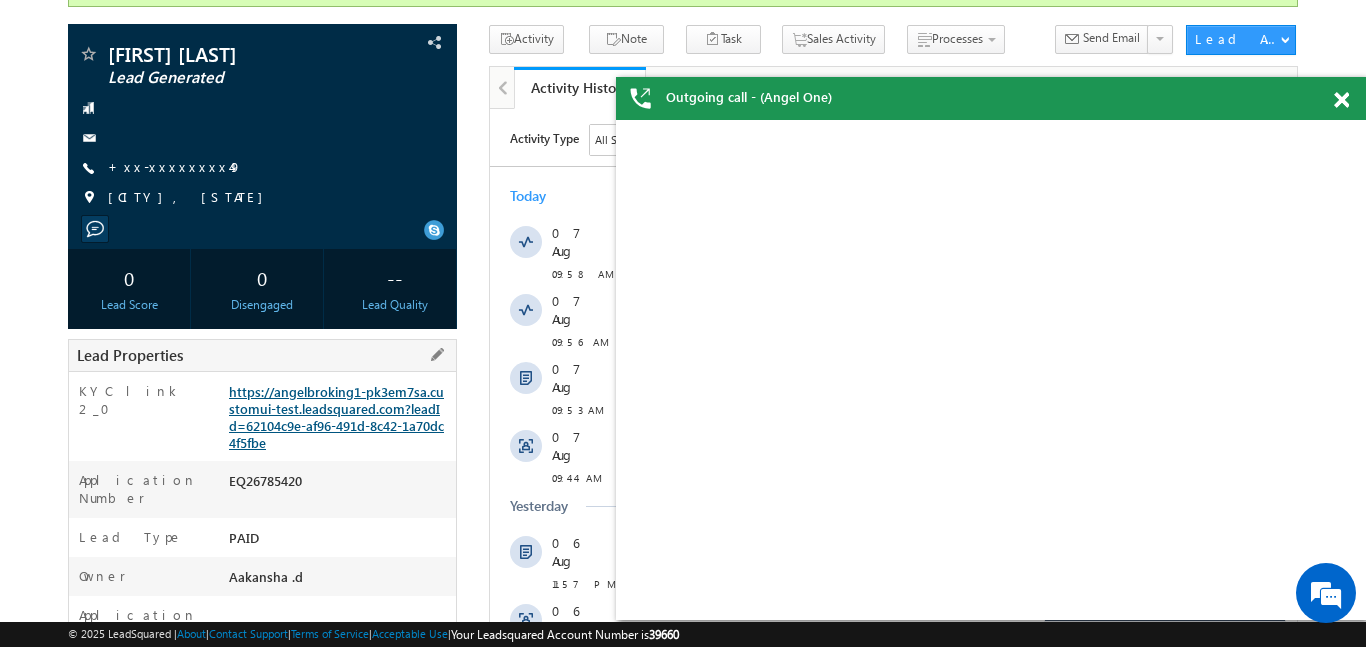 scroll, scrollTop: 222, scrollLeft: 0, axis: vertical 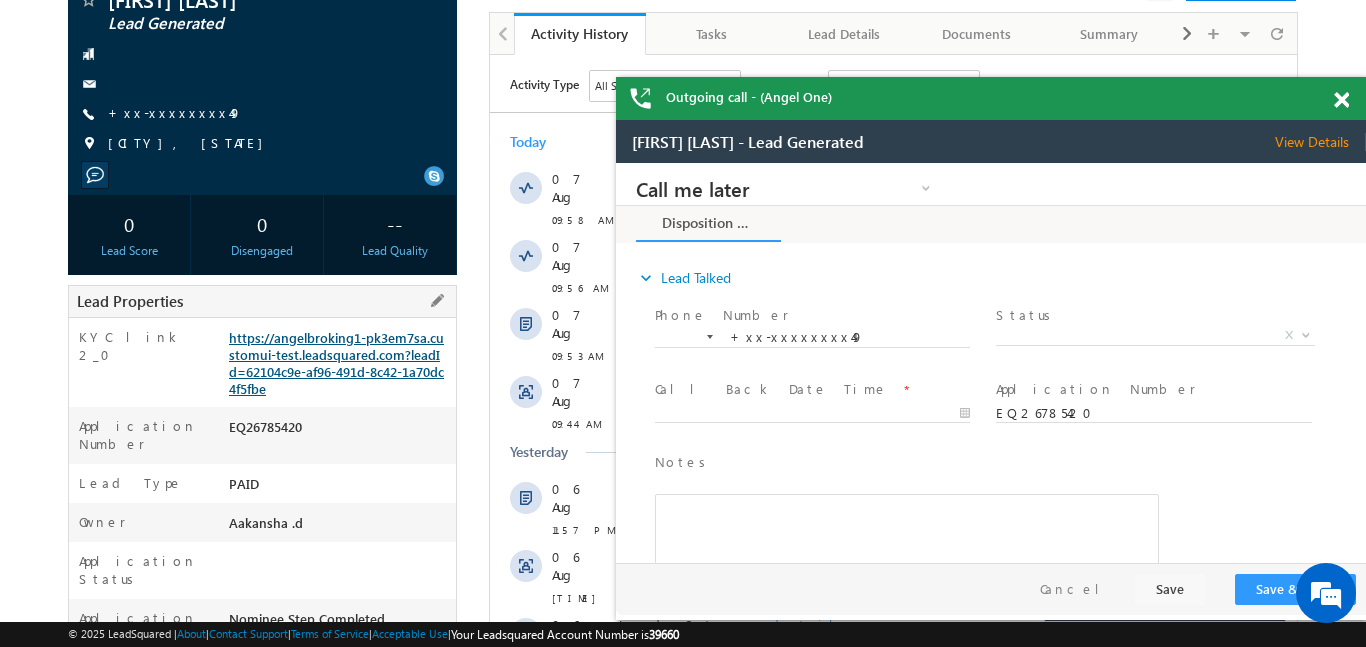 click on "https://angelbroking1-pk3em7sa.customui-test.leadsquared.com?leadId=62104c9e-af96-491d-8c42-1a70dc4f5fbe" at bounding box center (336, 363) 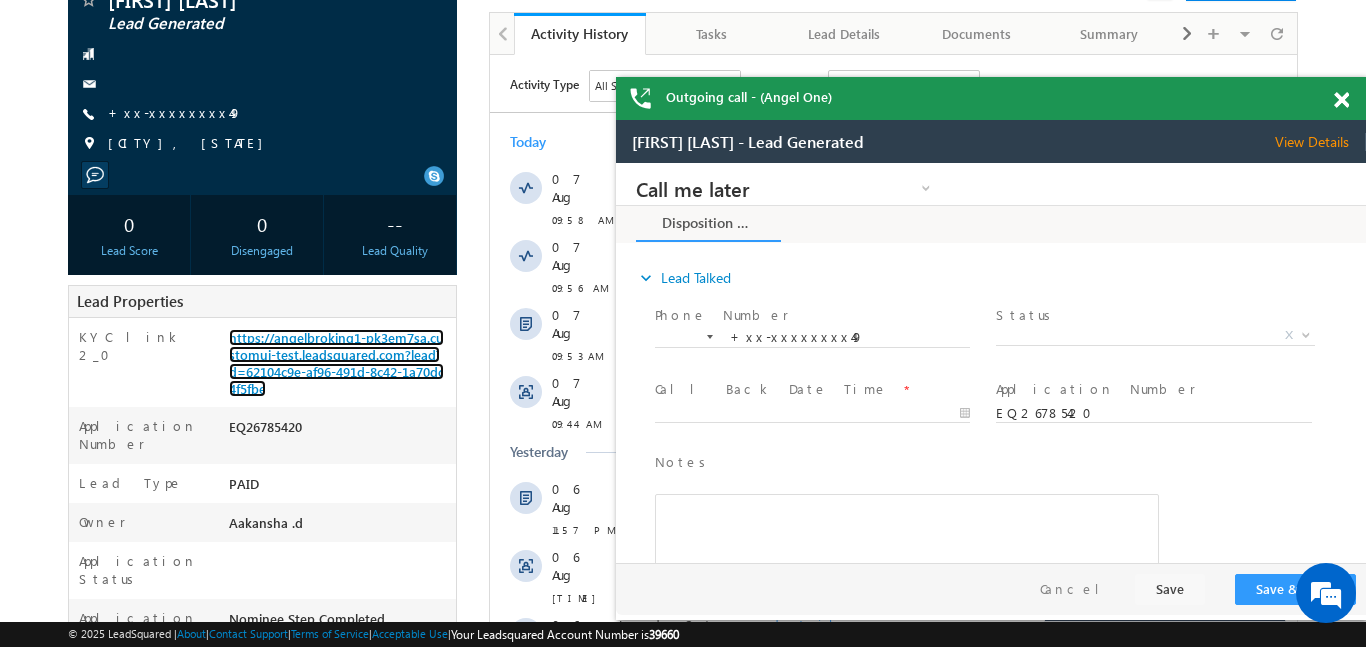 click at bounding box center (1341, 100) 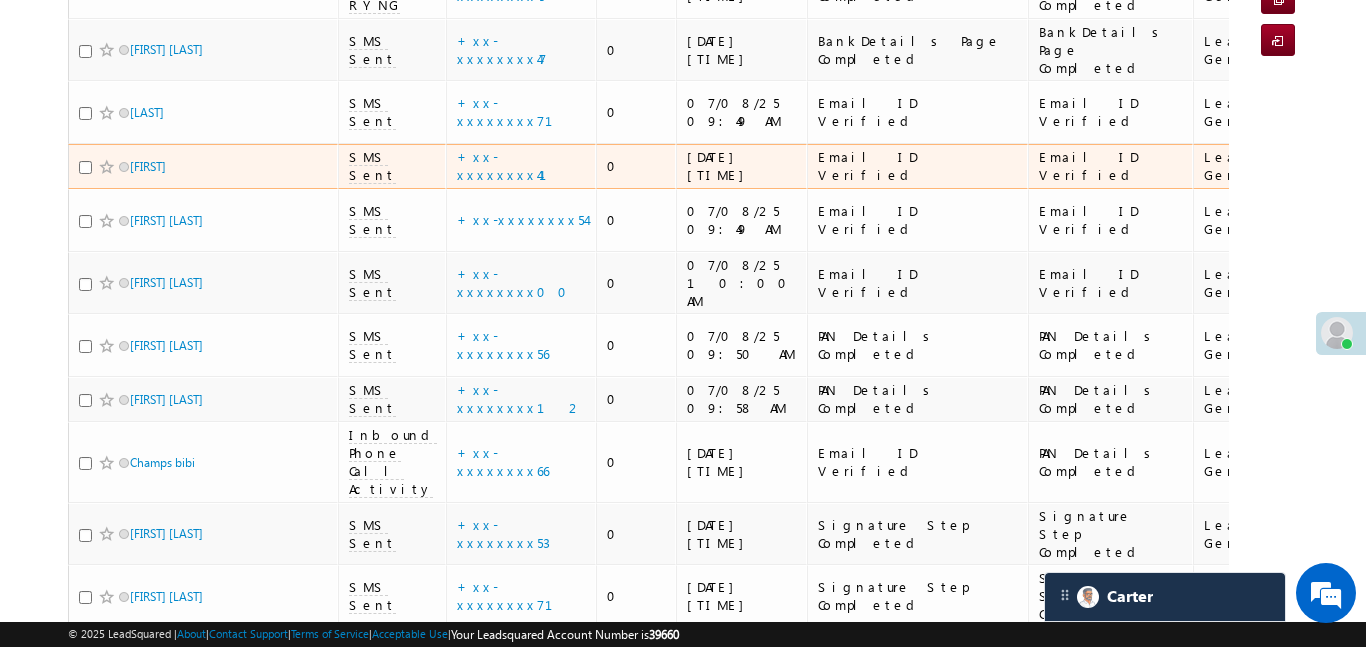 scroll, scrollTop: 444, scrollLeft: 0, axis: vertical 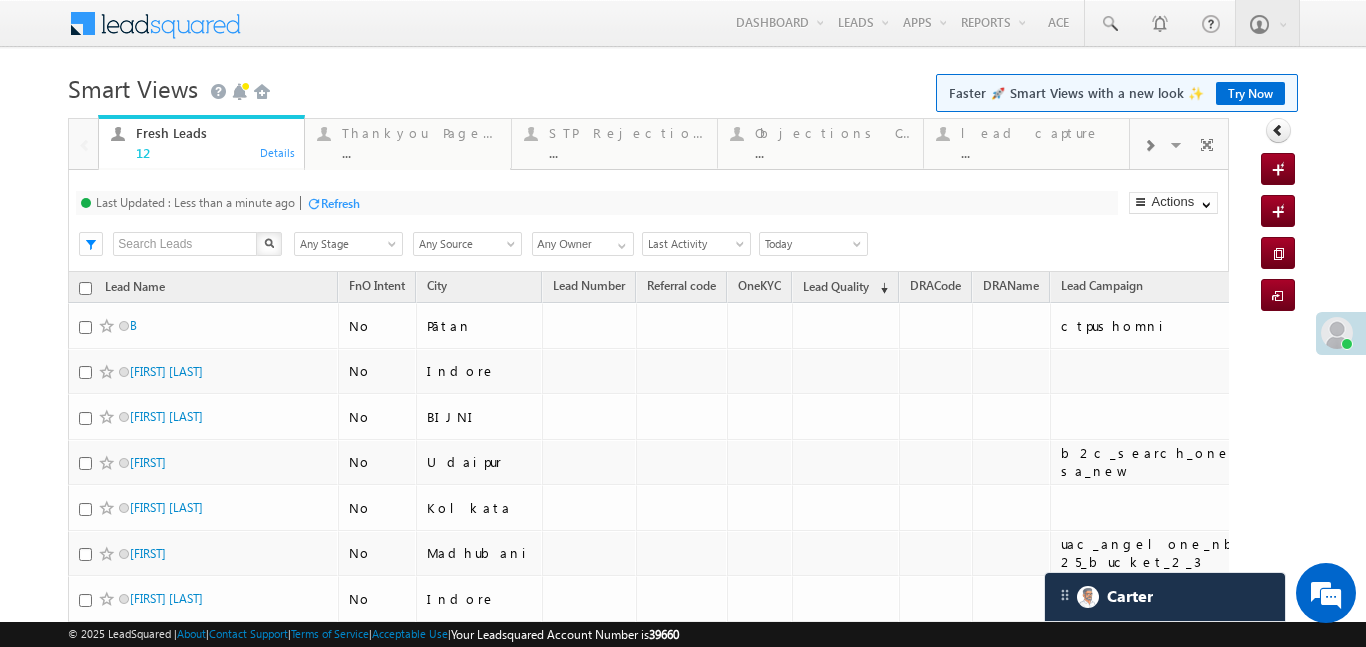click at bounding box center (1149, 144) 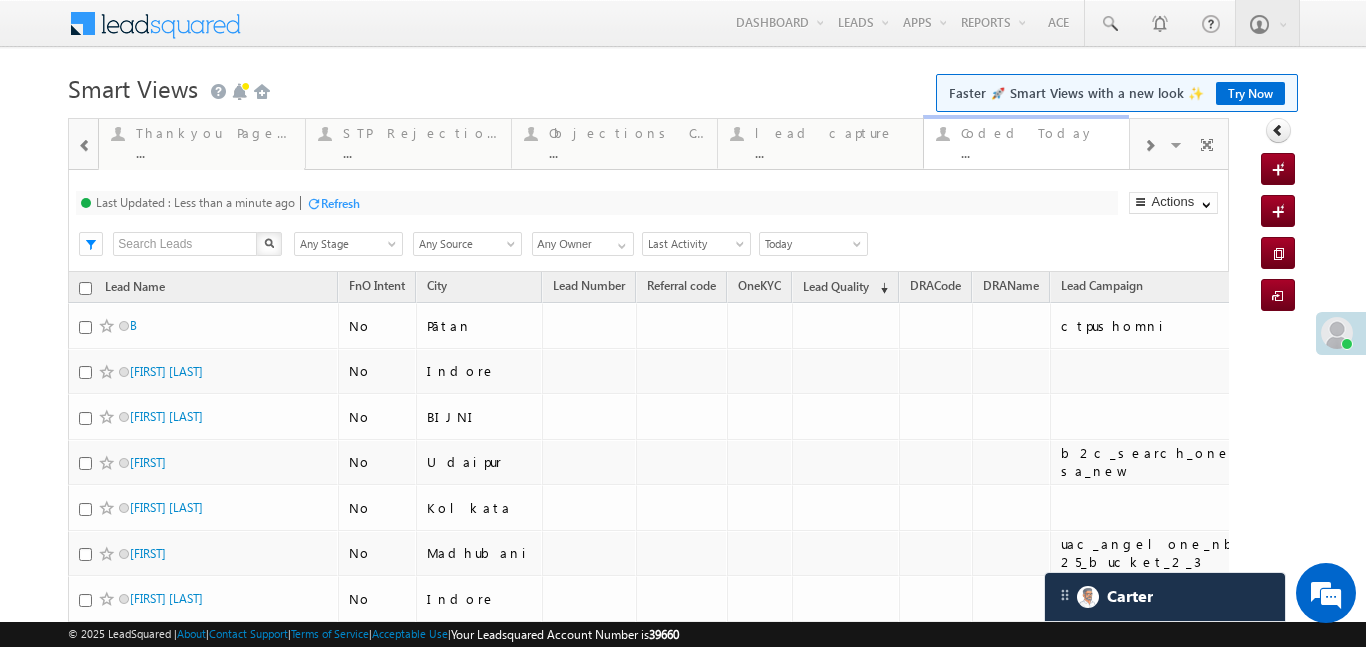 click on "..." at bounding box center (1039, 152) 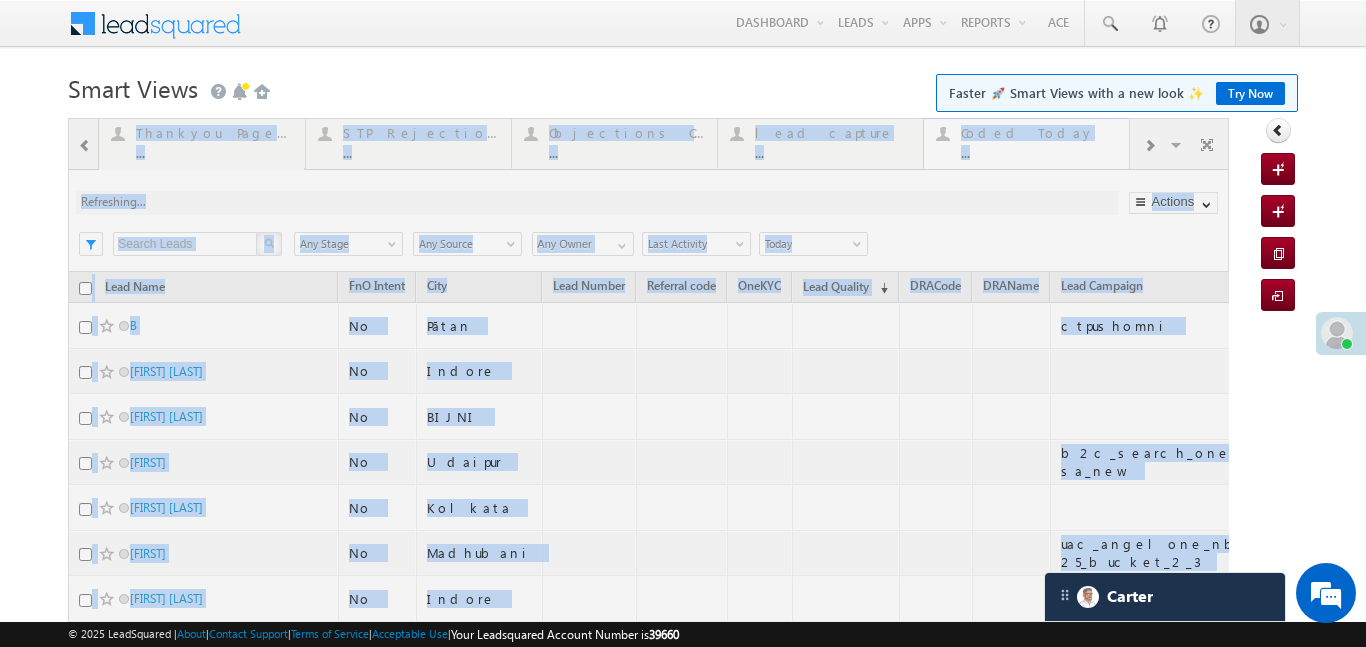 click at bounding box center (648, 539) 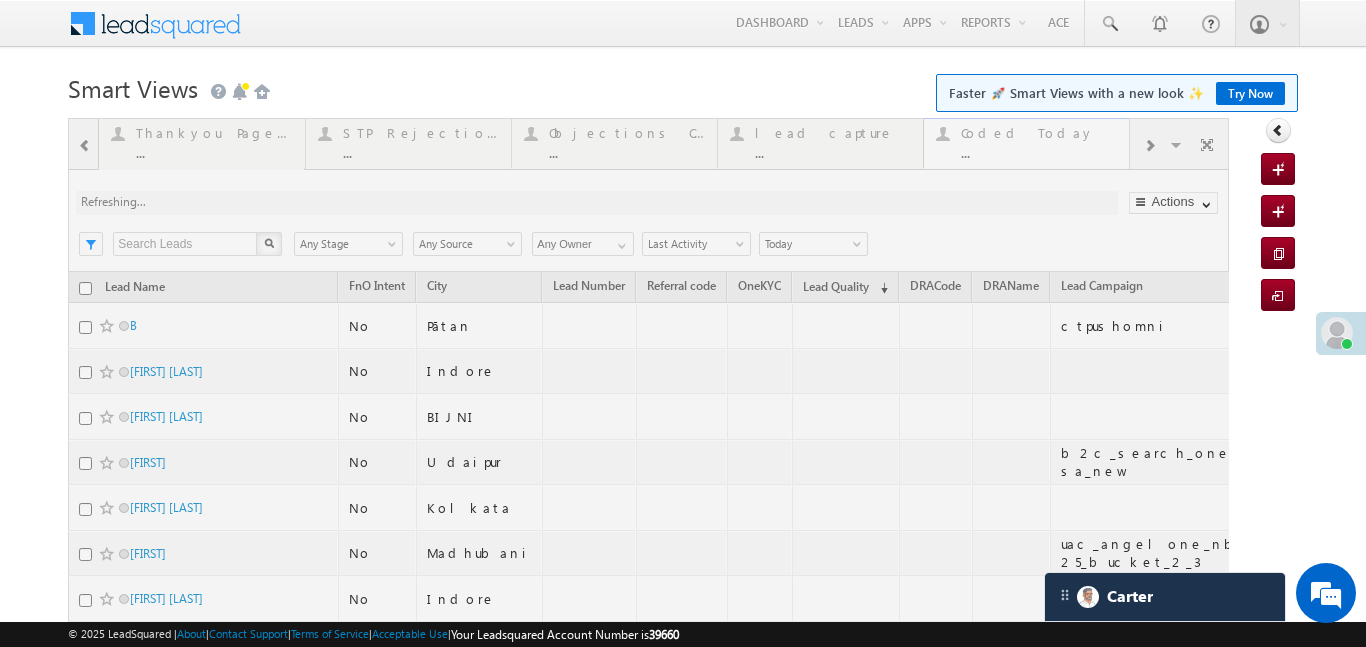 click at bounding box center (648, 539) 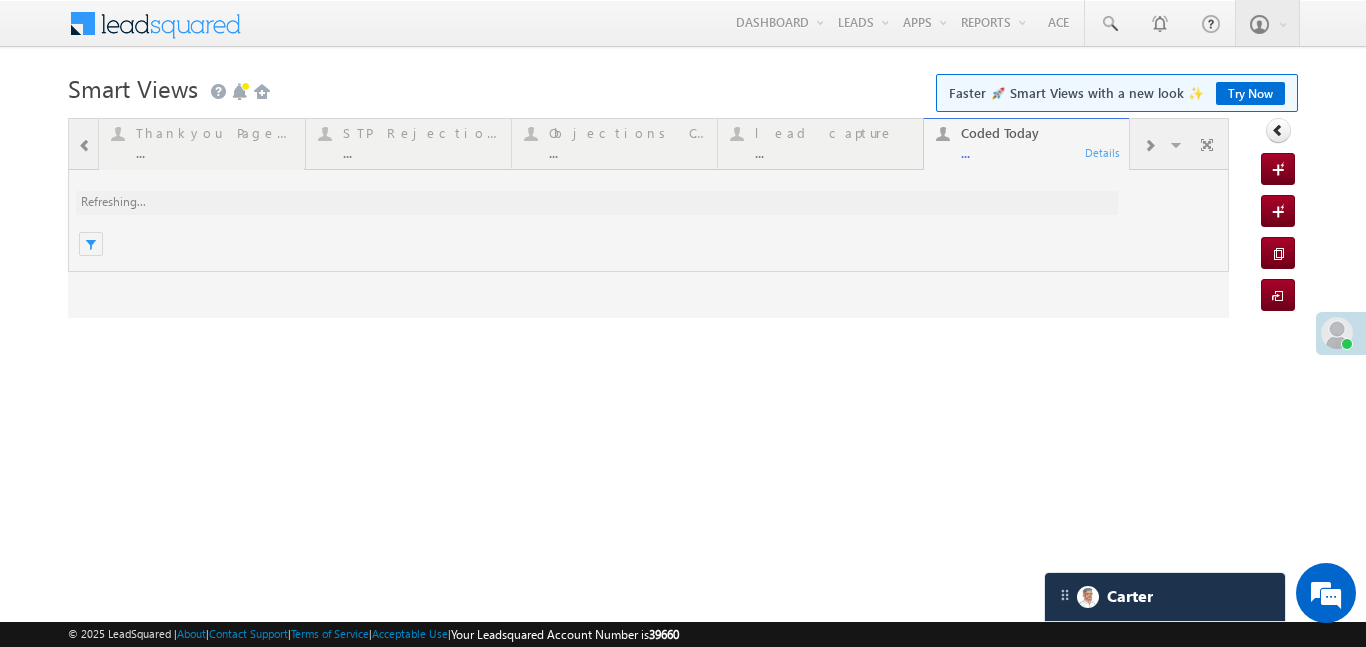 scroll, scrollTop: 0, scrollLeft: 0, axis: both 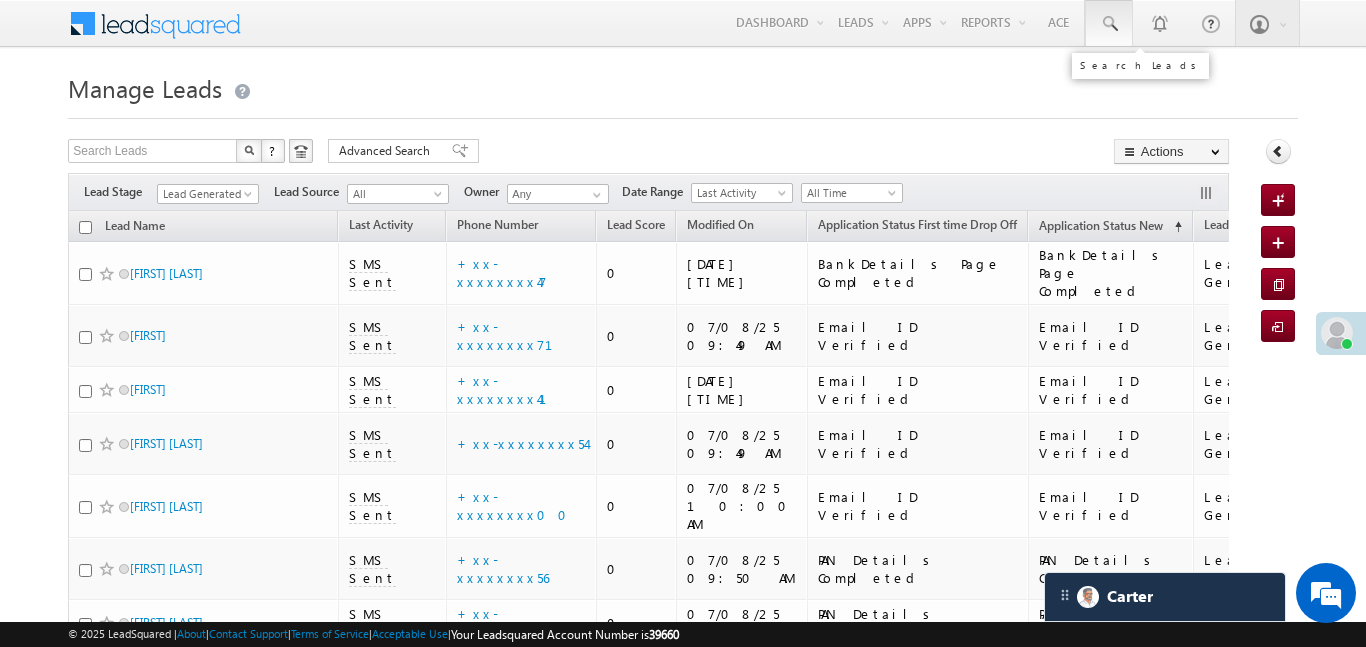 click at bounding box center [1109, 24] 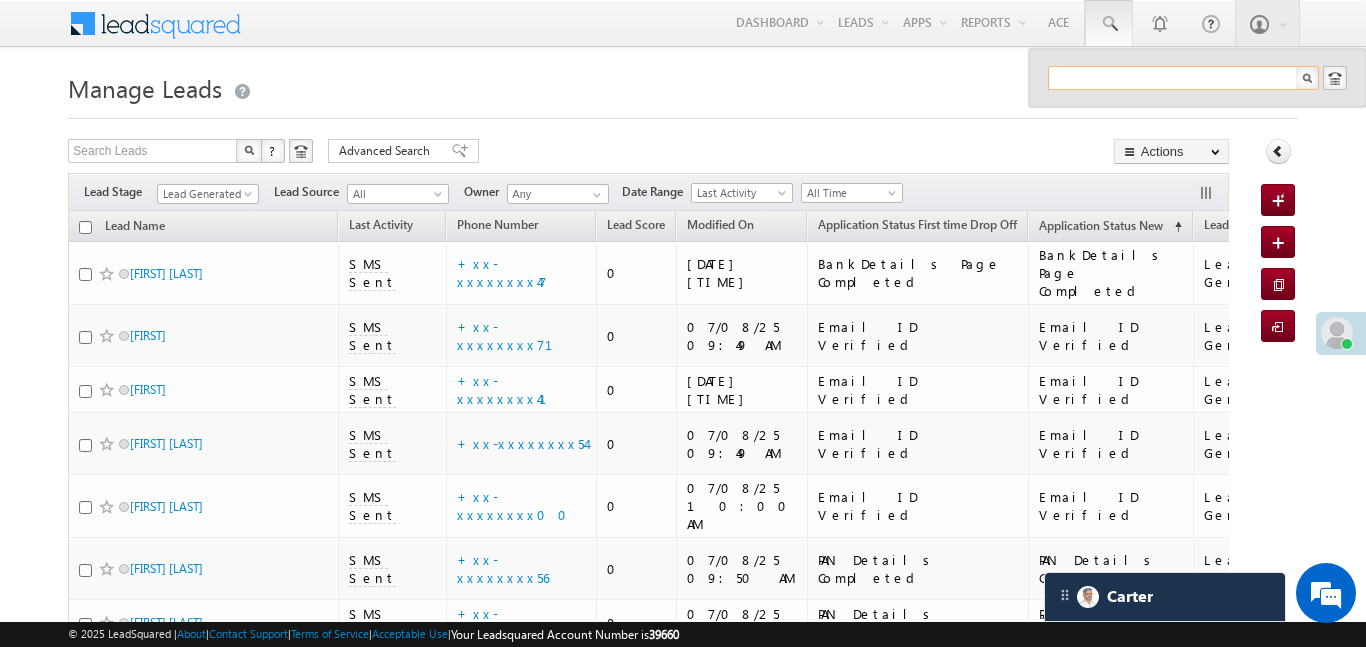 paste on "EQ26598014" 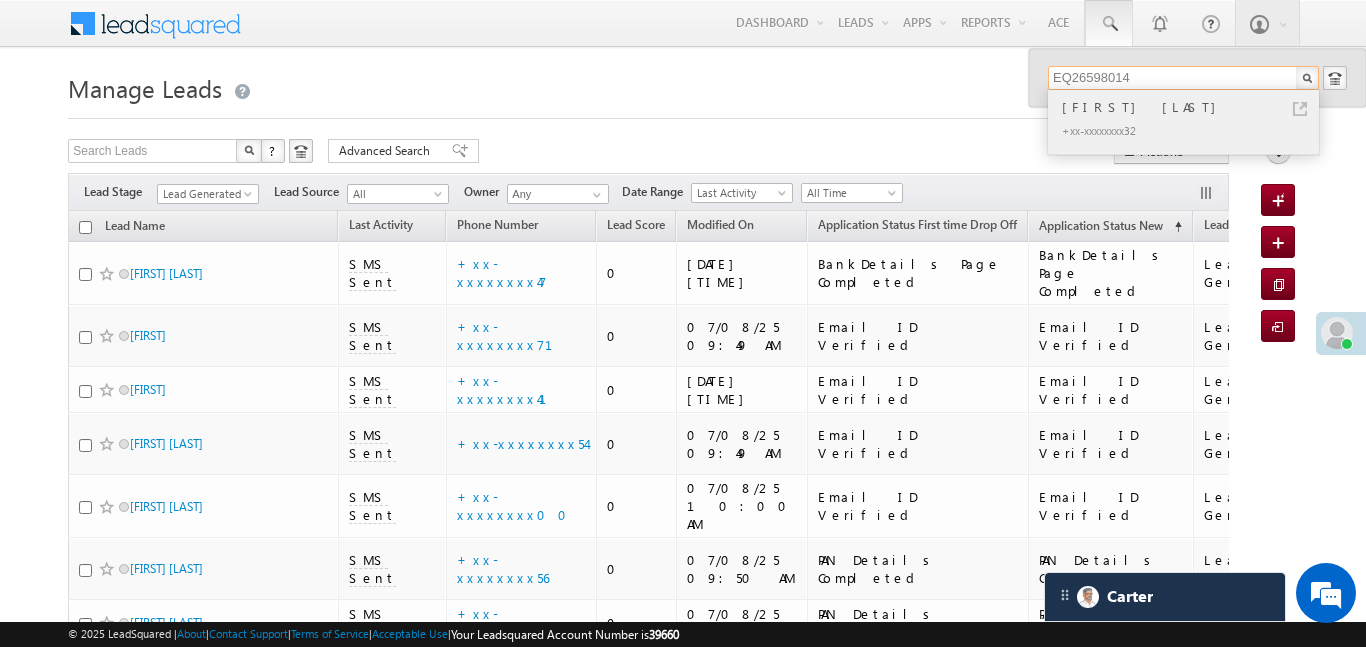 type on "EQ26598014" 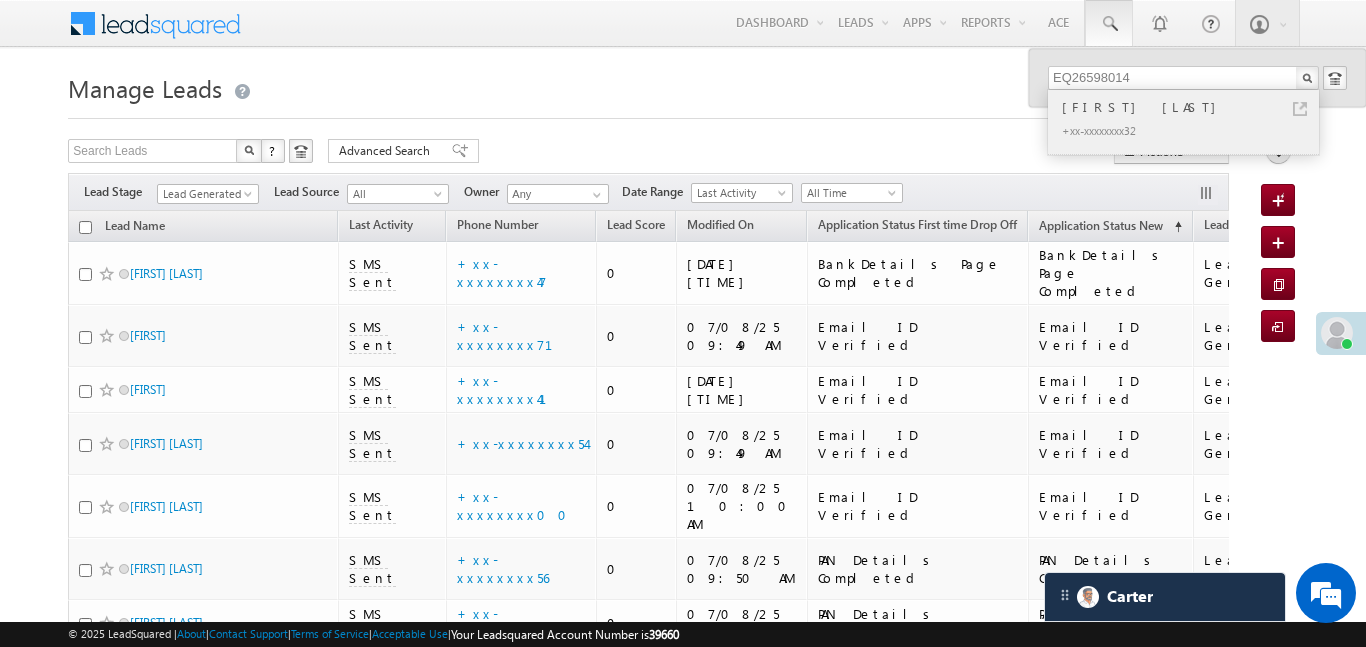 click on "Kapil Ahuja" at bounding box center [1192, 107] 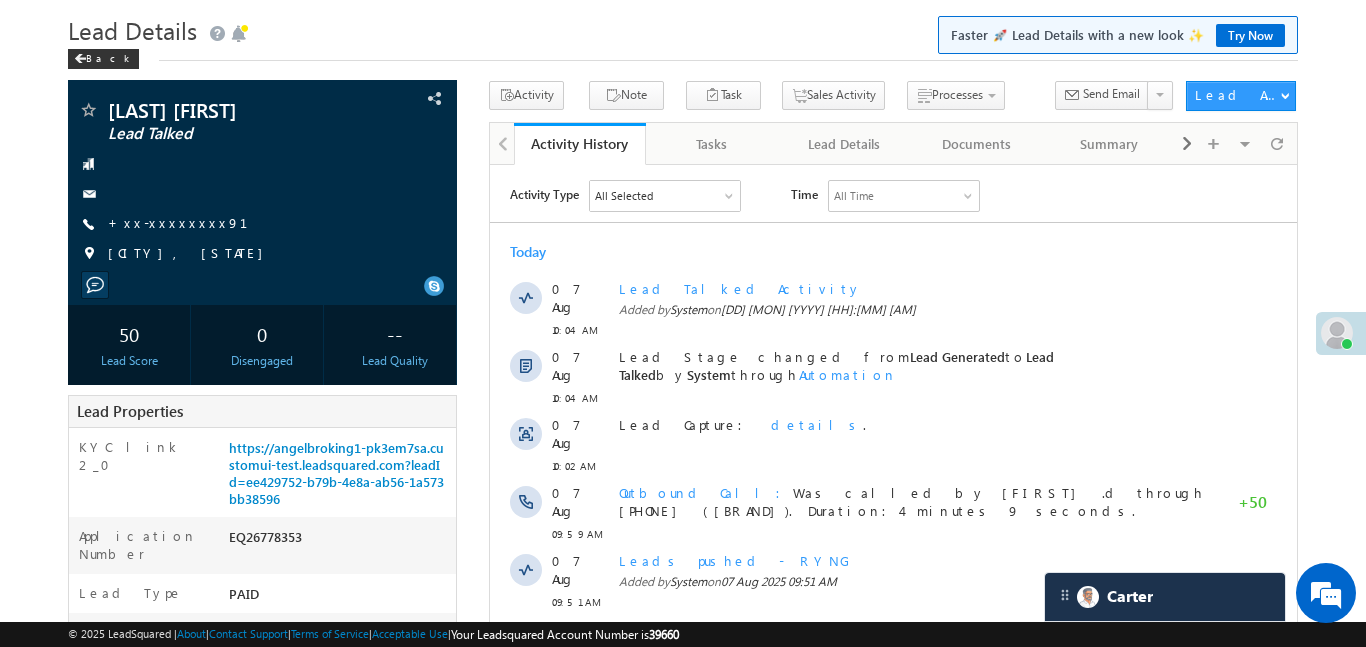 scroll, scrollTop: 0, scrollLeft: 0, axis: both 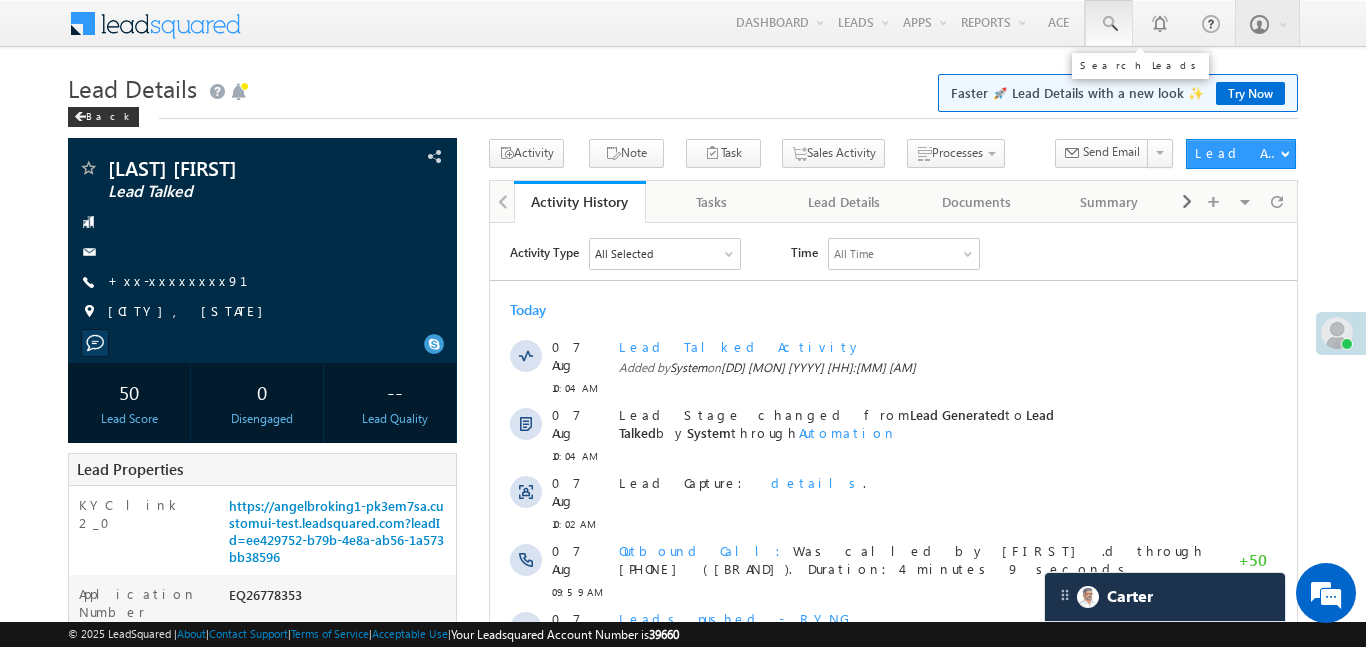 click at bounding box center (1109, 23) 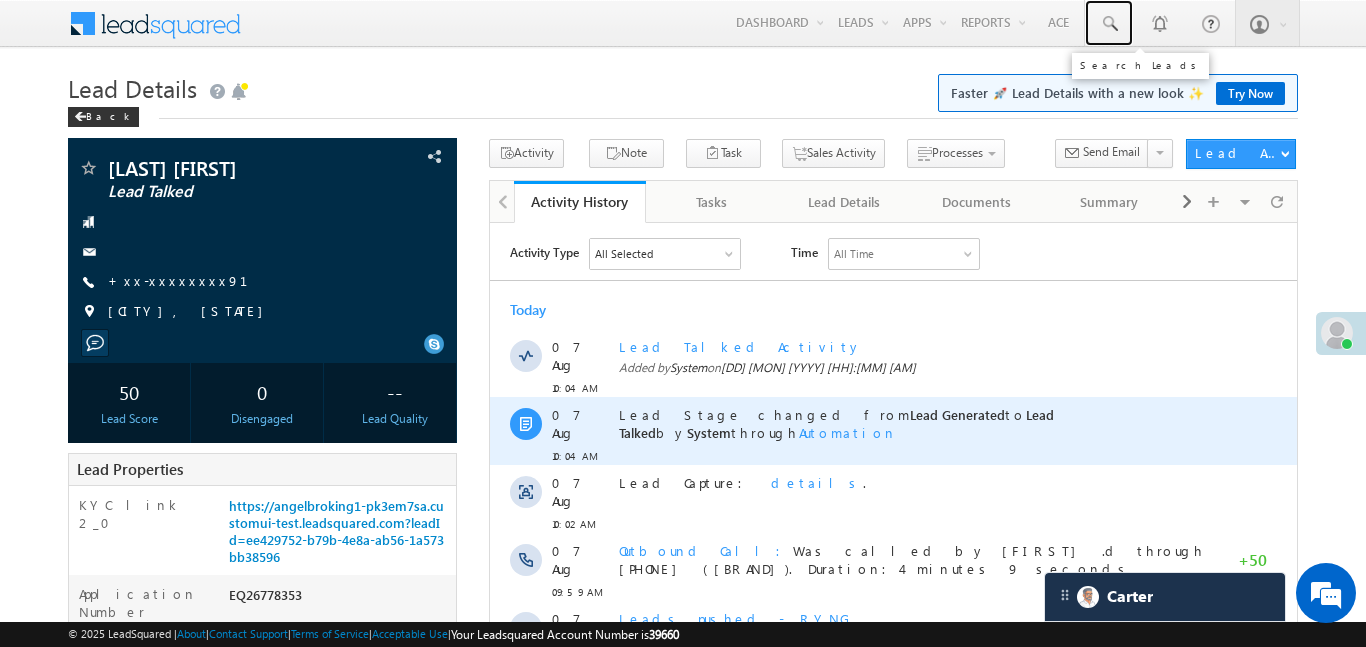 scroll, scrollTop: 274, scrollLeft: 0, axis: vertical 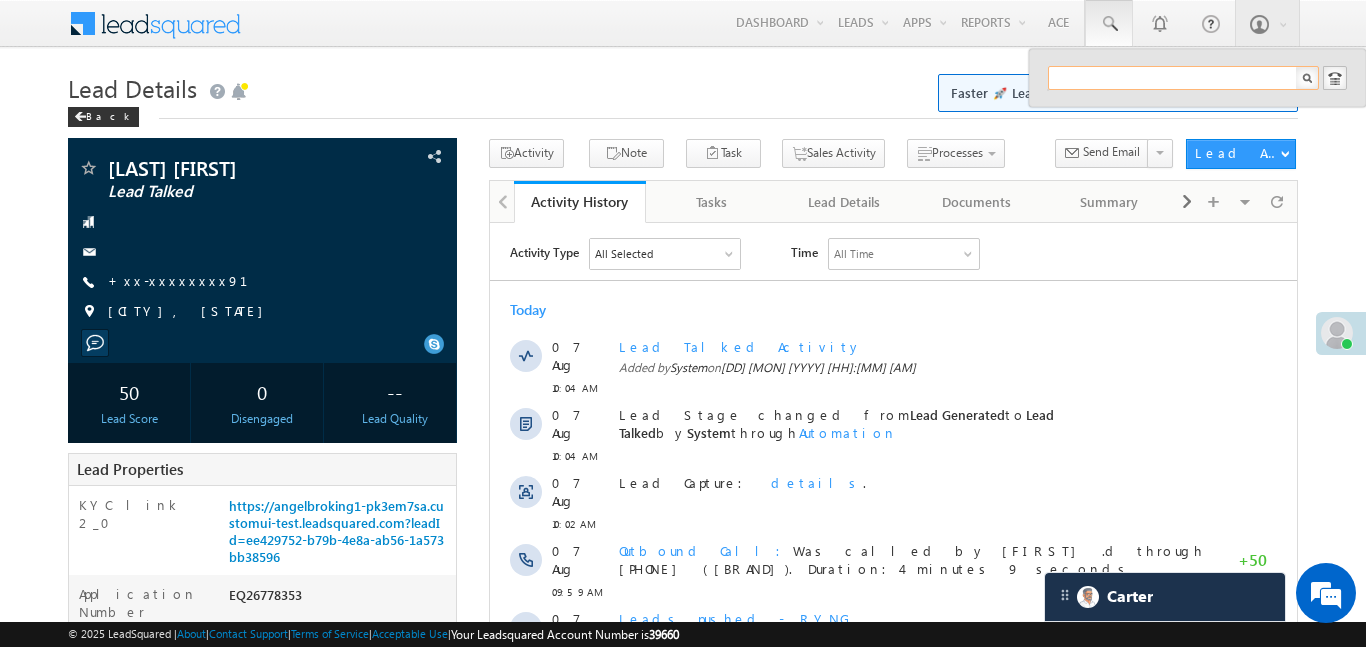 paste on "EQ26474271" 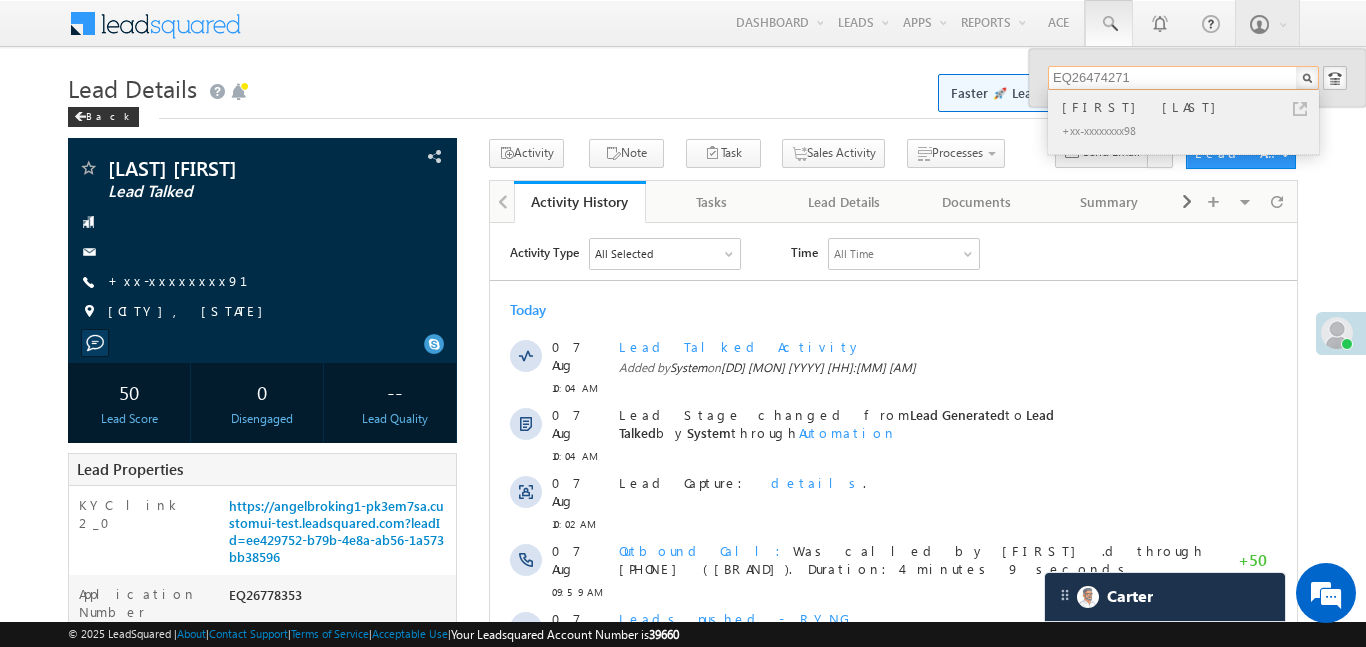 type on "EQ26474271" 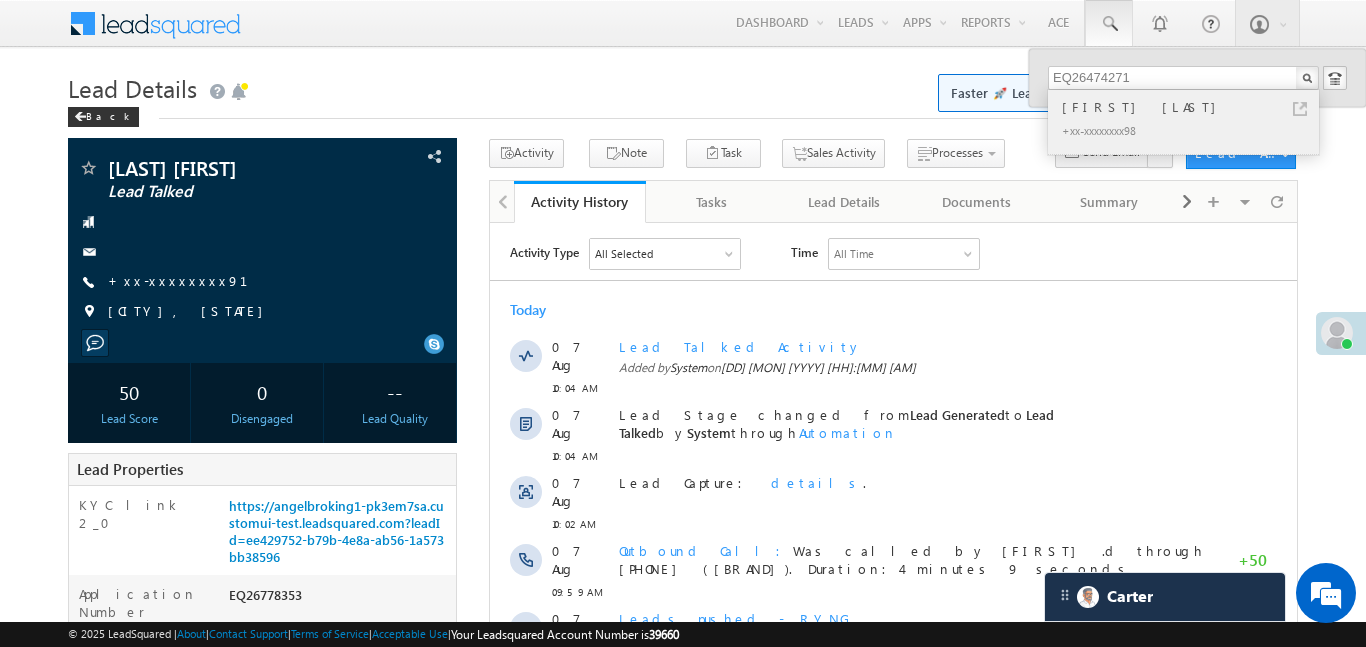 click on "Charles k pappachan" at bounding box center [1192, 107] 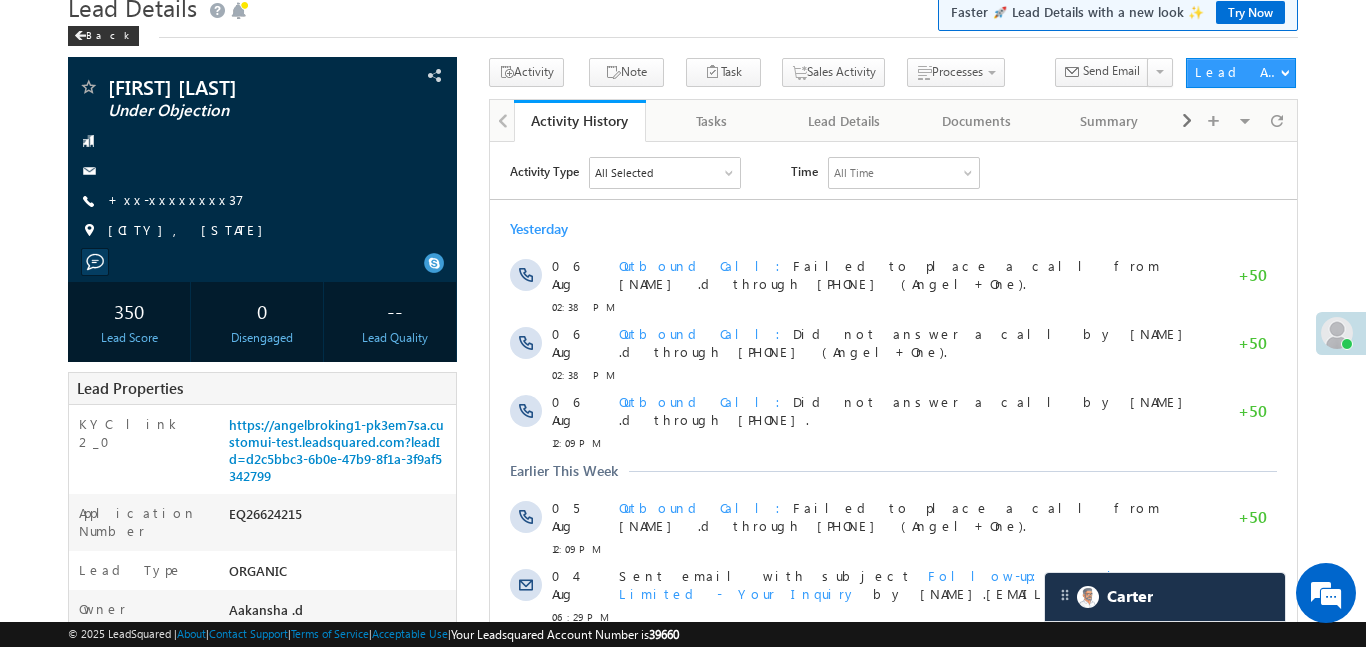 scroll, scrollTop: 77, scrollLeft: 0, axis: vertical 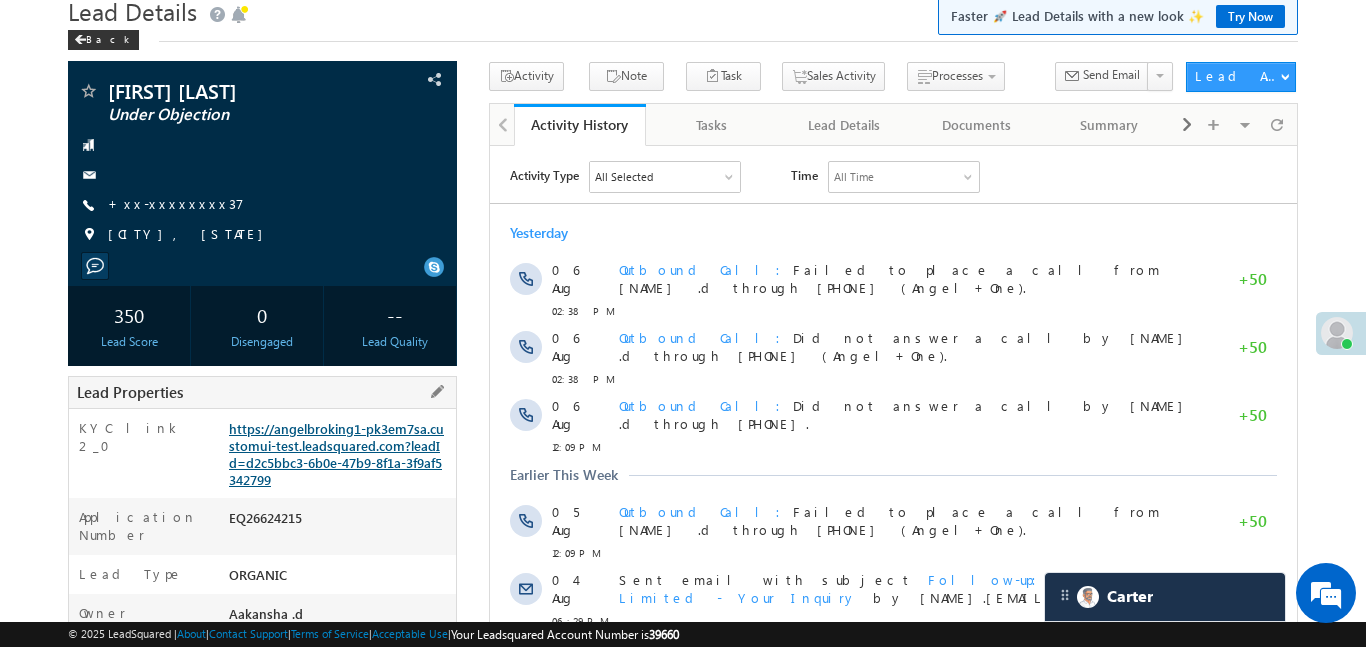 click on "https://angelbroking1-pk3em7sa.customui-test.leadsquared.com?leadId=d2c5bbc3-6b0e-47b9-8f1a-3f9af5342799" at bounding box center (336, 454) 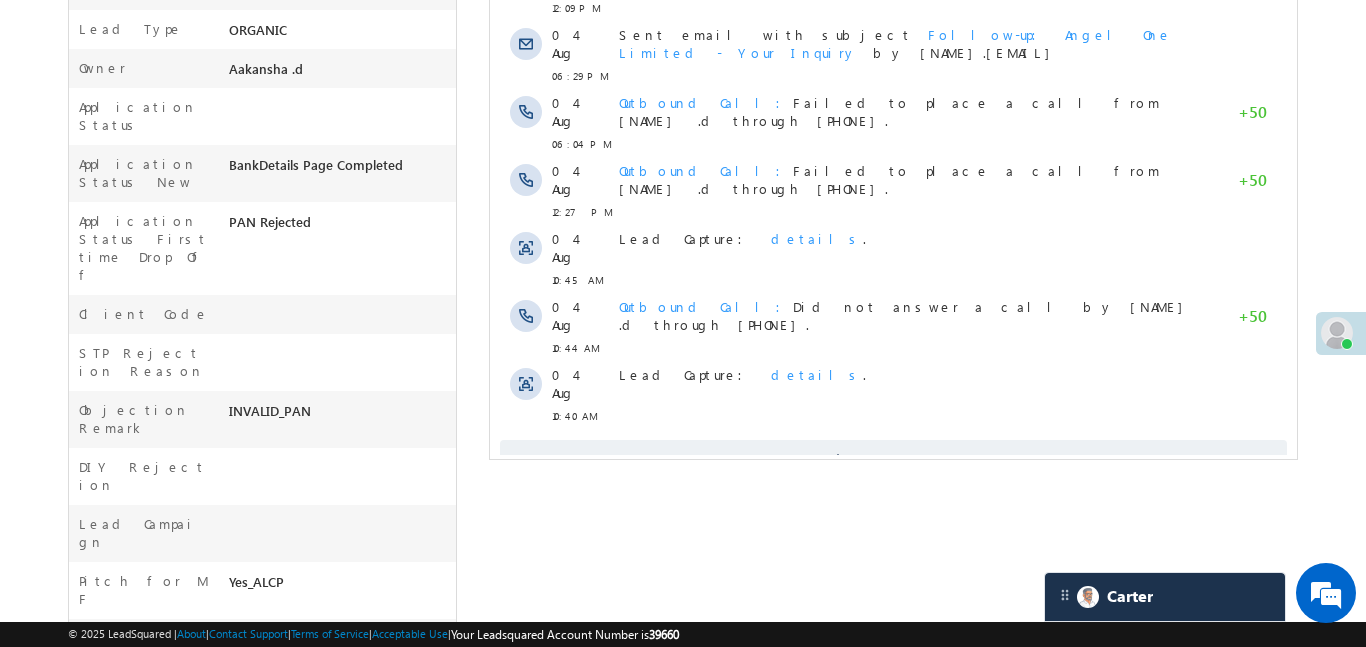 scroll, scrollTop: 626, scrollLeft: 0, axis: vertical 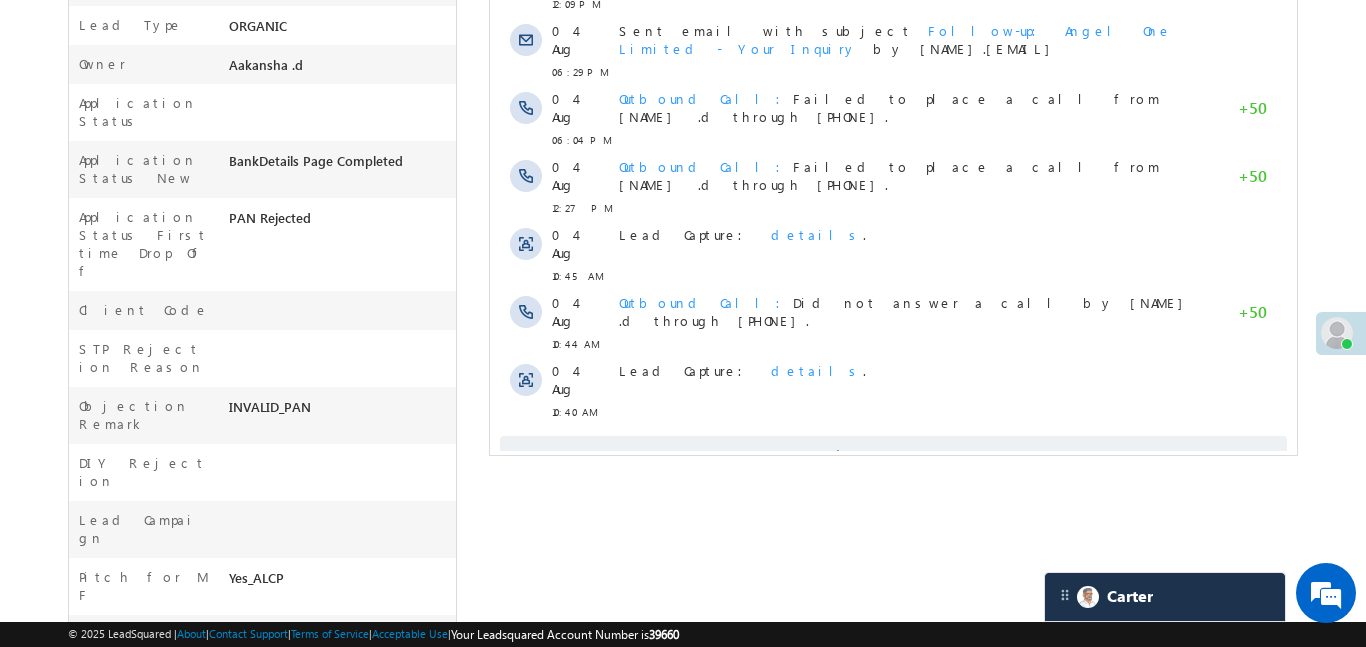 click on "Show More" at bounding box center (892, 456) 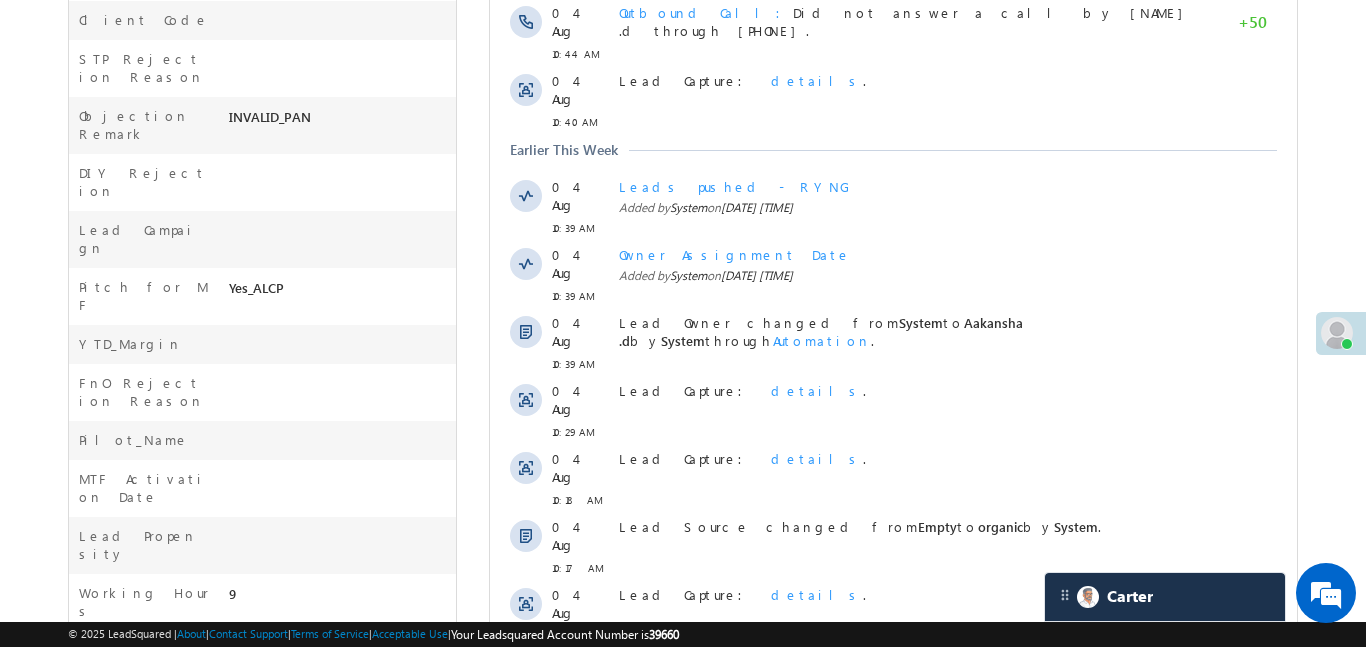 scroll, scrollTop: 1096, scrollLeft: 0, axis: vertical 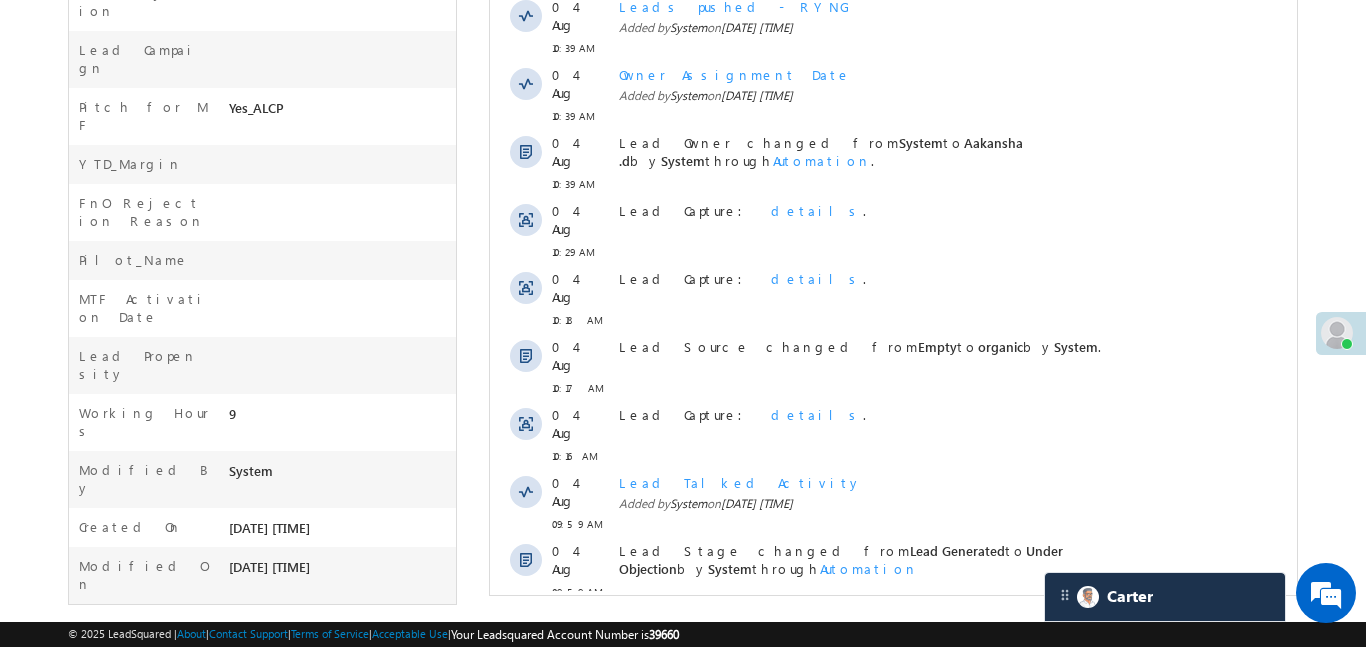 click on "Show More" at bounding box center (902, 704) 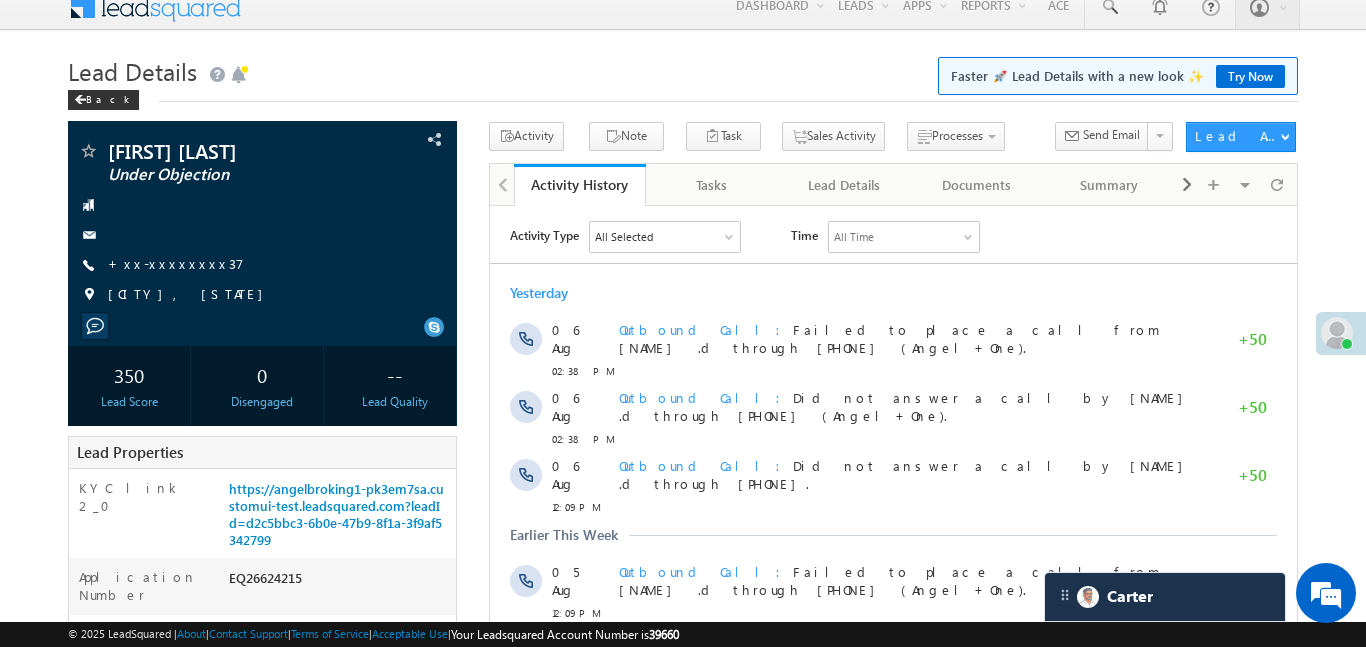 scroll, scrollTop: 14, scrollLeft: 0, axis: vertical 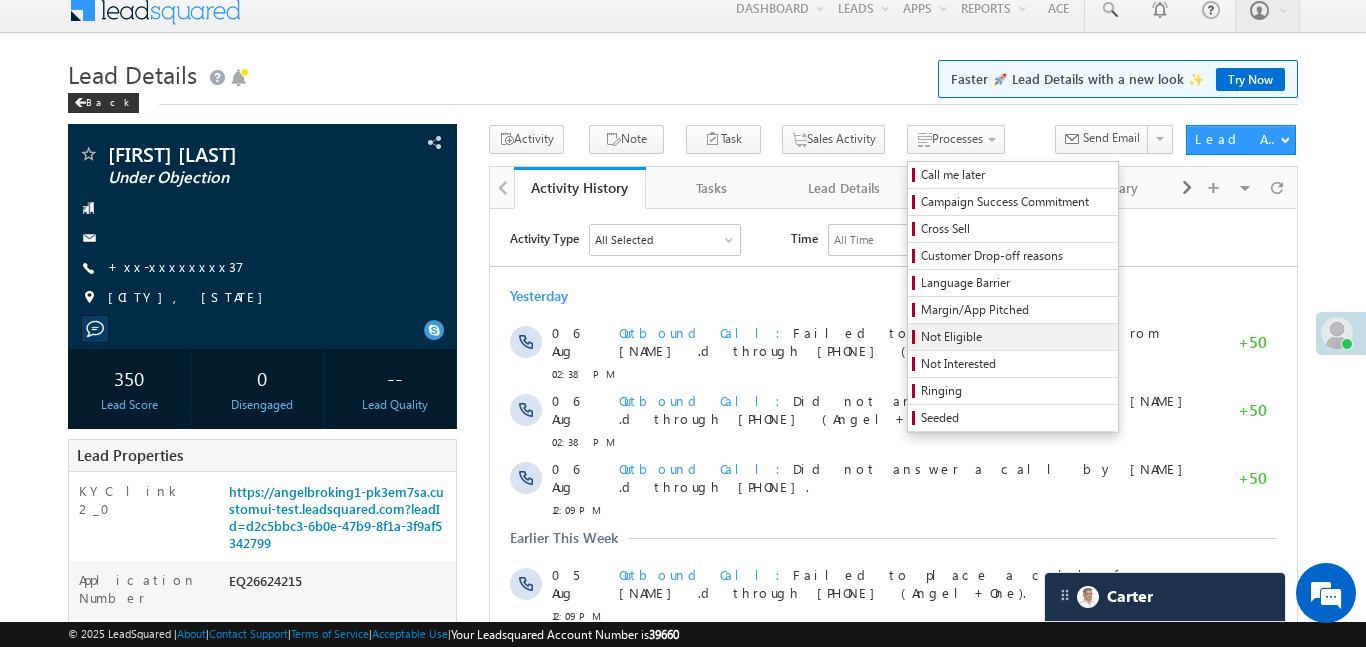click on "Not Eligible" at bounding box center (1016, 337) 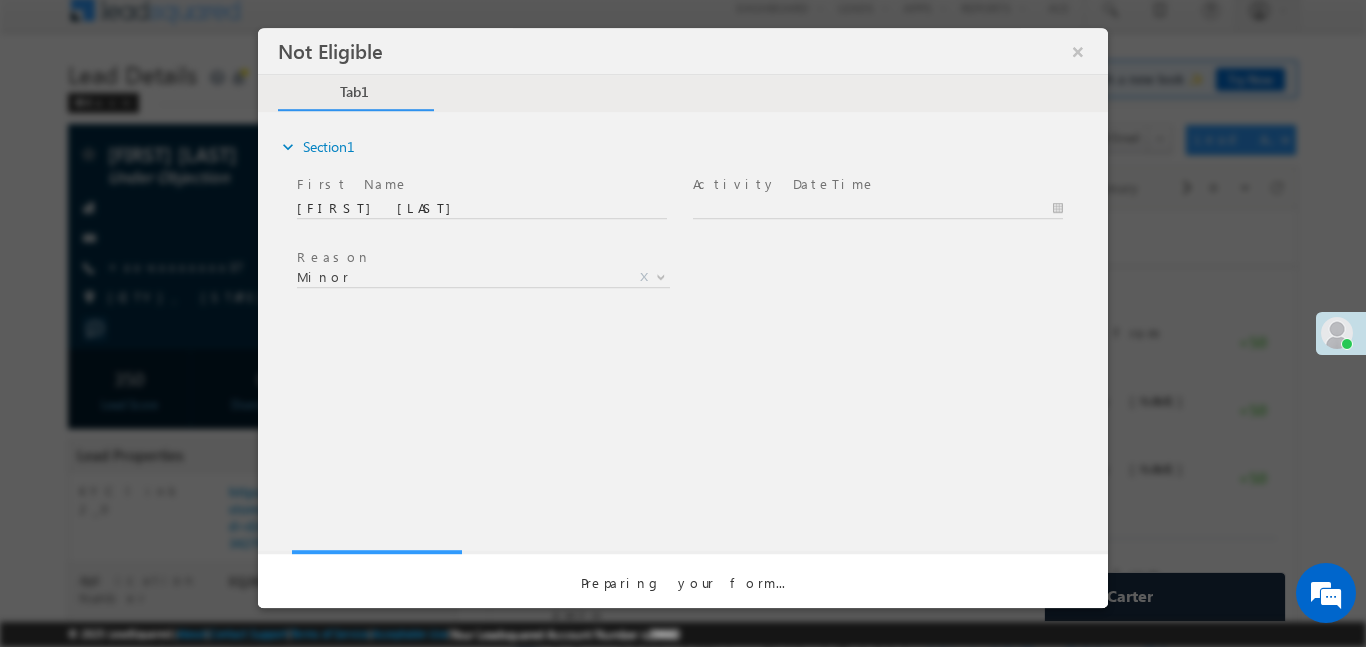 scroll, scrollTop: 0, scrollLeft: 0, axis: both 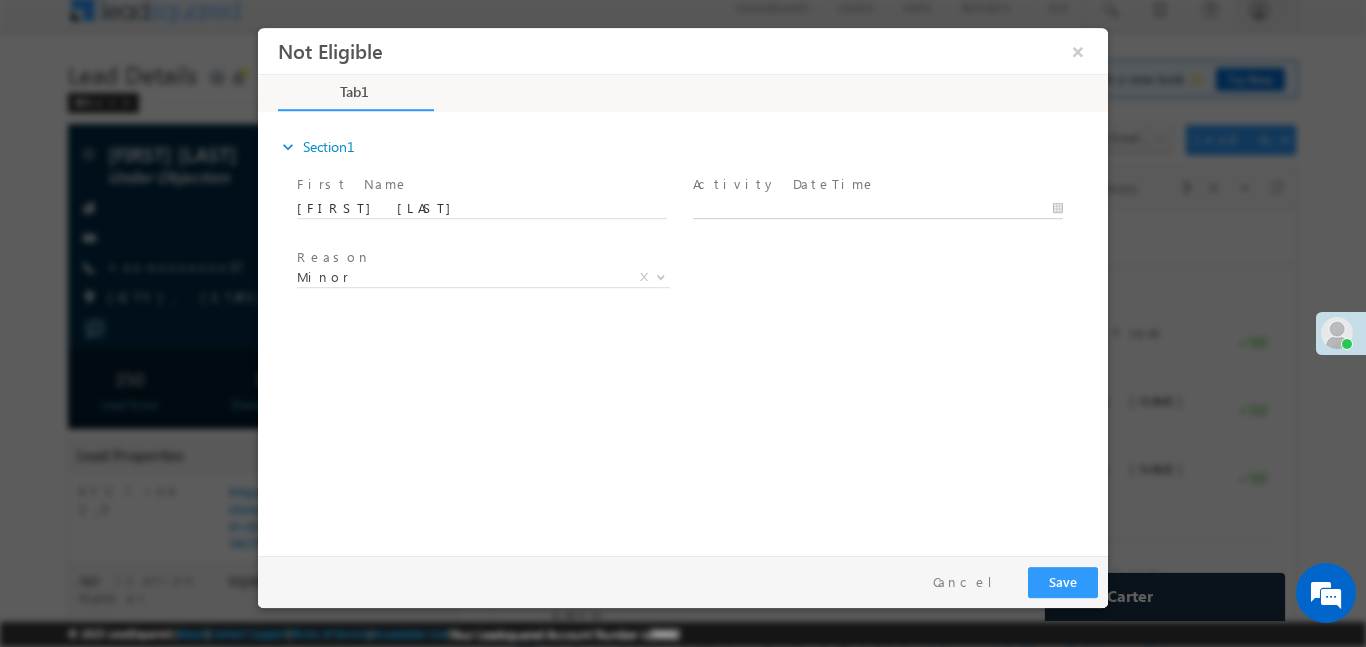 type on "07/08/25 10:13 AM" 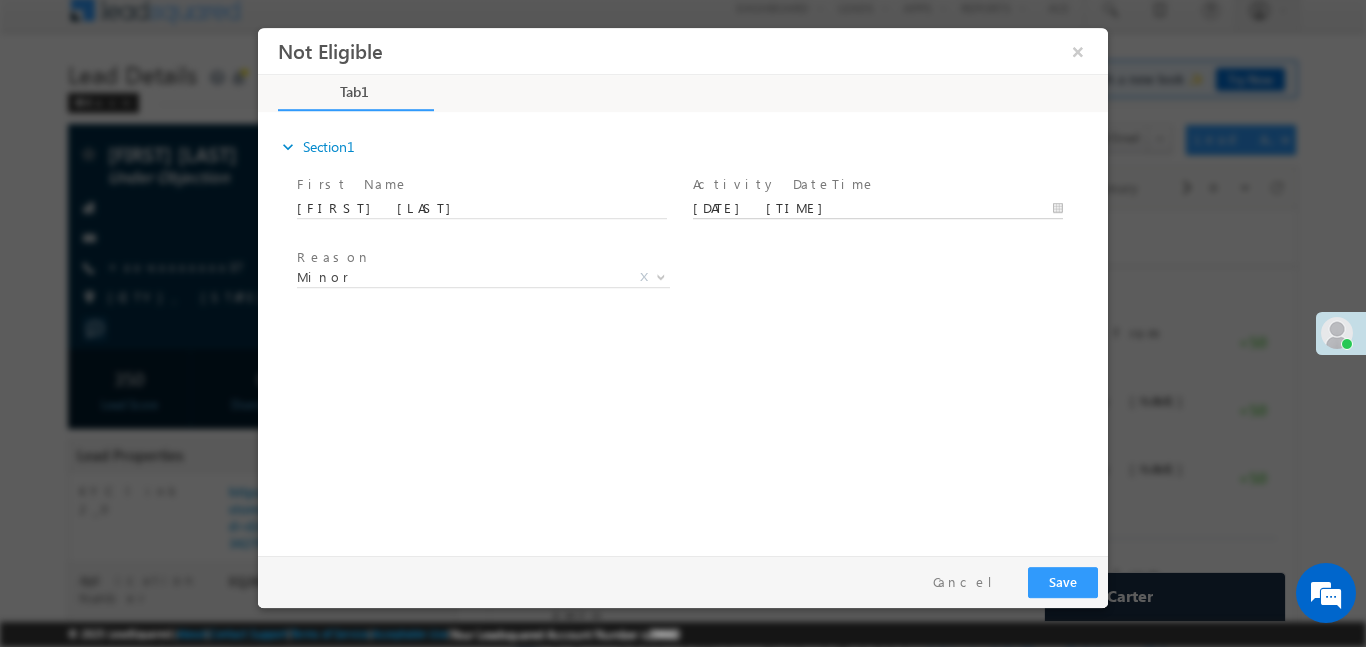 click on "07/08/25 10:13 AM" at bounding box center [878, 208] 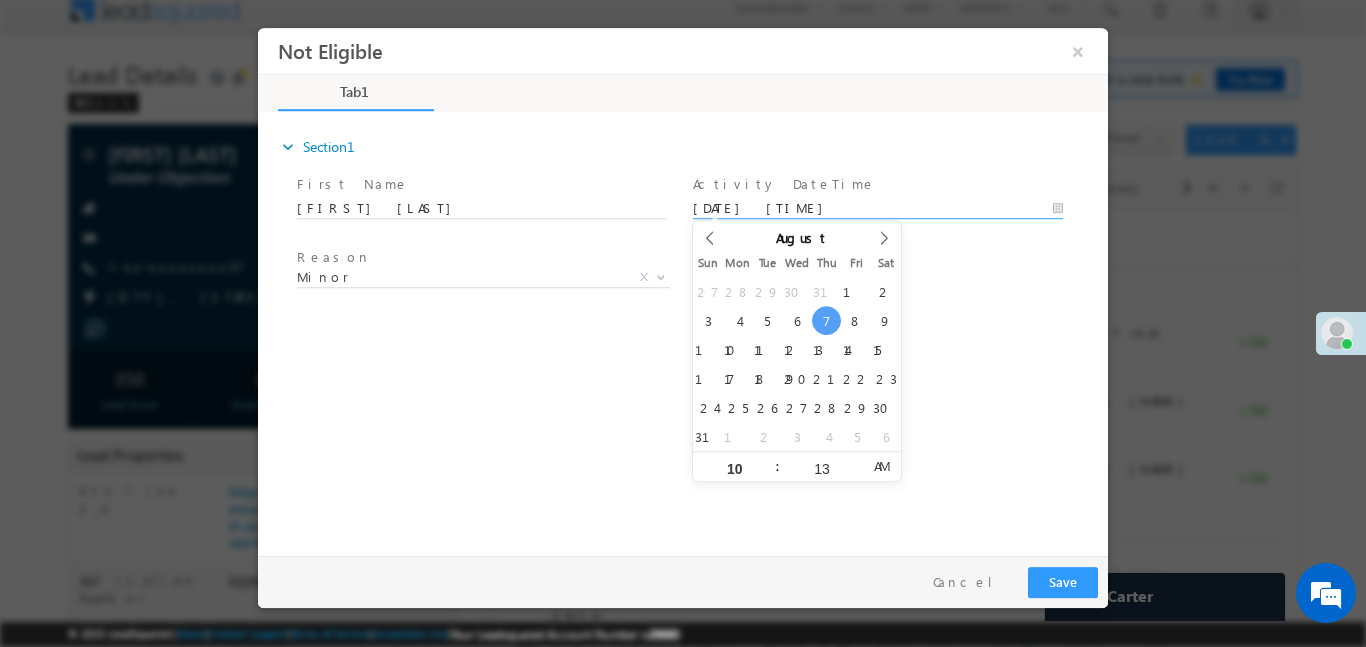 drag, startPoint x: 511, startPoint y: 299, endPoint x: 505, endPoint y: 276, distance: 23.769728 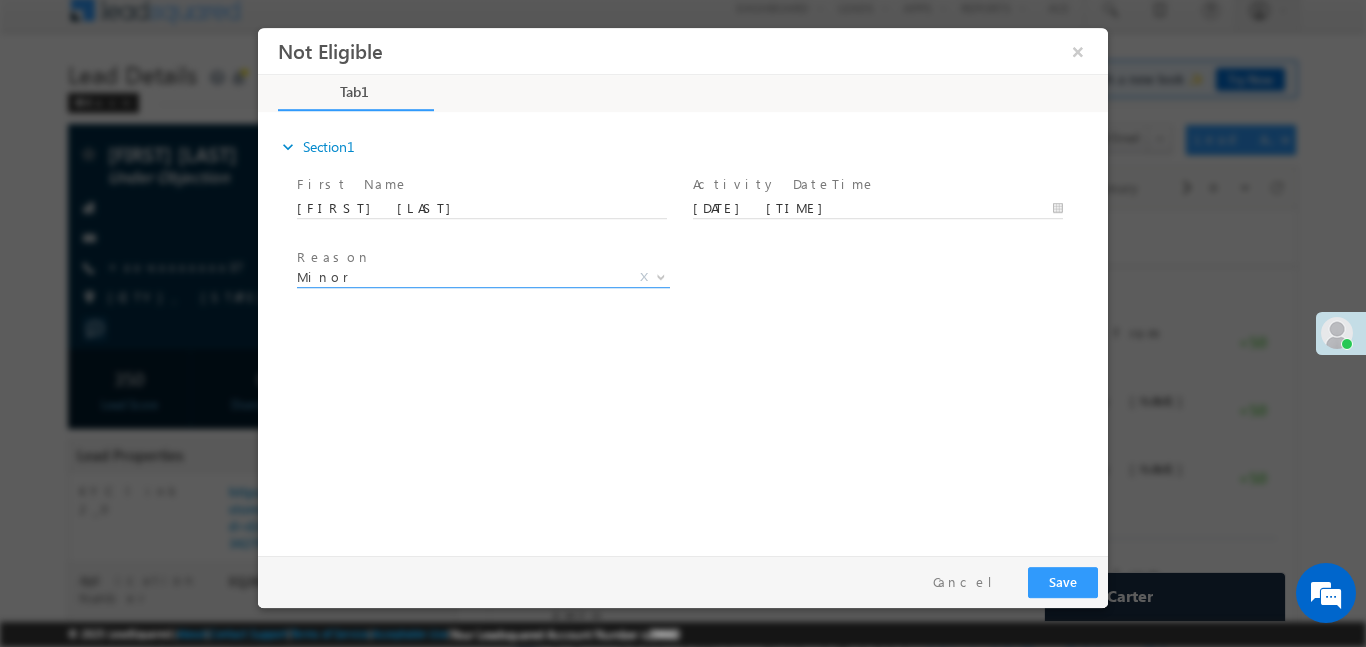 click on "Minor" at bounding box center [459, 276] 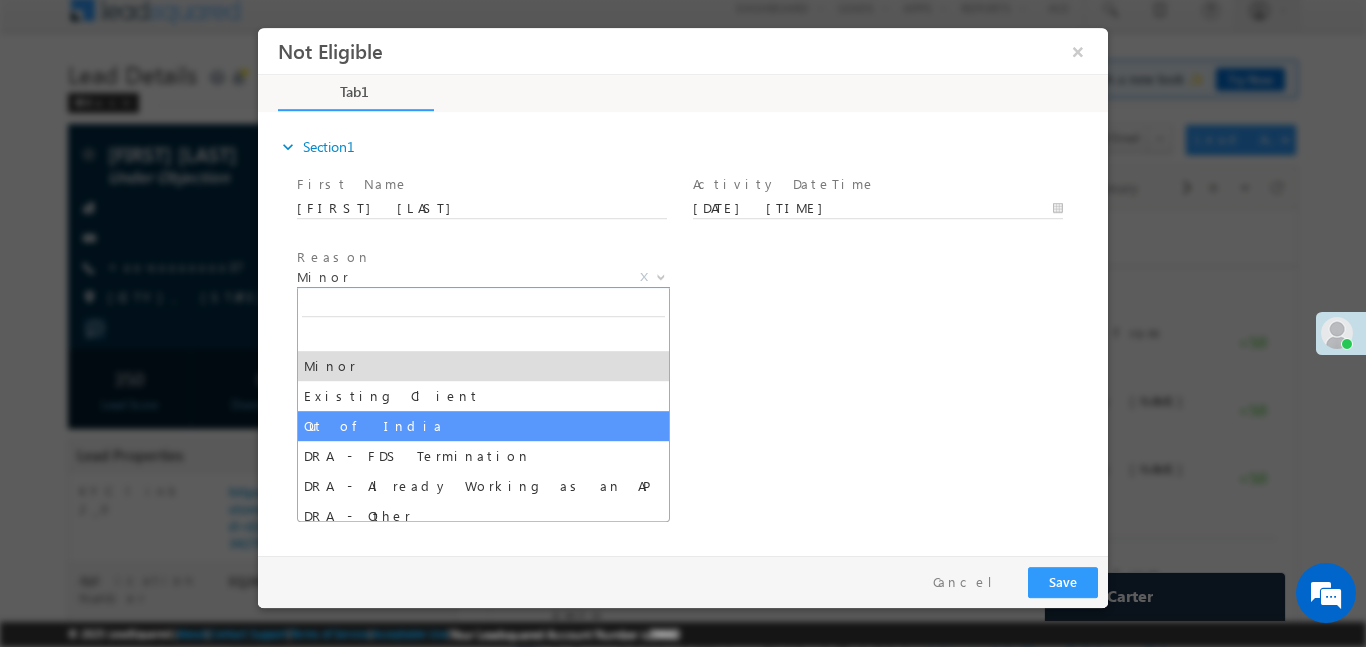 select on "Out of India" 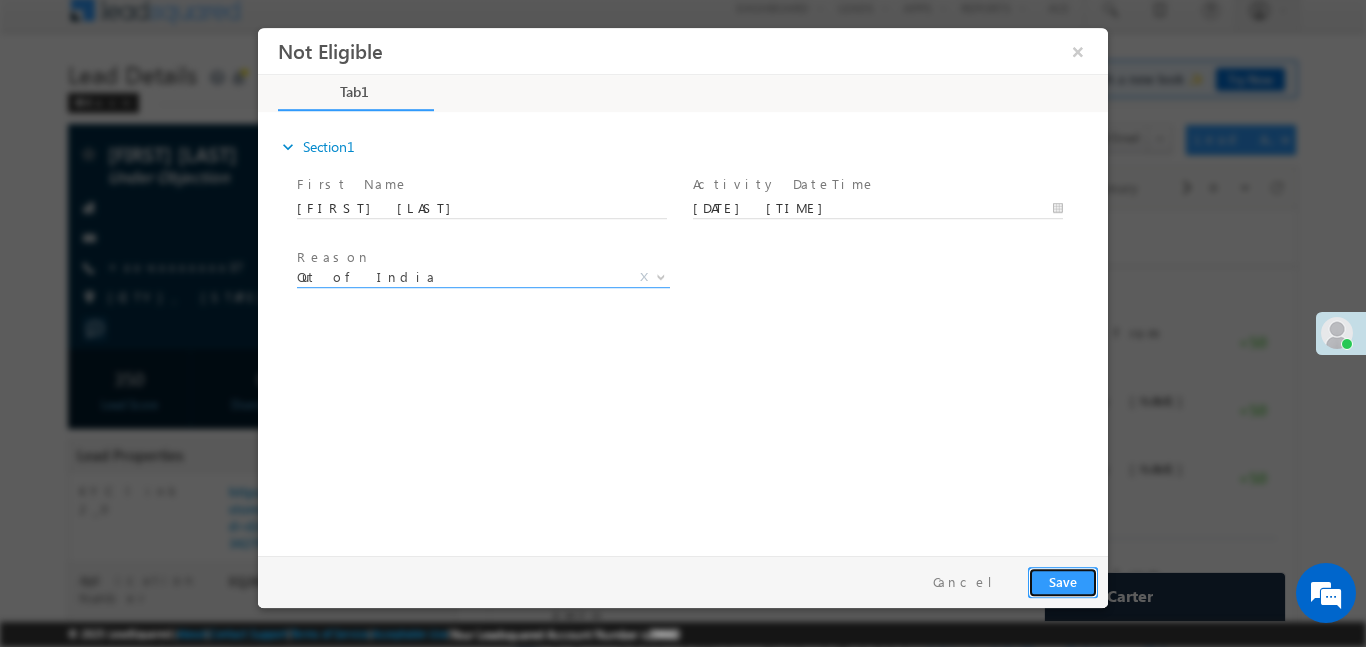 click on "Save" at bounding box center [1063, 581] 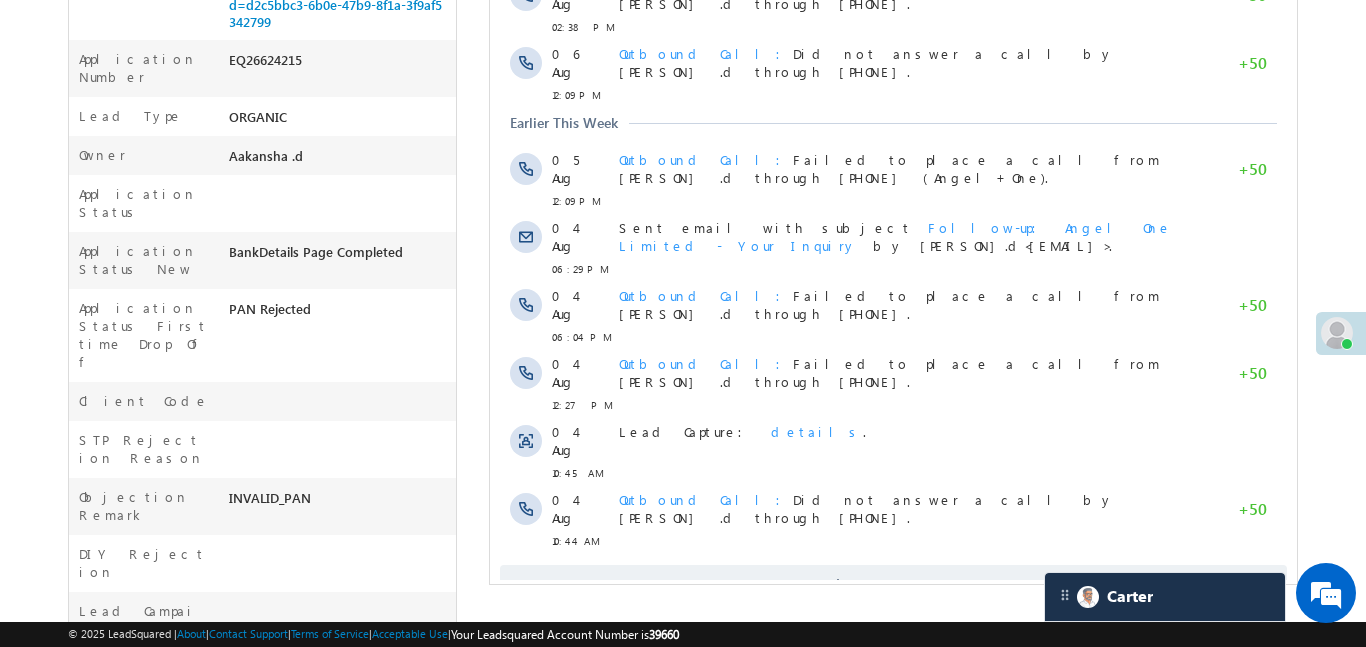 scroll, scrollTop: 537, scrollLeft: 0, axis: vertical 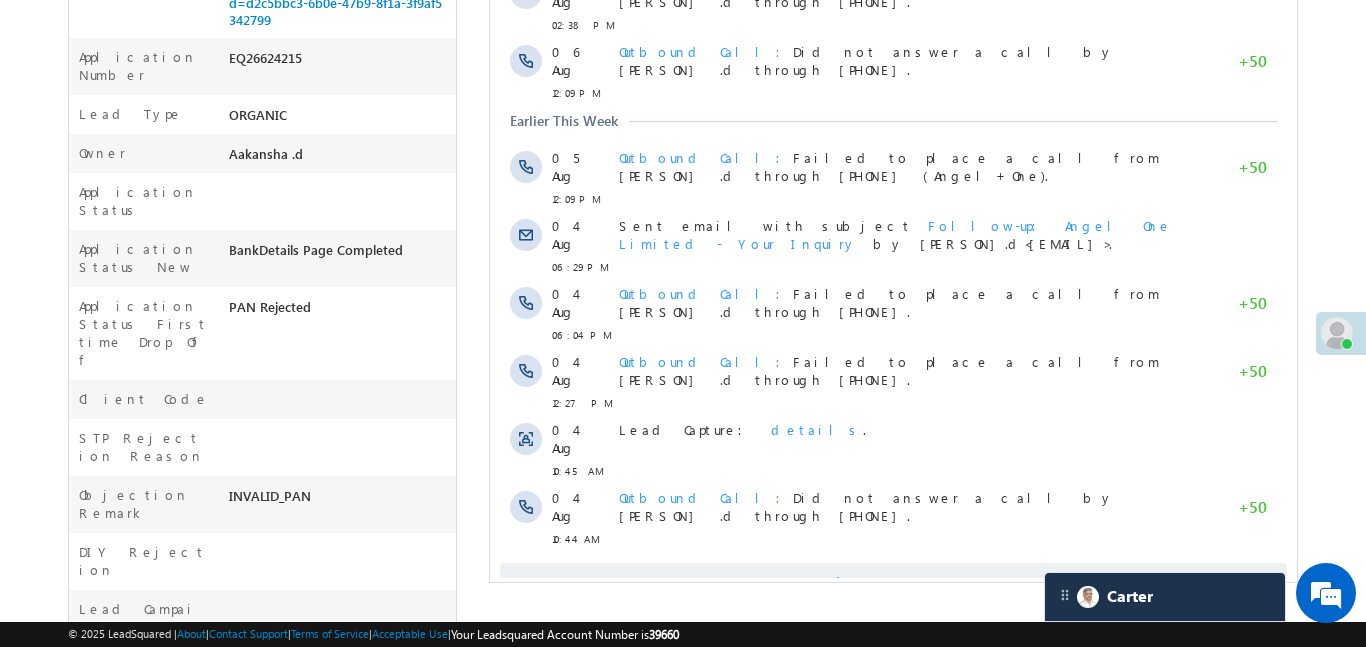click on "Activity Type
All Selected
Select All Sales Activities 1 Sales Activity Email Activities 18 Email Bounced Email Link Clicked Email Marked Spam Email Opened Inbound Lead through Email Mailing preference link clicked Negative Response to Email Neutral Response to Email Positive Response to Email Resubscribed Subscribed To Newsletter Subscribed To Promotional Emails Unsubscribe Link Clicked Unsubscribed Unsubscribed From Newsletter Unsubscribed From Promotional Emails View in browser link Clicked Email Sent Web Activities 5 Conversion Button Clicked Converted to Lead Form Submitted on Website Page Visited on Website Tracking URL Clicked Lead Capture Activities 1 Lead Capture Phone Call Activities 2 Inbound Phone Call Activity Outbound Phone Call Activity Other Activities 165 3 Hours Redistribution Account Inactive Date Add_Alternate_Number Agreed for Payment App Downloaded jk" at bounding box center [892, 152] 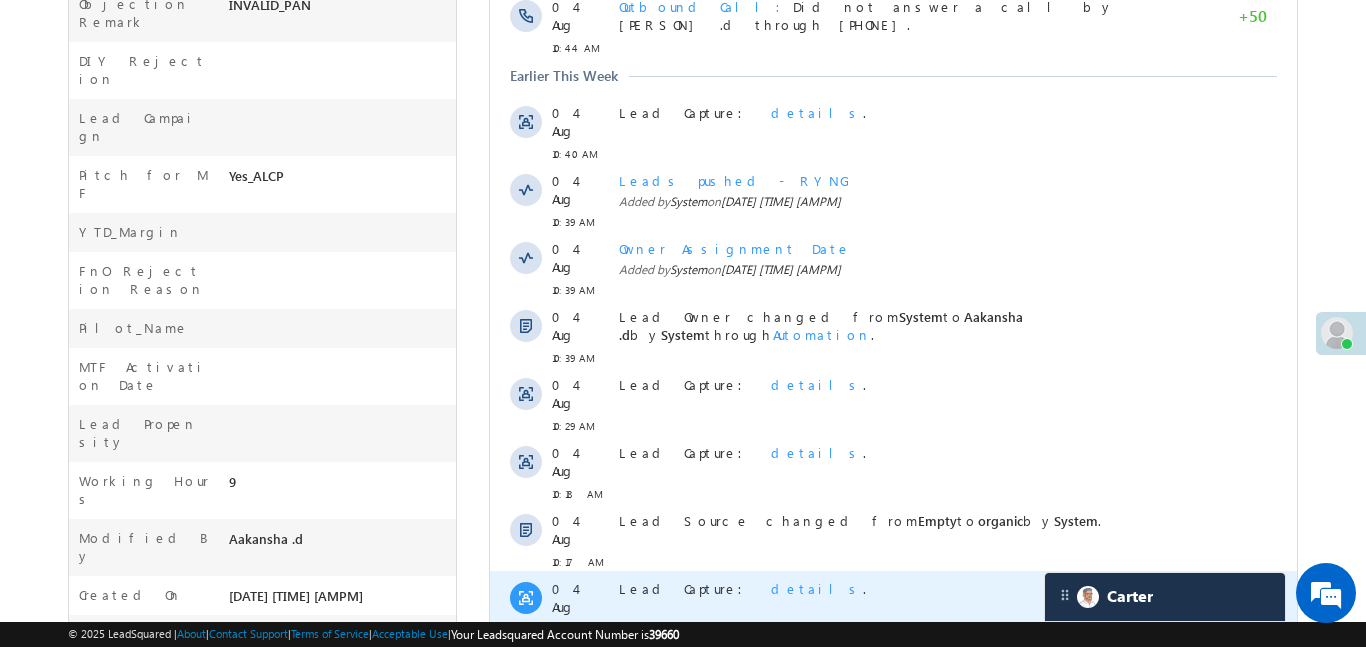 scroll, scrollTop: 1134, scrollLeft: 0, axis: vertical 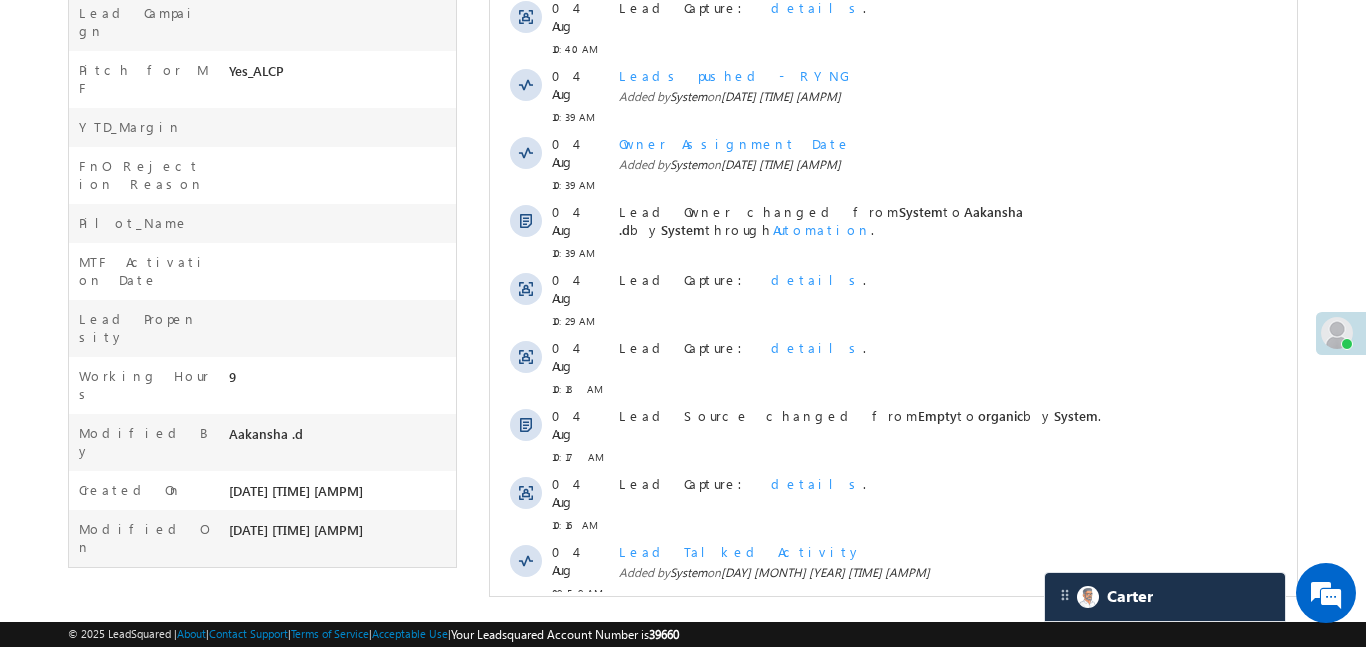 click on "Show More" at bounding box center (902, 705) 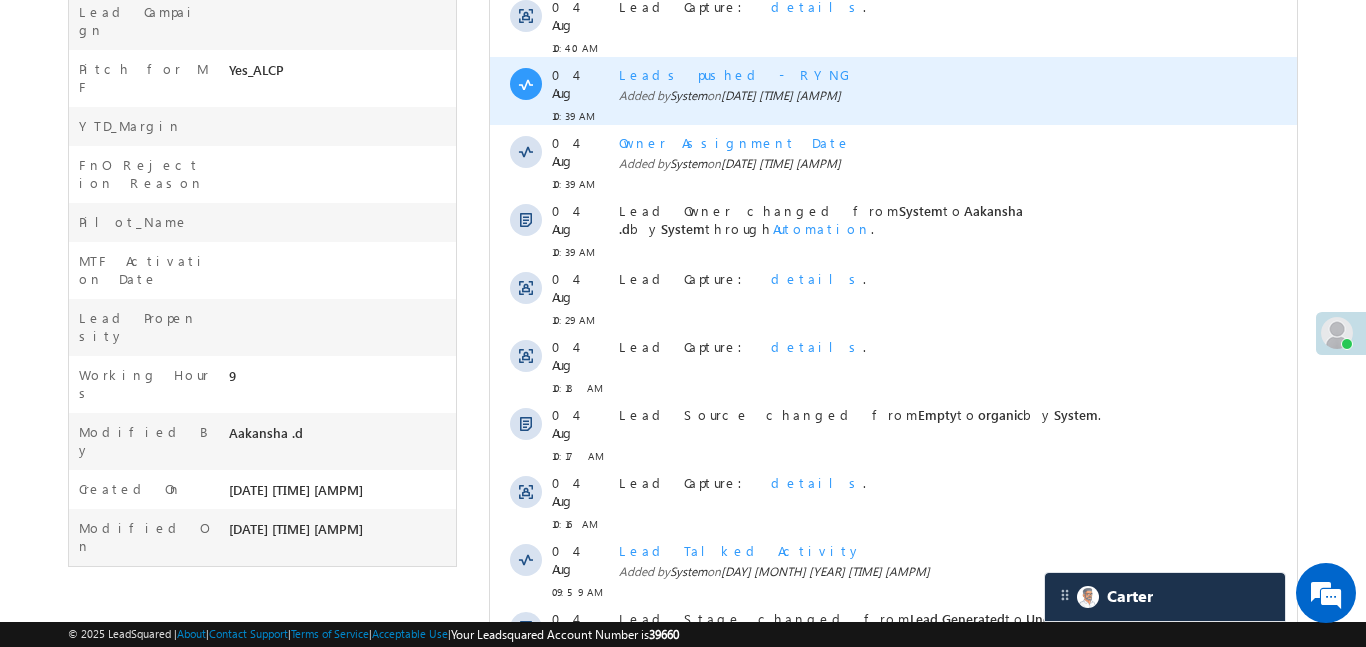 scroll, scrollTop: 0, scrollLeft: 0, axis: both 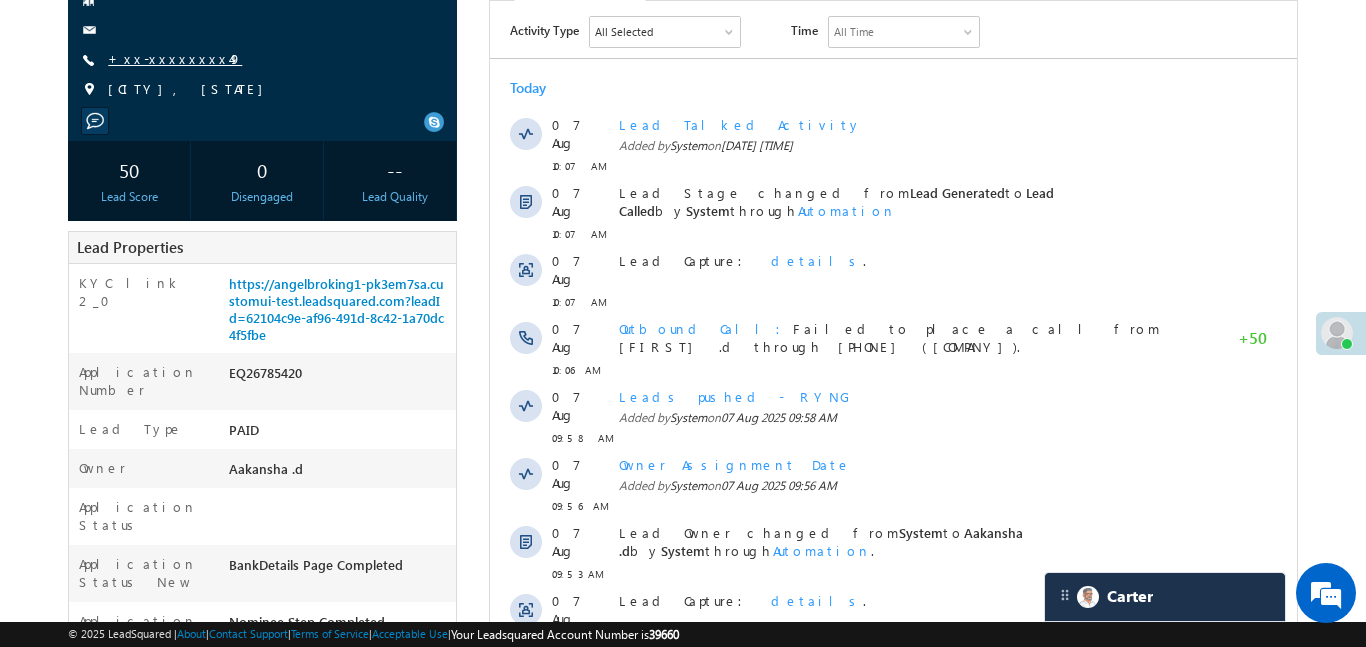 click on "+xx-xxxxxxxx49" at bounding box center (175, 58) 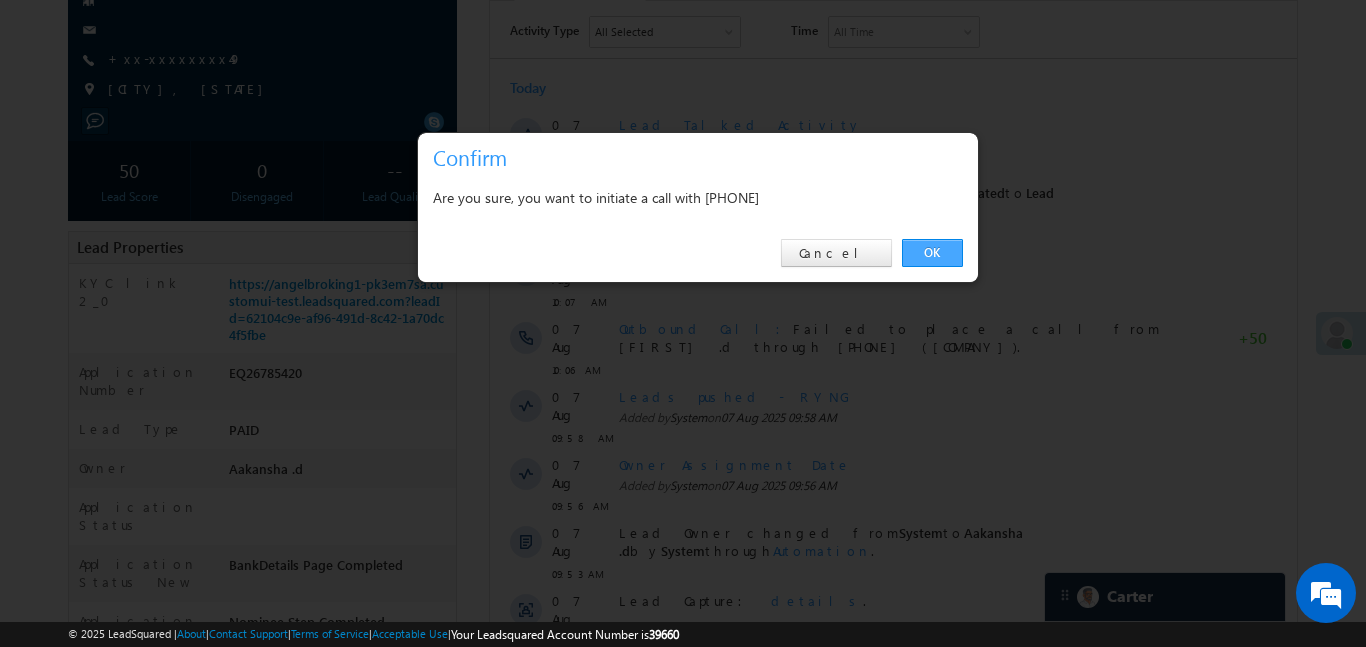 drag, startPoint x: 932, startPoint y: 241, endPoint x: 449, endPoint y: 238, distance: 483.0093 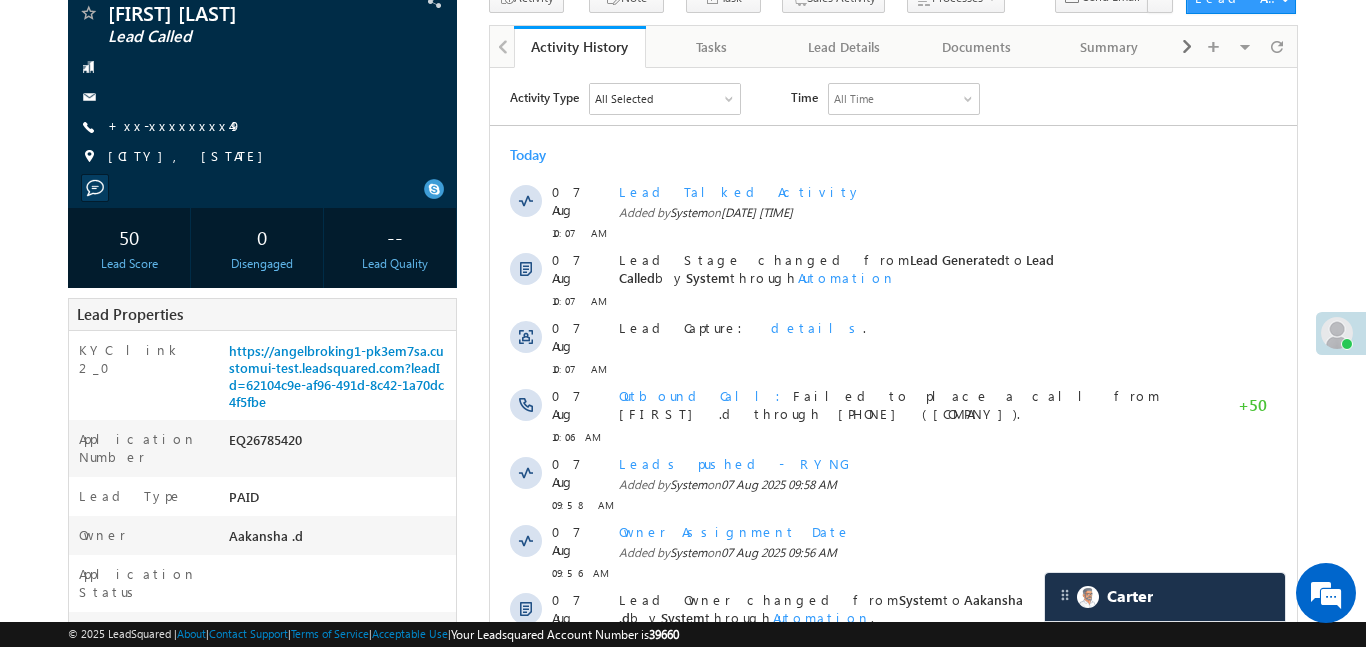 scroll, scrollTop: 0, scrollLeft: 0, axis: both 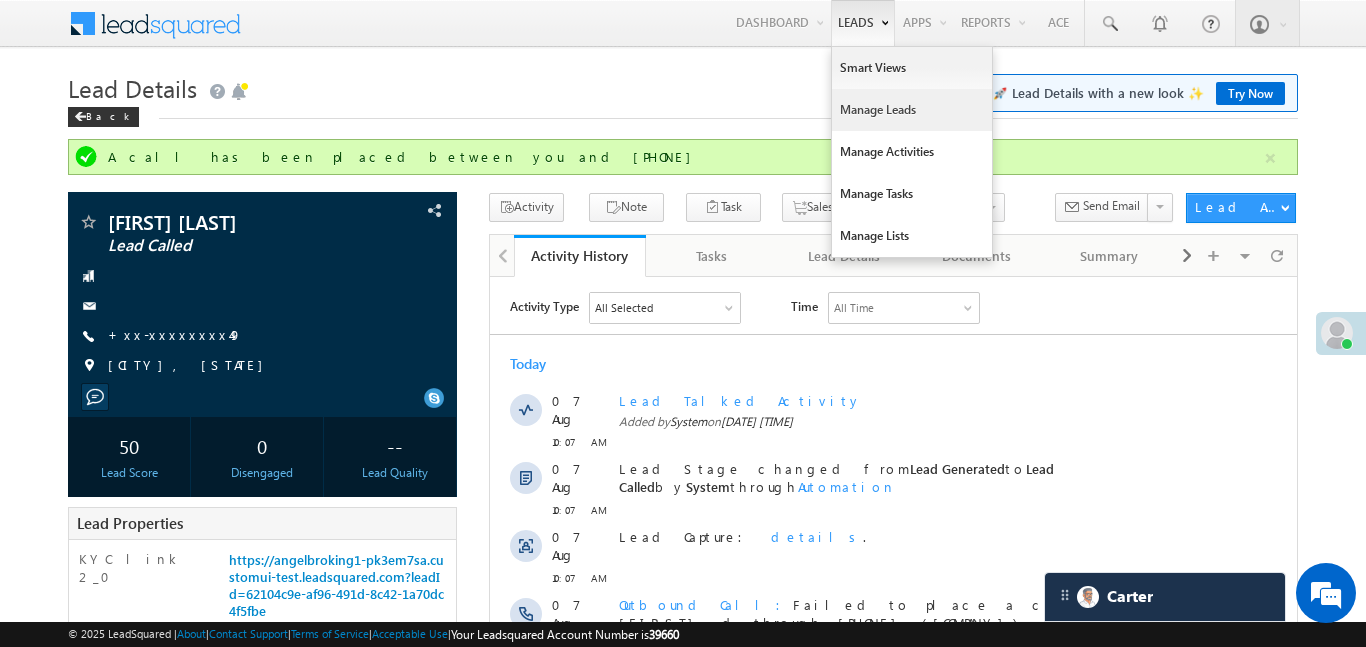 click on "Manage Leads" at bounding box center (912, 110) 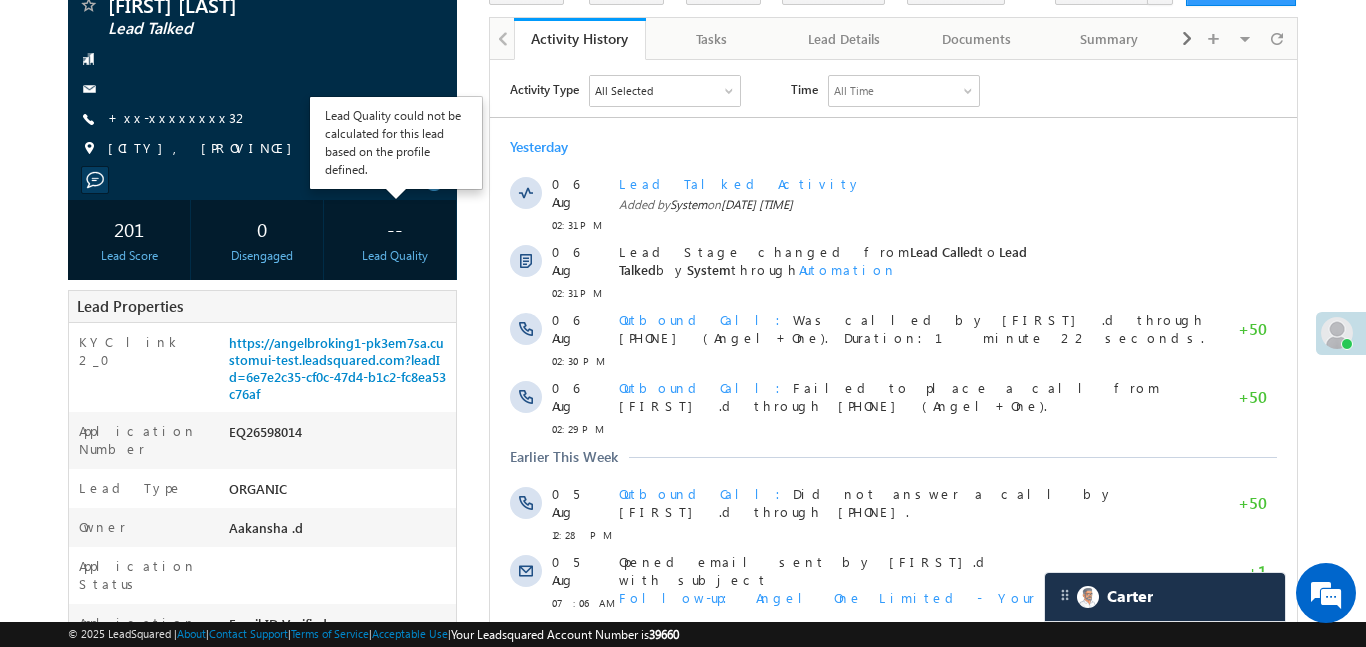 scroll, scrollTop: 176, scrollLeft: 0, axis: vertical 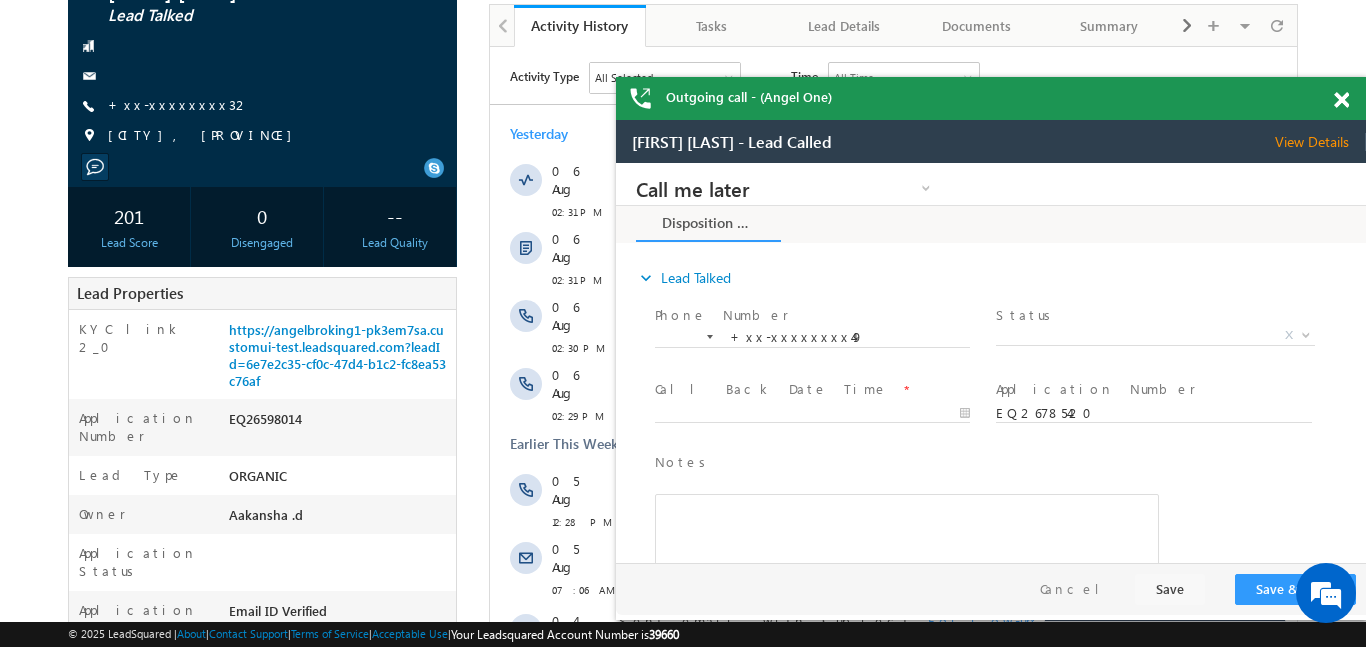 drag, startPoint x: 1347, startPoint y: 84, endPoint x: 1340, endPoint y: 104, distance: 21.189621 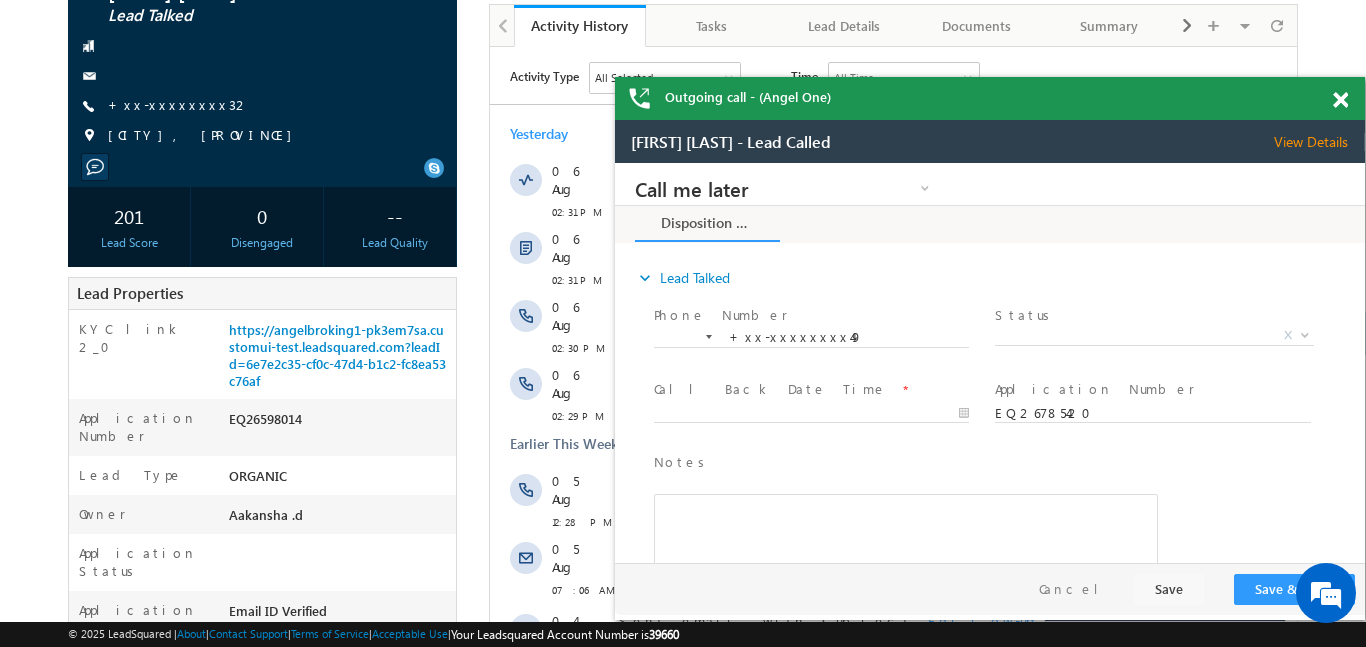 click at bounding box center (1340, 100) 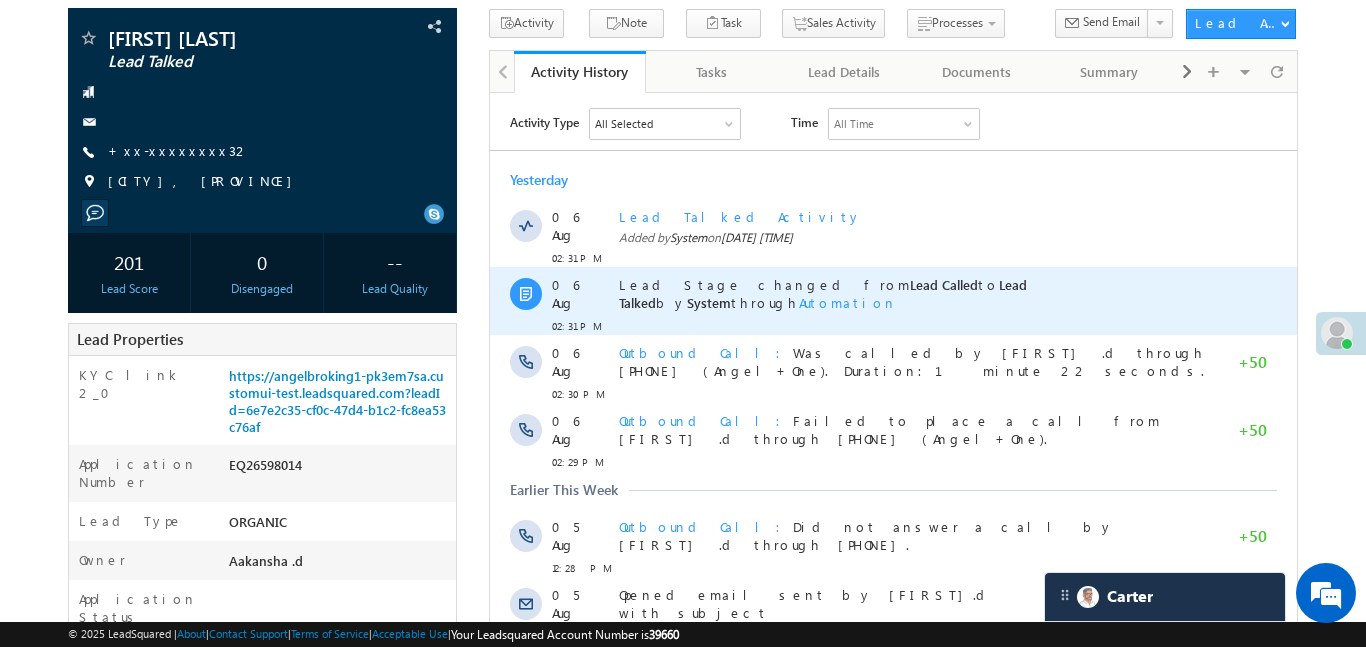 scroll, scrollTop: 0, scrollLeft: 0, axis: both 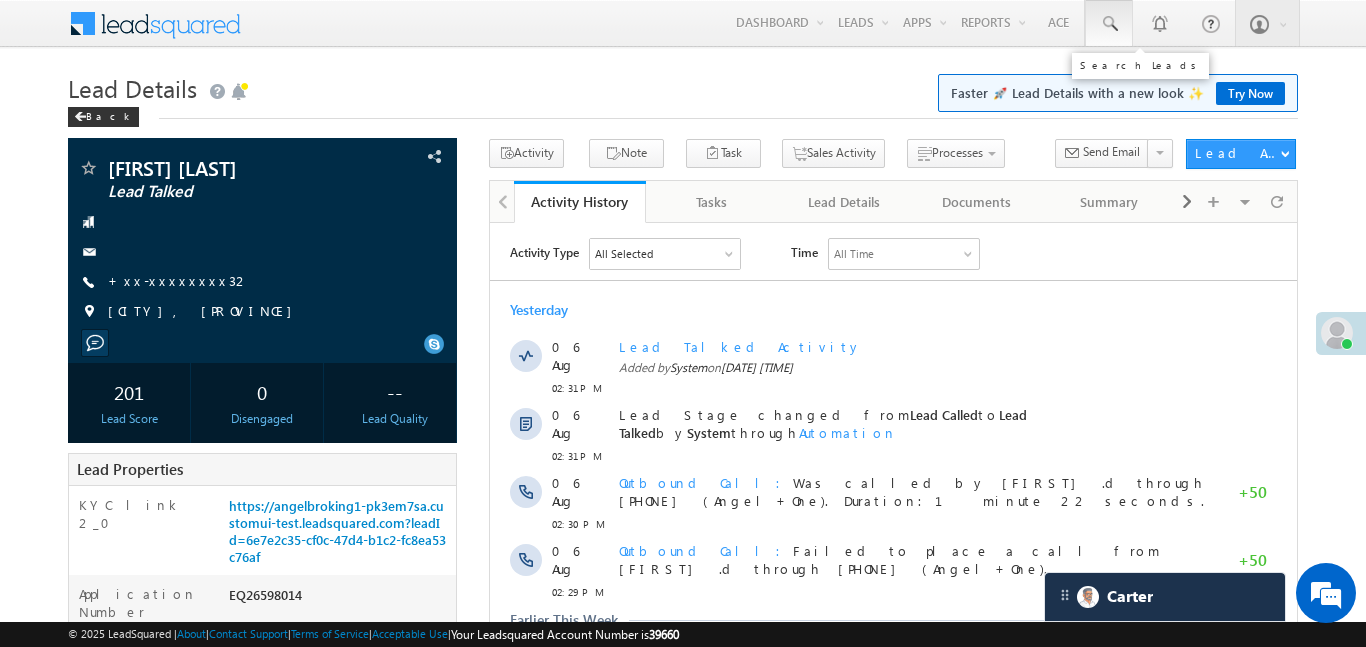 click at bounding box center [1109, 23] 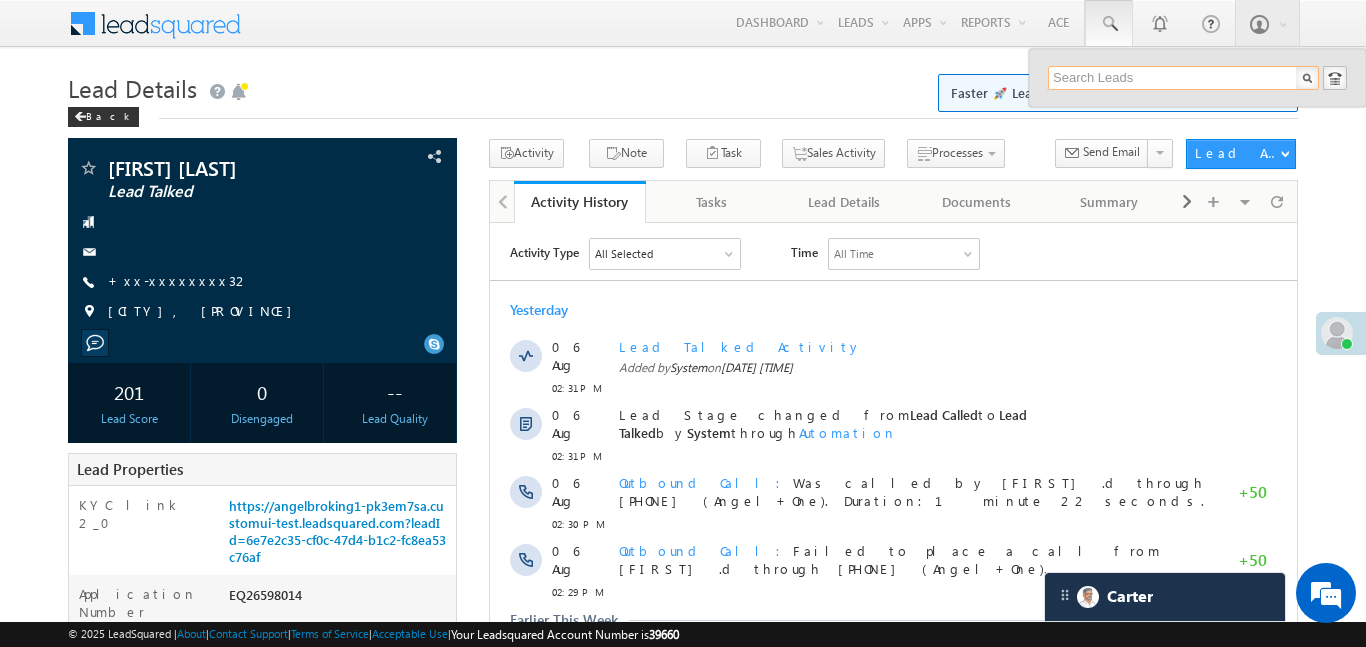 paste on "EQ26474271" 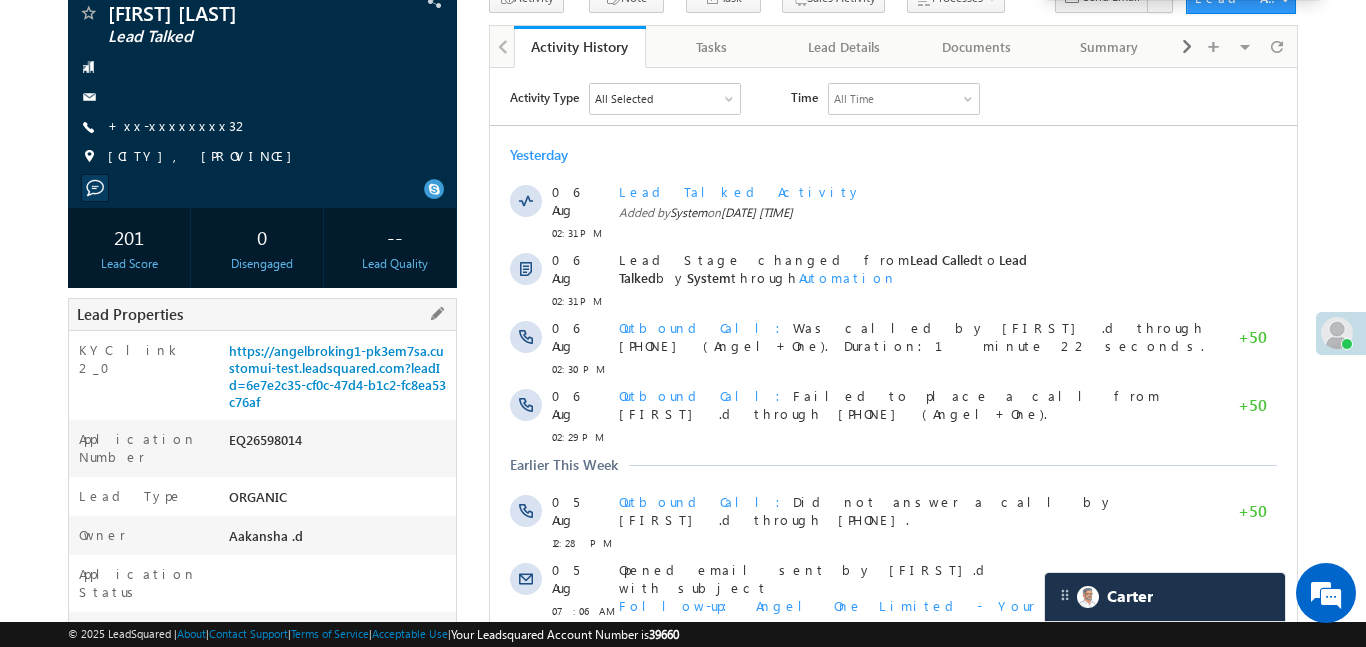 scroll, scrollTop: 174, scrollLeft: 0, axis: vertical 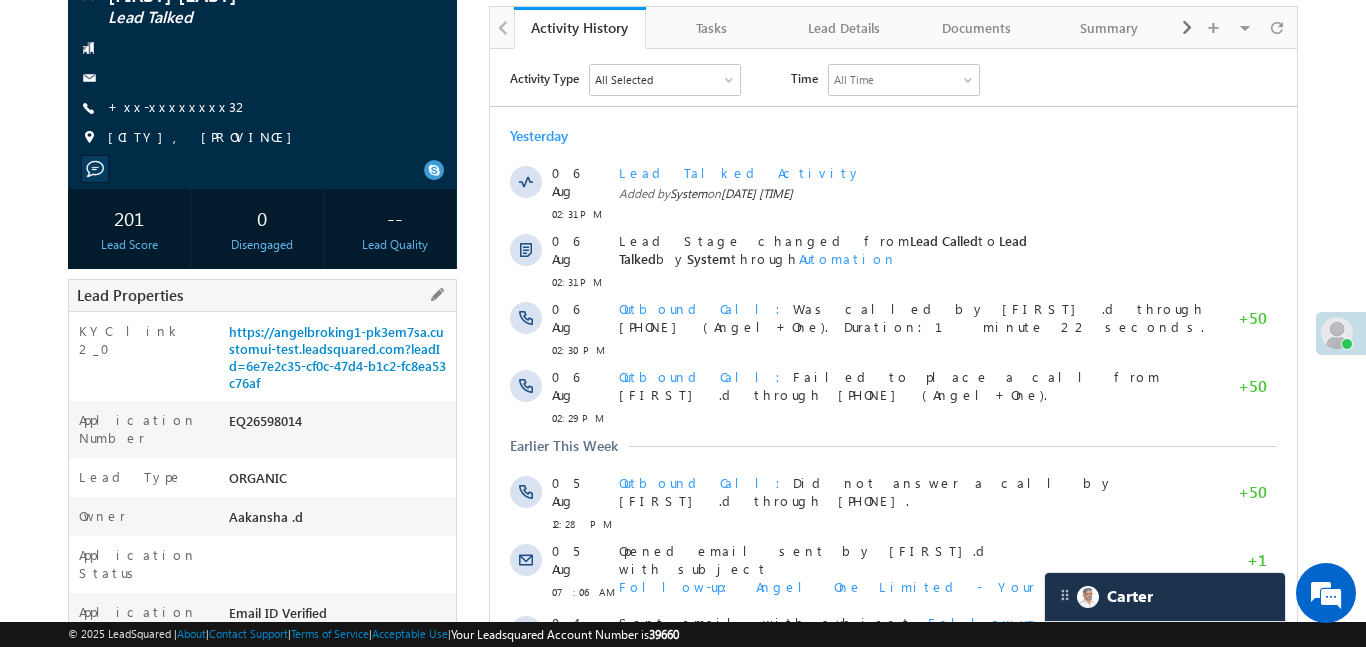type on "EQ26474271" 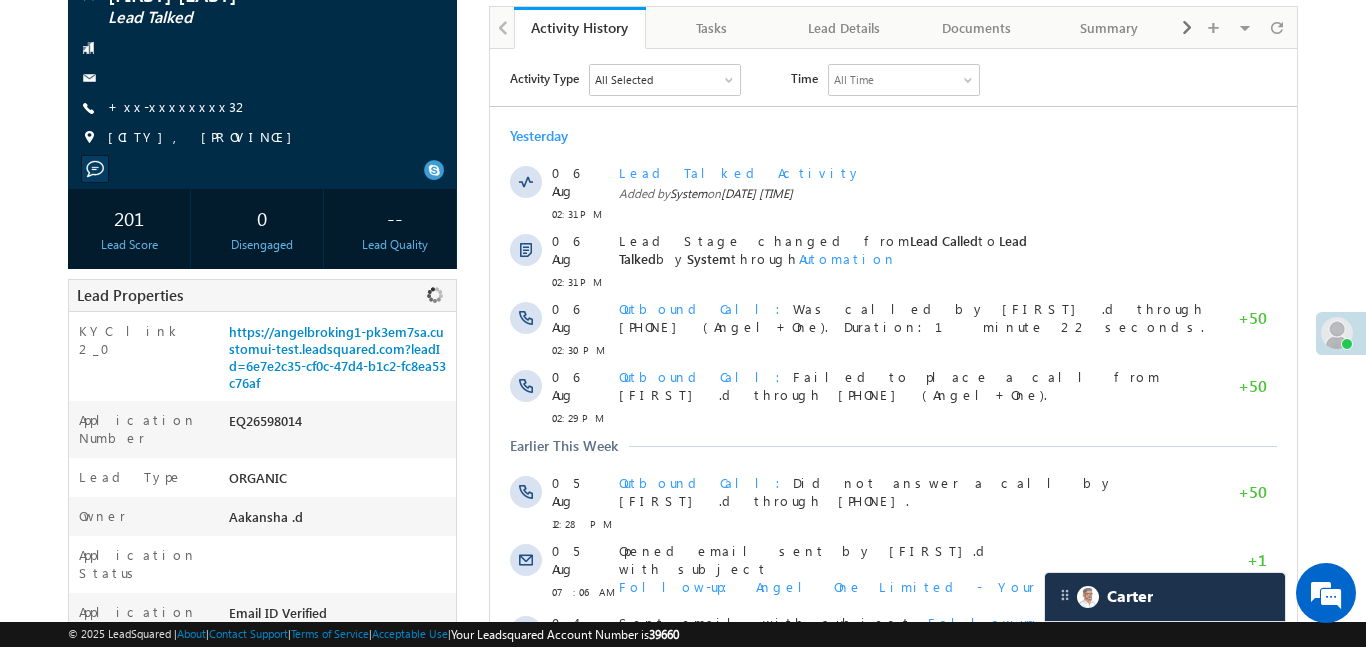 copy on "EQ26598014" 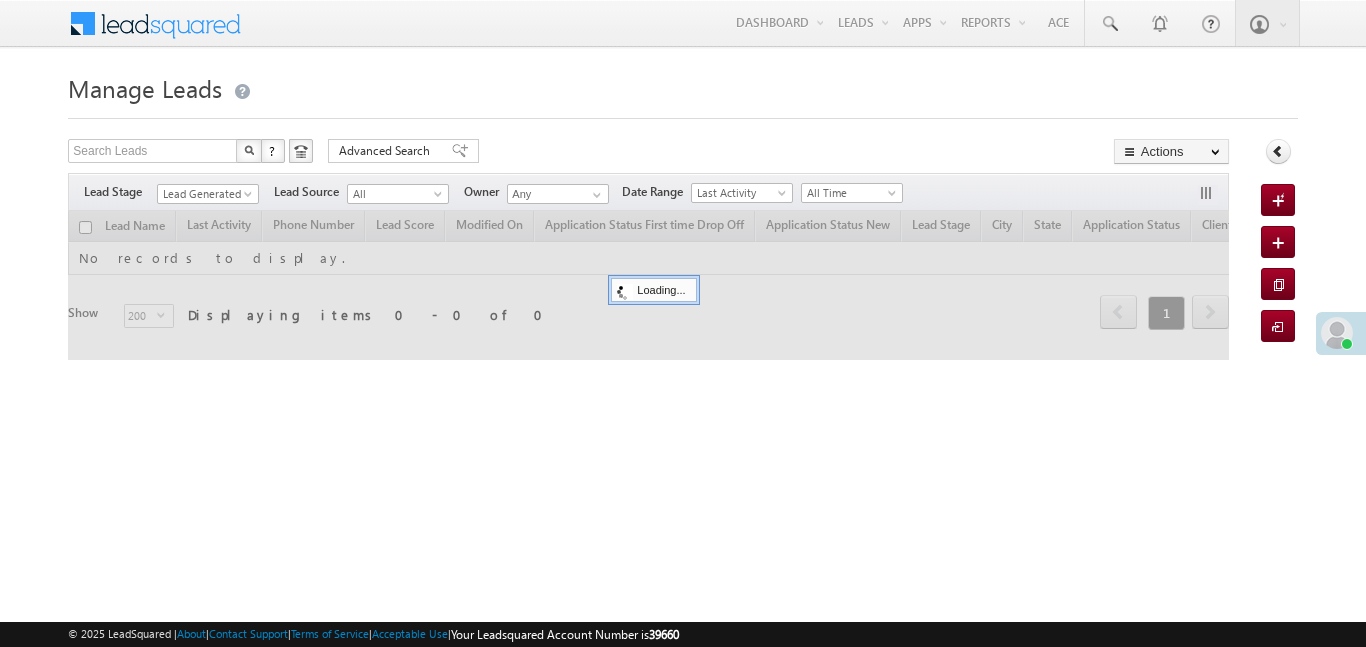scroll, scrollTop: 0, scrollLeft: 0, axis: both 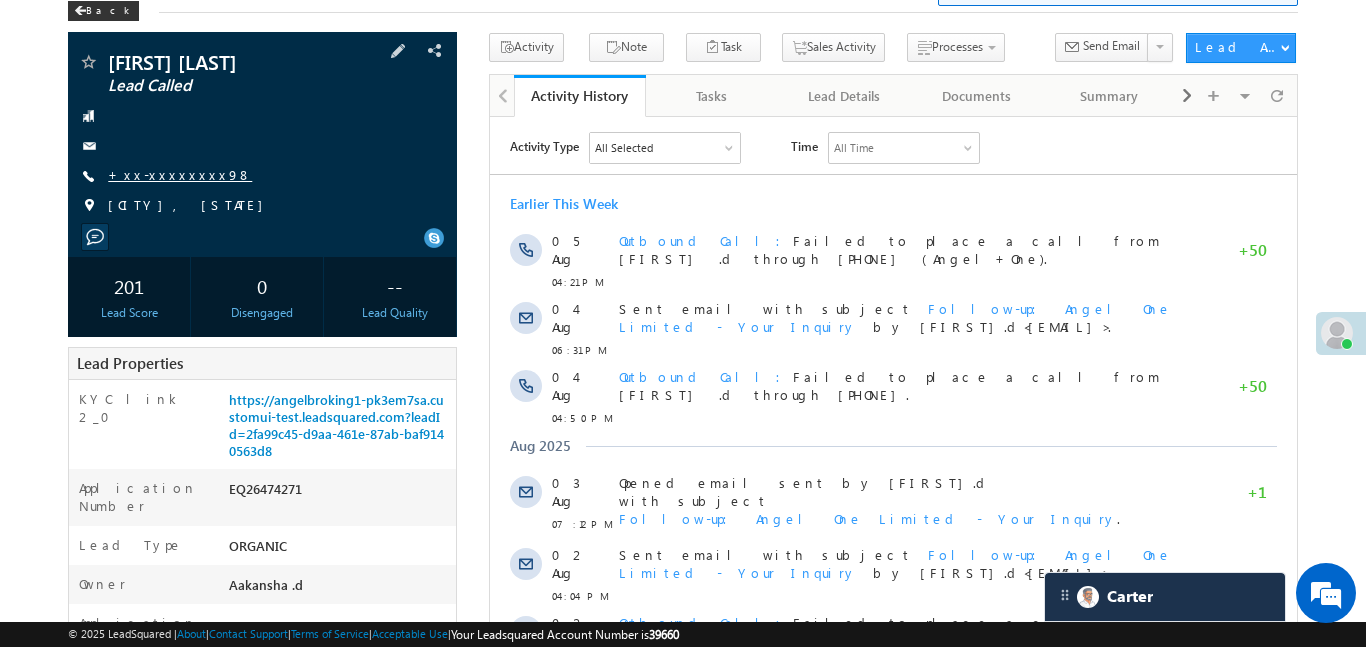 click on "+xx-xxxxxxxx98" at bounding box center (180, 174) 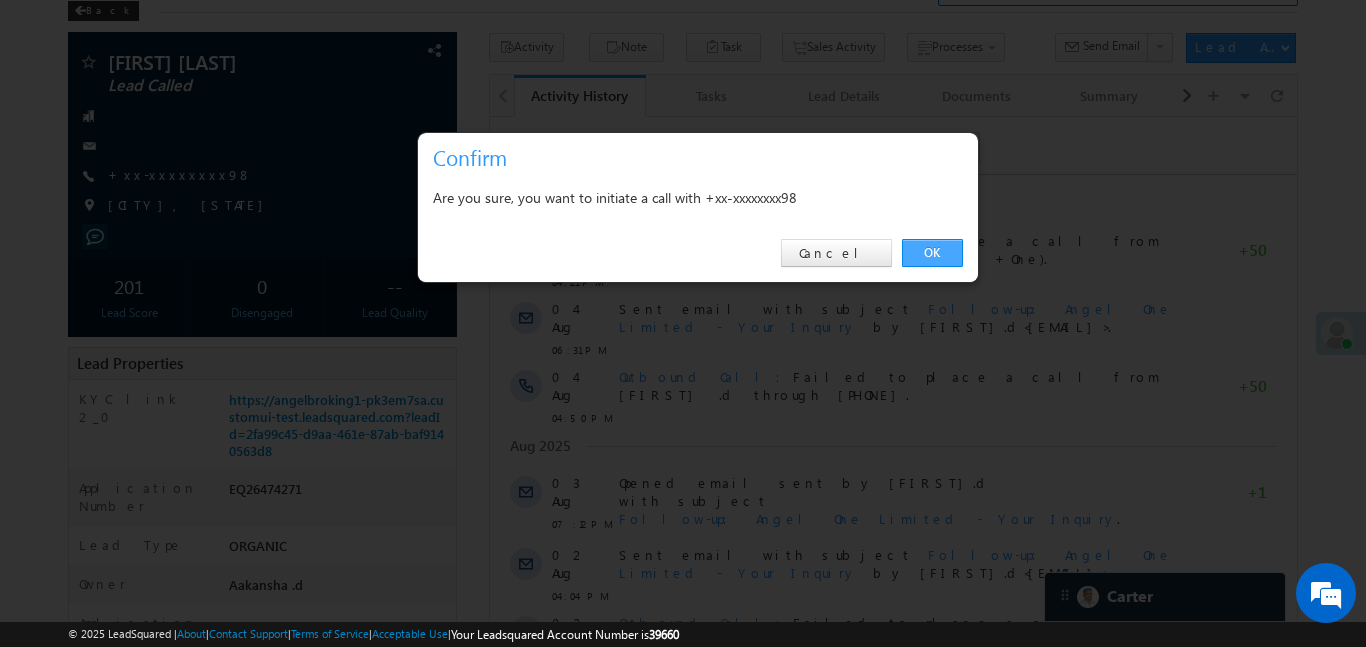 drag, startPoint x: 917, startPoint y: 254, endPoint x: 357, endPoint y: 155, distance: 568.6836 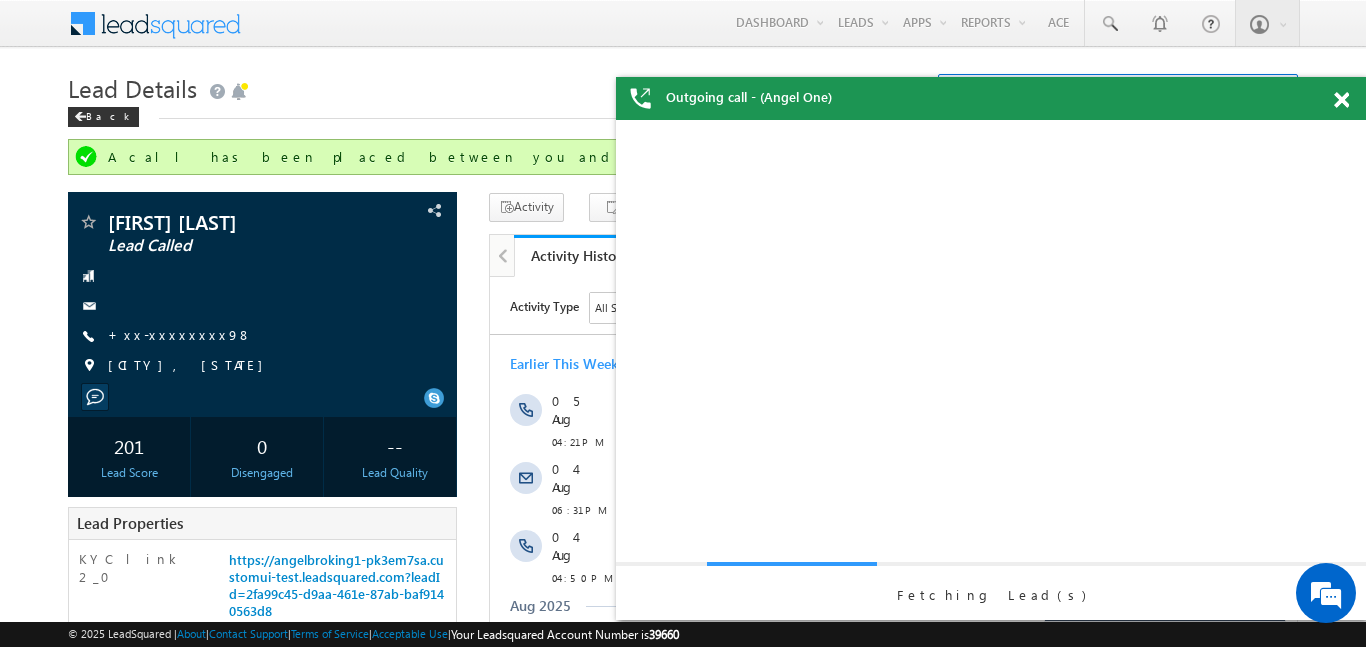 scroll, scrollTop: 0, scrollLeft: 0, axis: both 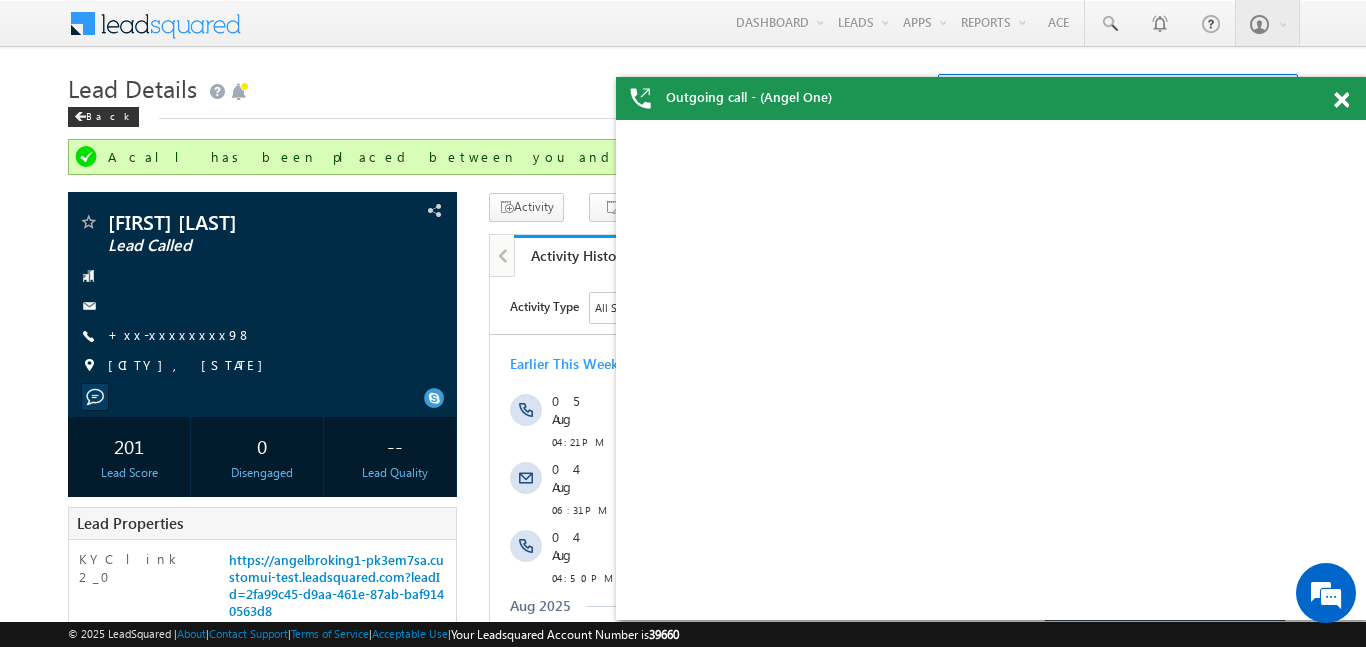 click at bounding box center (1341, 100) 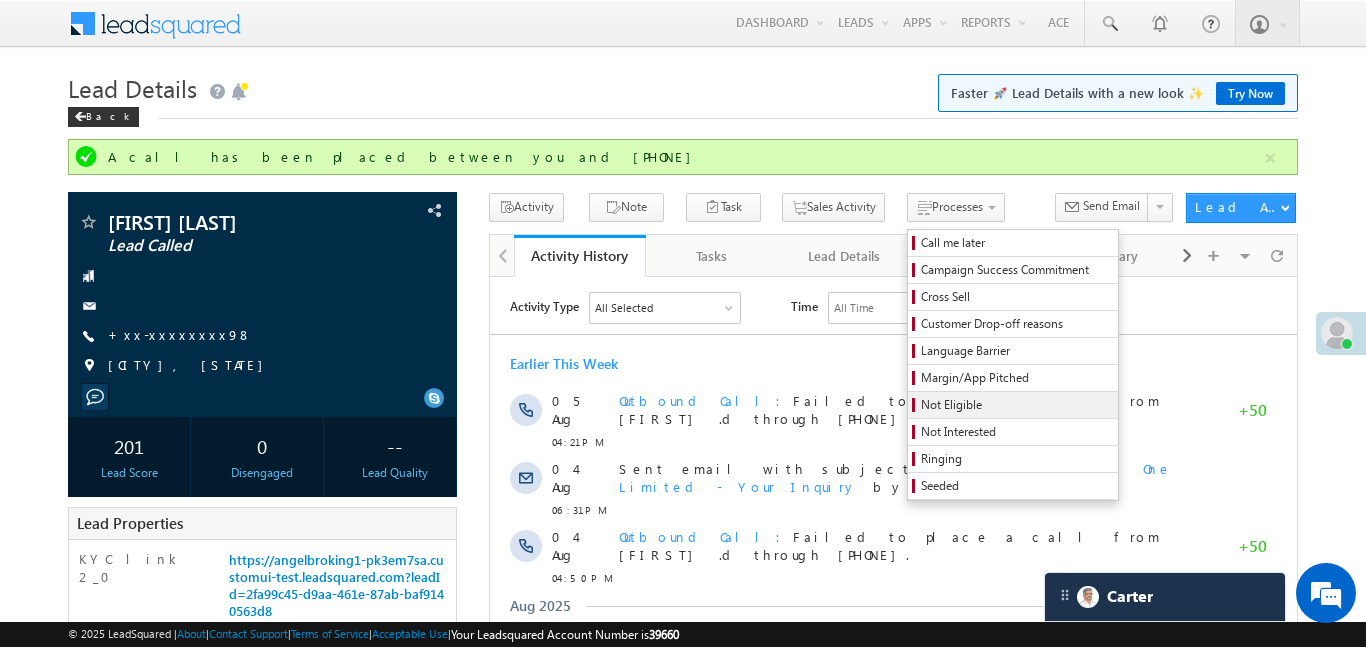 click on "Not Eligible" at bounding box center [1016, 405] 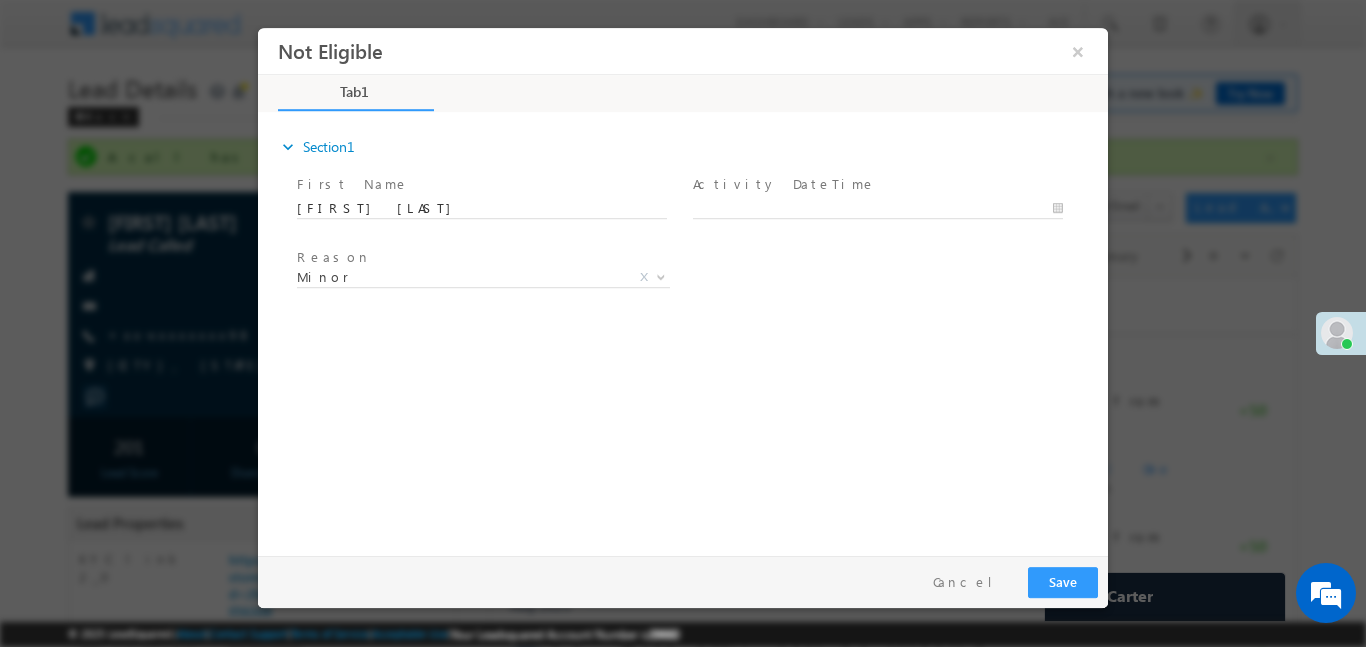 scroll, scrollTop: 0, scrollLeft: 0, axis: both 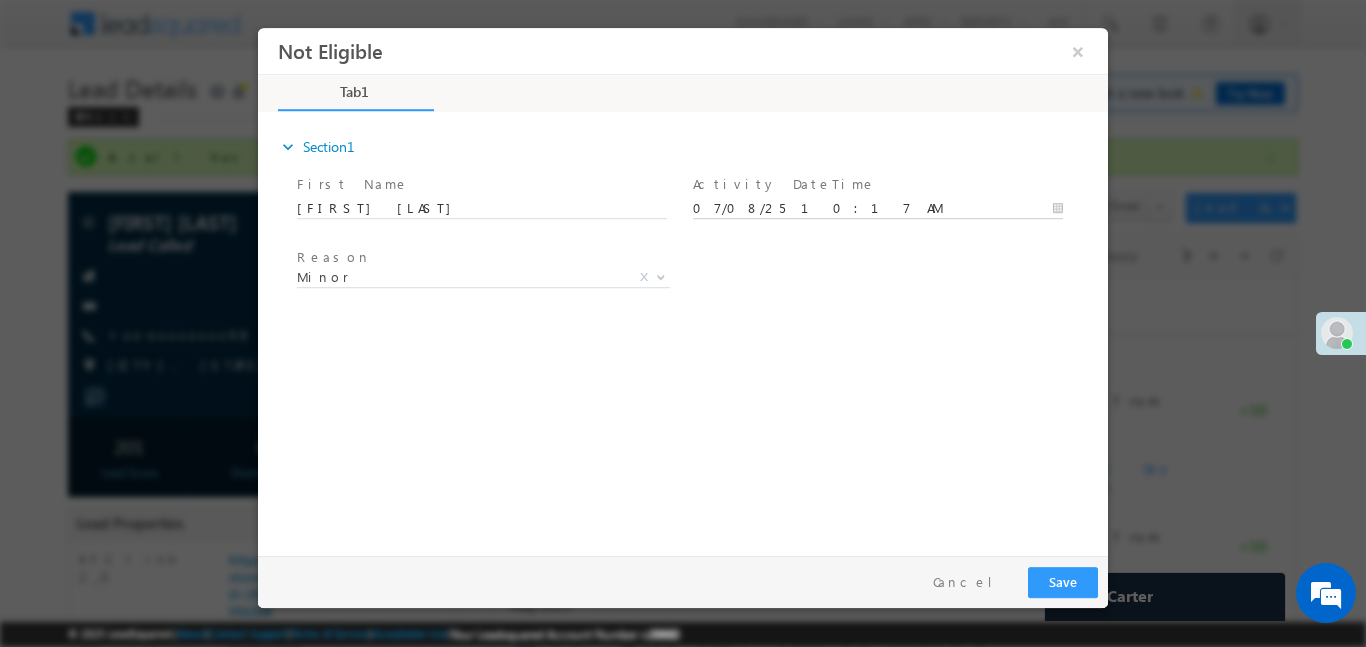 click on "07/08/25 10:17 AM" at bounding box center (878, 208) 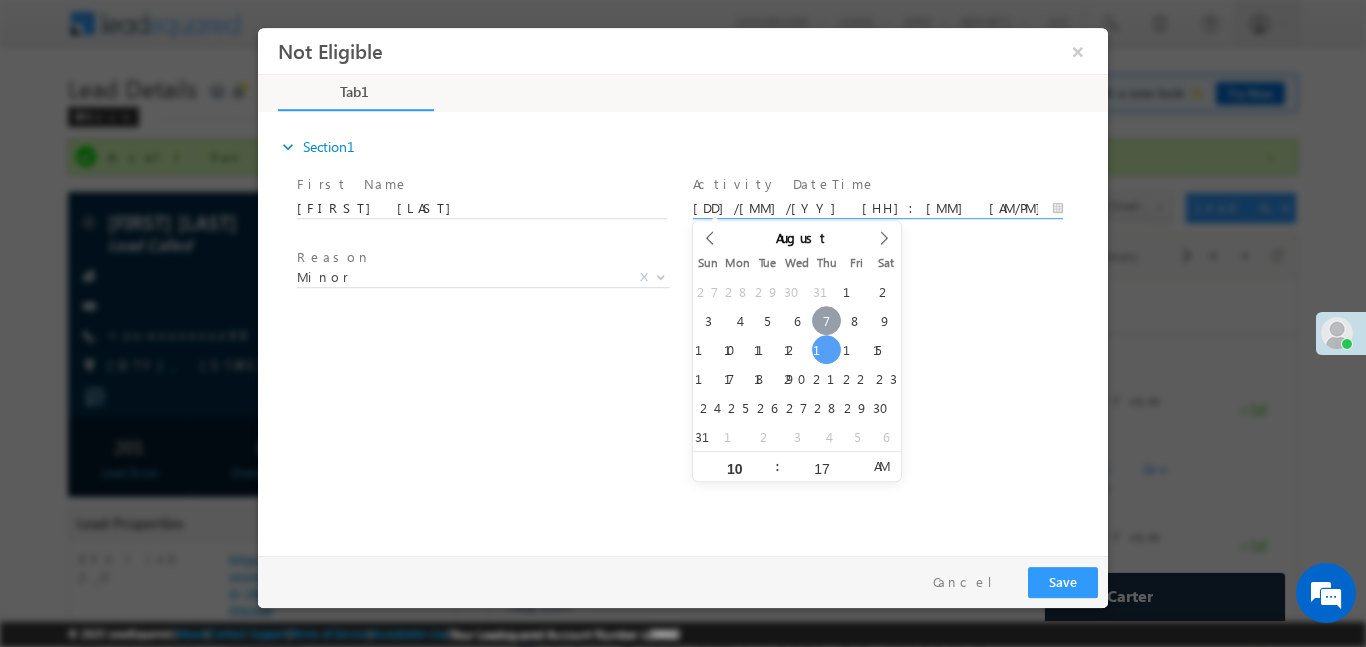 type on "07/08/25 10:17 AM" 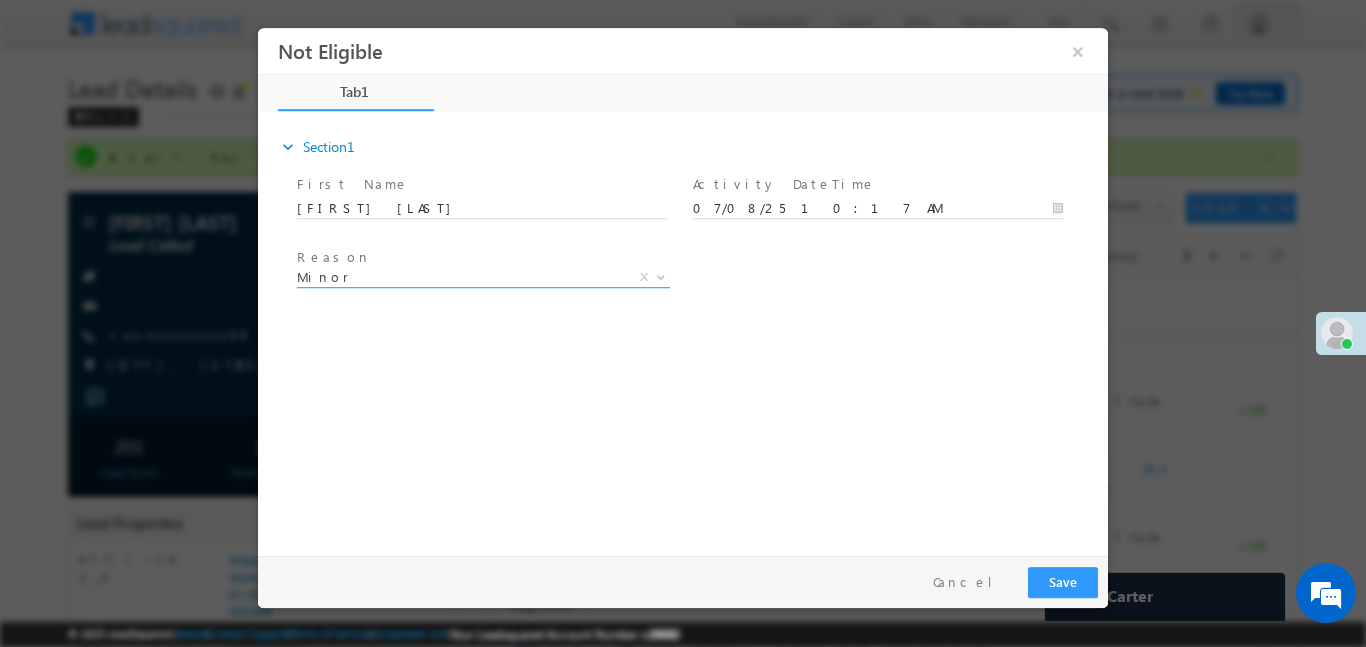 click on "Minor X" at bounding box center [483, 281] 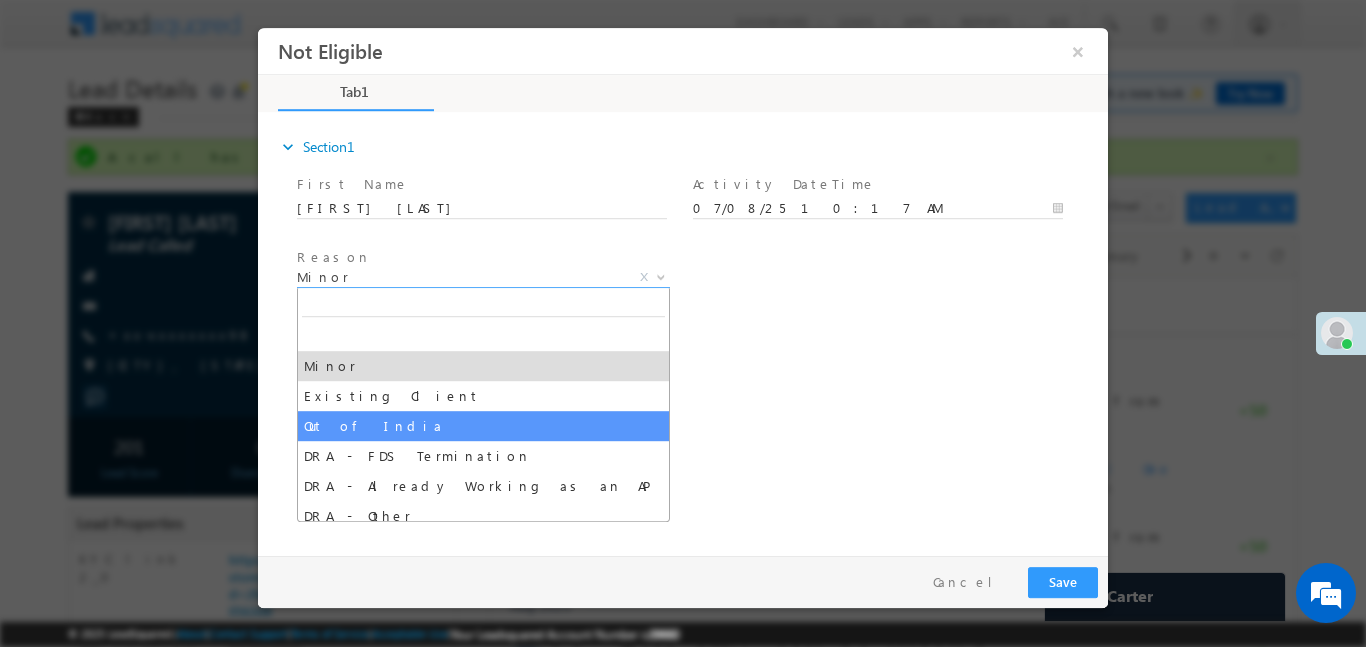 select on "Out of India" 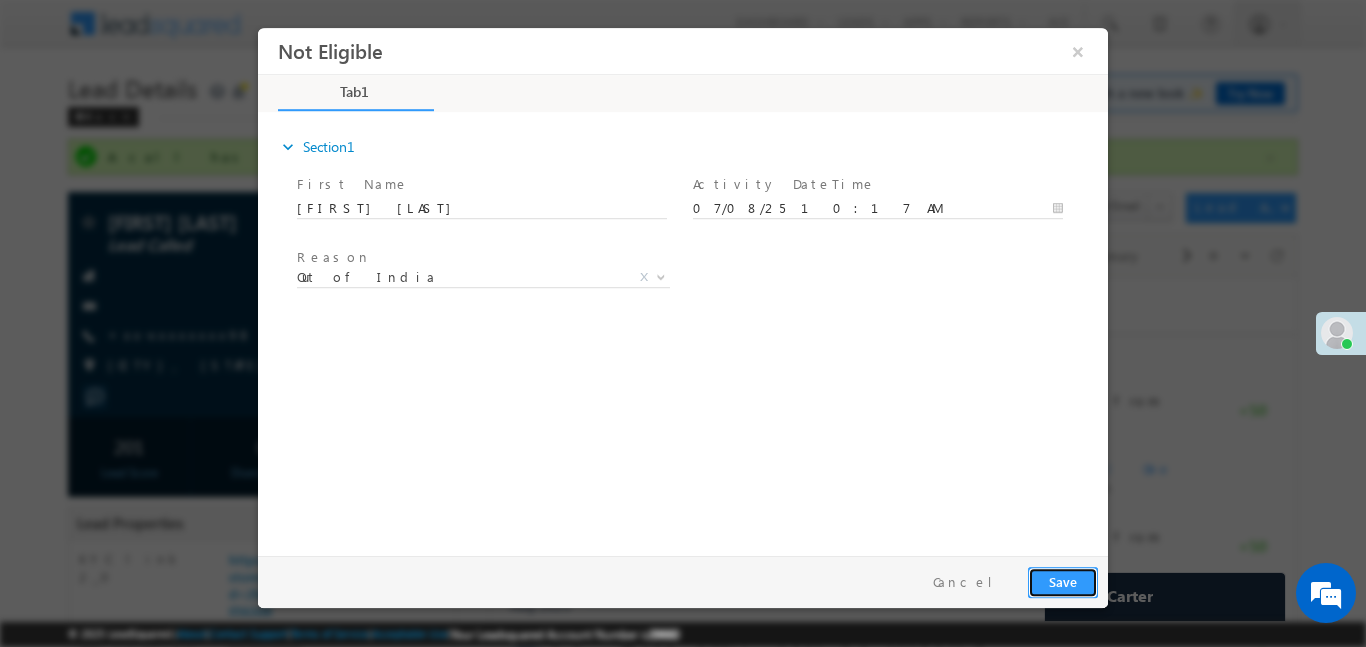 click on "Save" at bounding box center [1063, 581] 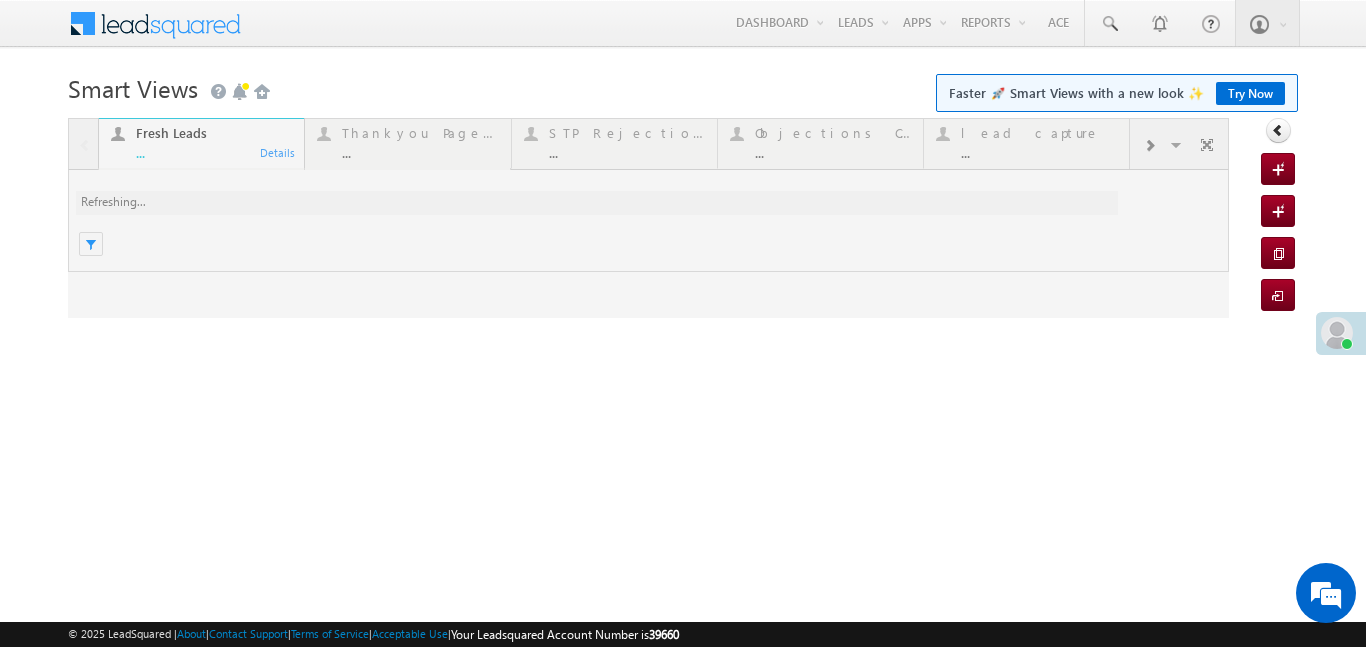scroll, scrollTop: 0, scrollLeft: 0, axis: both 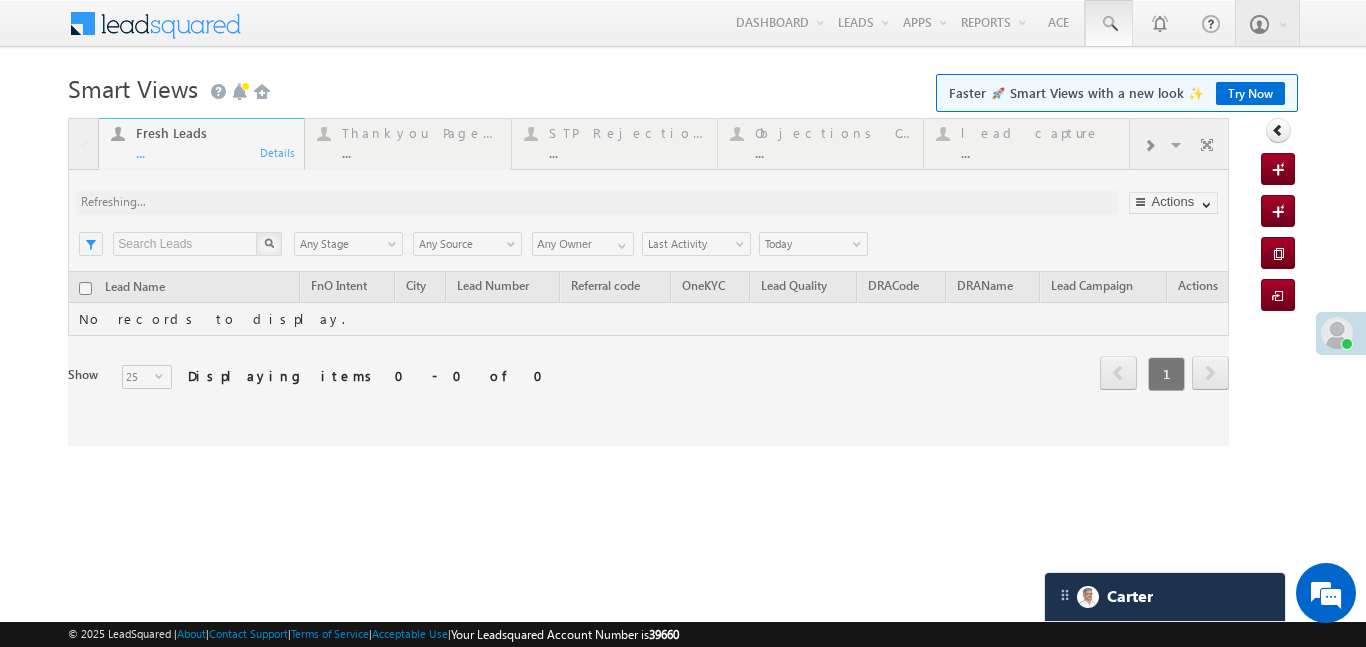 click at bounding box center [1109, 24] 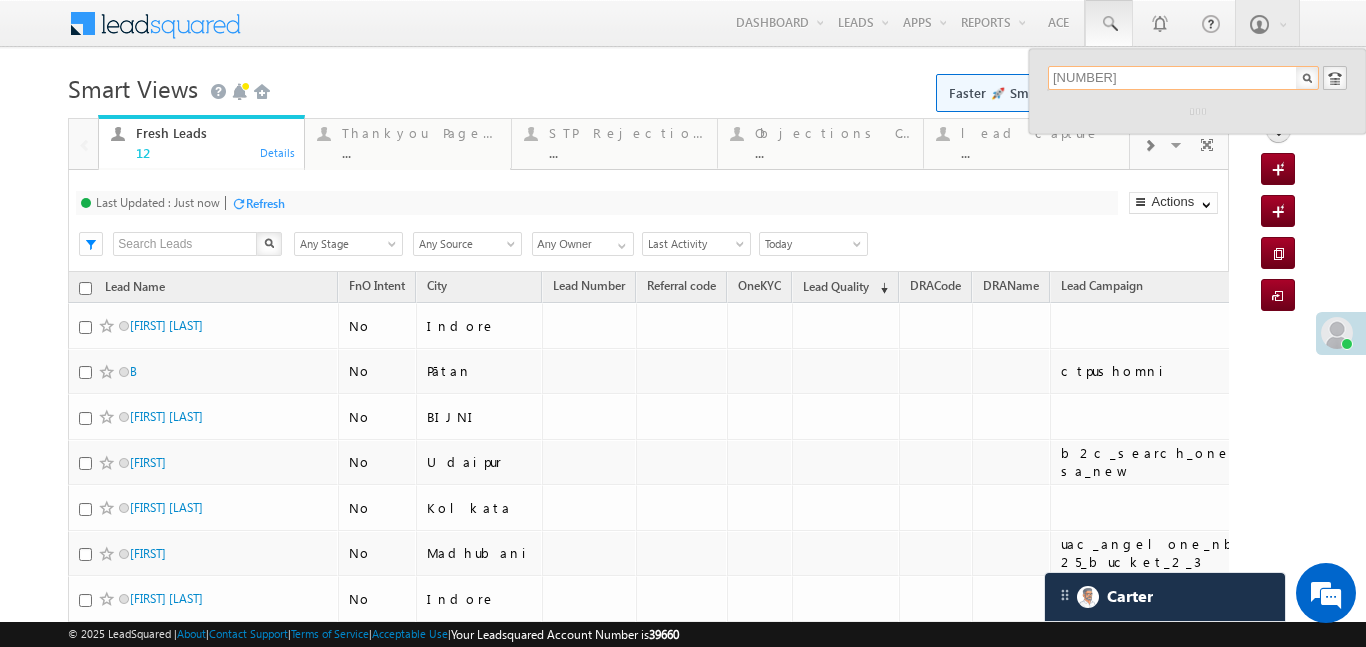 scroll, scrollTop: 0, scrollLeft: 0, axis: both 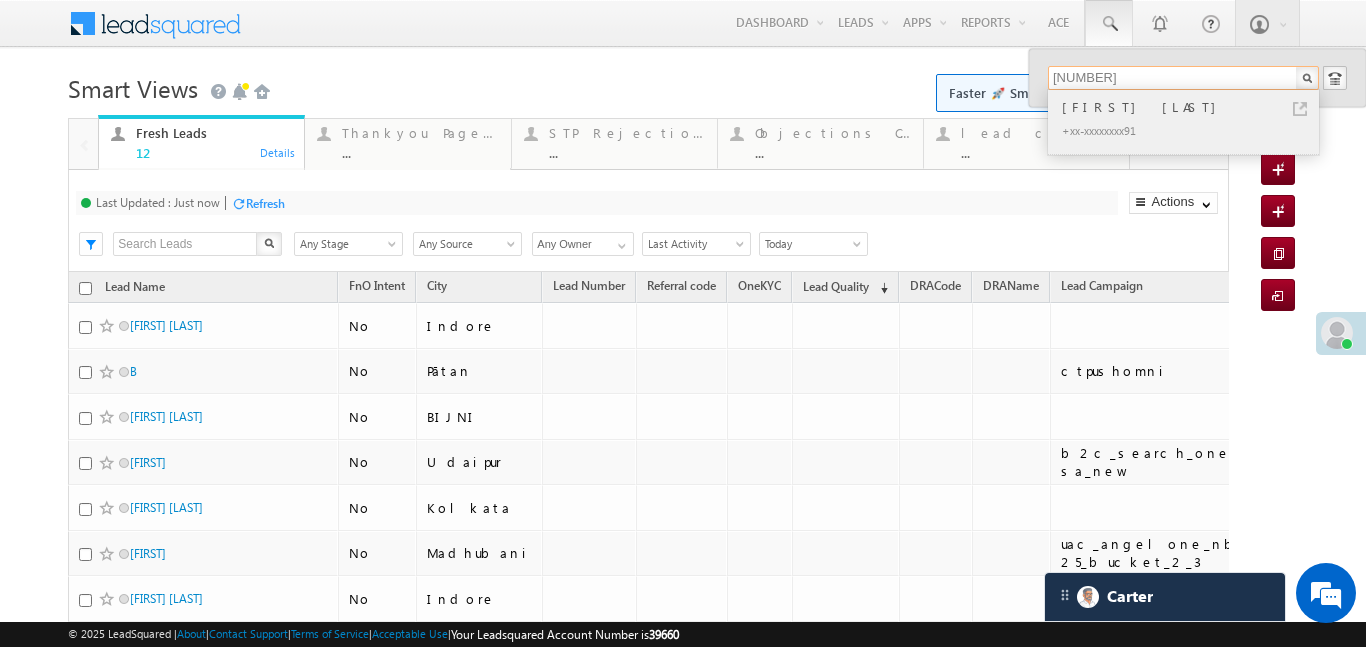 type on "9925937591" 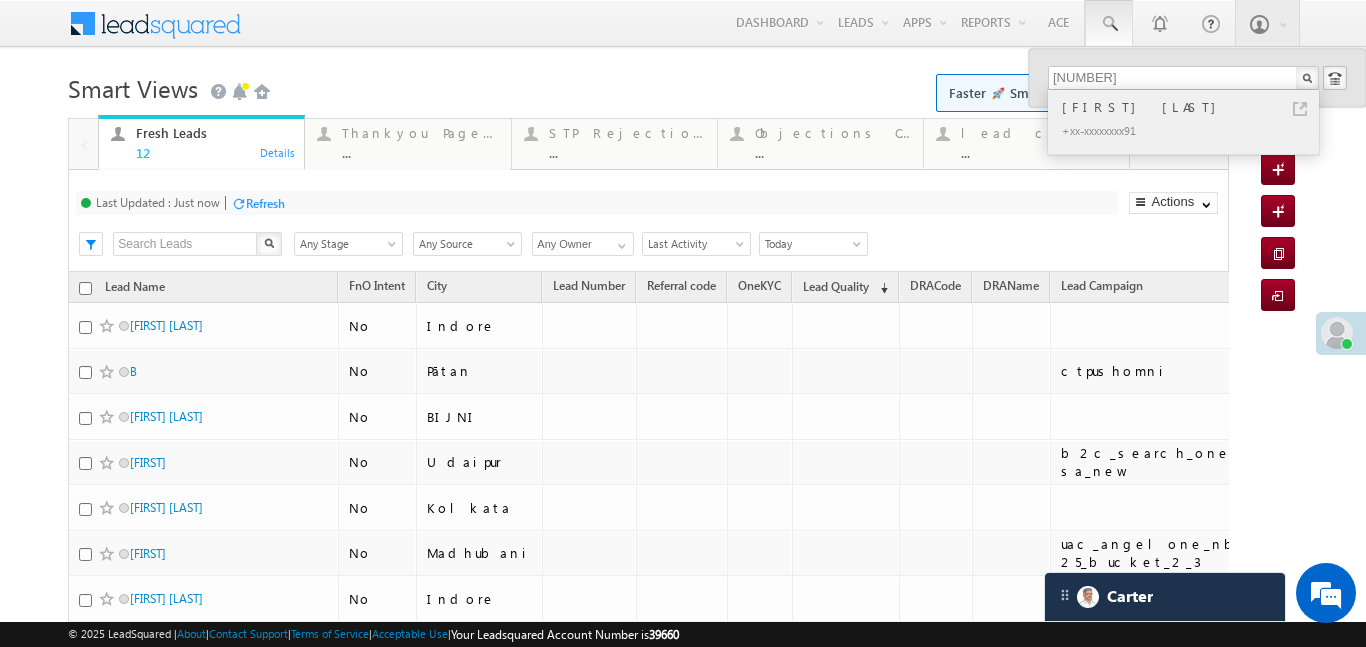 click on "Sarvaiya Ganshyambhai" at bounding box center [1192, 107] 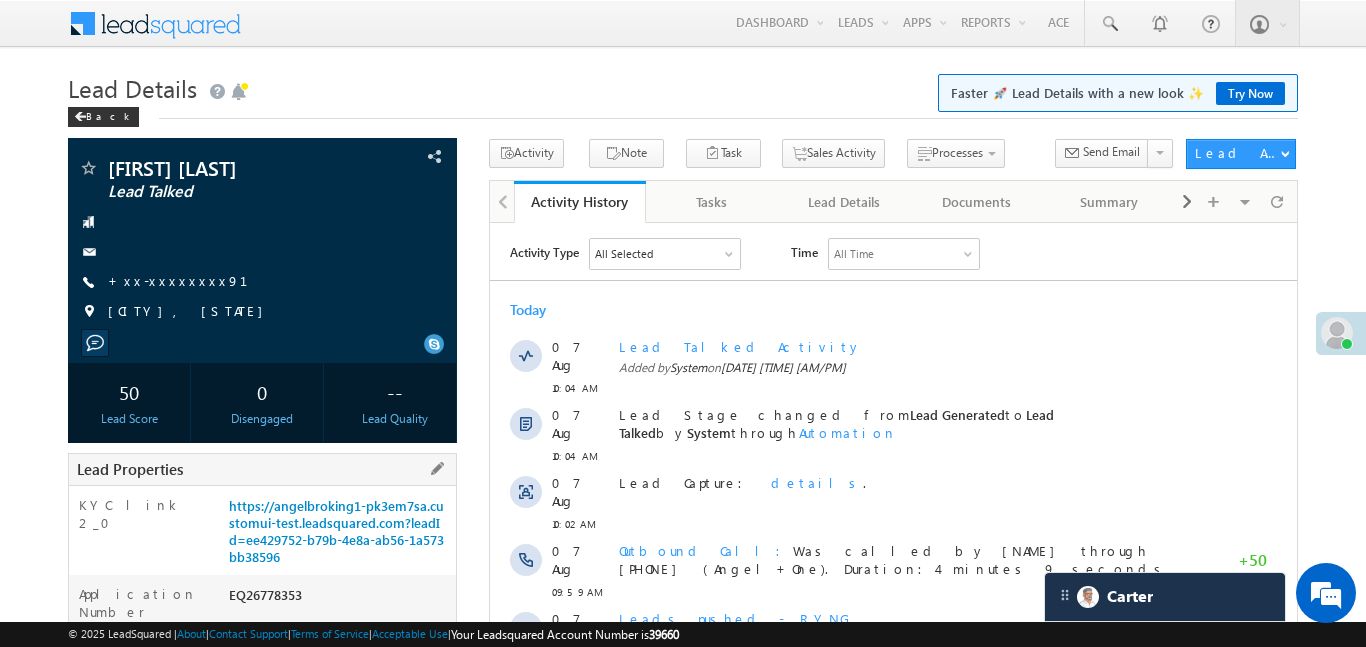scroll, scrollTop: 0, scrollLeft: 0, axis: both 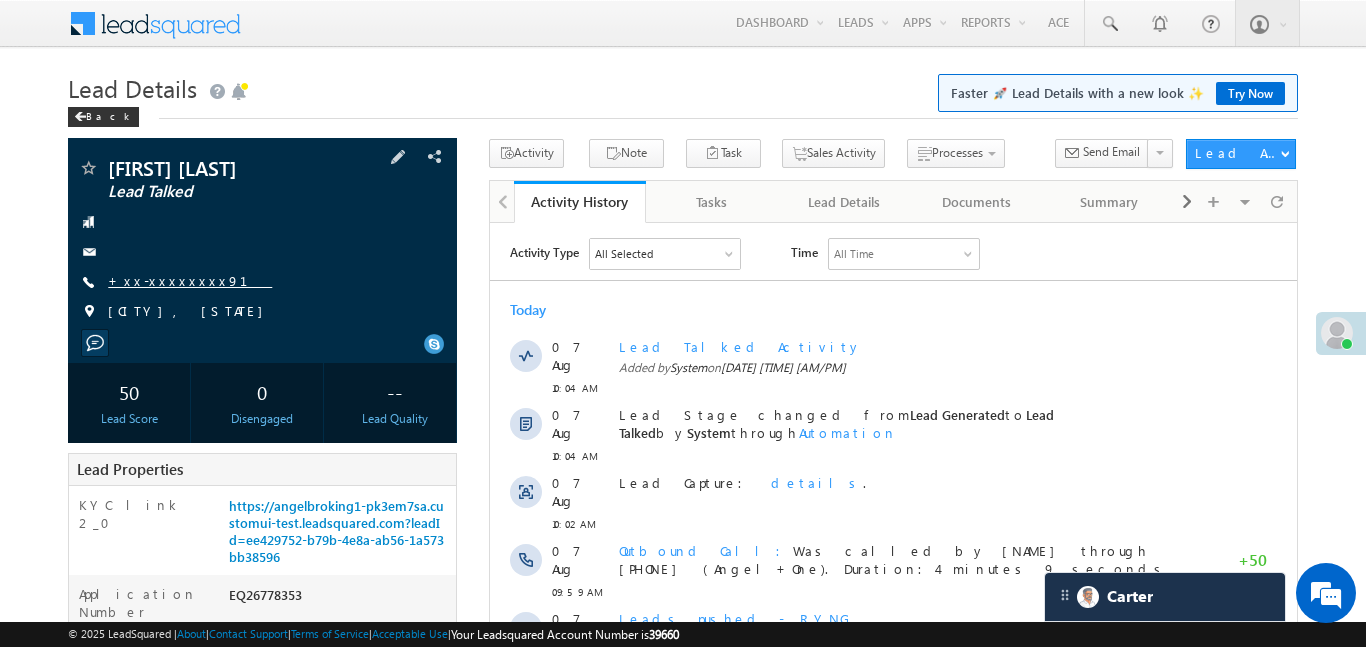 click on "+xx-xxxxxxxx91" at bounding box center [190, 280] 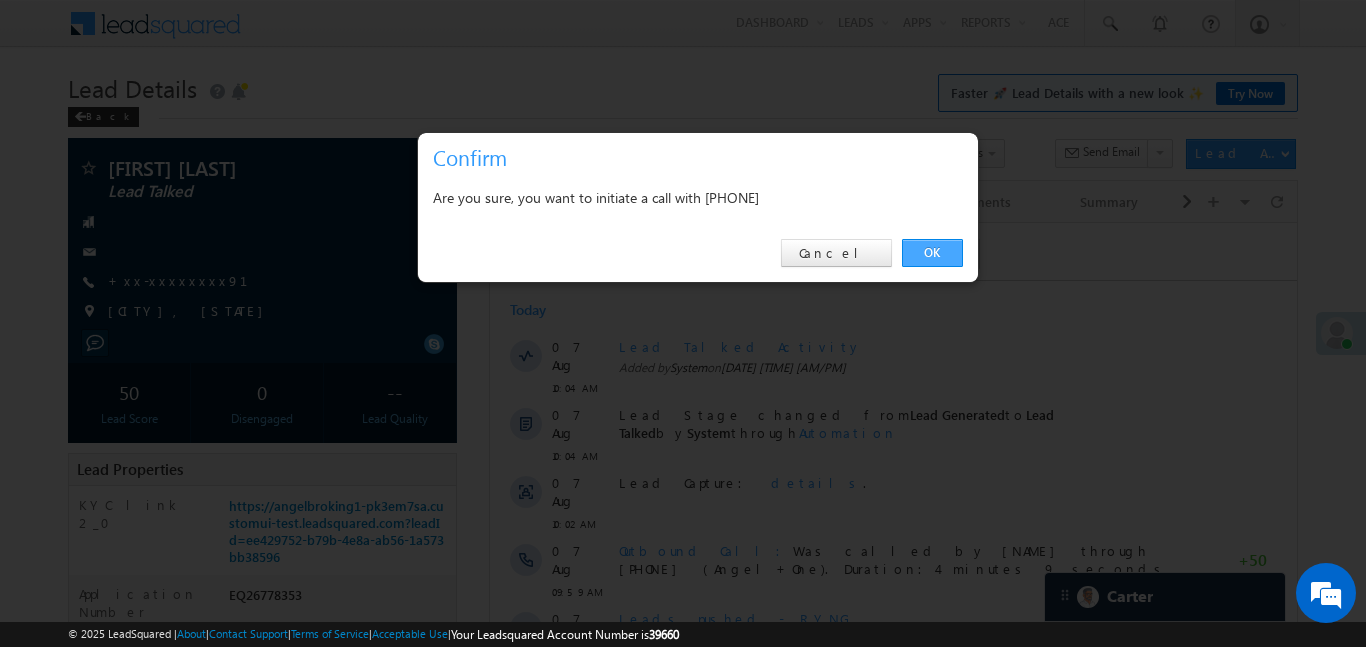 click on "OK" at bounding box center (932, 253) 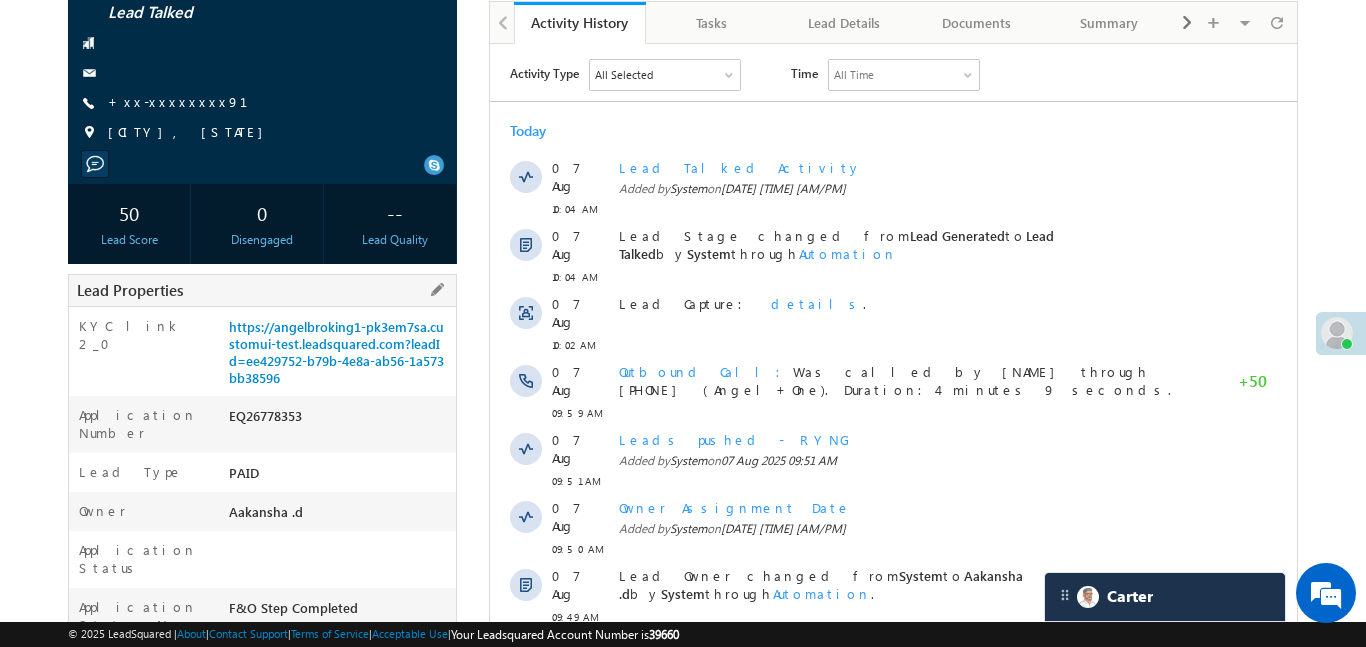 scroll, scrollTop: 111, scrollLeft: 0, axis: vertical 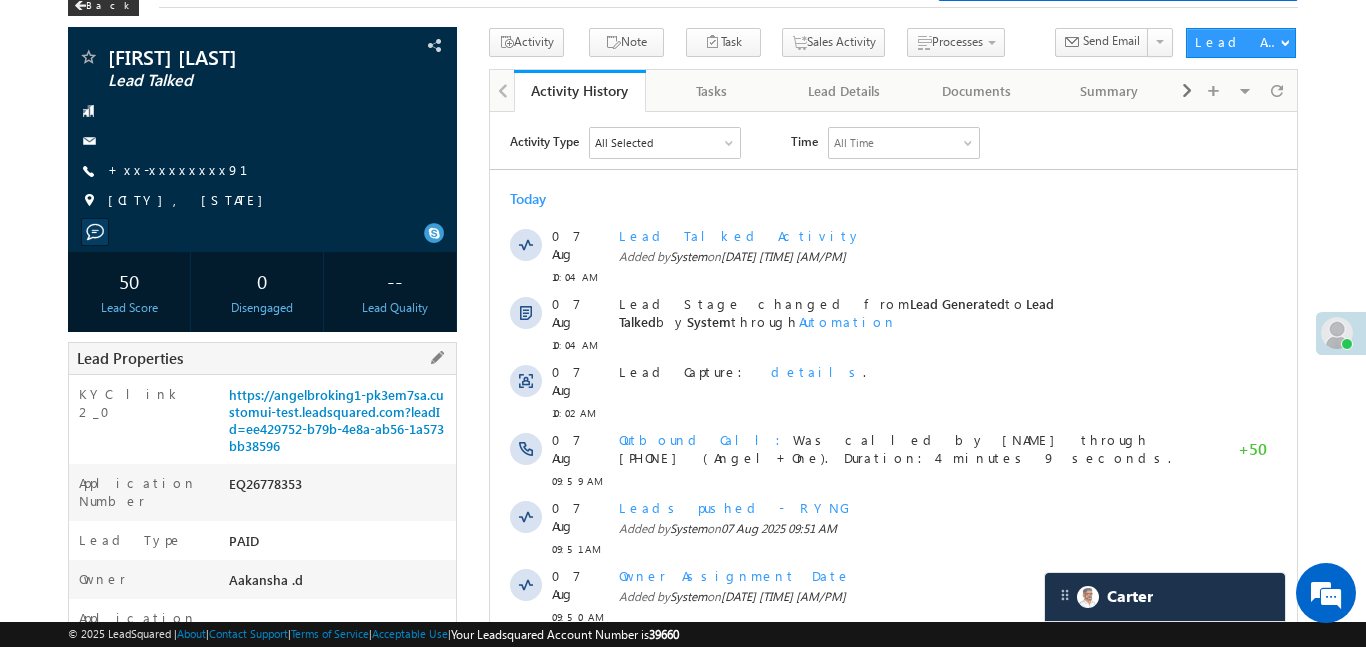 click on "Lead Properties" at bounding box center (262, 358) 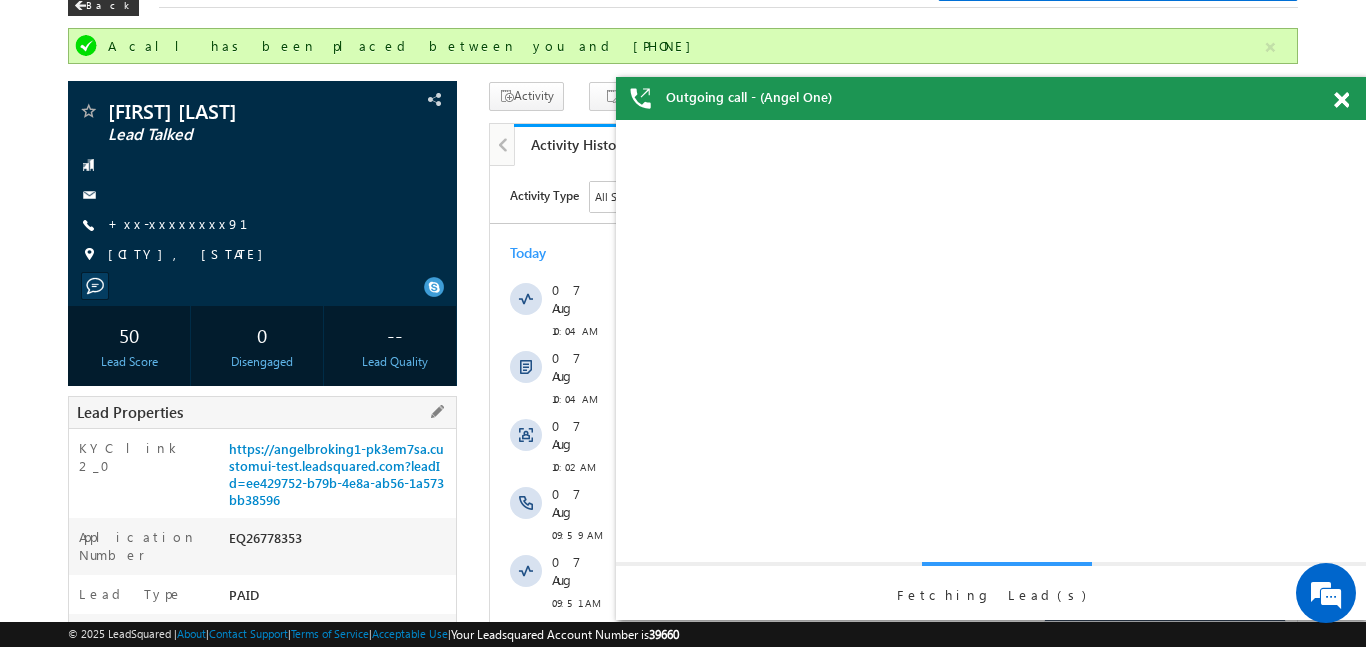 scroll, scrollTop: 0, scrollLeft: 0, axis: both 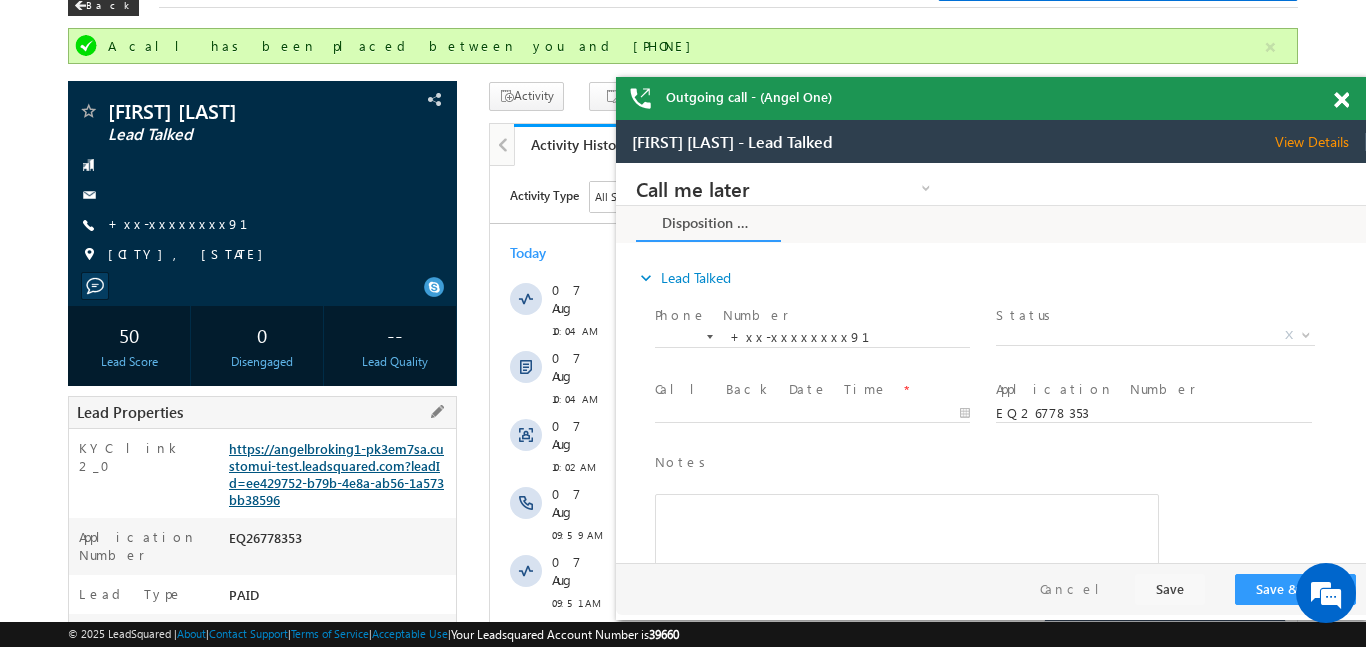 click on "https://angelbroking1-pk3em7sa.customui-test.leadsquared.com?leadId=ee429752-b79b-4e8a-ab56-1a573bb38596" at bounding box center [336, 474] 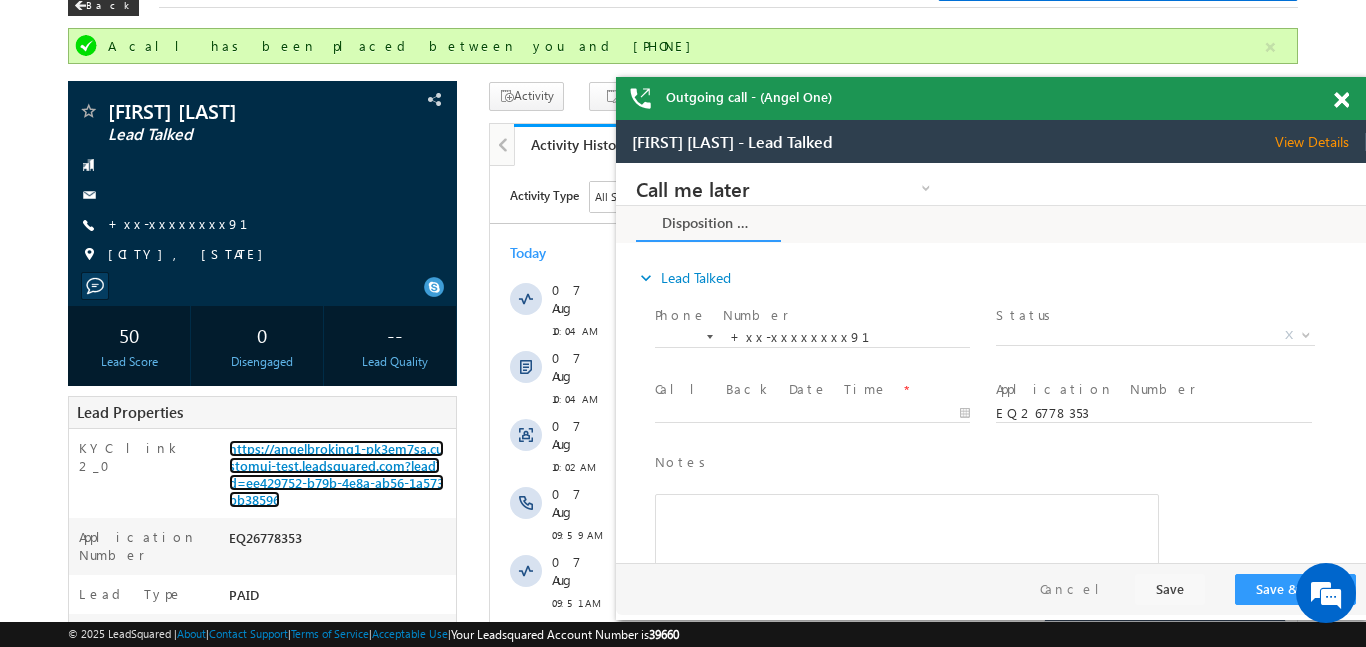 click at bounding box center (1341, 100) 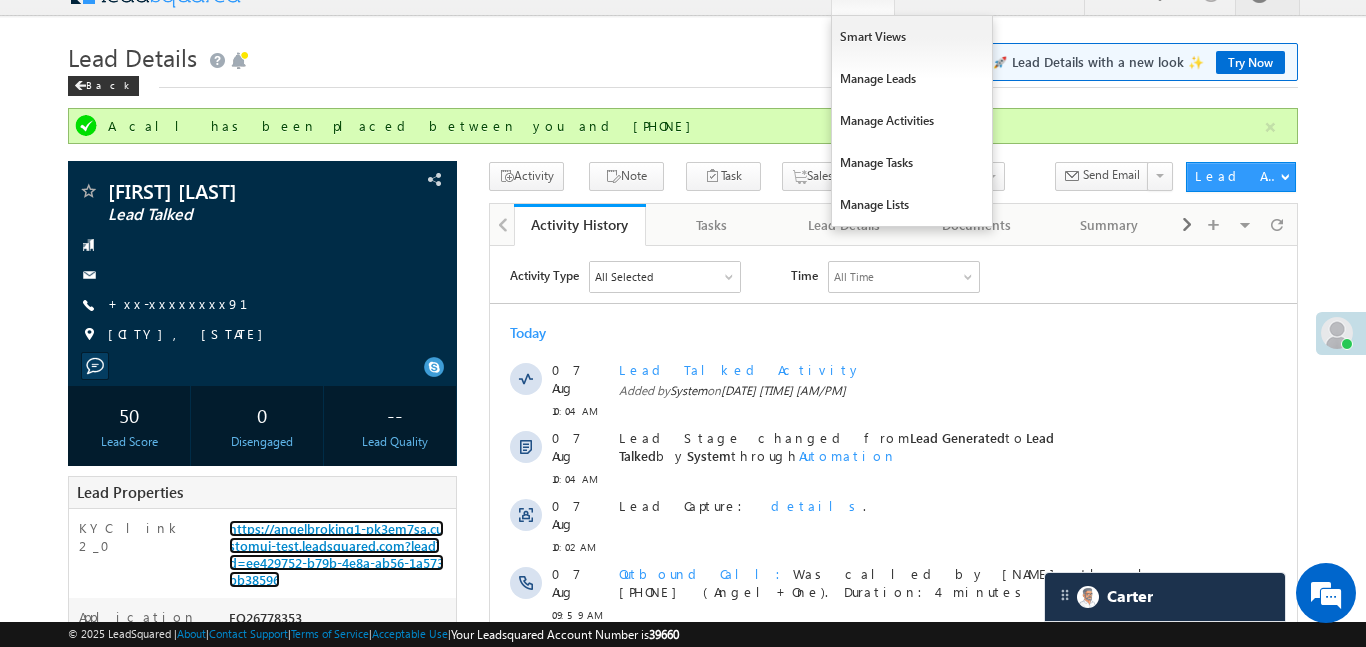 scroll, scrollTop: 0, scrollLeft: 0, axis: both 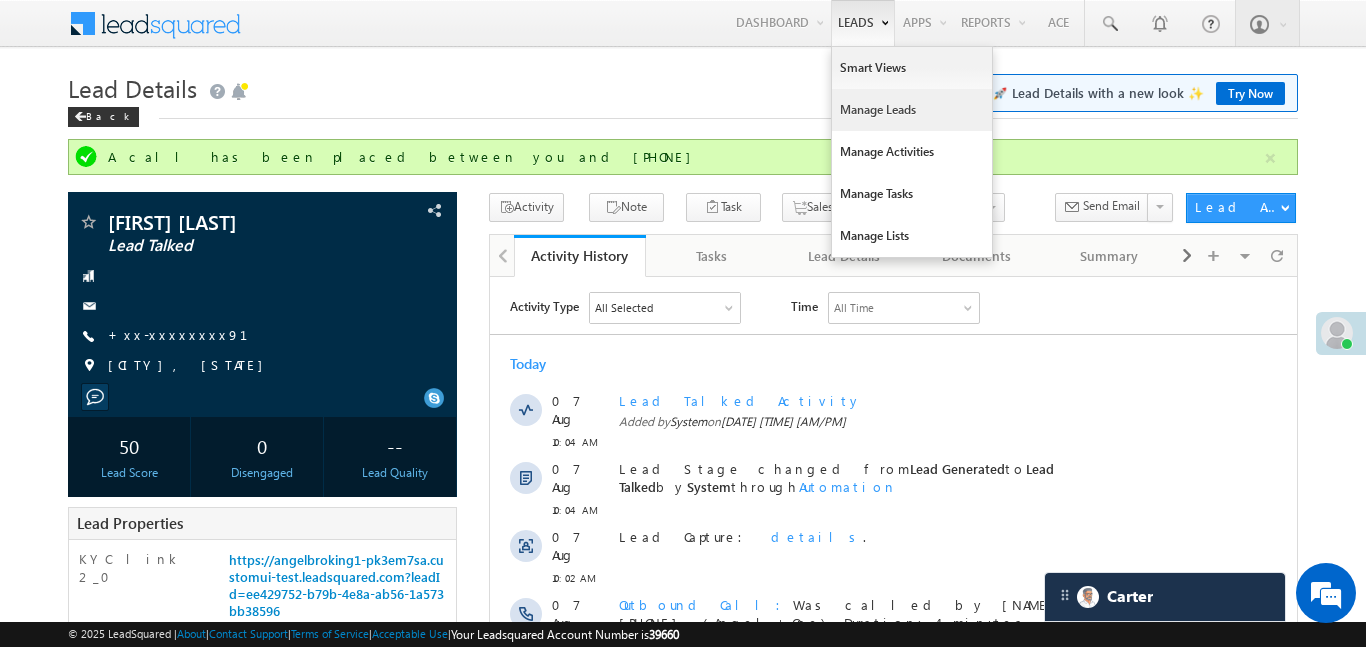 click on "Manage Leads" at bounding box center [912, 110] 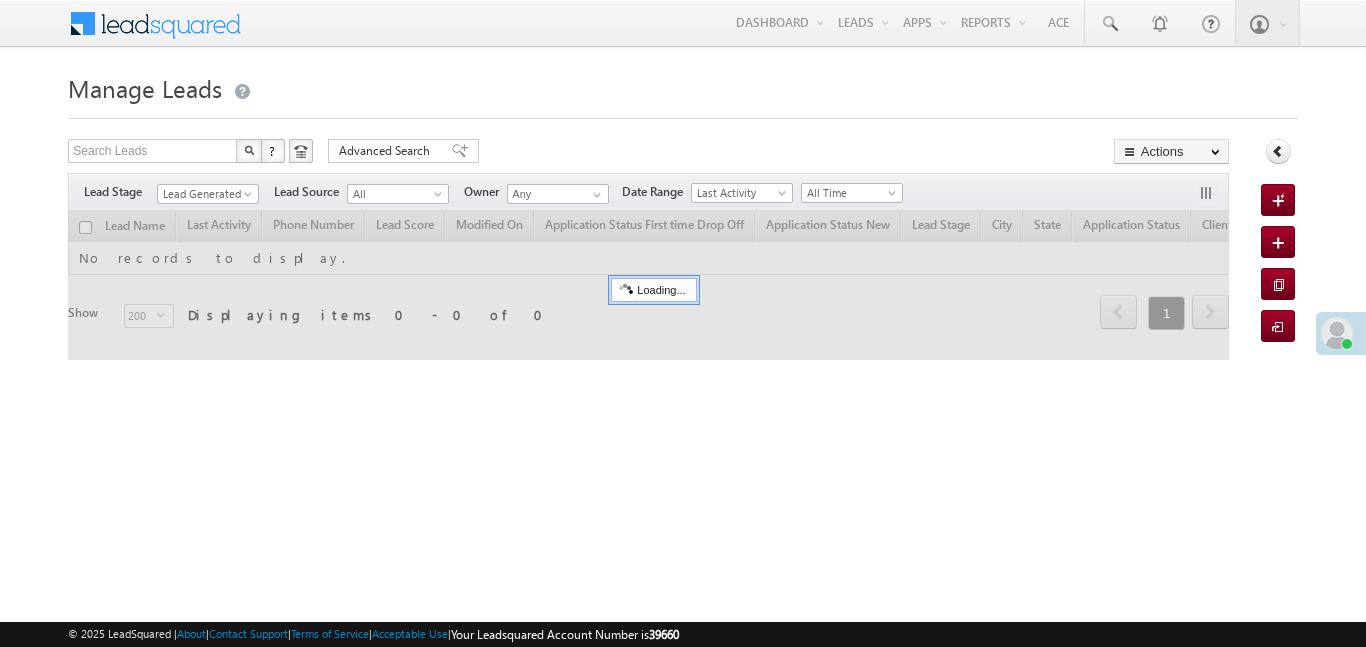scroll, scrollTop: 0, scrollLeft: 0, axis: both 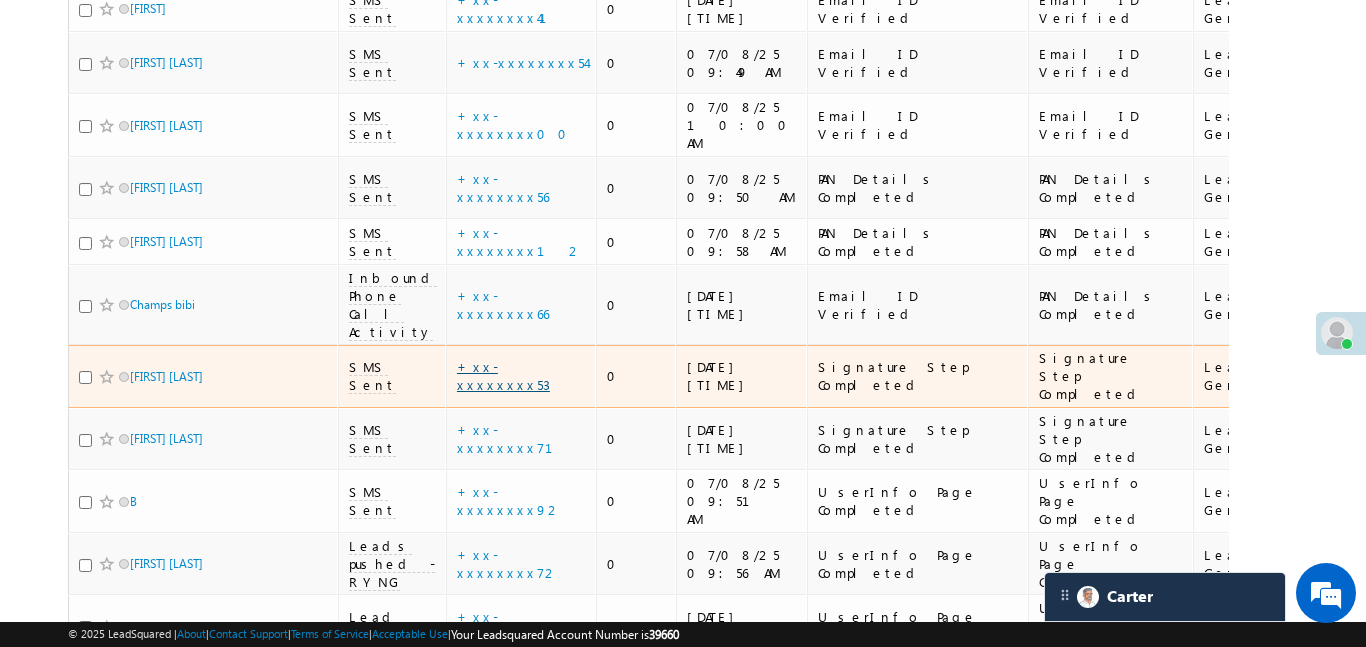 click on "+xx-xxxxxxxx53" at bounding box center [503, 375] 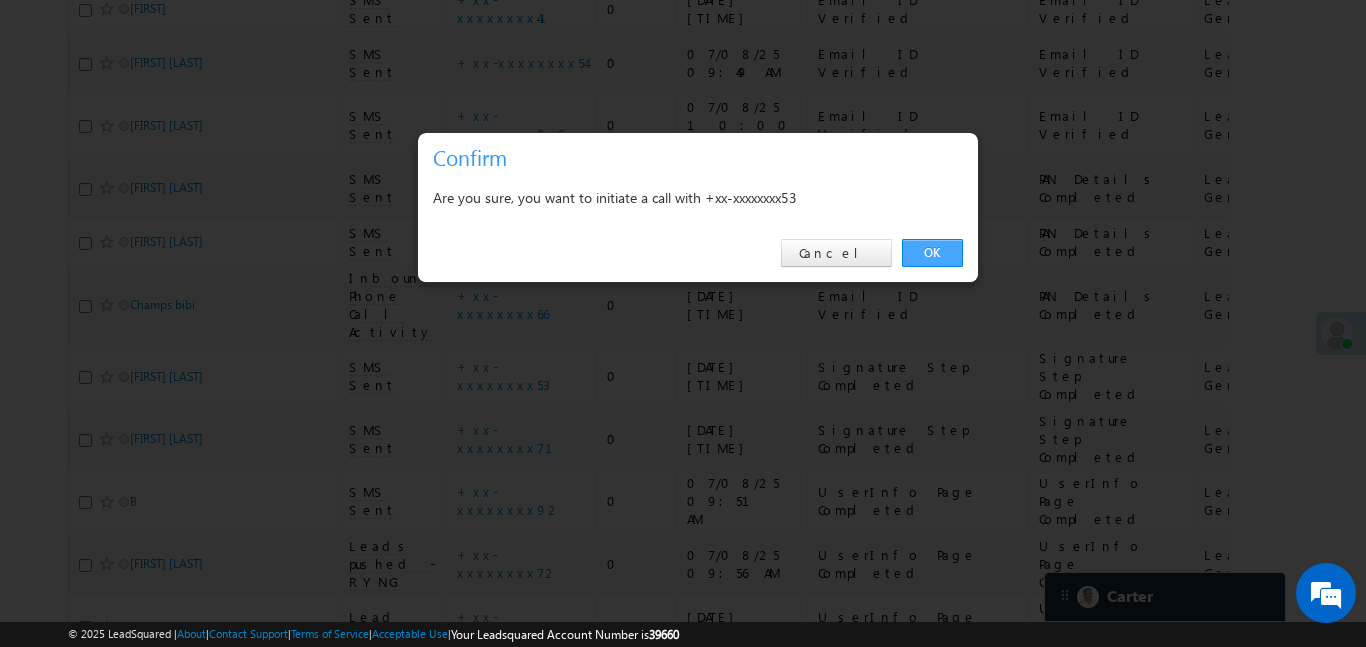 click on "OK" at bounding box center [932, 253] 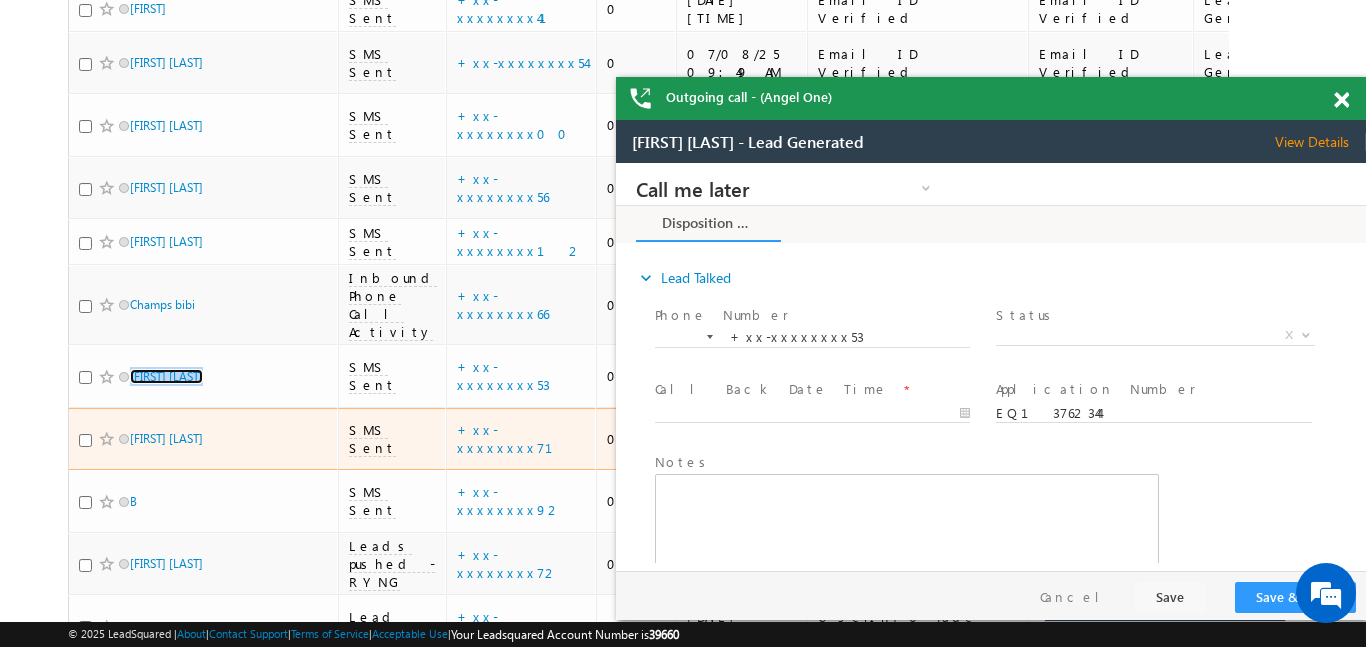 scroll, scrollTop: 0, scrollLeft: 0, axis: both 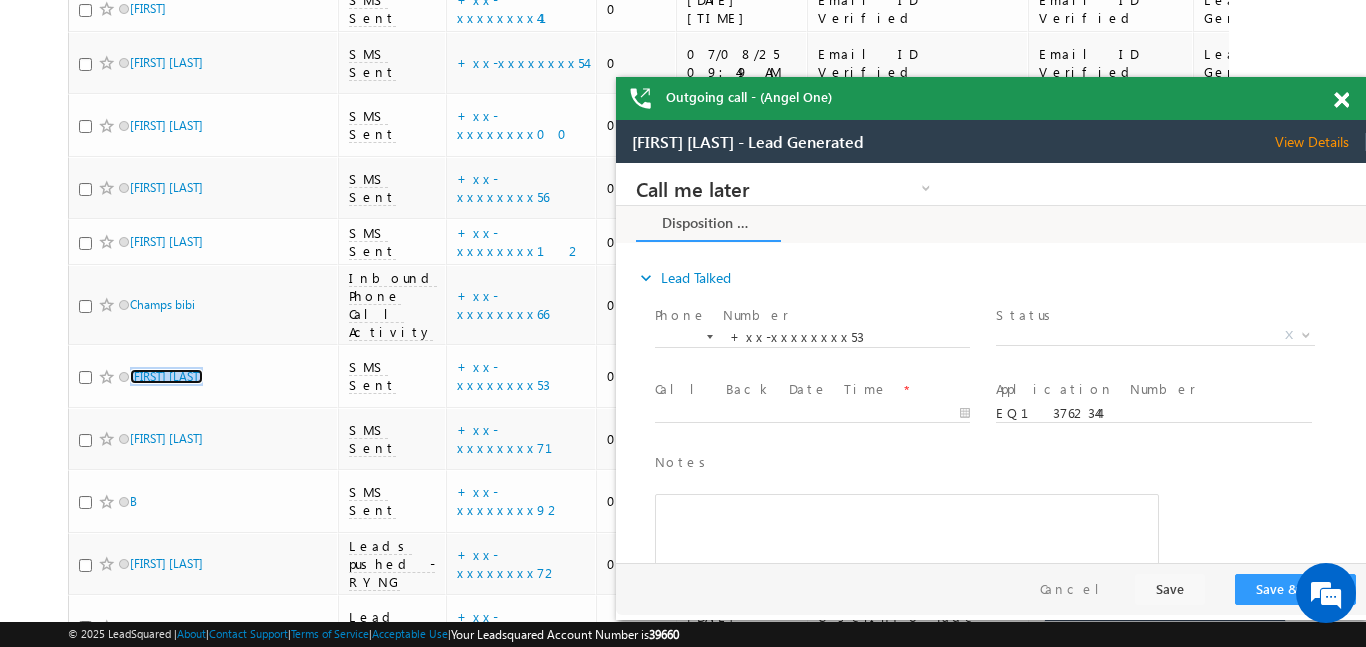 click at bounding box center [1341, 100] 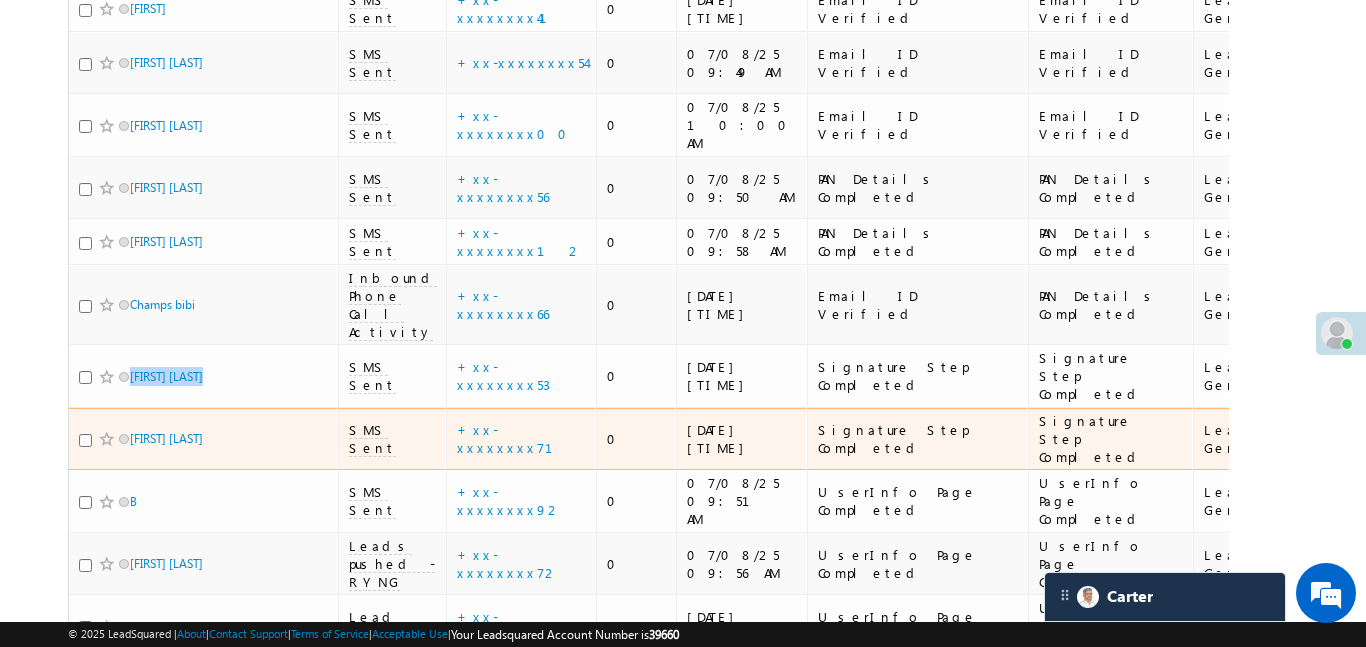click on "Baraiya Narshi Premjibhai" at bounding box center (203, 439) 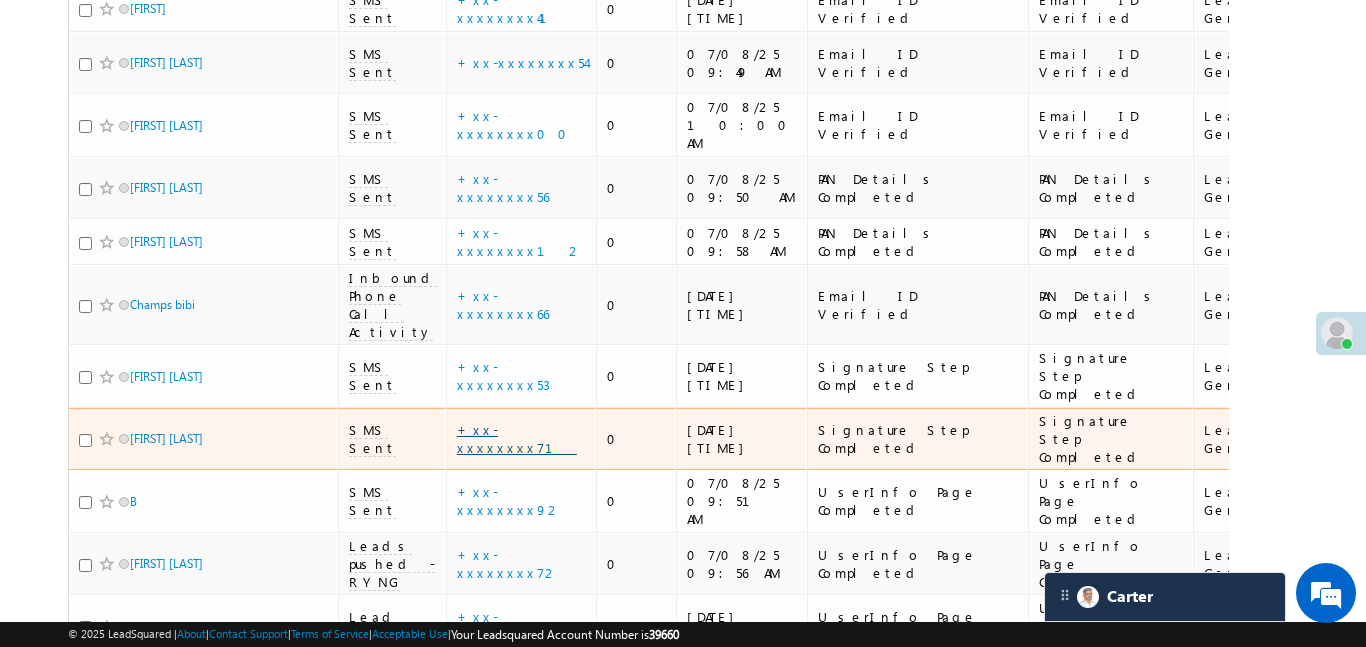 click on "+xx-xxxxxxxx71" at bounding box center (517, 438) 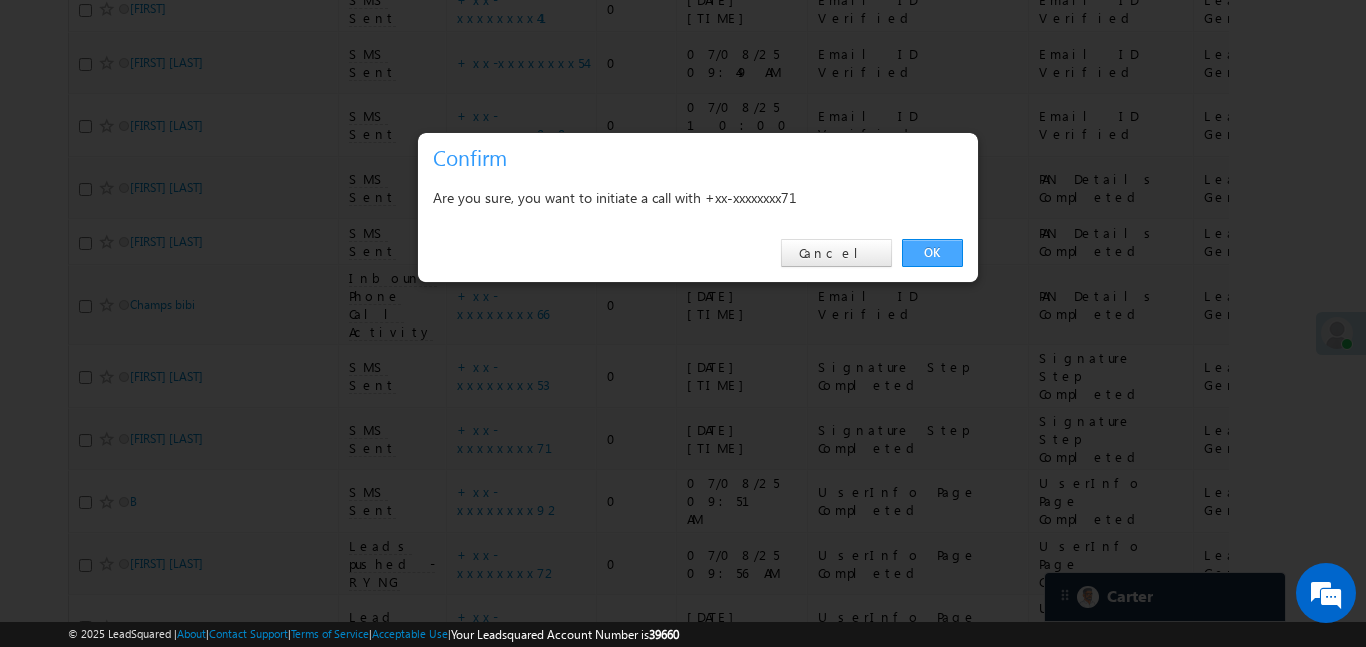 click on "OK" at bounding box center (932, 253) 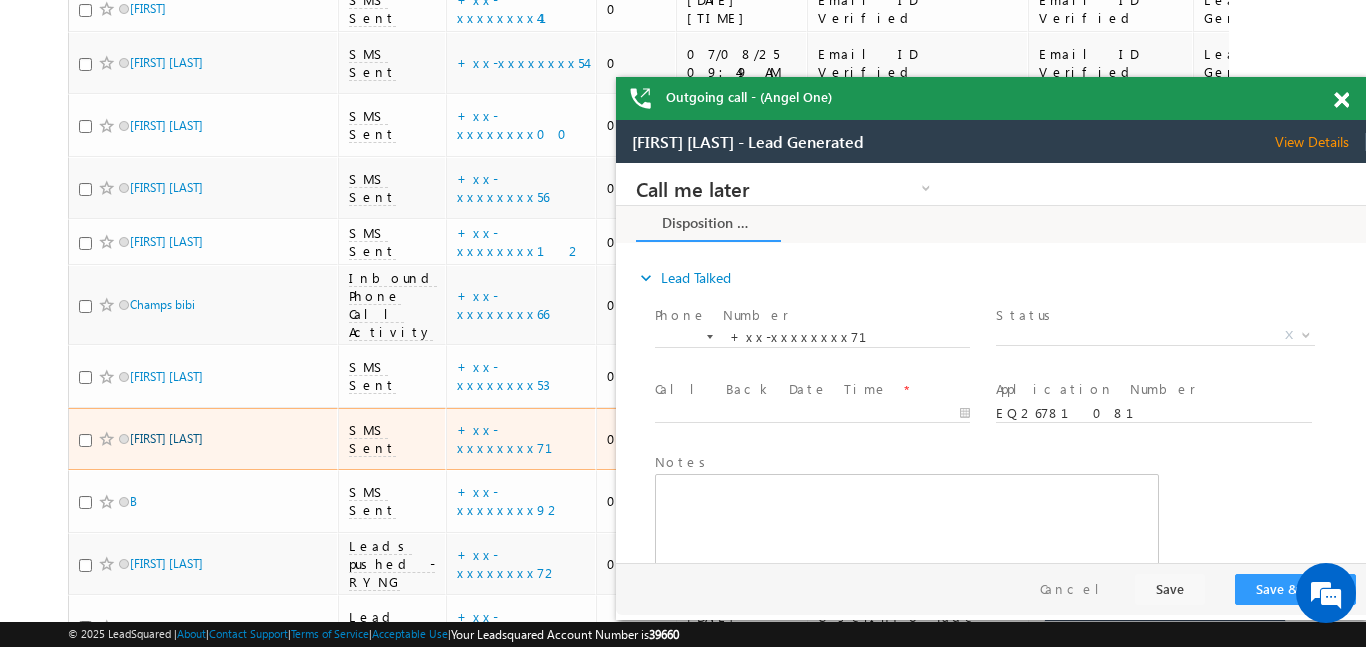 scroll, scrollTop: 0, scrollLeft: 0, axis: both 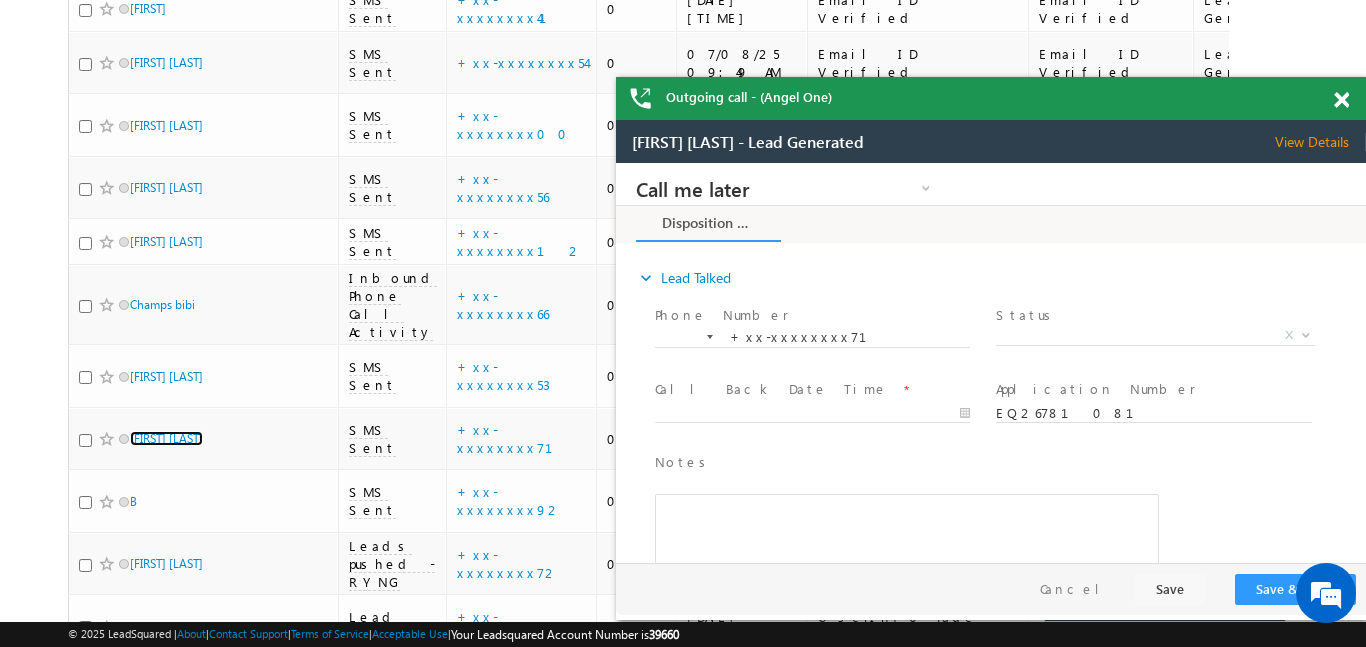 click at bounding box center (1341, 100) 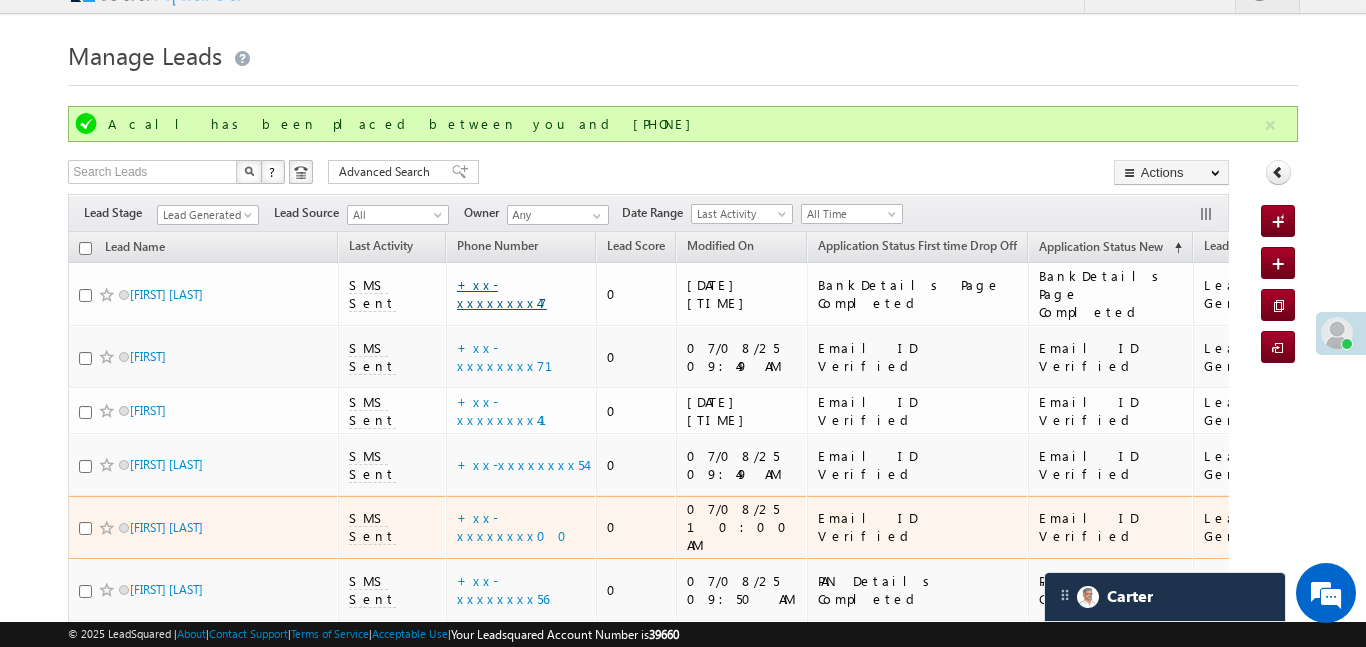 scroll, scrollTop: 0, scrollLeft: 0, axis: both 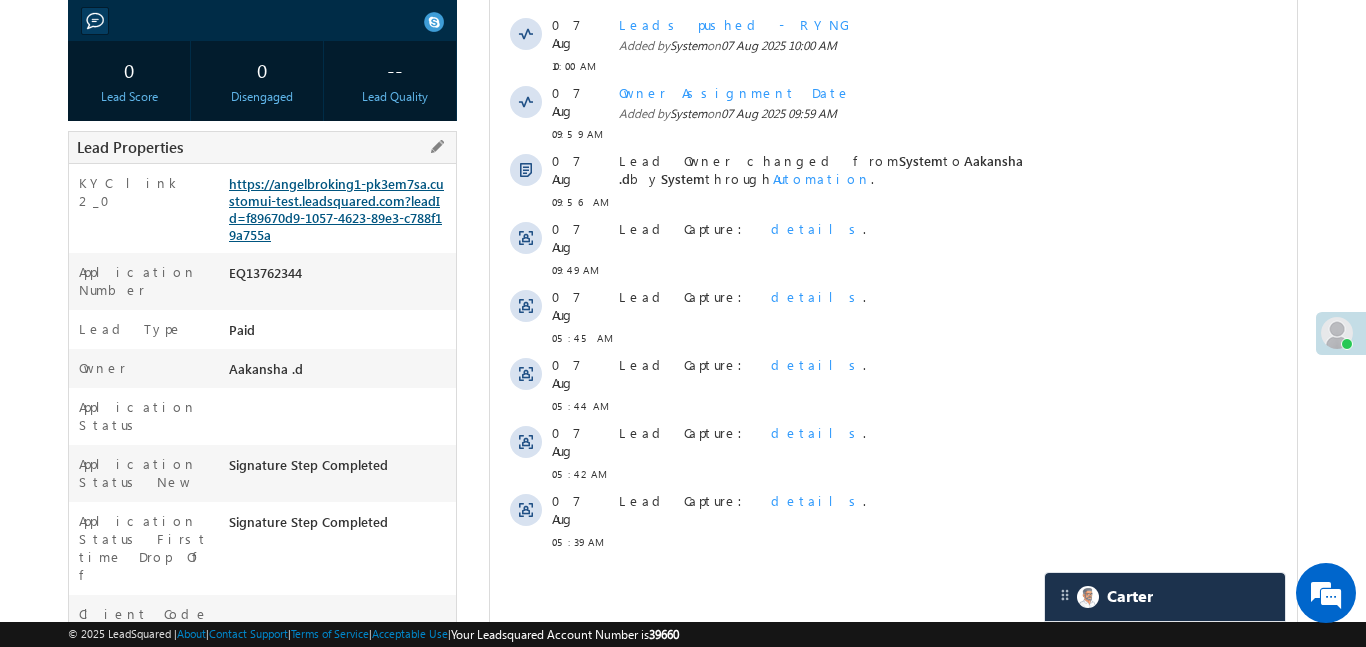 click on "https://angelbroking1-pk3em7sa.customui-test.leadsquared.com?leadId=f89670d9-1057-4623-89e3-c788f19a755a" at bounding box center [336, 209] 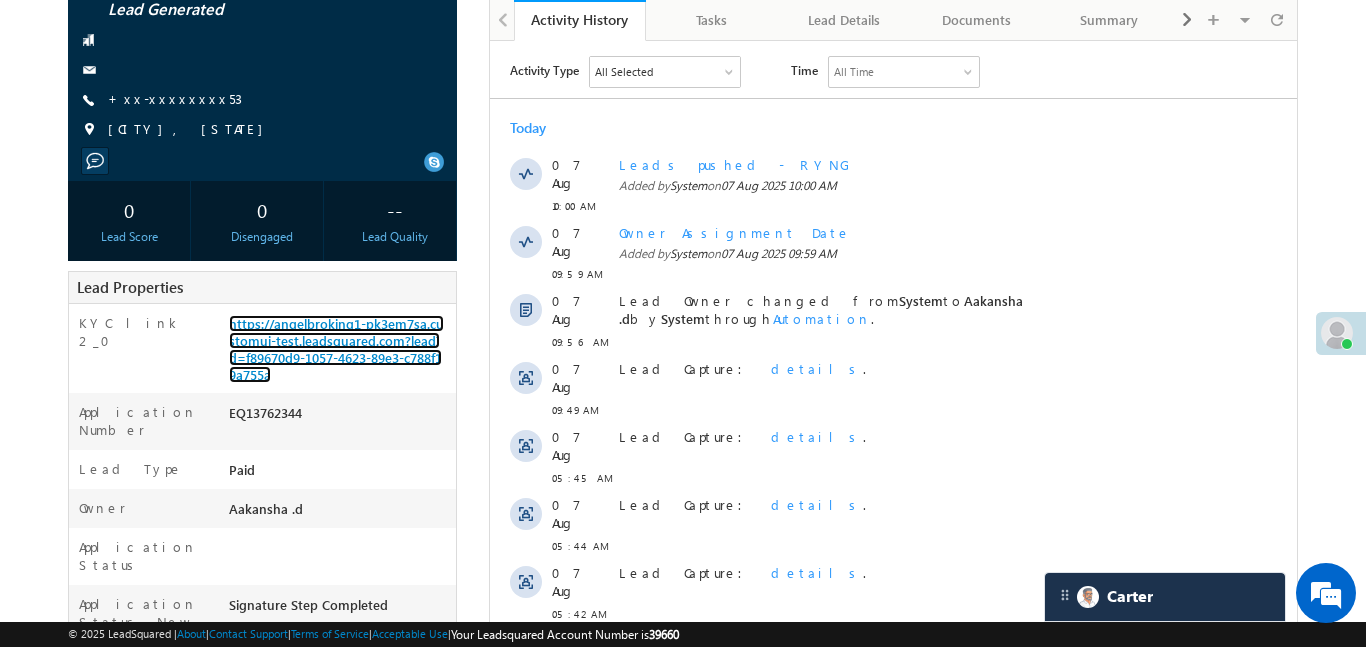scroll, scrollTop: 0, scrollLeft: 0, axis: both 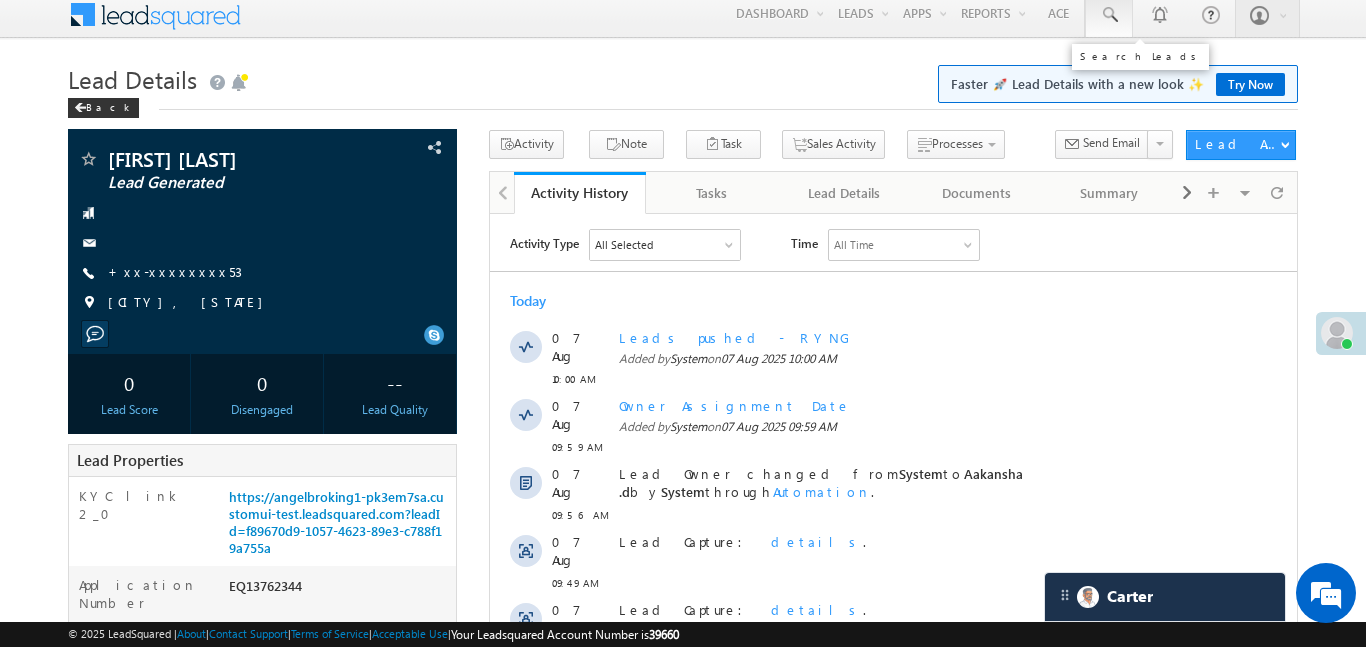 click at bounding box center [1109, 14] 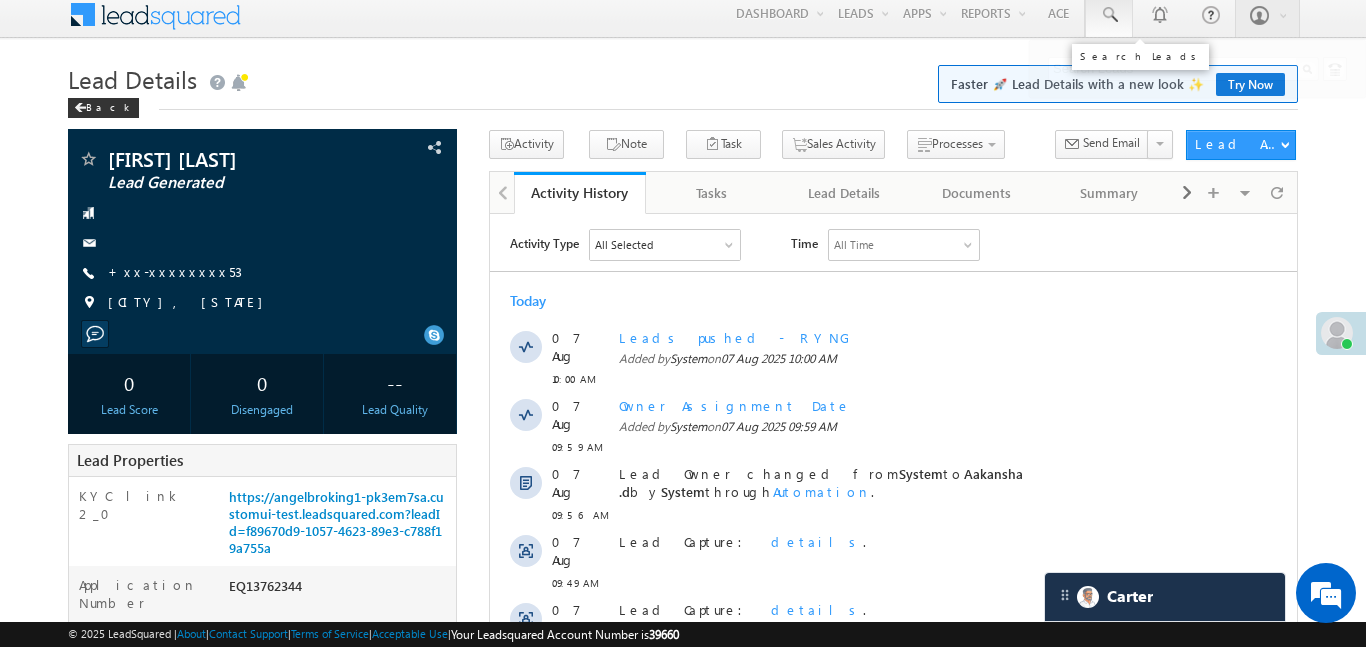 scroll, scrollTop: 0, scrollLeft: 0, axis: both 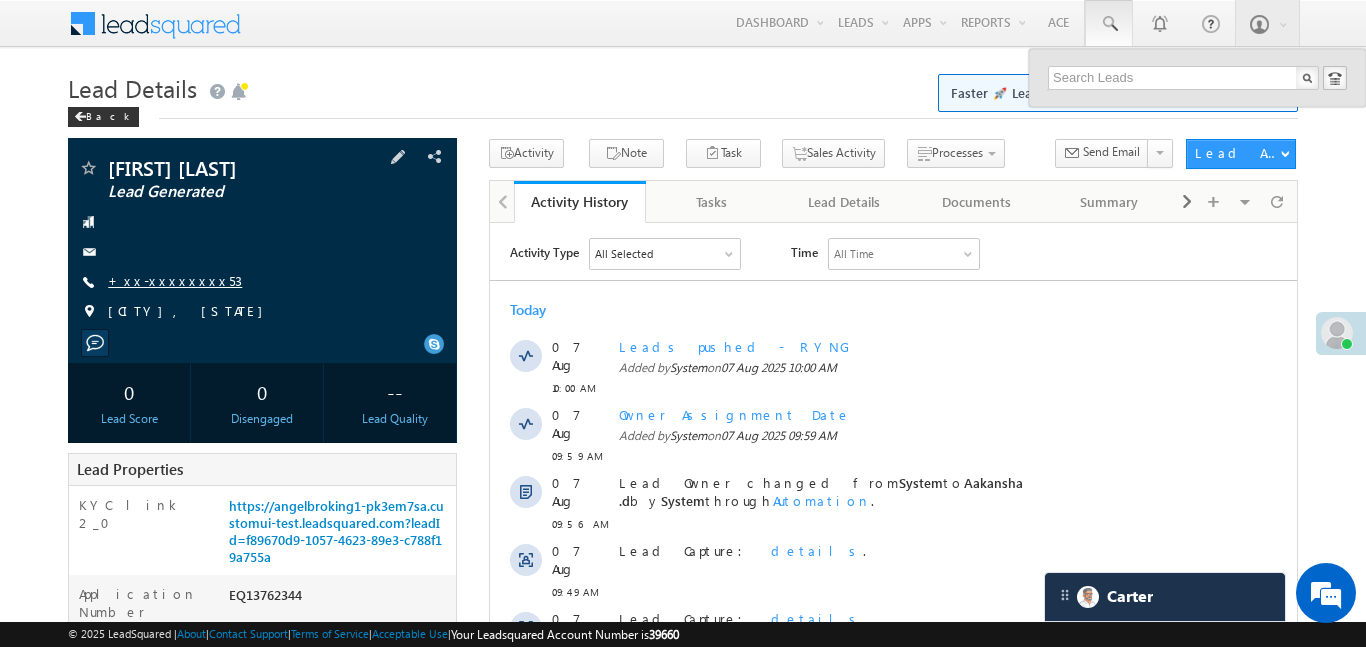 click on "+xx-xxxxxxxx53" at bounding box center [175, 280] 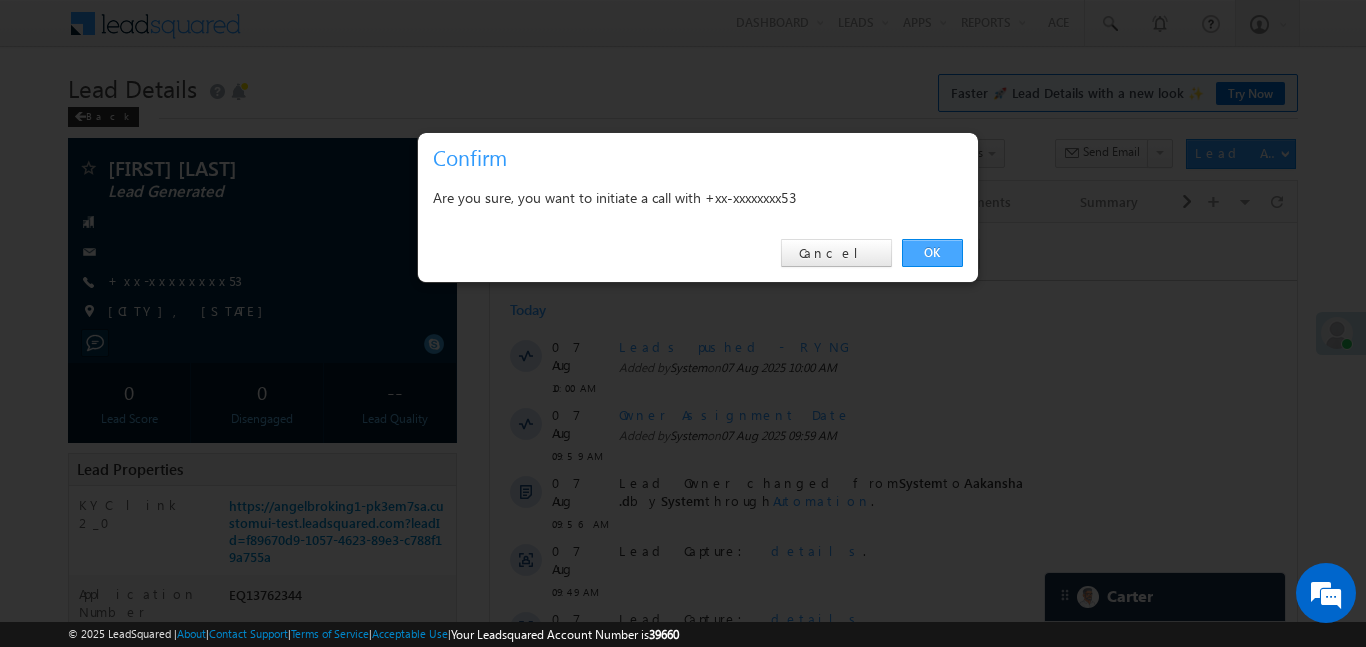click on "OK" at bounding box center (932, 253) 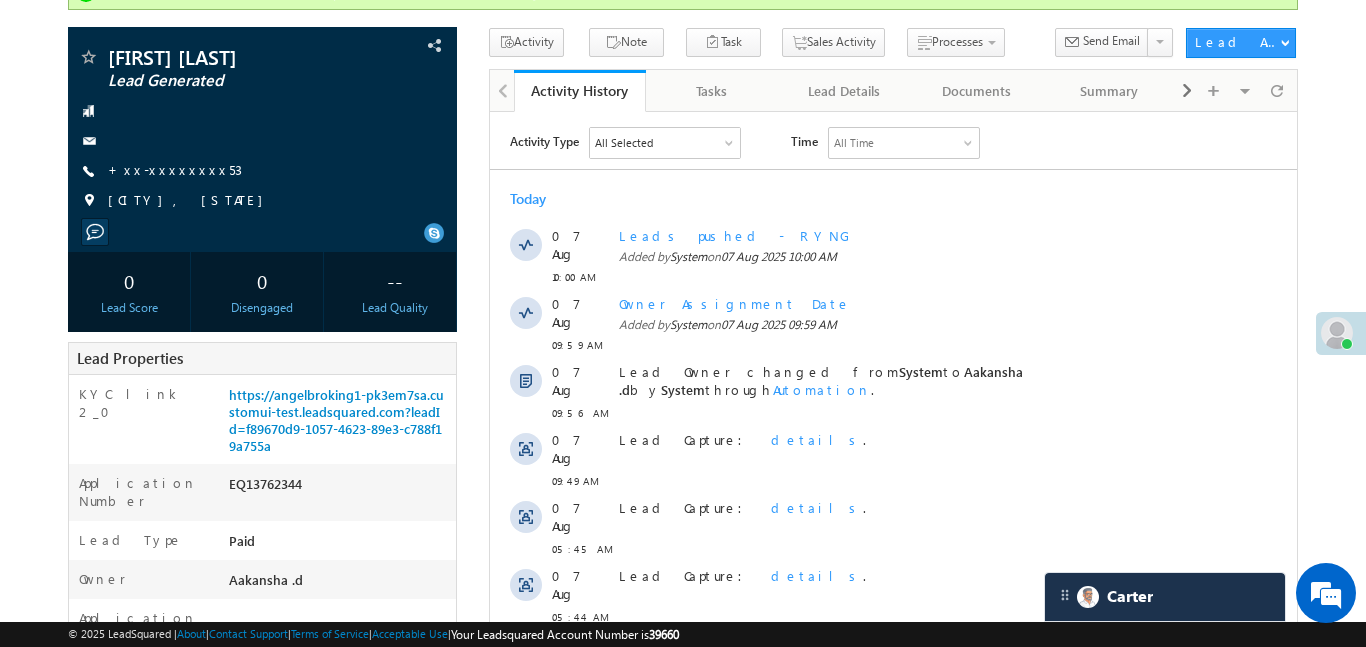 scroll, scrollTop: 365, scrollLeft: 0, axis: vertical 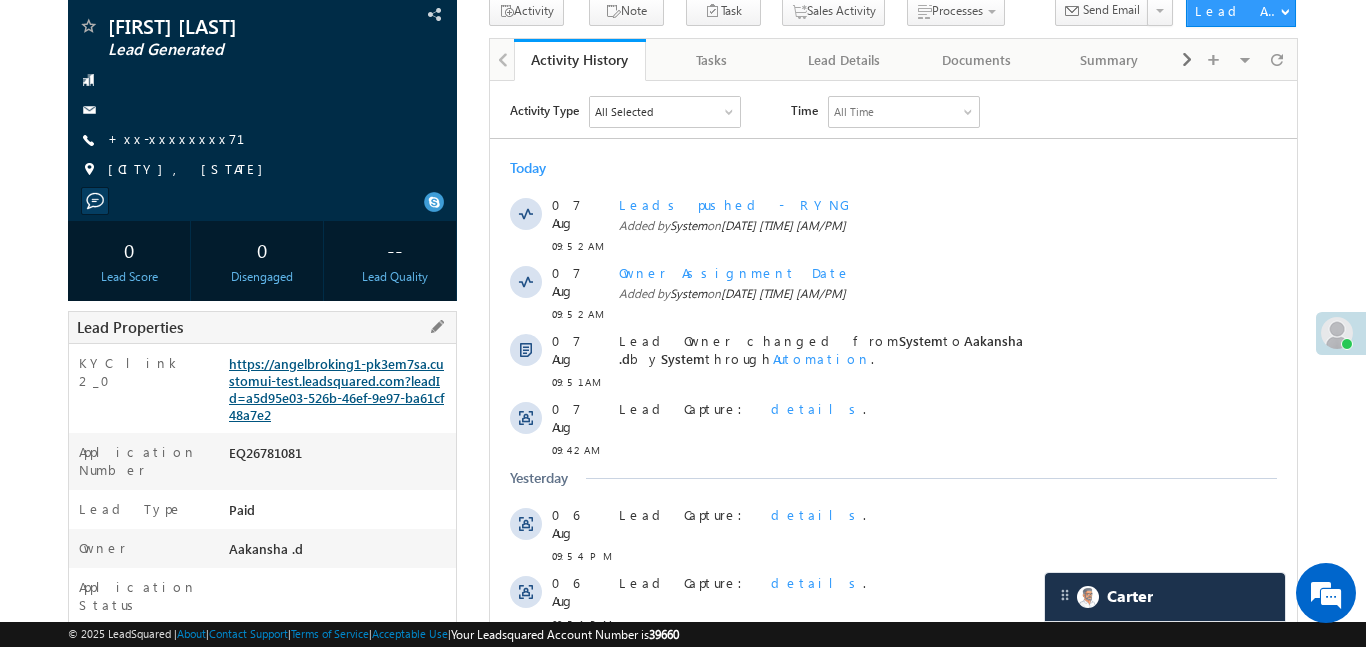 click on "https://angelbroking1-pk3em7sa.customui-test.leadsquared.com?leadId=a5d95e03-526b-46ef-9e97-ba61cf48a7e2" at bounding box center (336, 389) 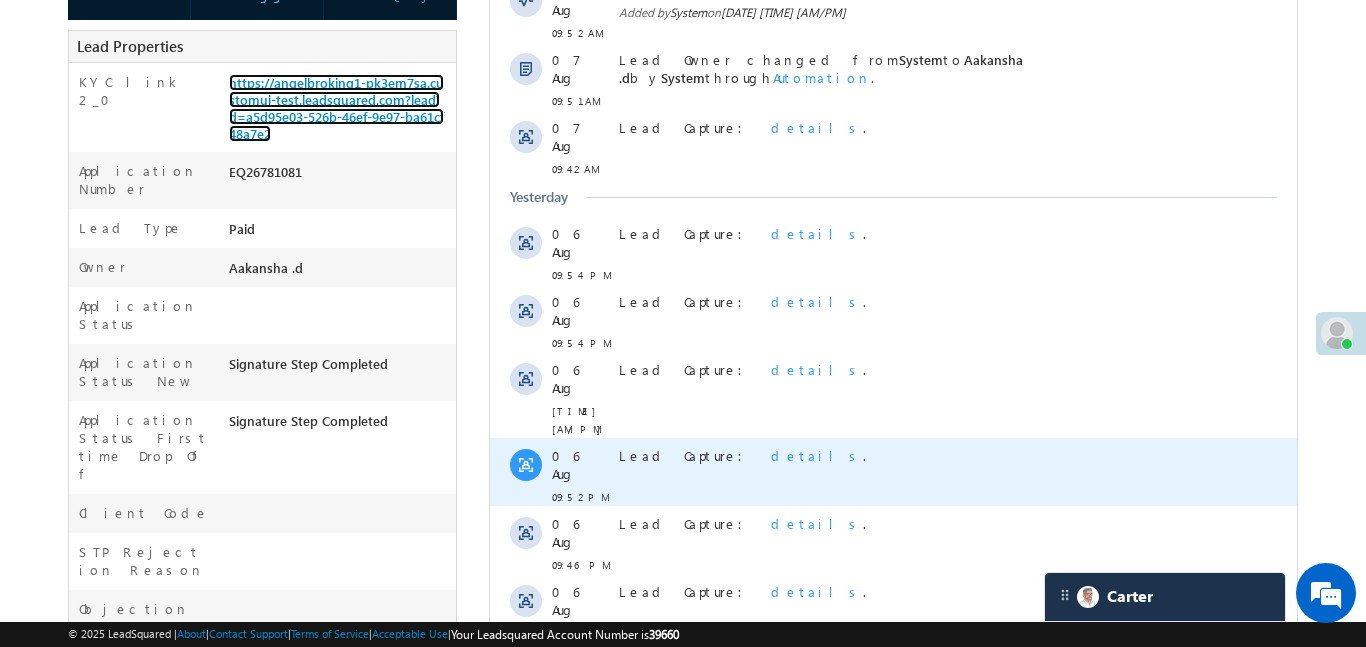 scroll, scrollTop: 427, scrollLeft: 0, axis: vertical 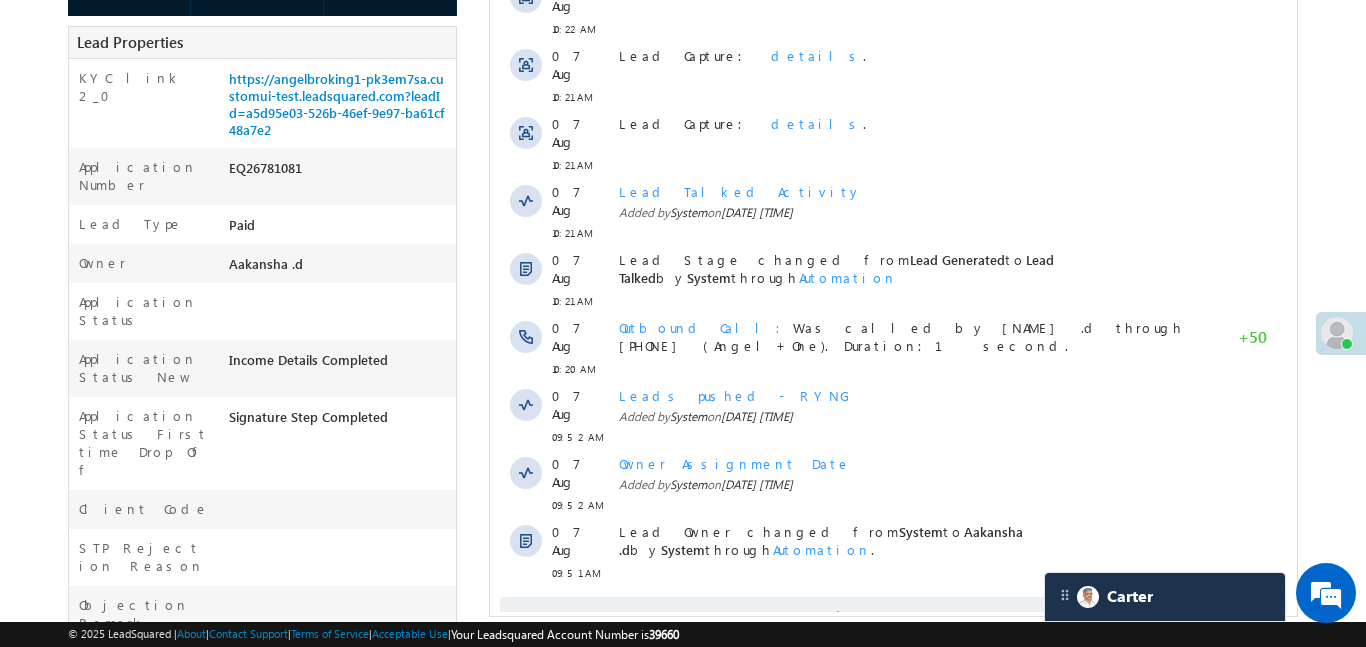 click on "Show More" at bounding box center (892, 617) 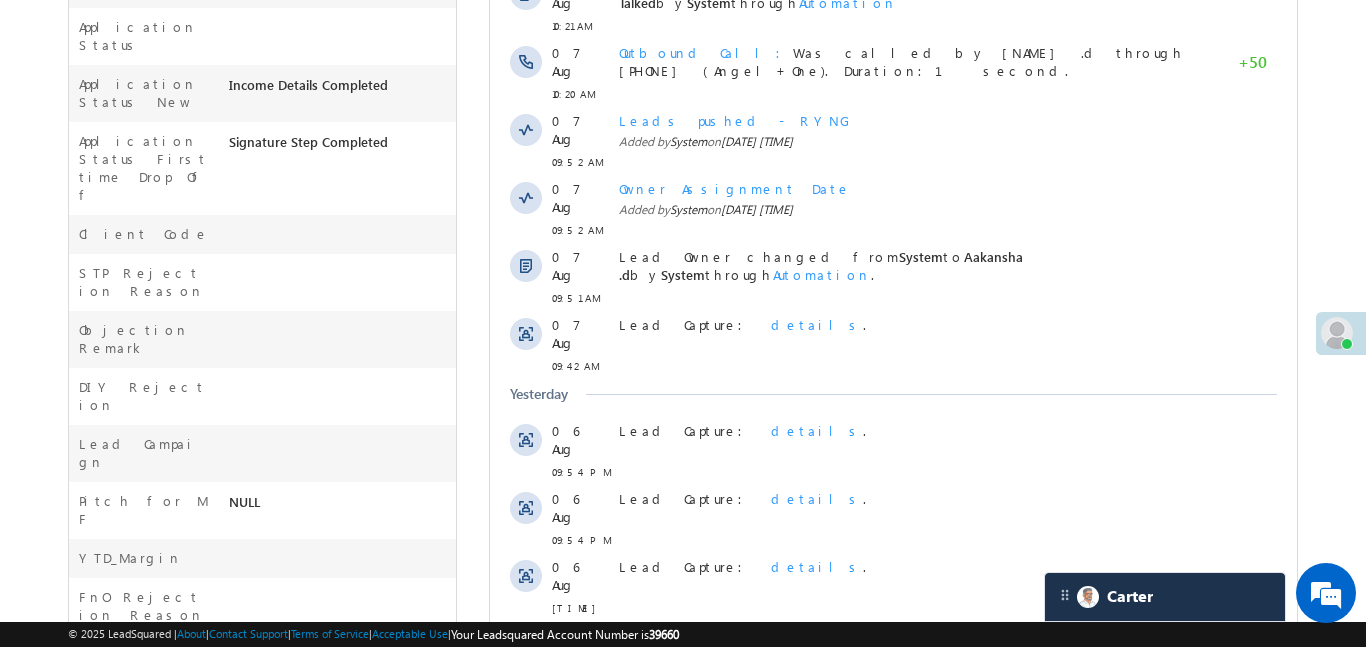 scroll, scrollTop: 537, scrollLeft: 0, axis: vertical 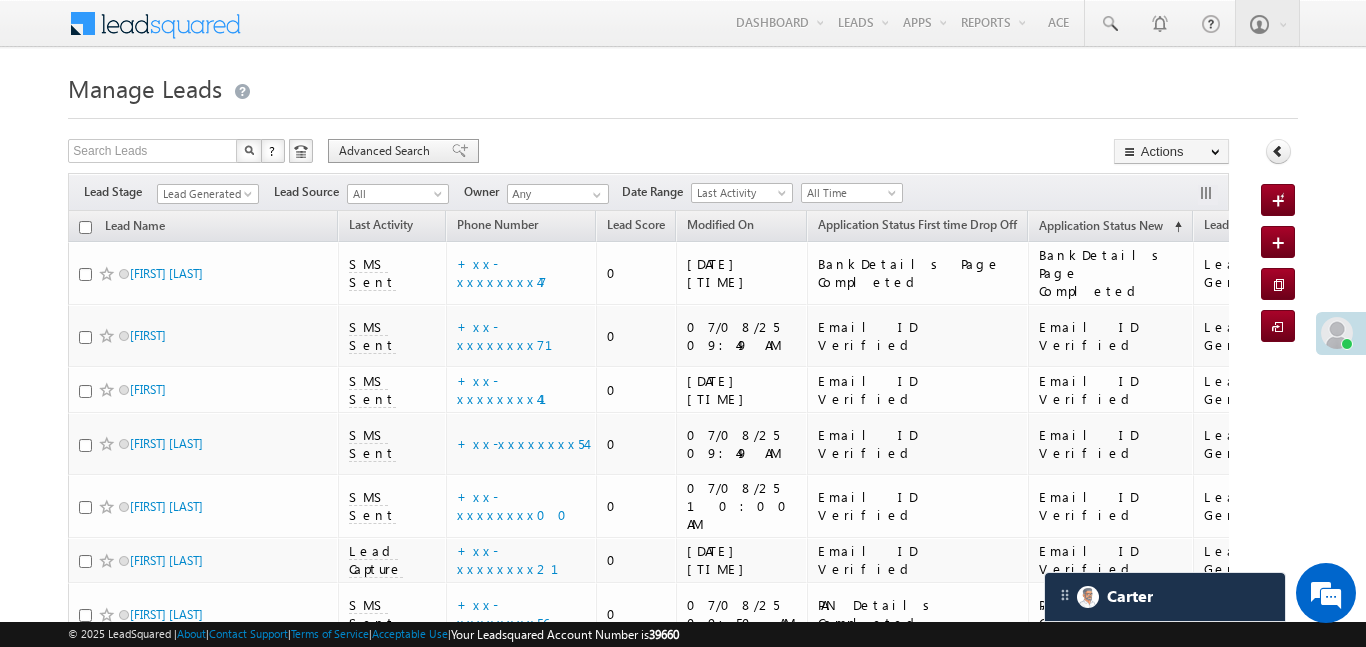 click on "Advanced Search" at bounding box center [387, 151] 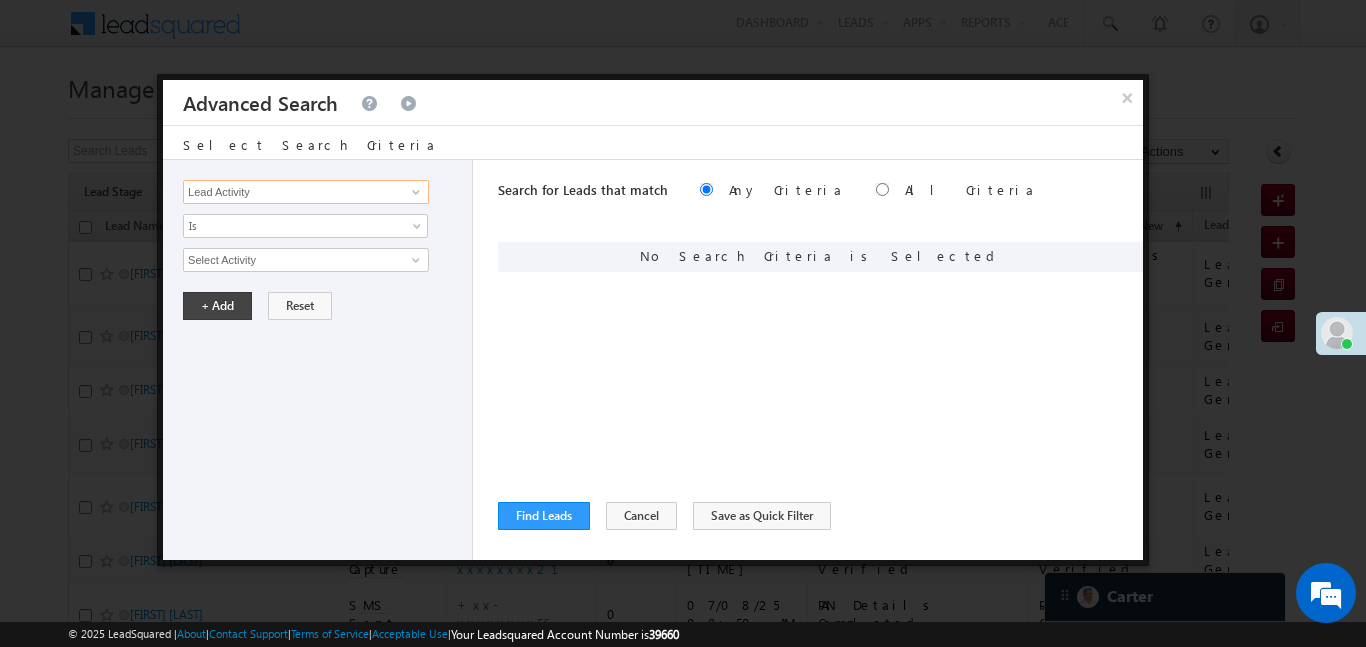 click on "Lead Activity" at bounding box center [306, 192] 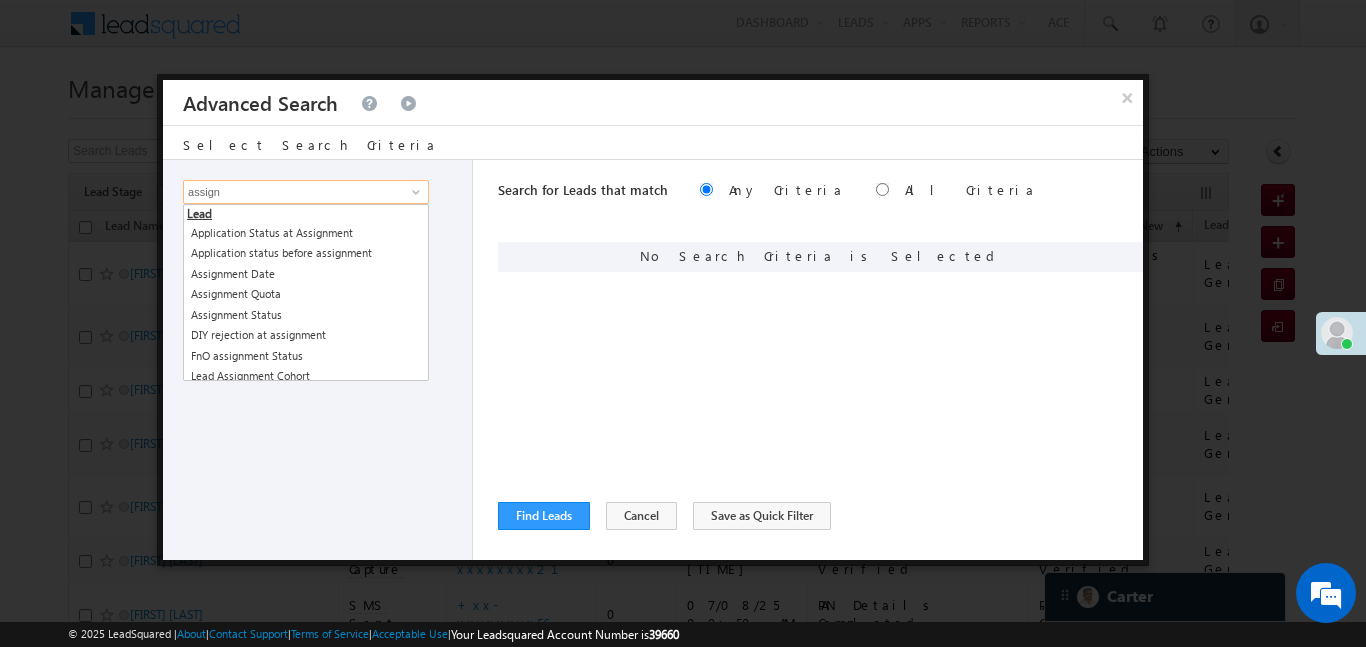 scroll, scrollTop: 30, scrollLeft: 0, axis: vertical 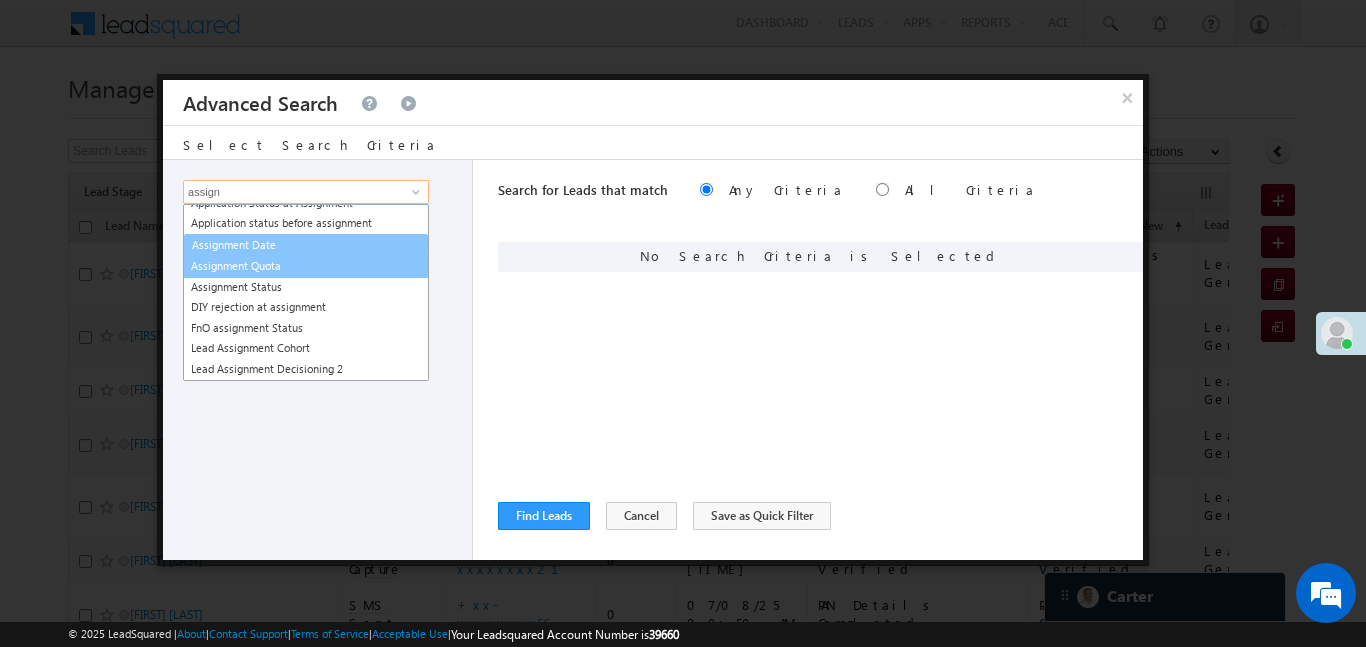click on "Assignment Date" at bounding box center (306, 245) 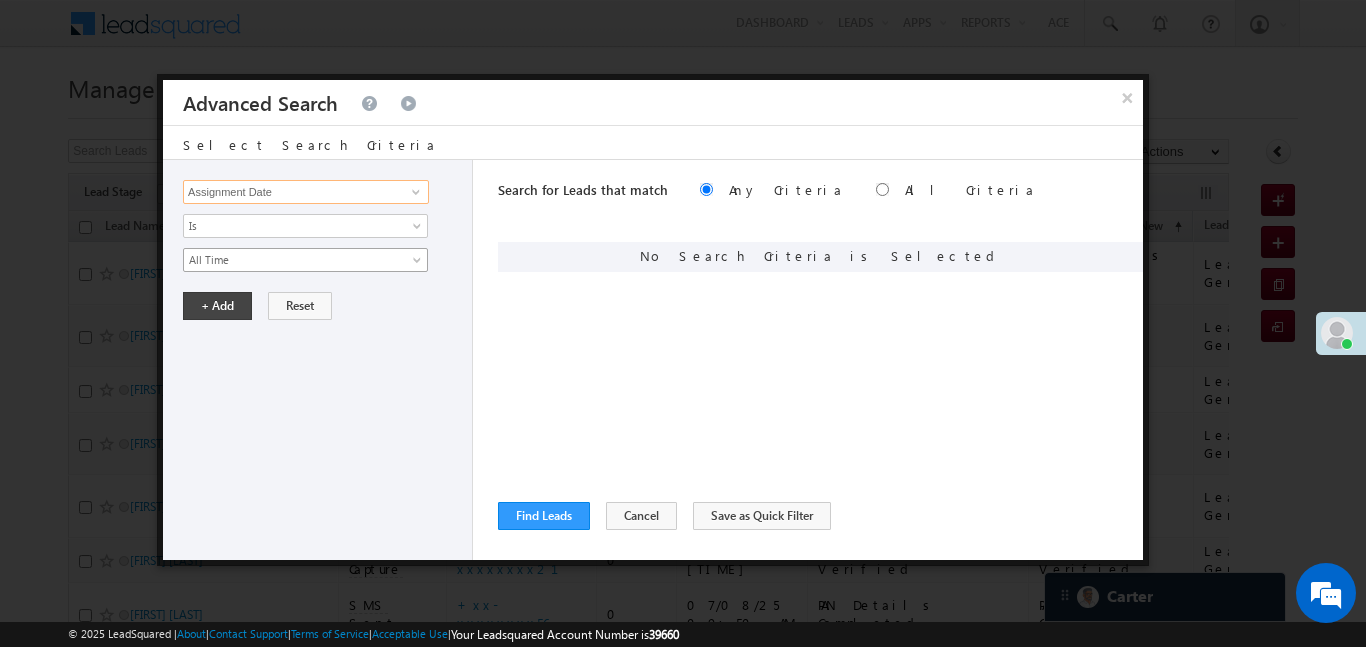 type on "Assignment Date" 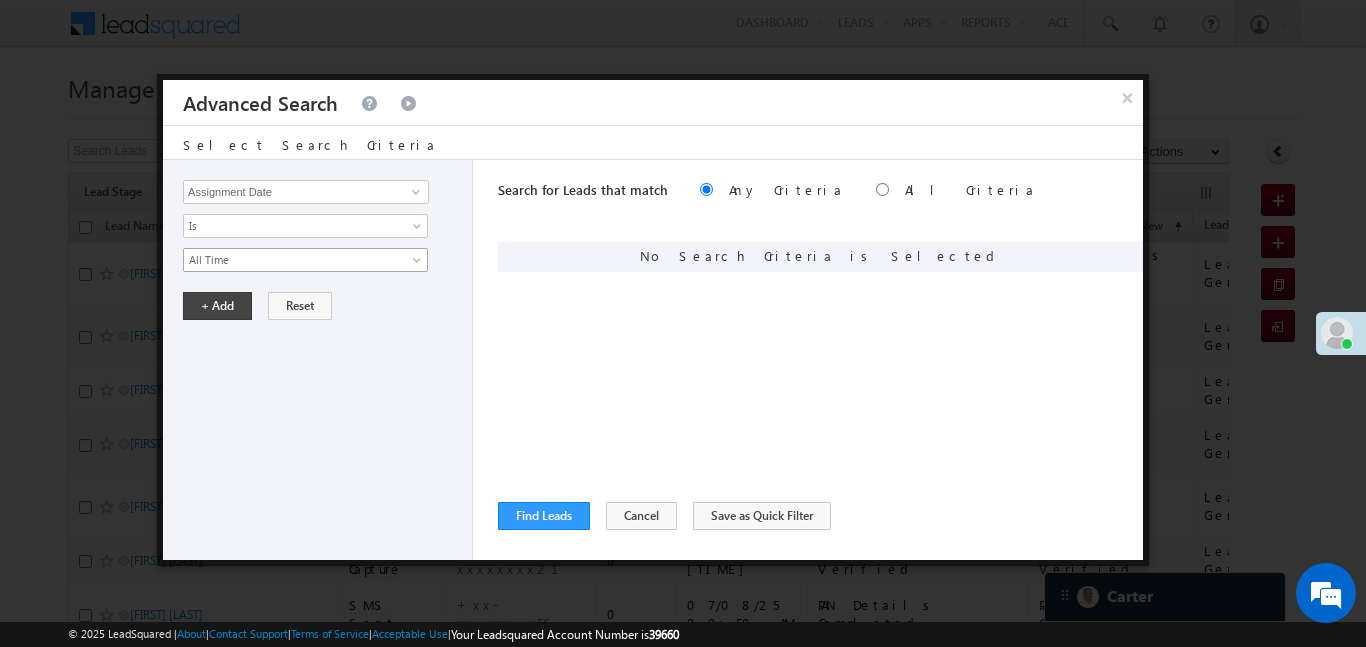 click on "All Time" at bounding box center (305, 260) 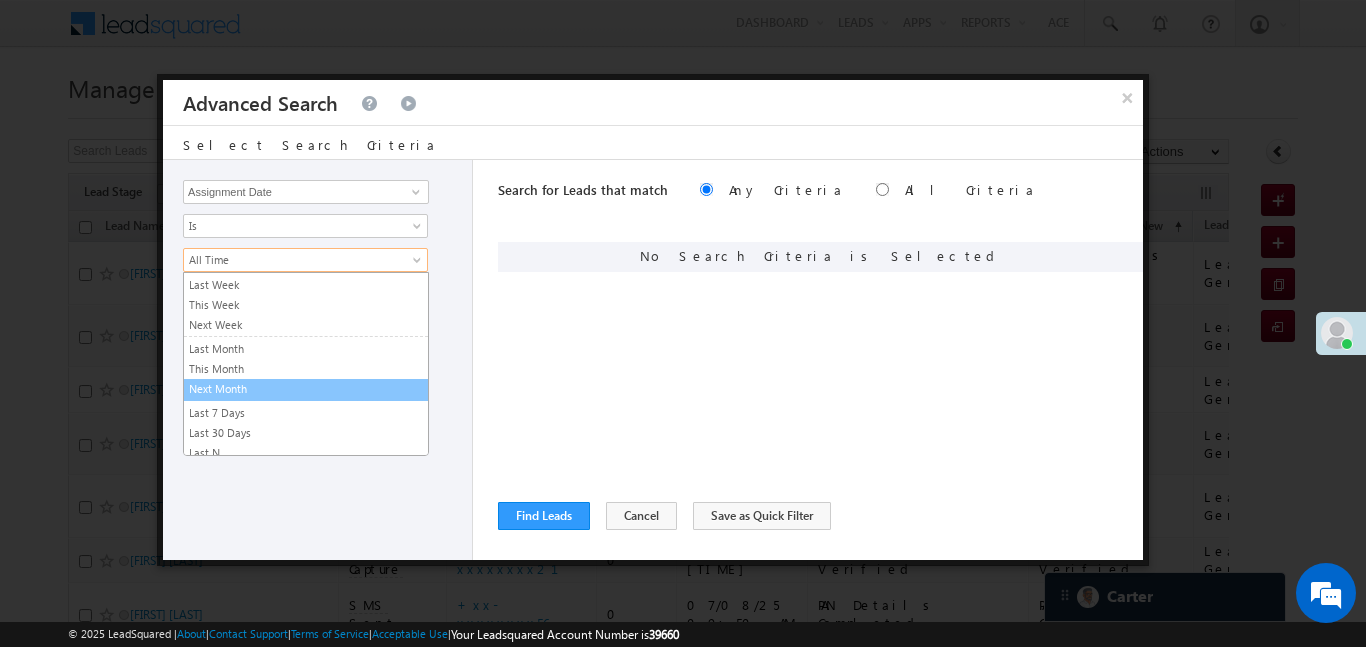 scroll, scrollTop: 107, scrollLeft: 0, axis: vertical 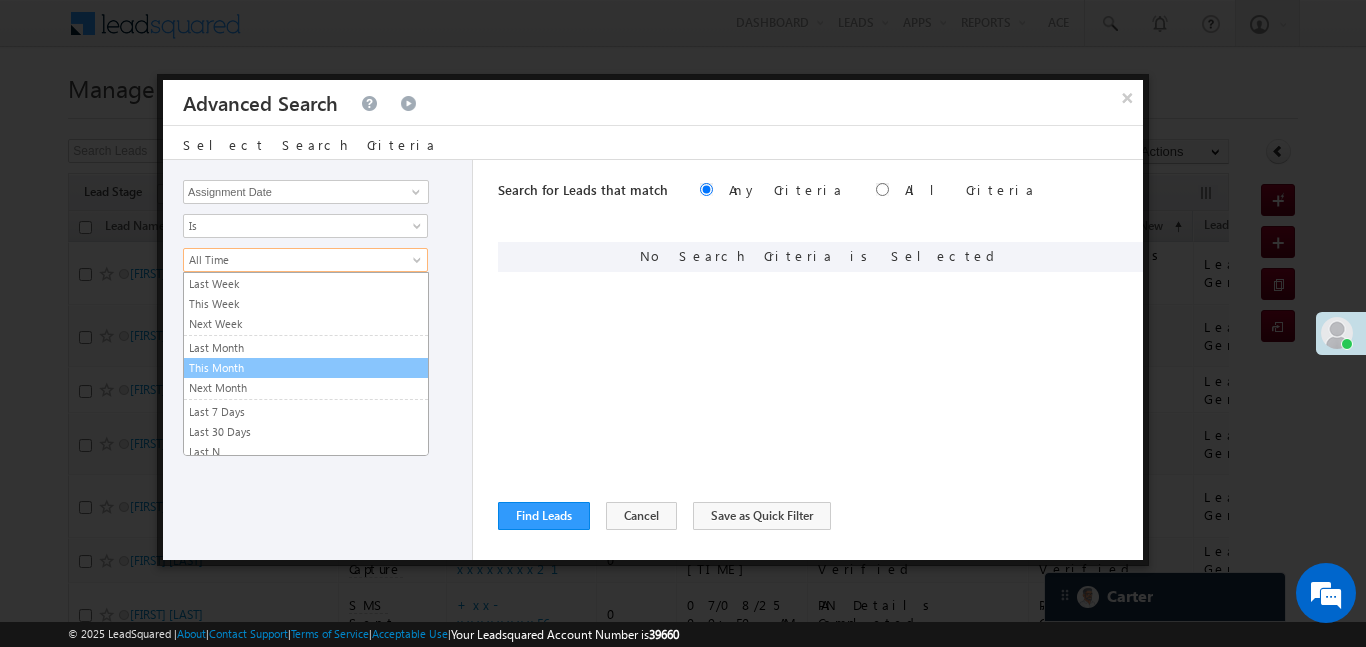 click on "This Month" at bounding box center (306, 368) 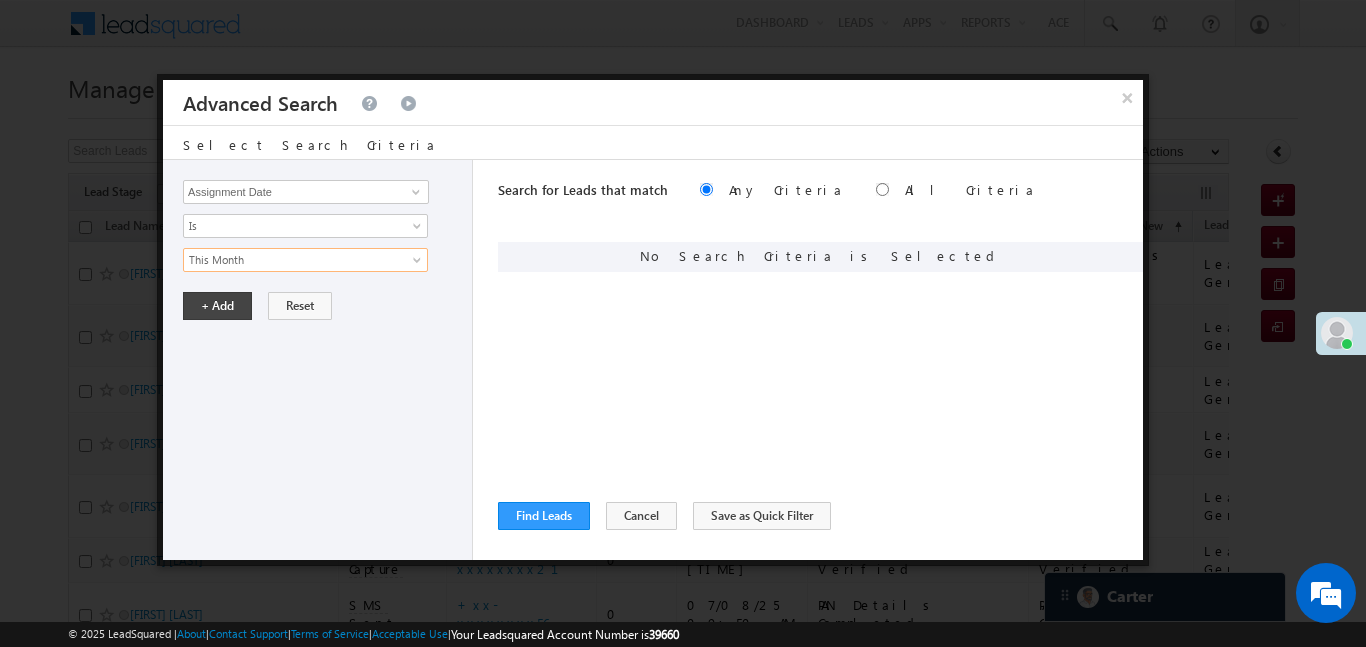 click on "Lead Activity Task Sales Group  Prospect Id  WA Last Message Timestamp 4th Day Disposition Aadhaar_MobileLinked Account Application Status Activation_Score Age Bucket AI_ML AngelCode App Download App Download Date App Status Compare Application Number Application Owner Application Source Application Status  Application Status at Assignment Application Status at Dropoff Application status before assignment  Application Status First time Drop Off  Application Status New Application Step Number Application Submission Flag Application Type Appsflyer Adset Area Manager Name Assignment Date Assignment Quota Assignment Status Attempt counter post coding  BO Branch Browser Call Back Counter Call back Date & Time Call Back Requested Created At Call Back Requested on  Call Back Requested Slot Call Duration Call Later Overall Counter Call Later_Insurance call back date Callid Campaign Call Counter Campaign Date Campaign flag for smart view Campaign Talktime counter Campaign Trade Date Is" at bounding box center [318, 360] 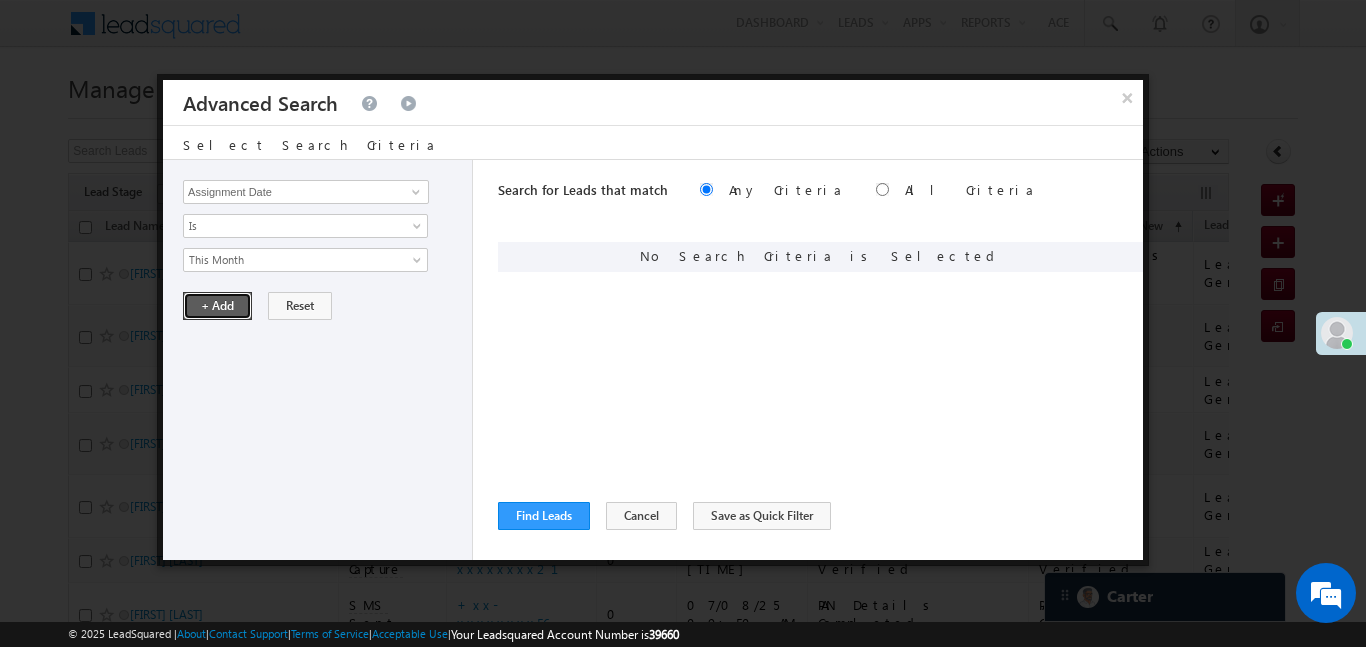 click on "+ Add" at bounding box center [217, 306] 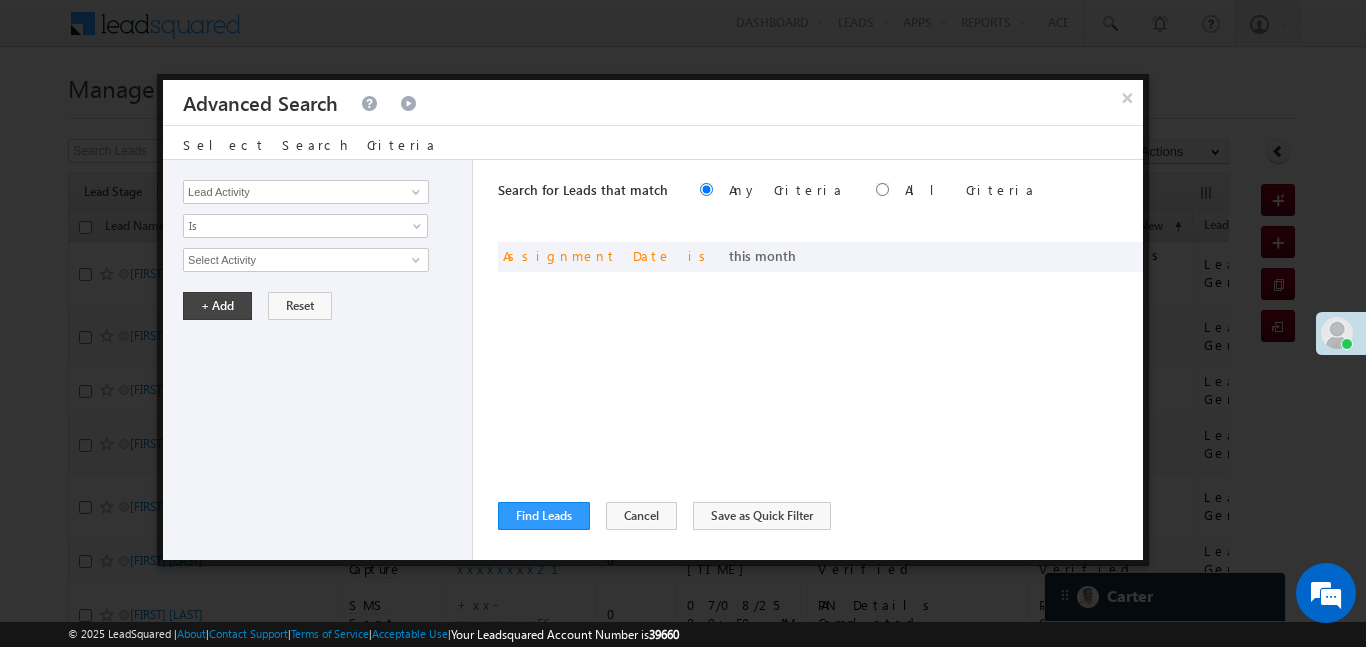 drag, startPoint x: 800, startPoint y: 186, endPoint x: 790, endPoint y: 190, distance: 10.770329 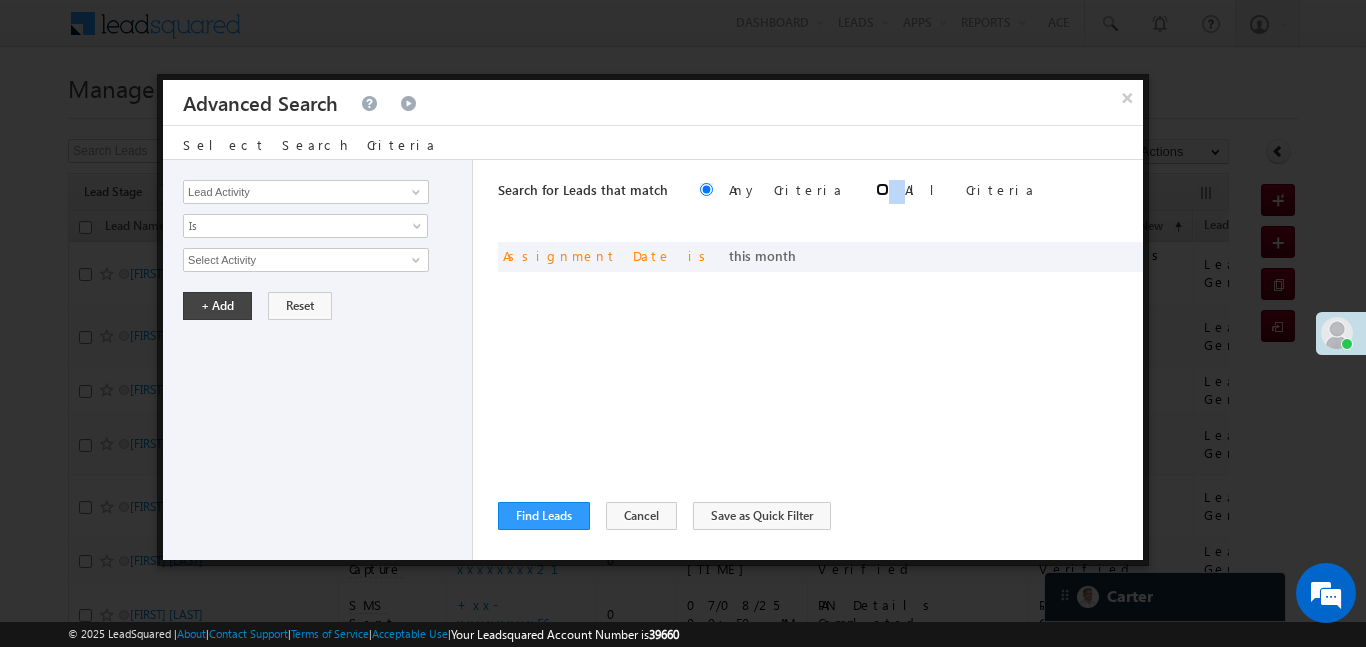 click at bounding box center [882, 189] 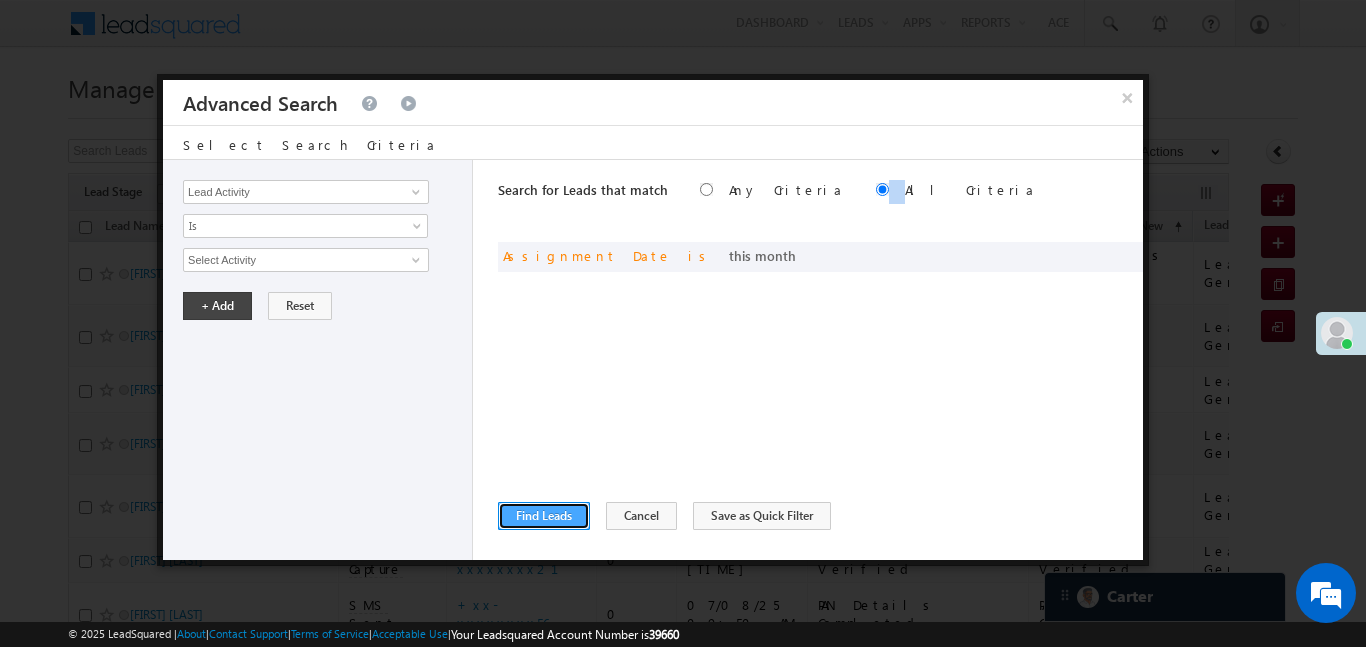 click on "Find Leads" at bounding box center (544, 516) 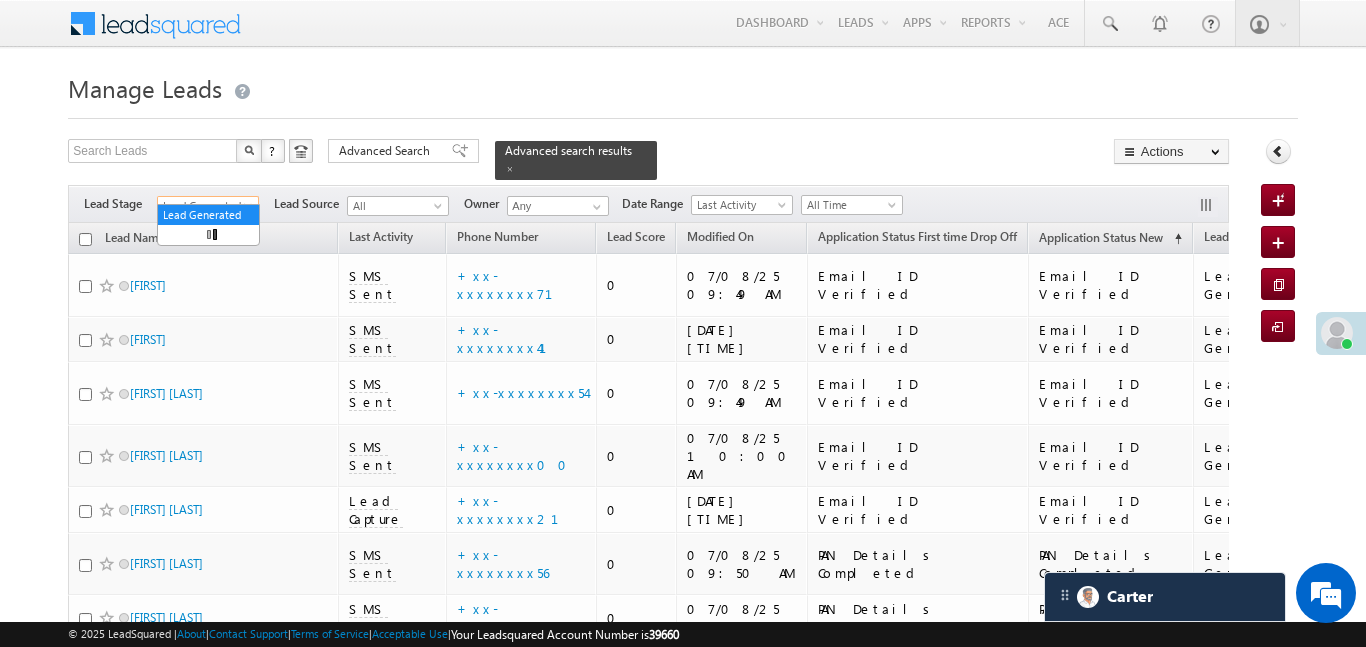 click on "Lead Generated" at bounding box center (205, 206) 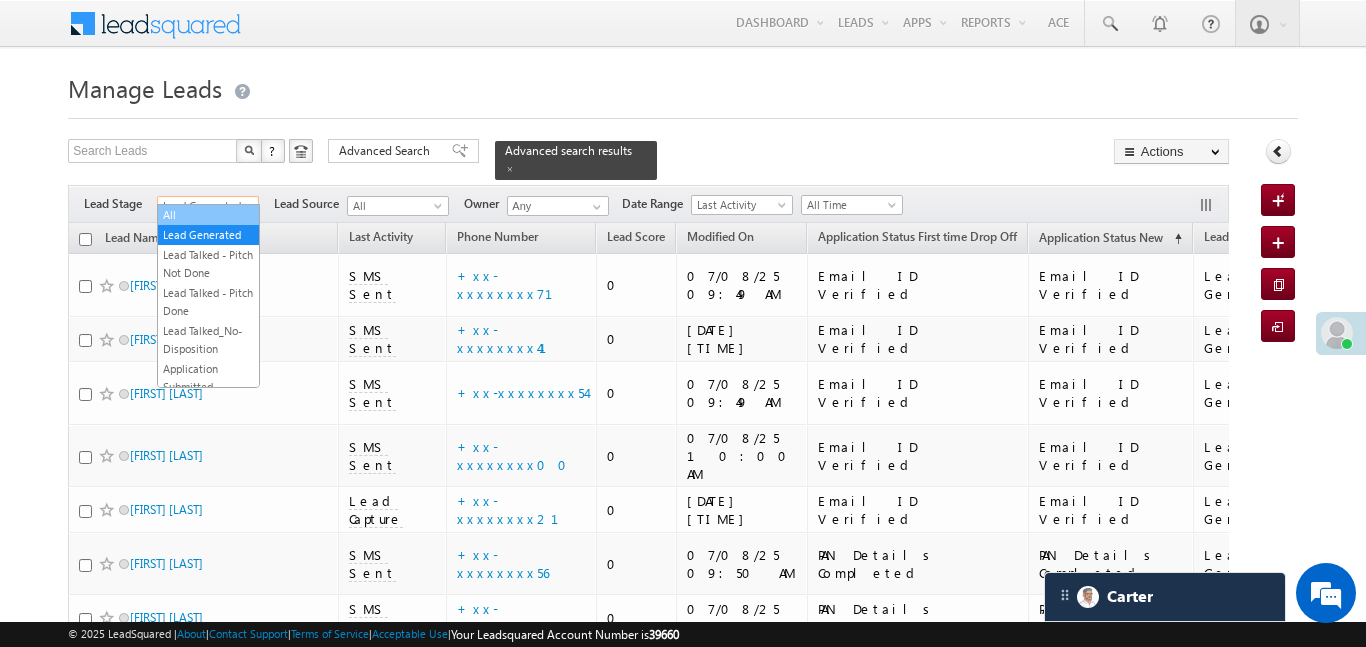 click on "All" at bounding box center [208, 215] 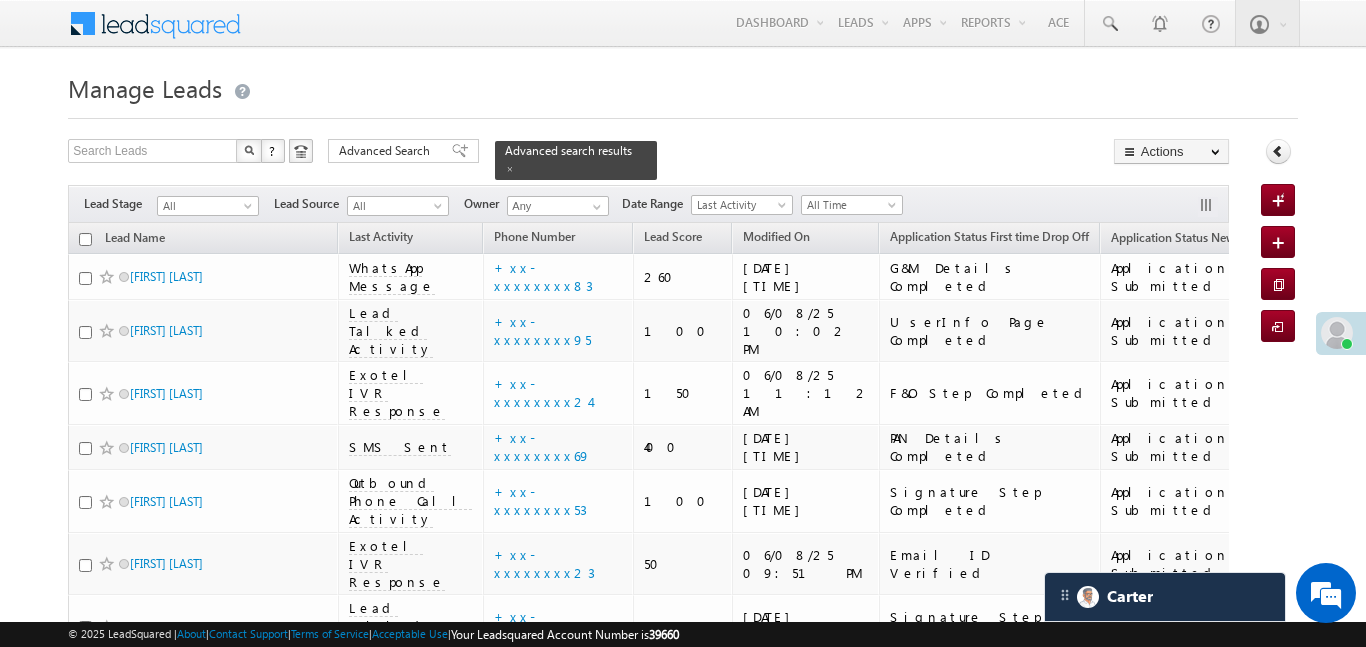 scroll, scrollTop: 966, scrollLeft: 0, axis: vertical 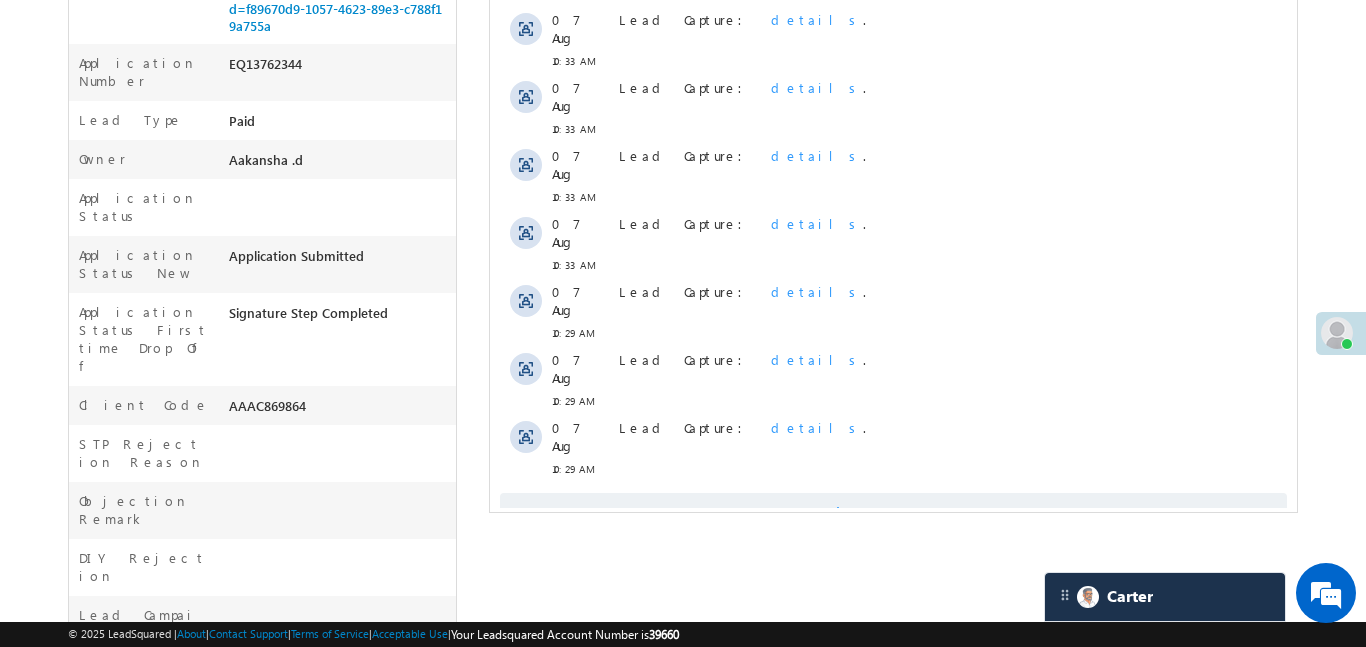 click on "Show More" at bounding box center [892, 513] 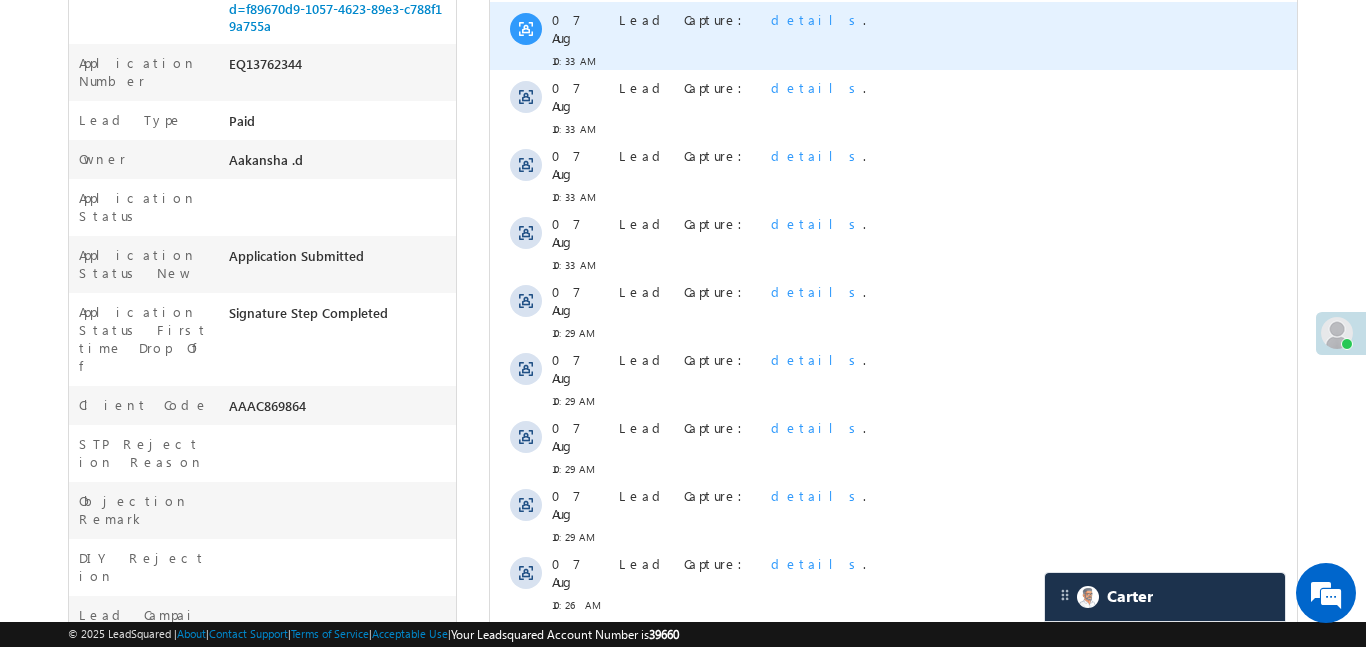 scroll, scrollTop: 0, scrollLeft: 0, axis: both 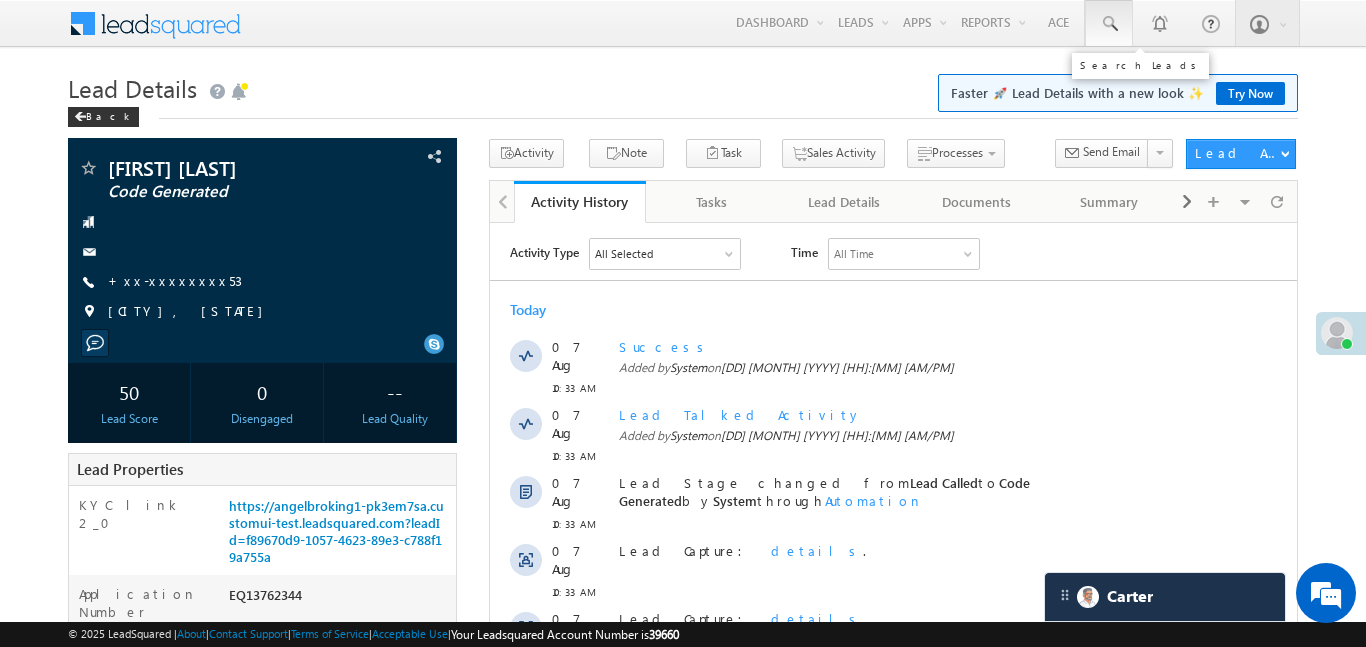 click at bounding box center (1109, 24) 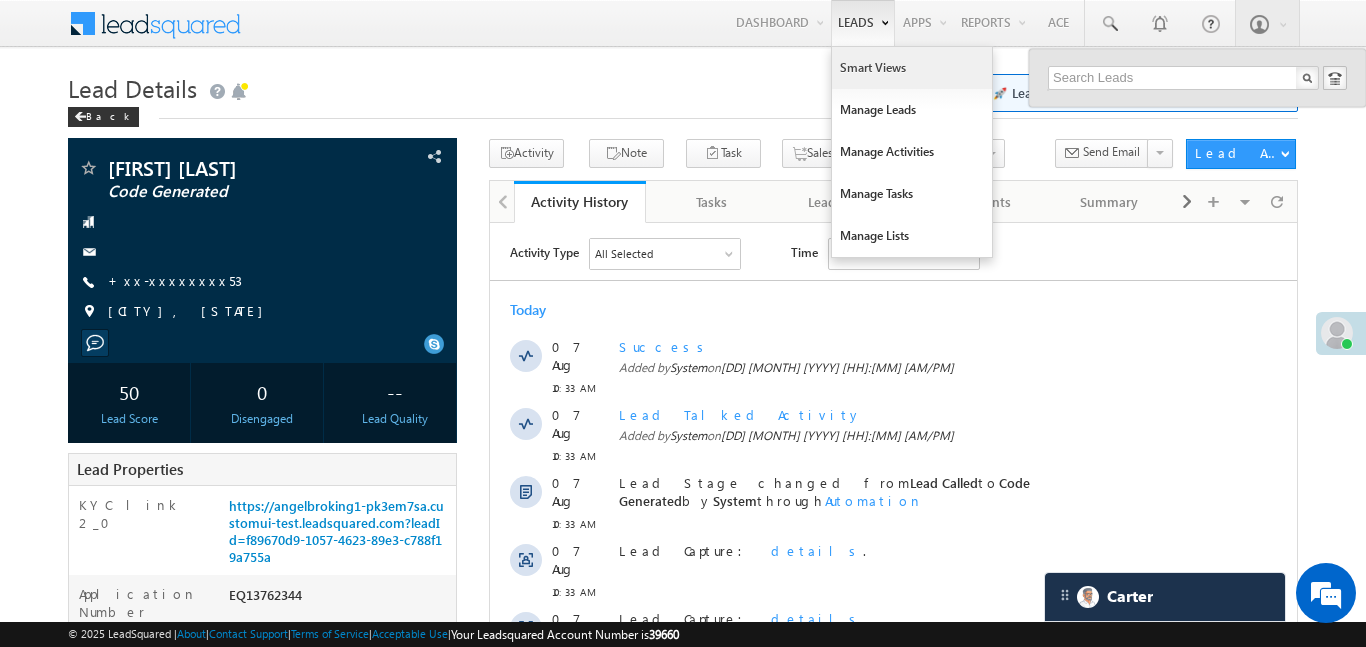 click on "Smart Views" at bounding box center [912, 68] 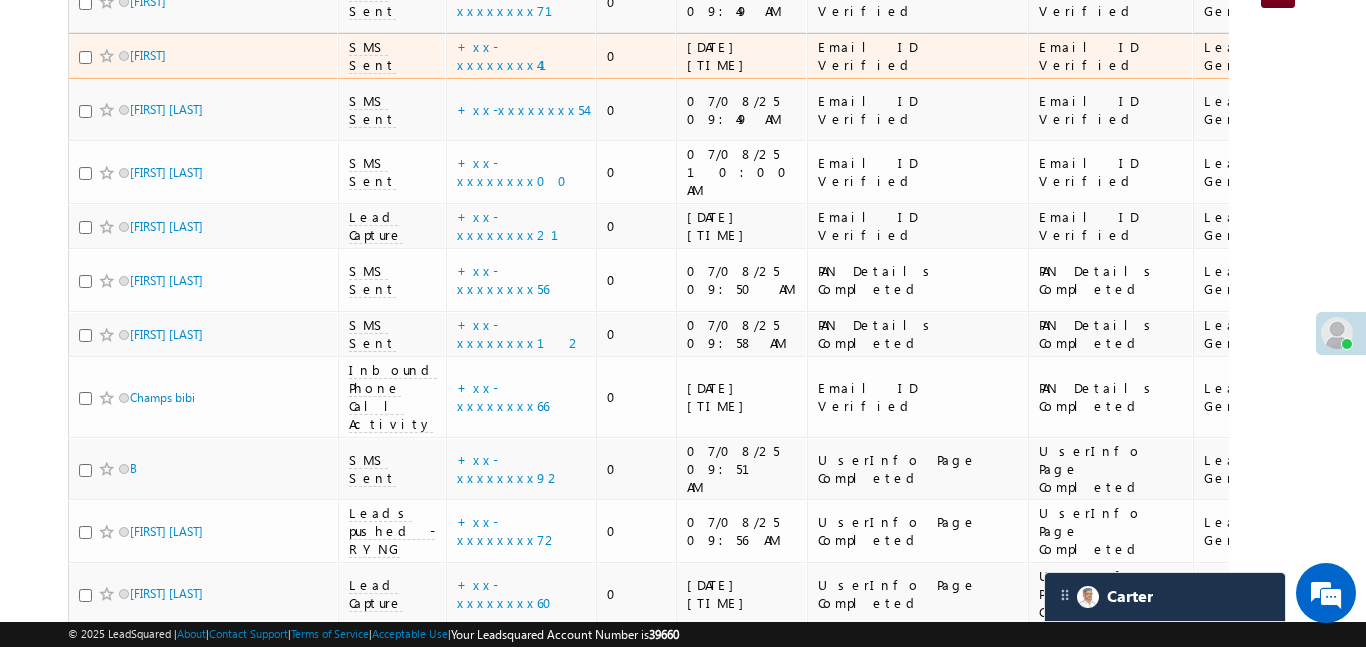 scroll, scrollTop: 336, scrollLeft: 0, axis: vertical 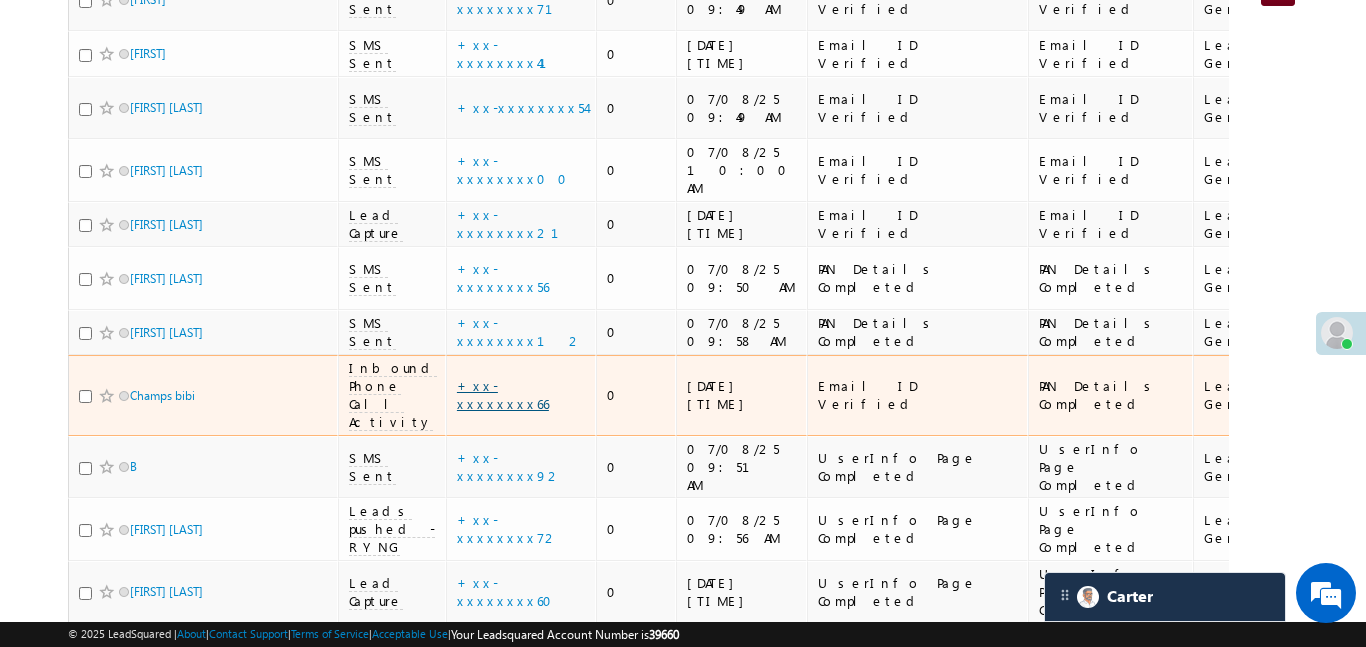 click on "+xx-xxxxxxxx66" at bounding box center (503, 394) 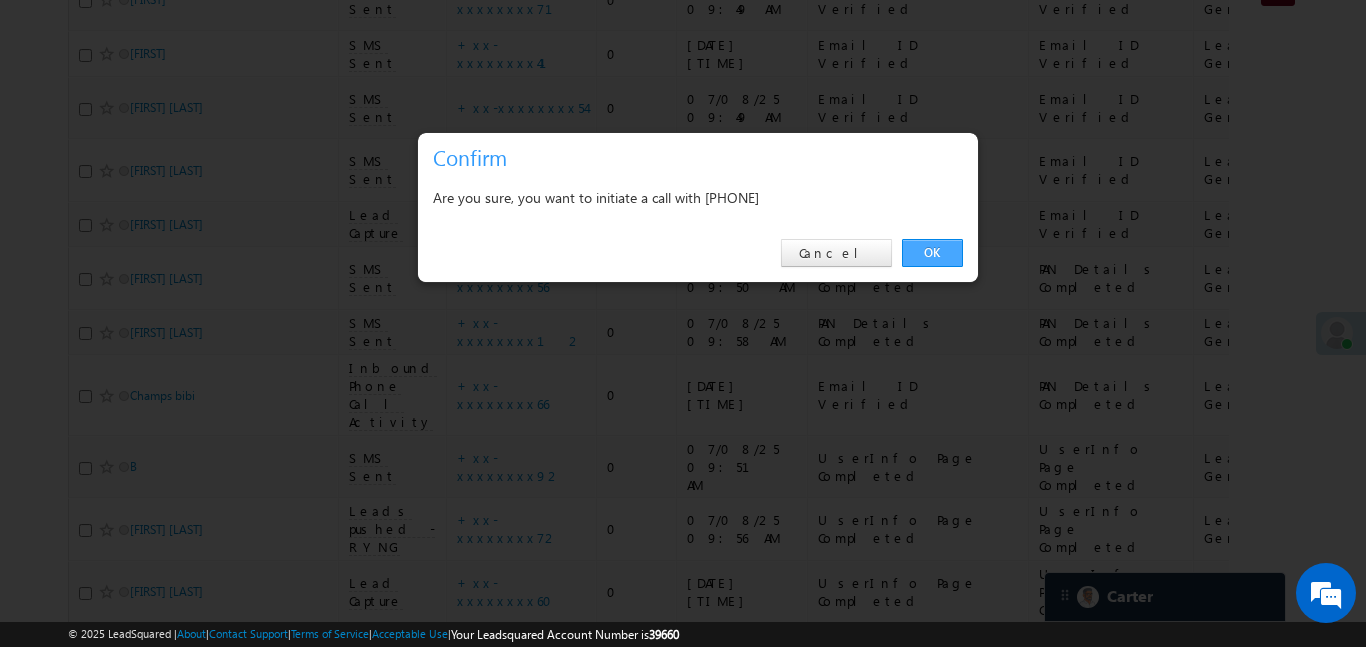 click on "OK Cancel" at bounding box center (698, 253) 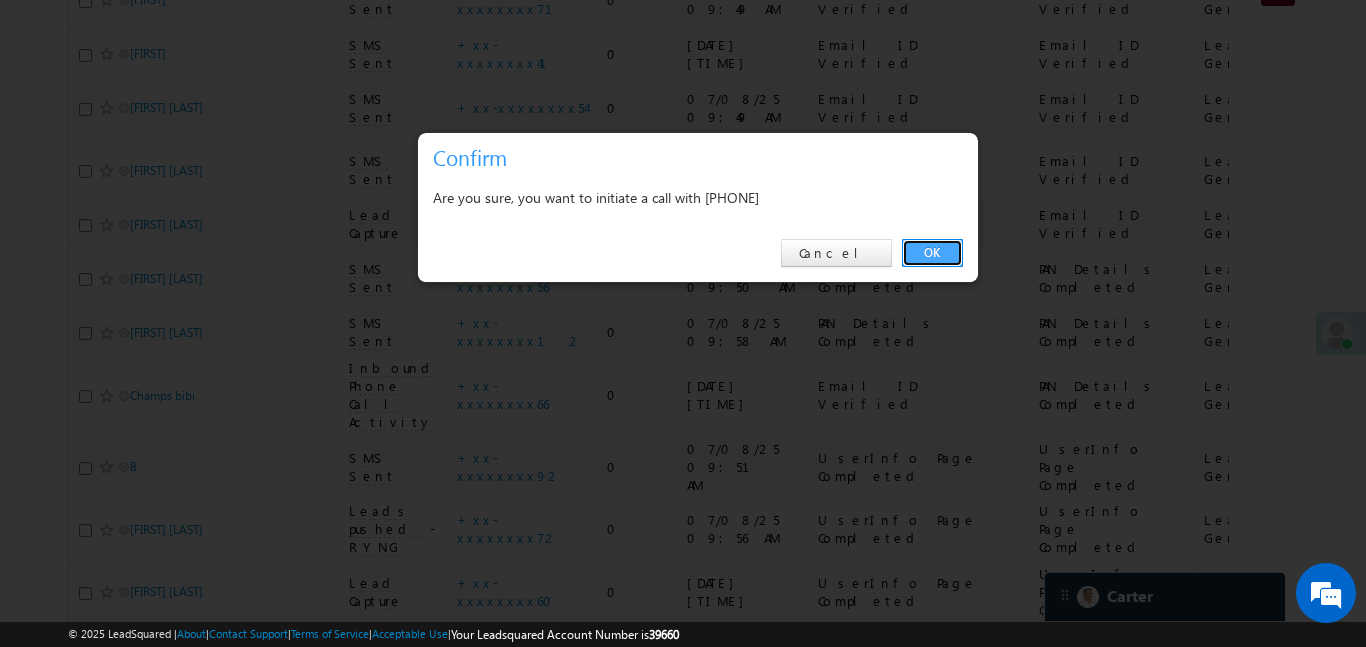 click on "OK" at bounding box center [932, 253] 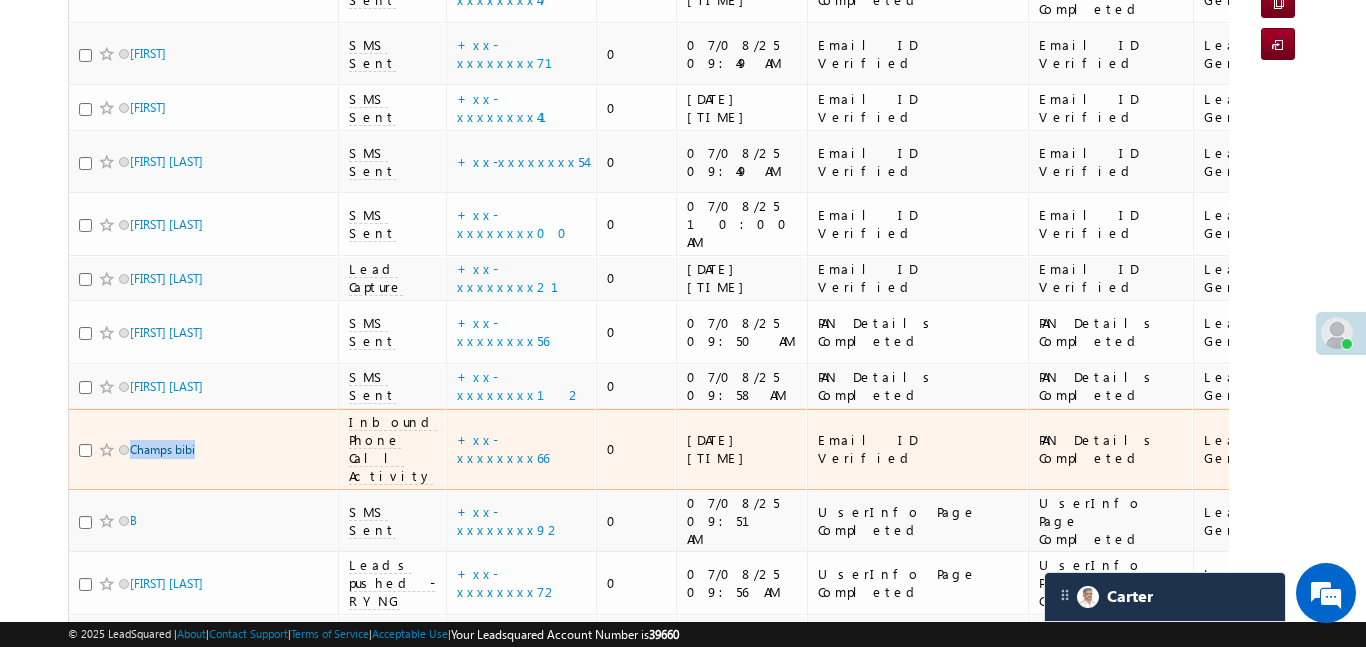 scroll, scrollTop: 390, scrollLeft: 0, axis: vertical 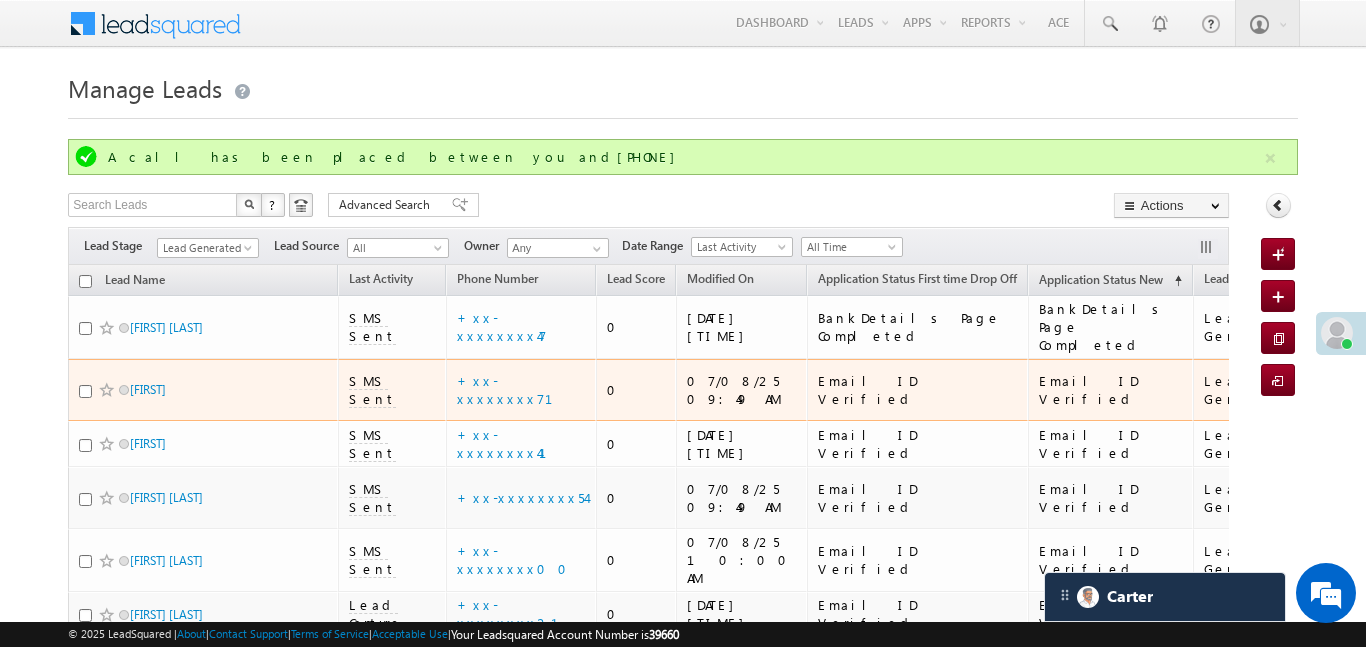click on "+xx-xxxxxxxx71" at bounding box center [521, 390] 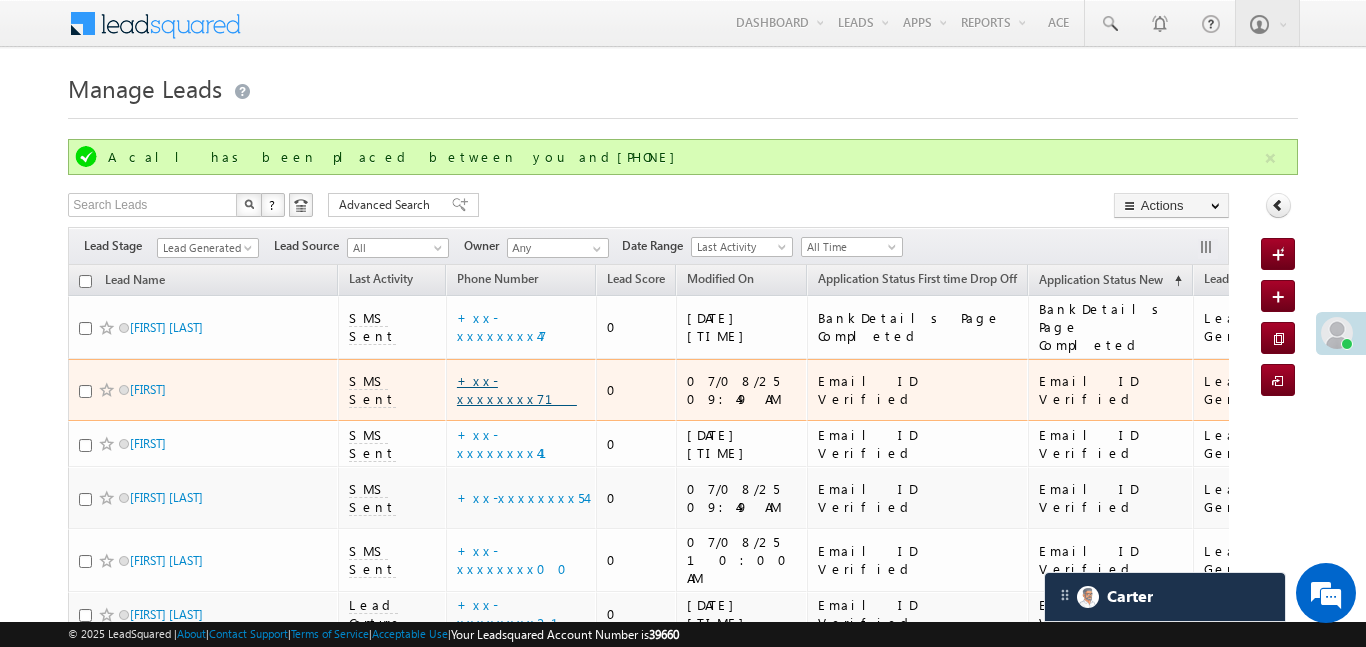 click on "+xx-xxxxxxxx71" at bounding box center [517, 389] 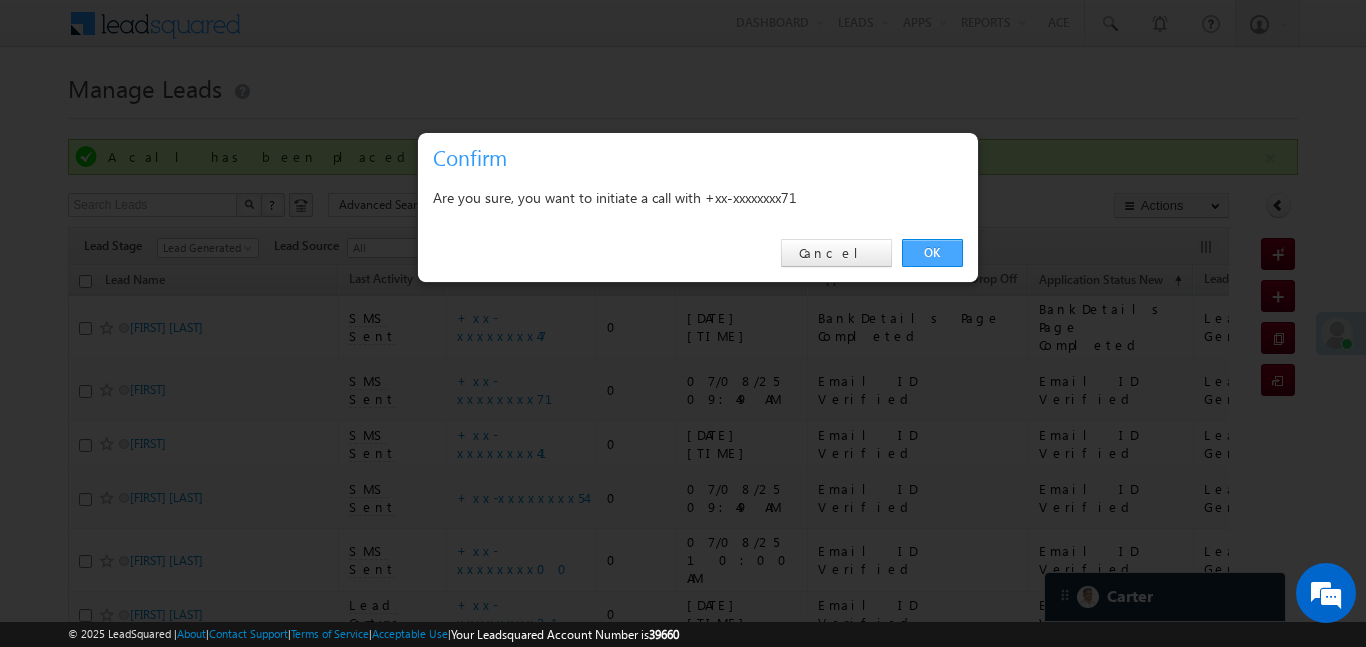 click on "OK" at bounding box center [932, 253] 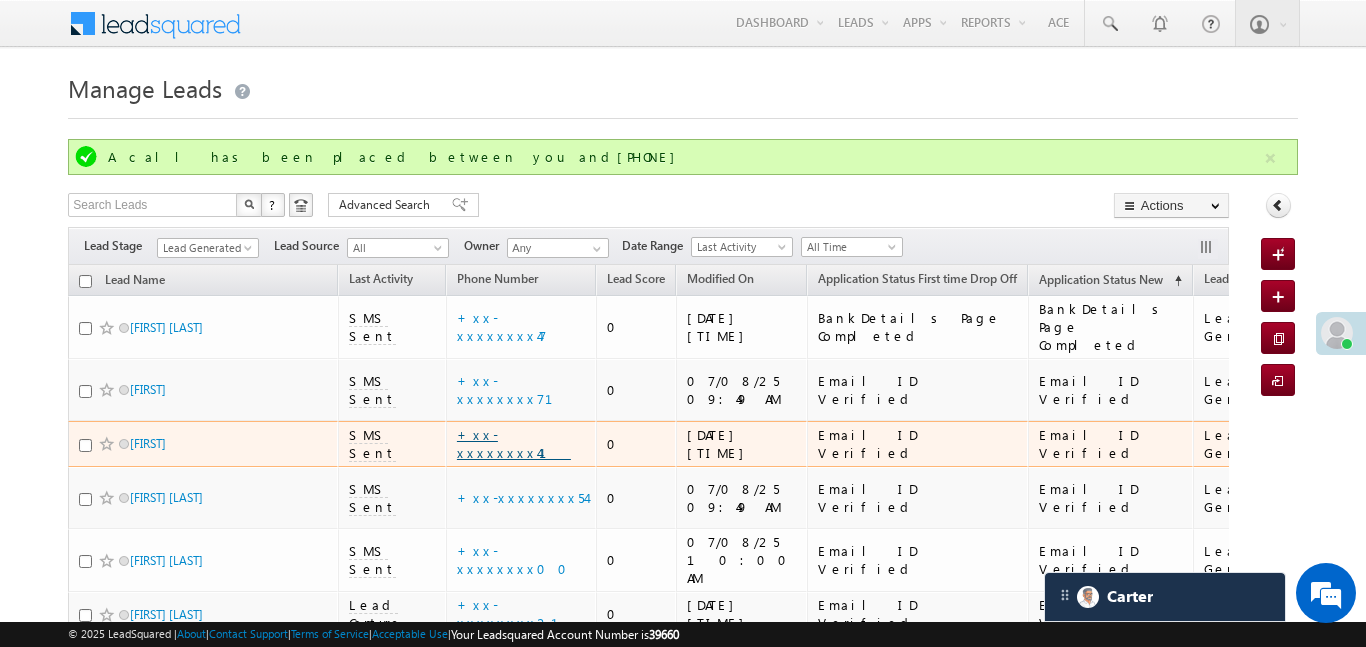 click on "+xx-xxxxxxxx41" at bounding box center [514, 443] 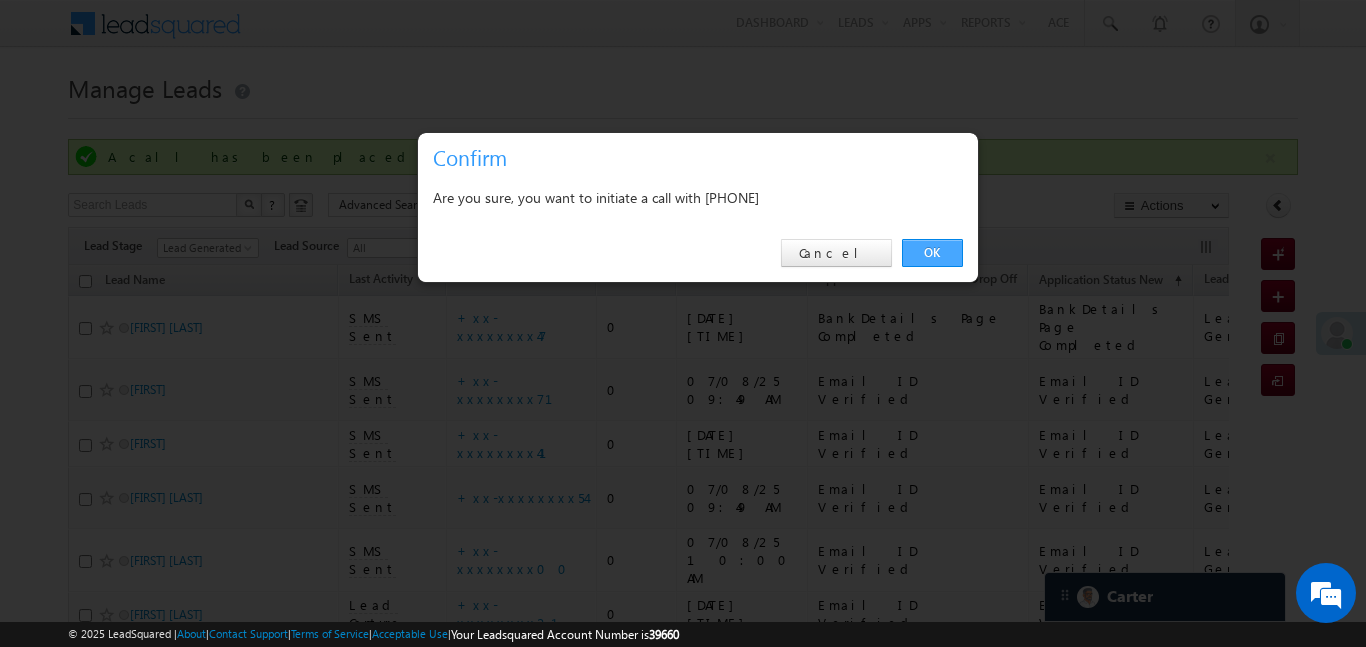 click on "OK" at bounding box center (932, 253) 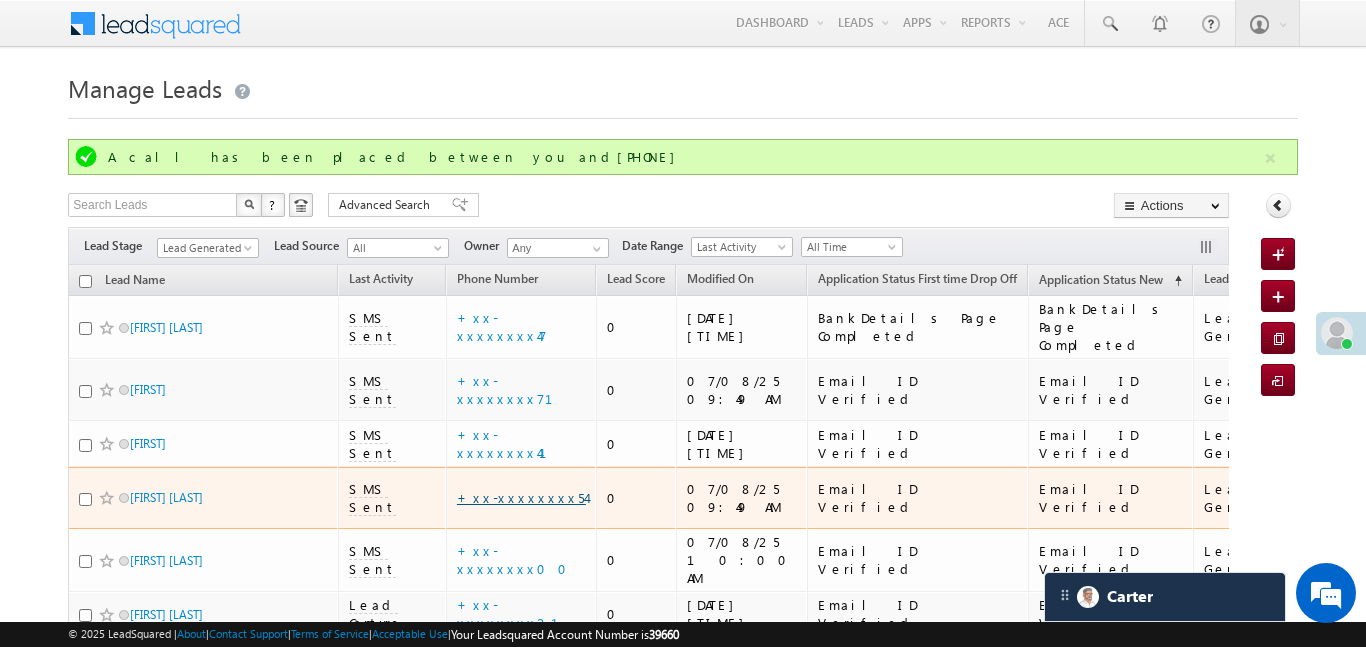 click on "+xx-xxxxxxxx54" at bounding box center [521, 497] 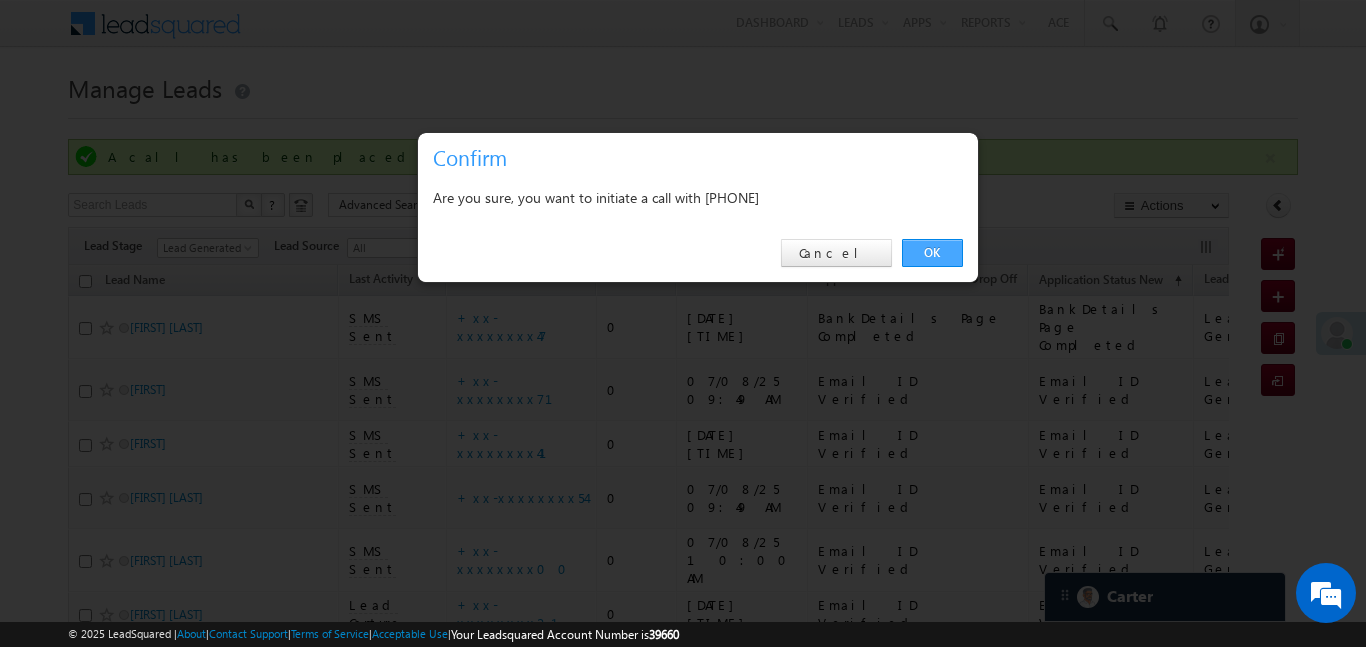 click on "OK" at bounding box center [932, 253] 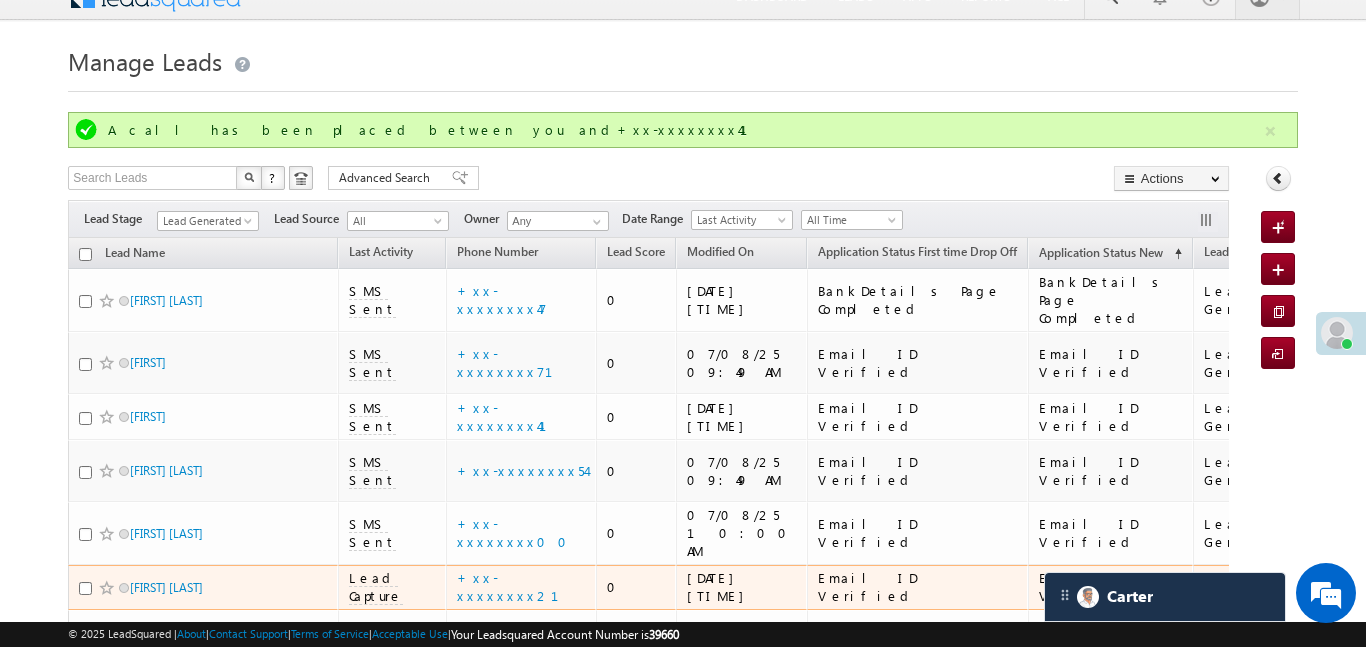 scroll, scrollTop: 30, scrollLeft: 0, axis: vertical 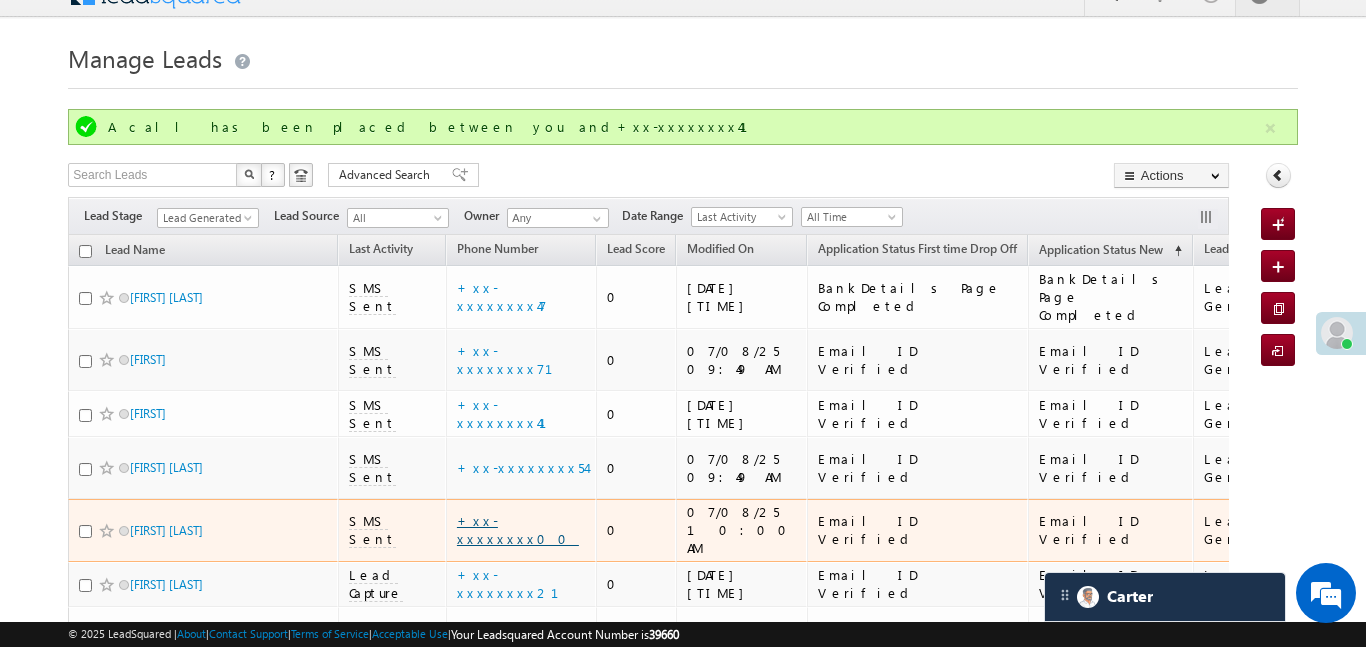 click on "+xx-xxxxxxxx00" at bounding box center [518, 529] 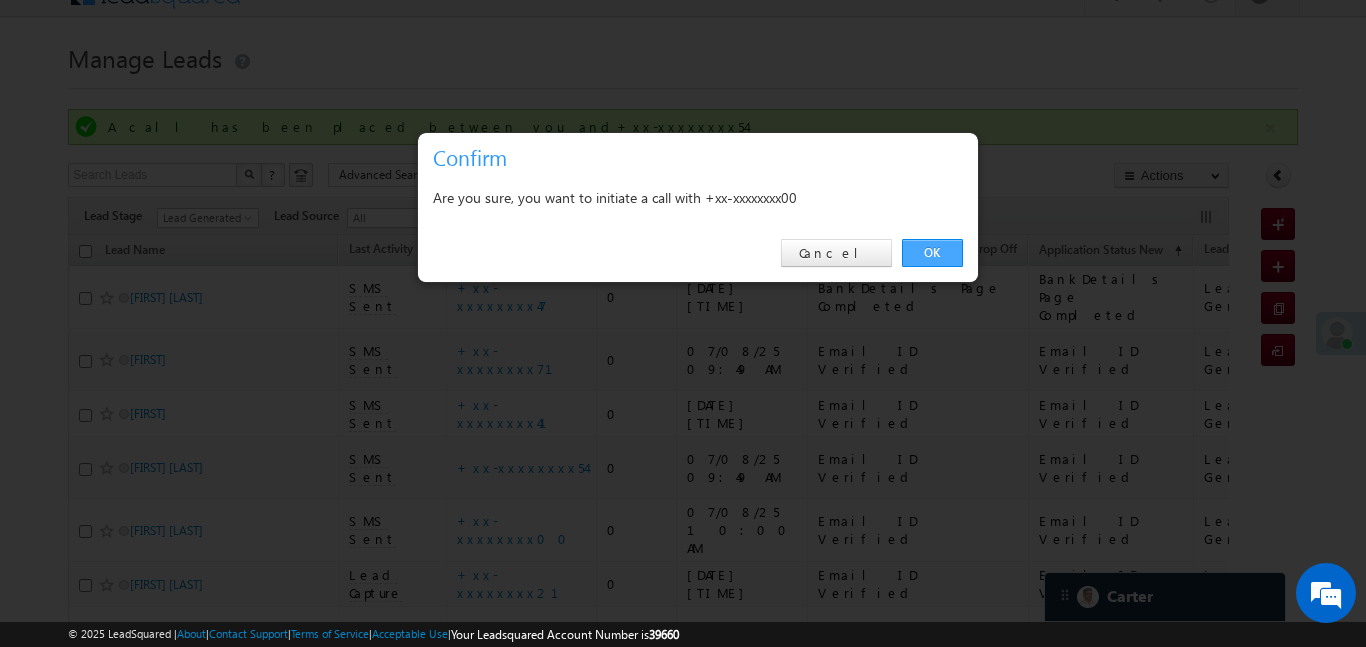 click on "OK" at bounding box center (932, 253) 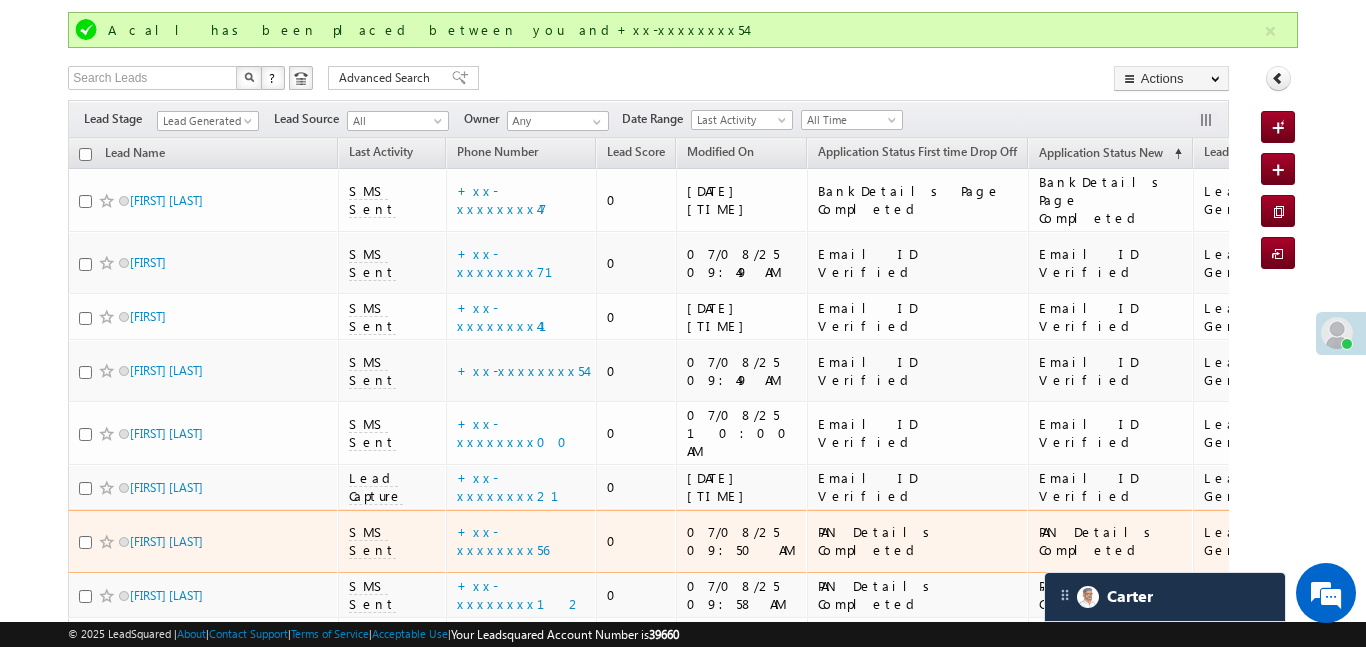 scroll, scrollTop: 141, scrollLeft: 0, axis: vertical 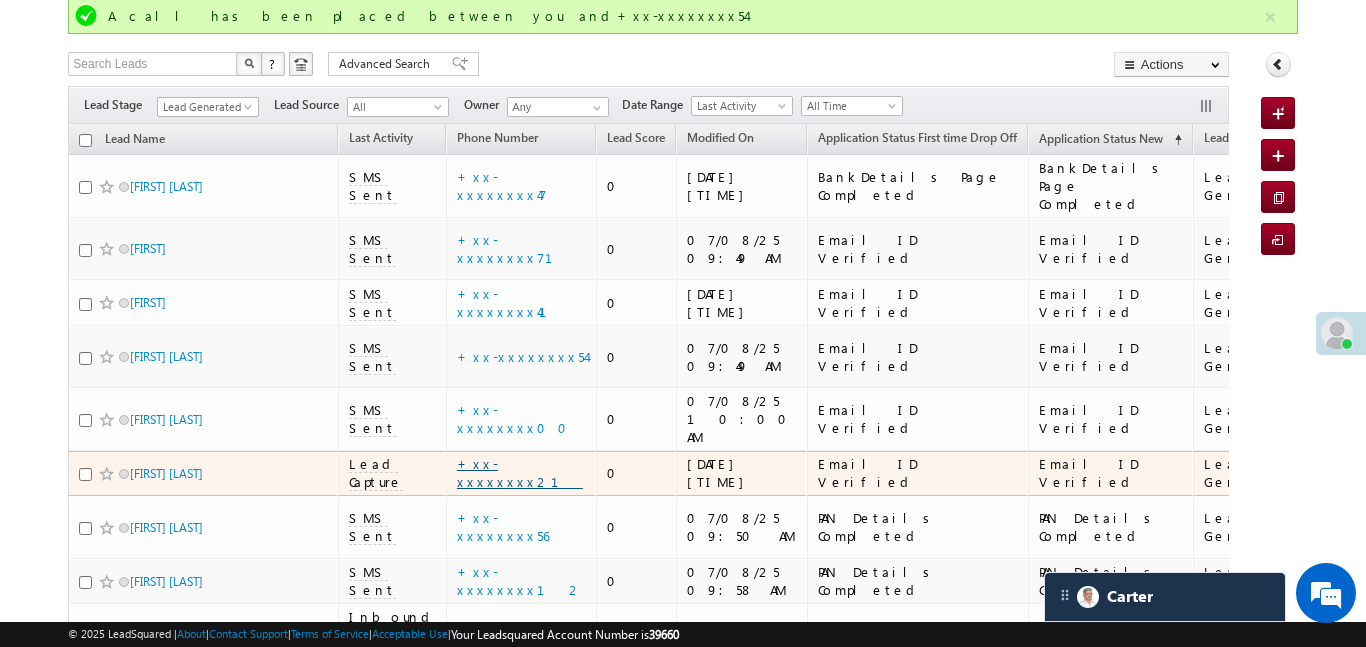 click on "+xx-xxxxxxxx21" at bounding box center [520, 472] 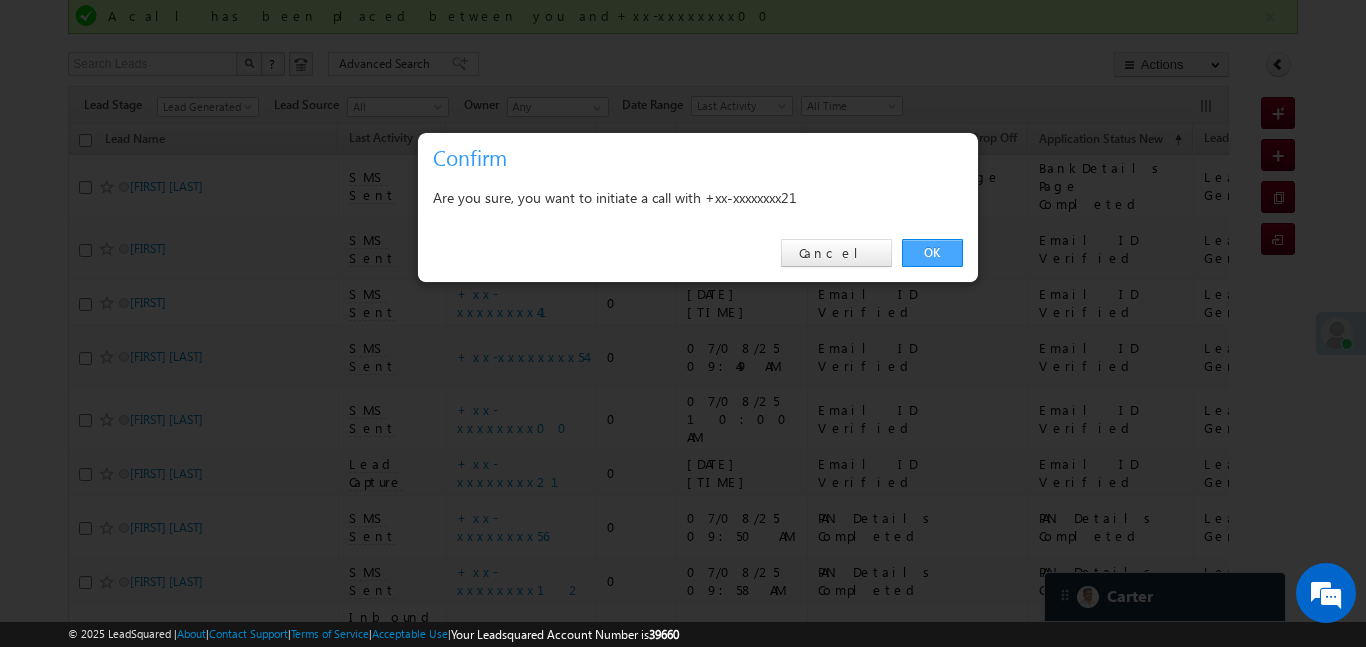 click on "OK" at bounding box center (932, 253) 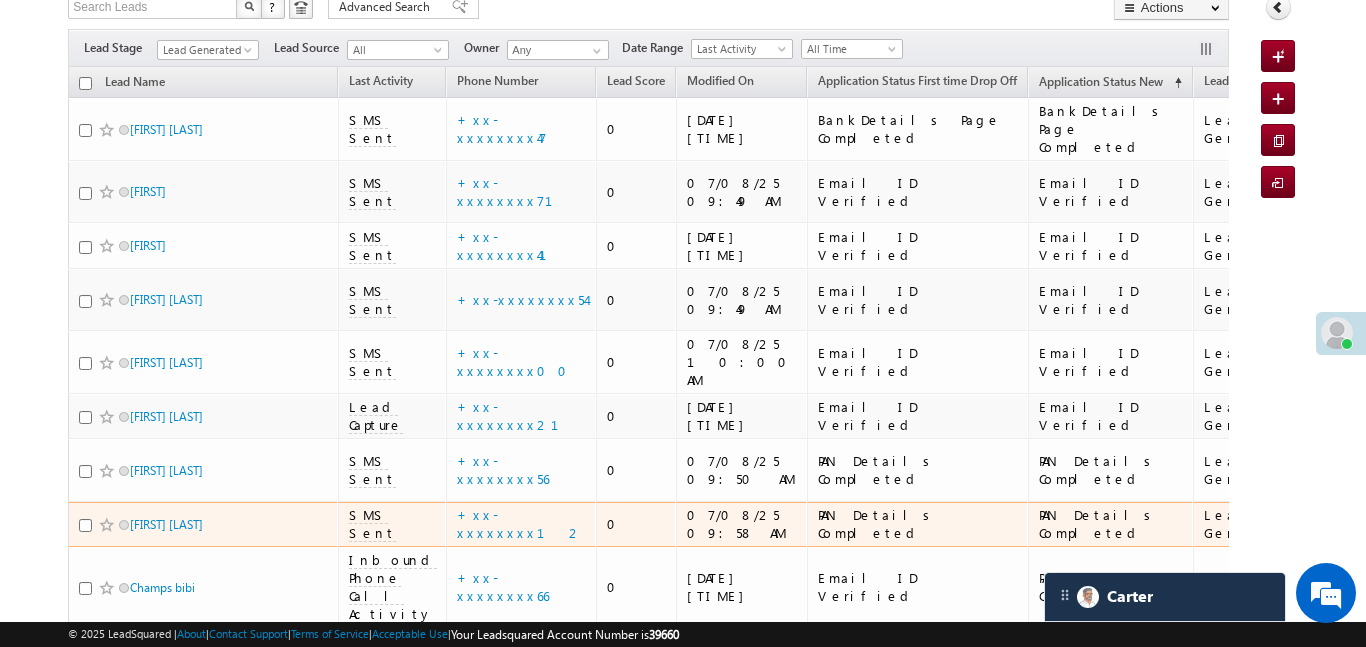 scroll, scrollTop: 263, scrollLeft: 0, axis: vertical 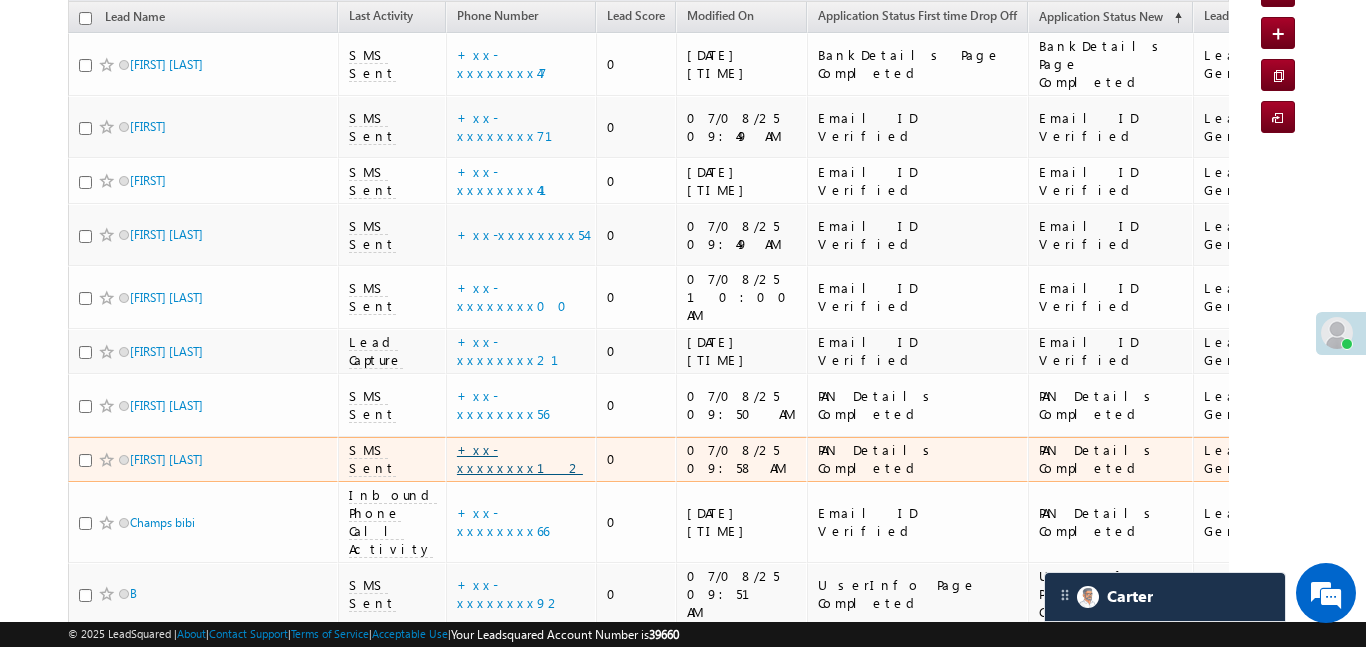click on "+xx-xxxxxxxx12" at bounding box center (520, 458) 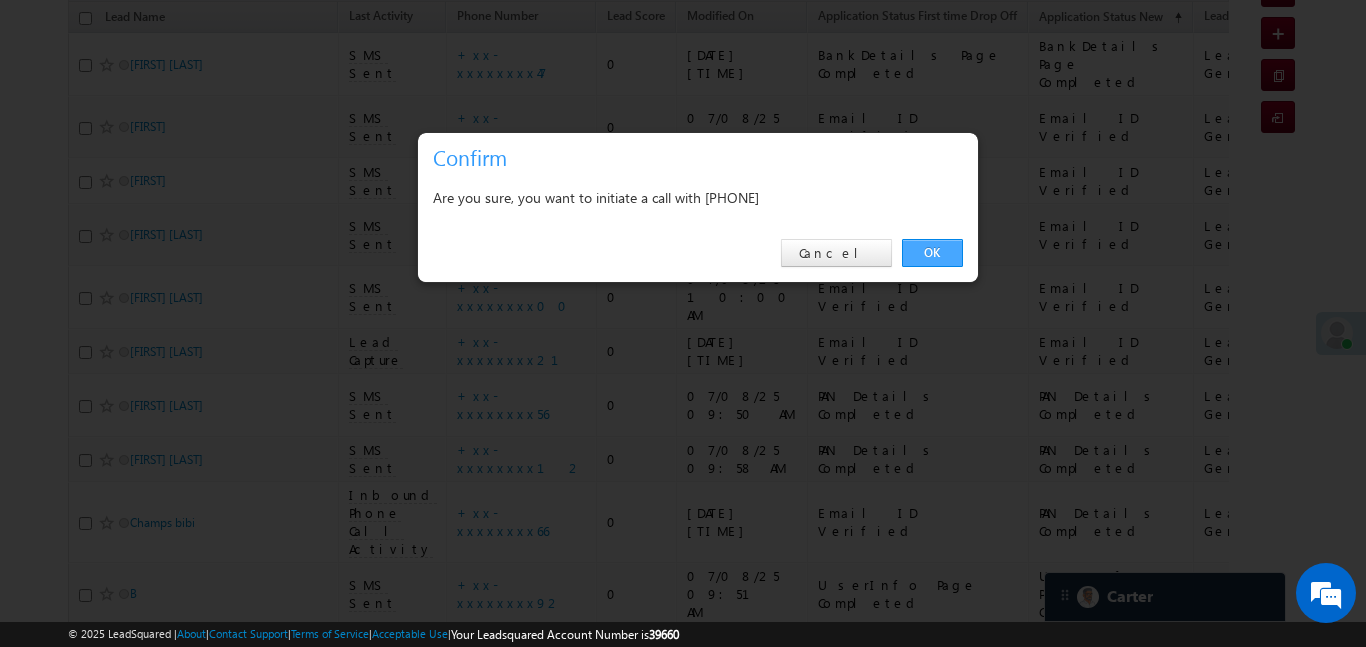 click on "OK" at bounding box center [932, 253] 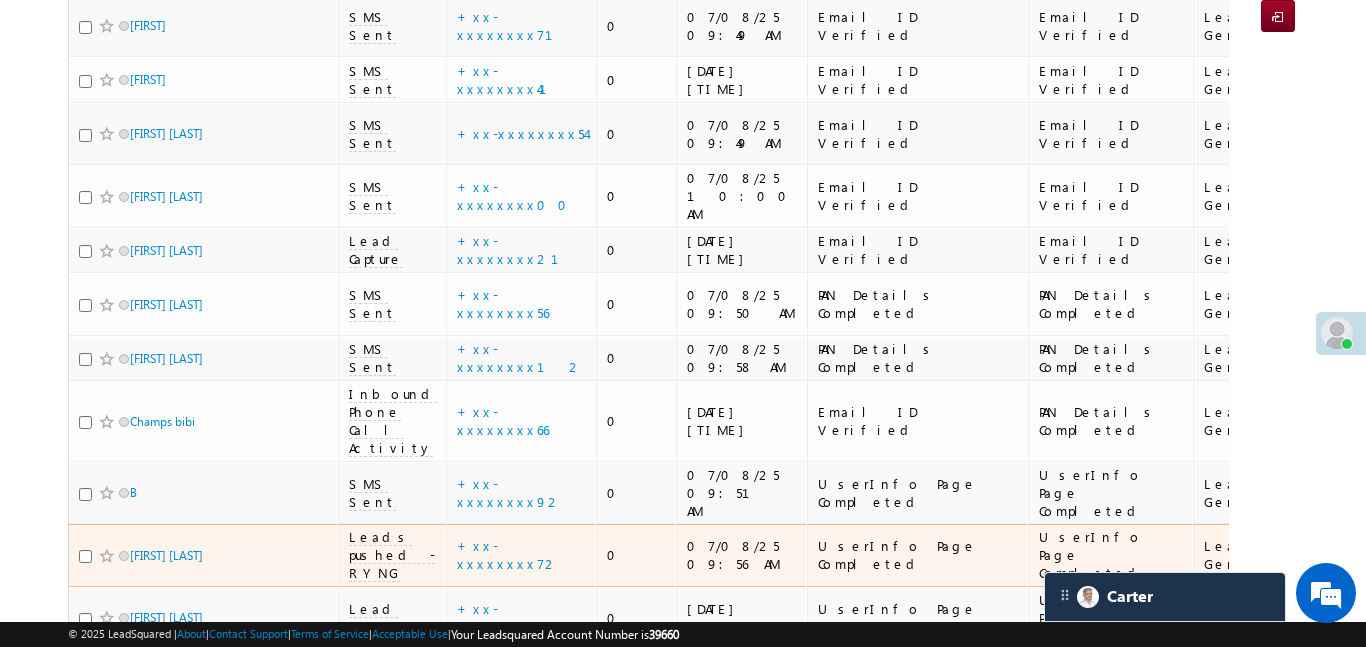 scroll, scrollTop: 390, scrollLeft: 0, axis: vertical 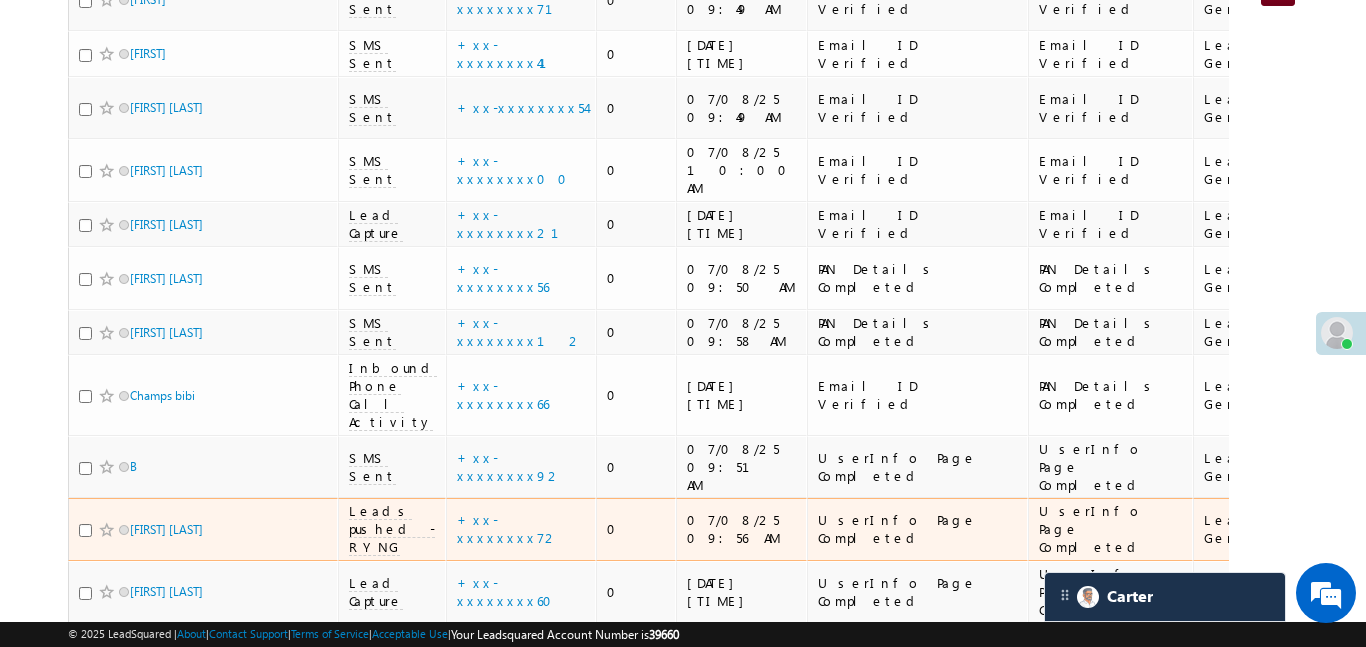 click on "+xx-xxxxxxxx72" at bounding box center [521, 529] 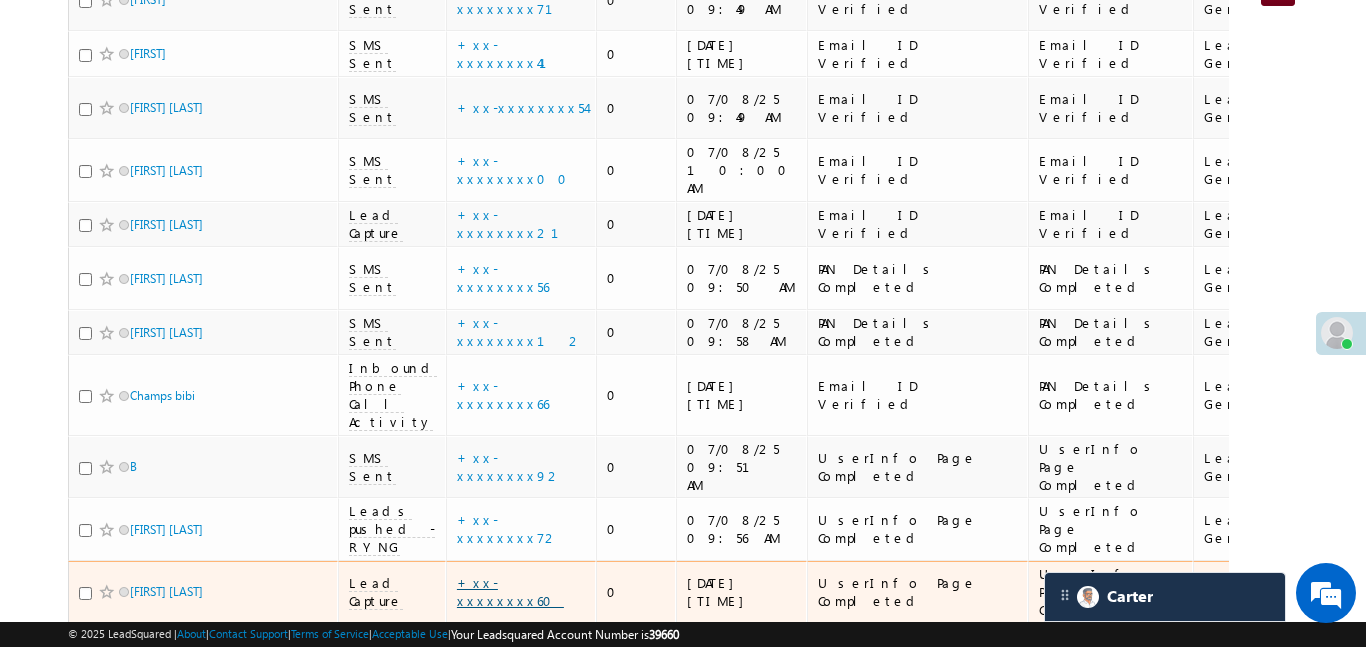 click on "+xx-xxxxxxxx60" at bounding box center (510, 591) 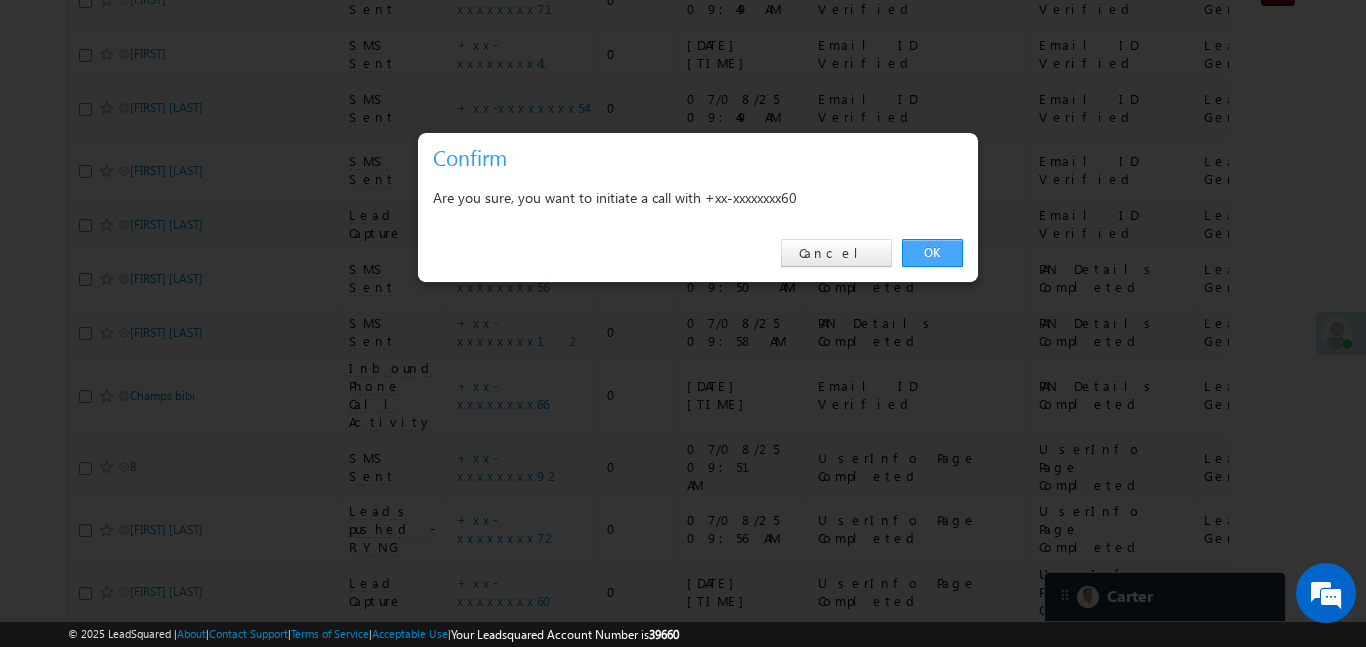 click on "OK" at bounding box center [932, 253] 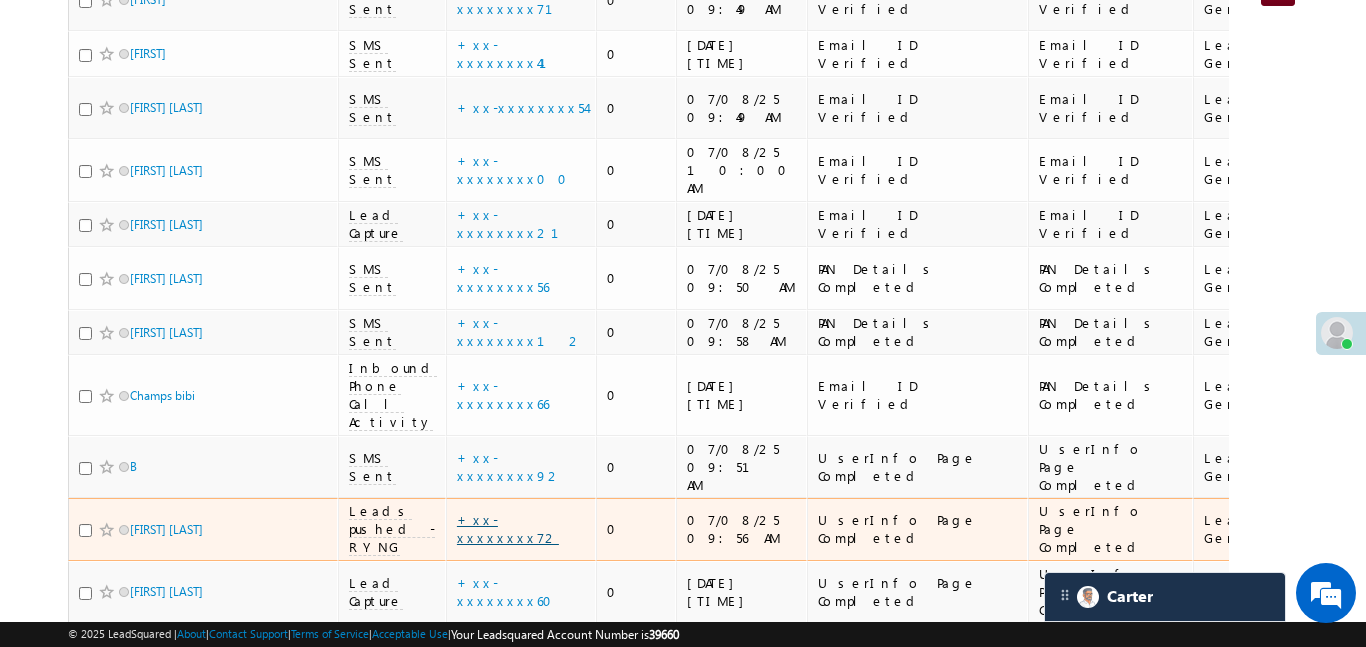 click on "+xx-xxxxxxxx72" at bounding box center [508, 528] 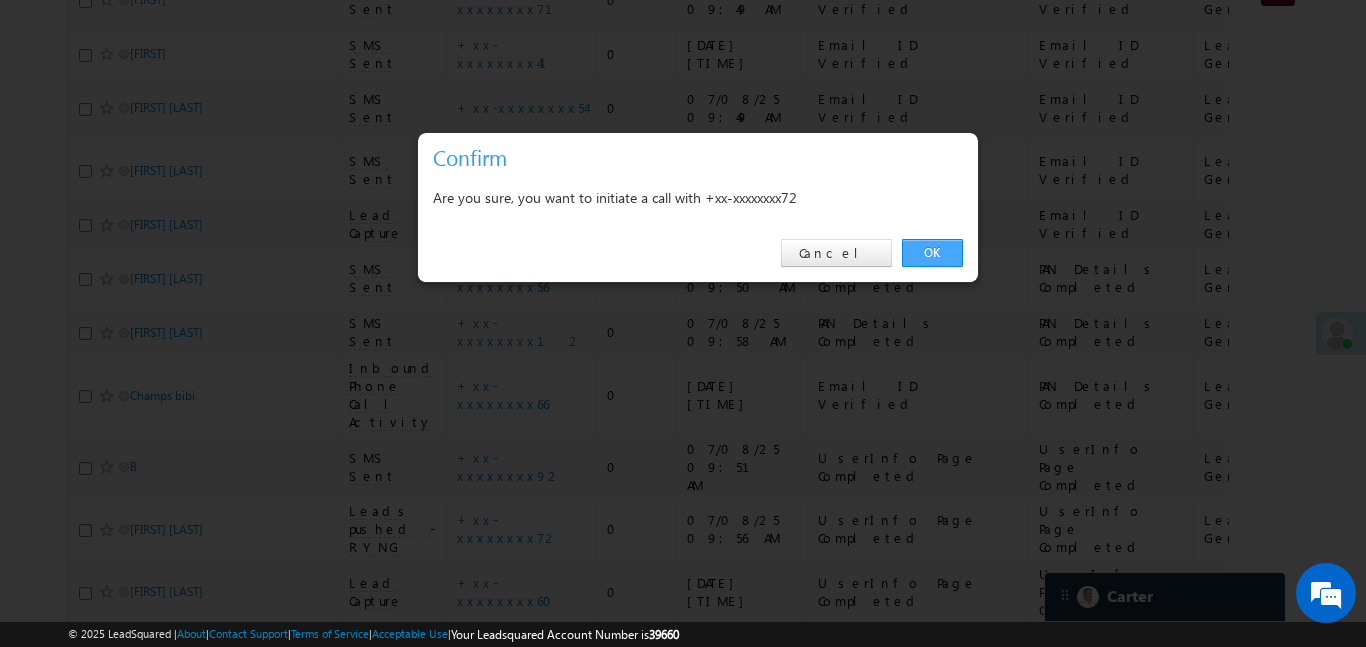 click on "OK" at bounding box center (932, 253) 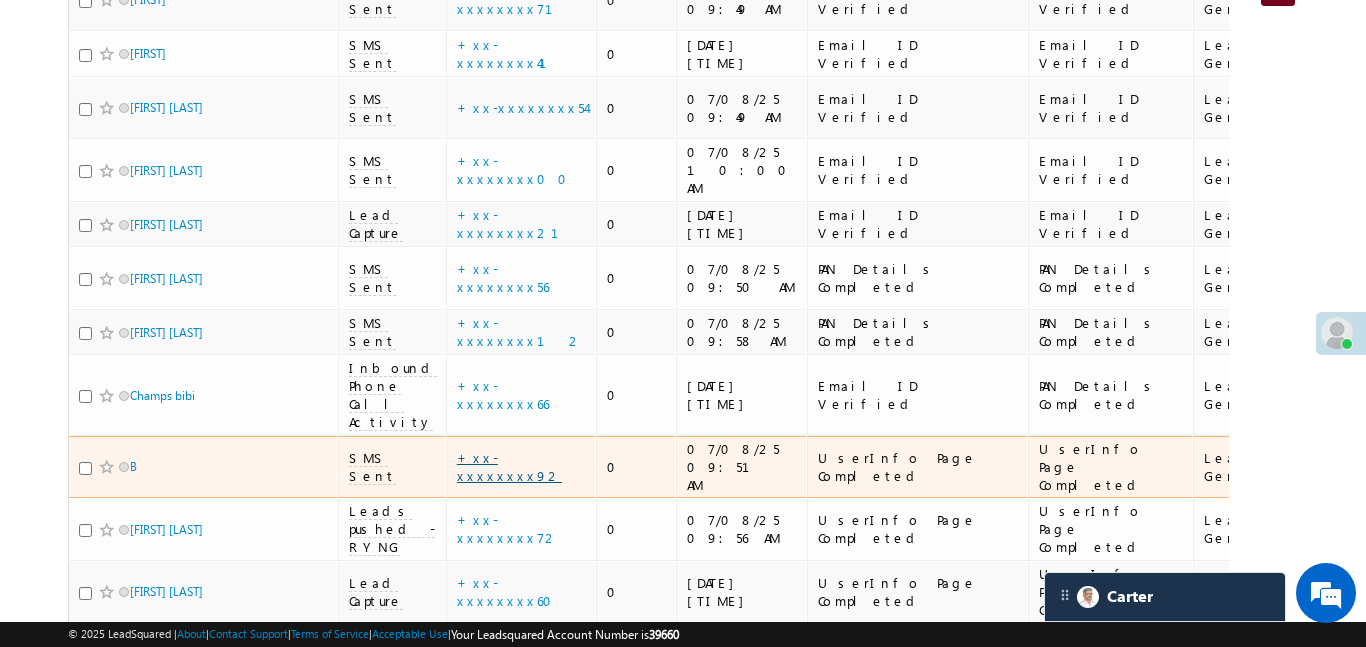 click on "+xx-xxxxxxxx92" at bounding box center [509, 466] 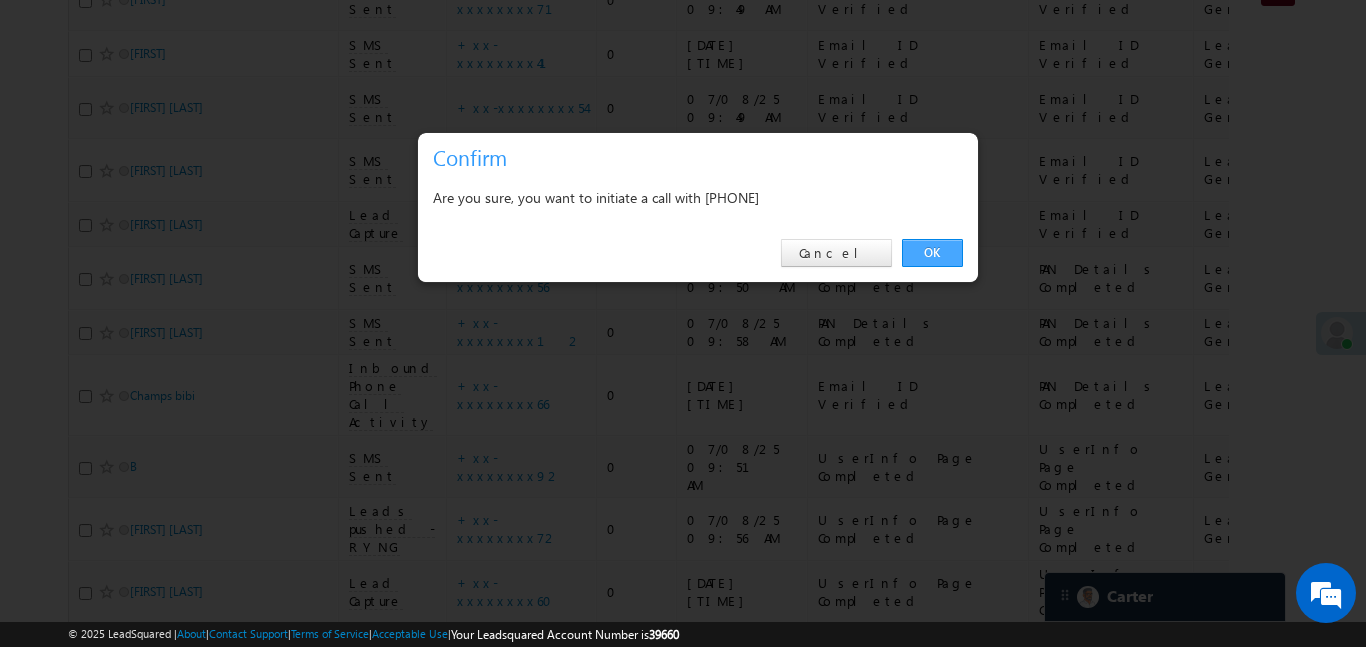 click on "OK" at bounding box center [932, 253] 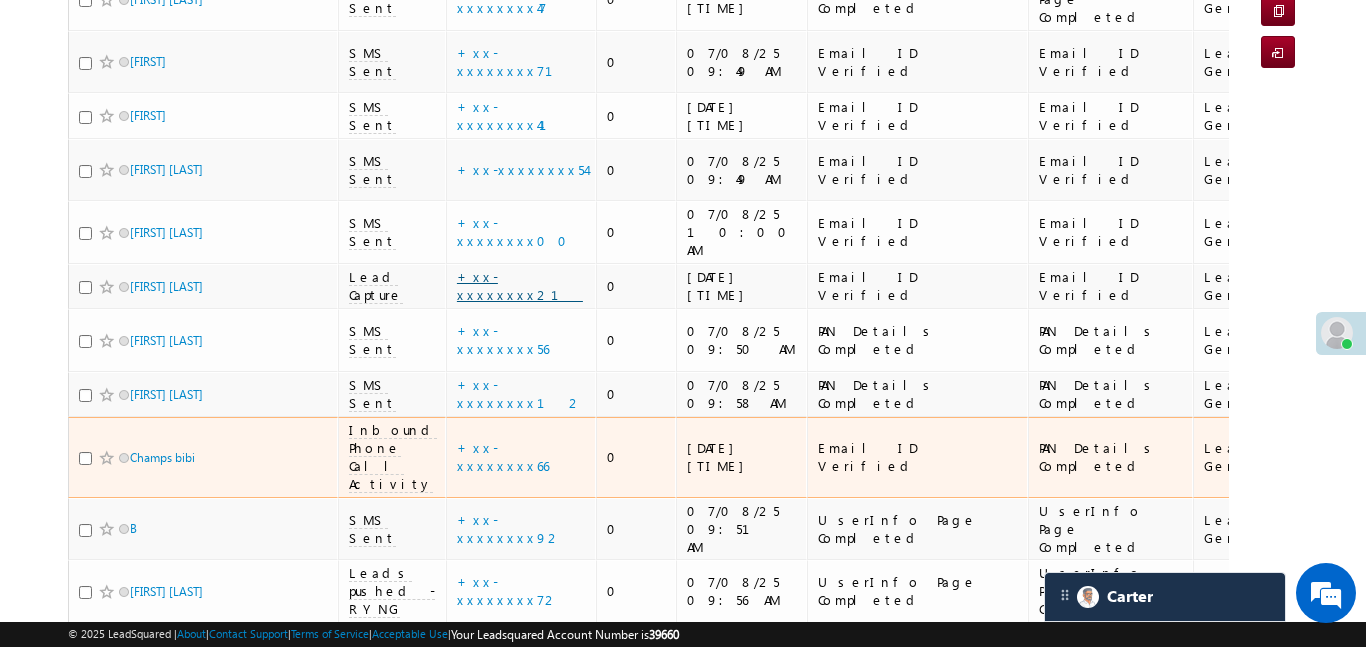scroll, scrollTop: 268, scrollLeft: 0, axis: vertical 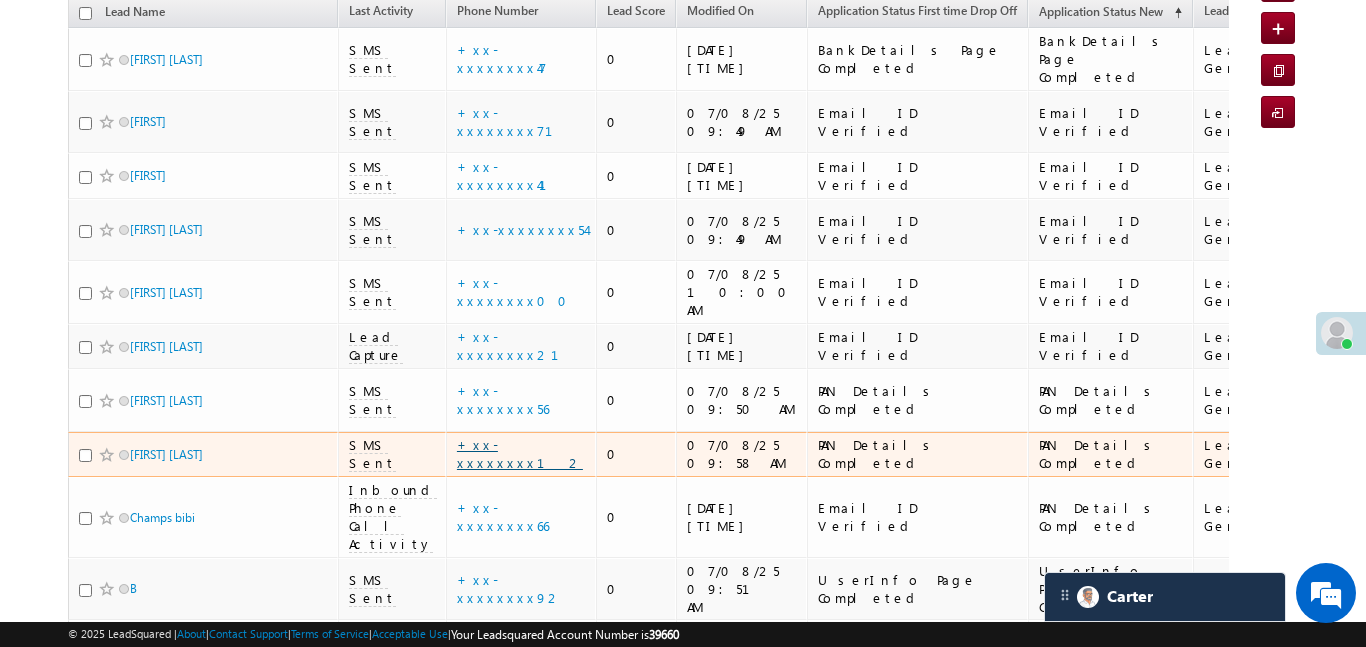 click on "+xx-xxxxxxxx12" at bounding box center (520, 453) 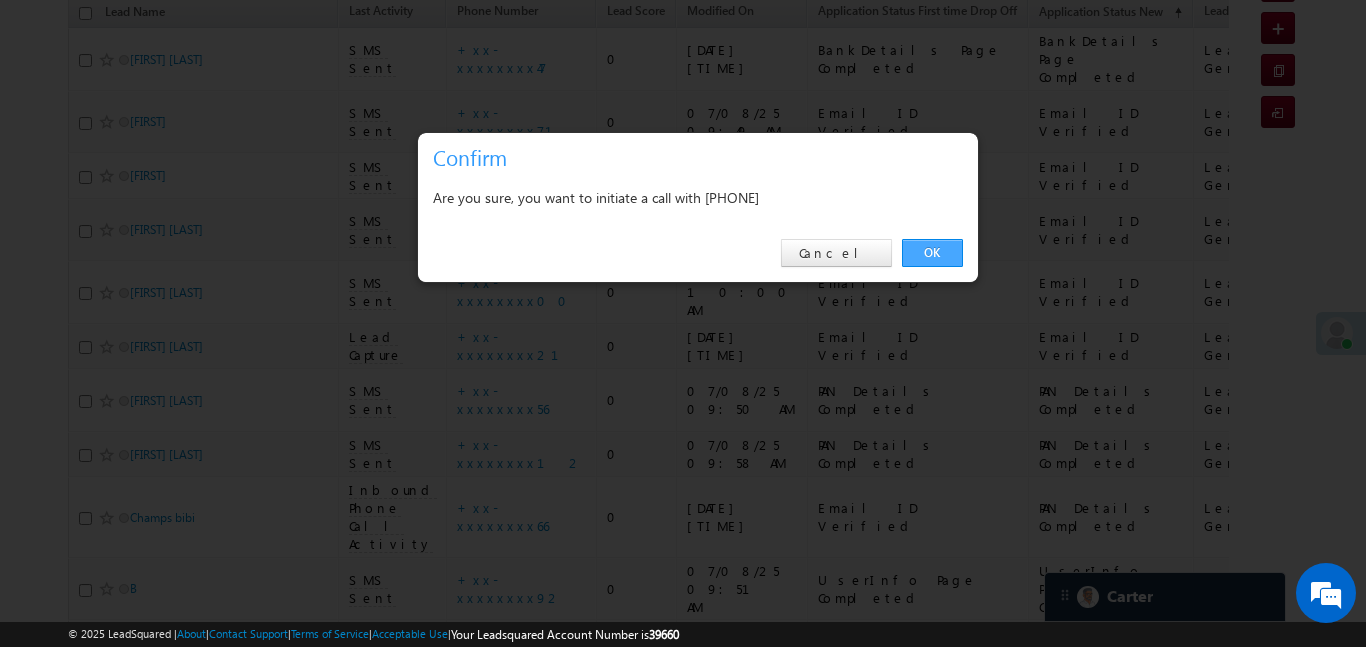 click on "OK" at bounding box center (932, 253) 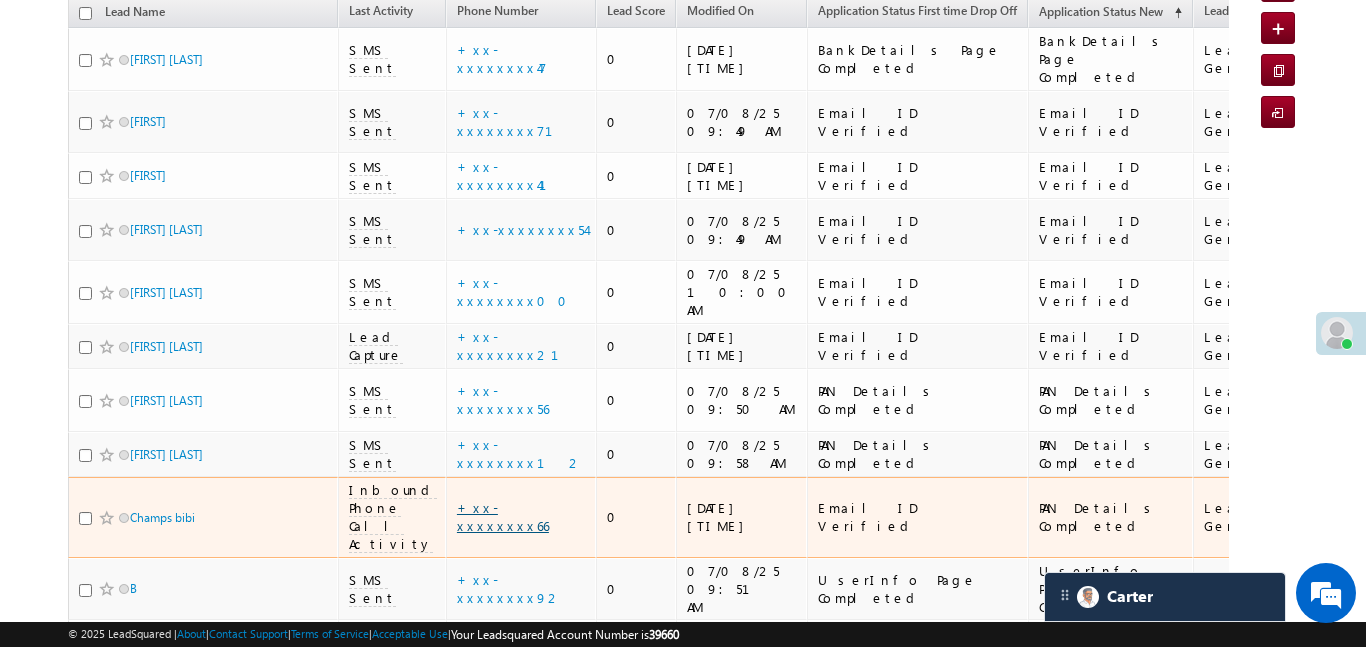 click on "+xx-xxxxxxxx66" at bounding box center [503, 516] 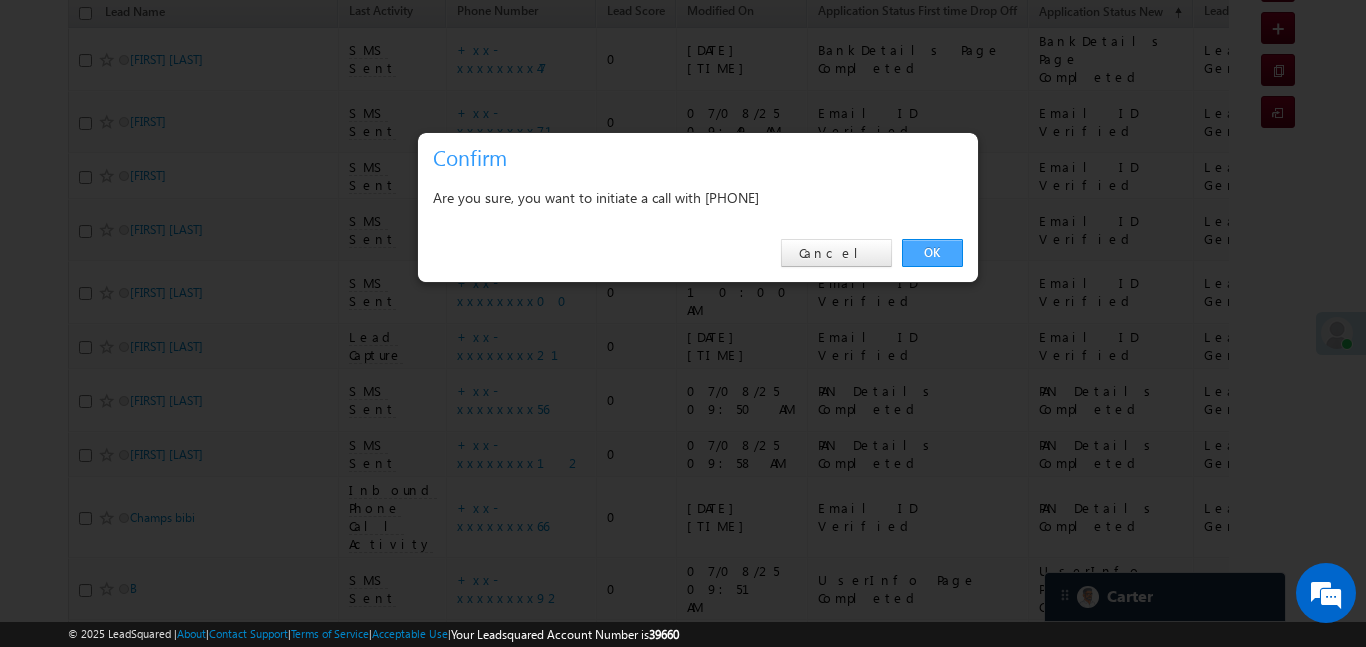 click on "OK" at bounding box center (932, 253) 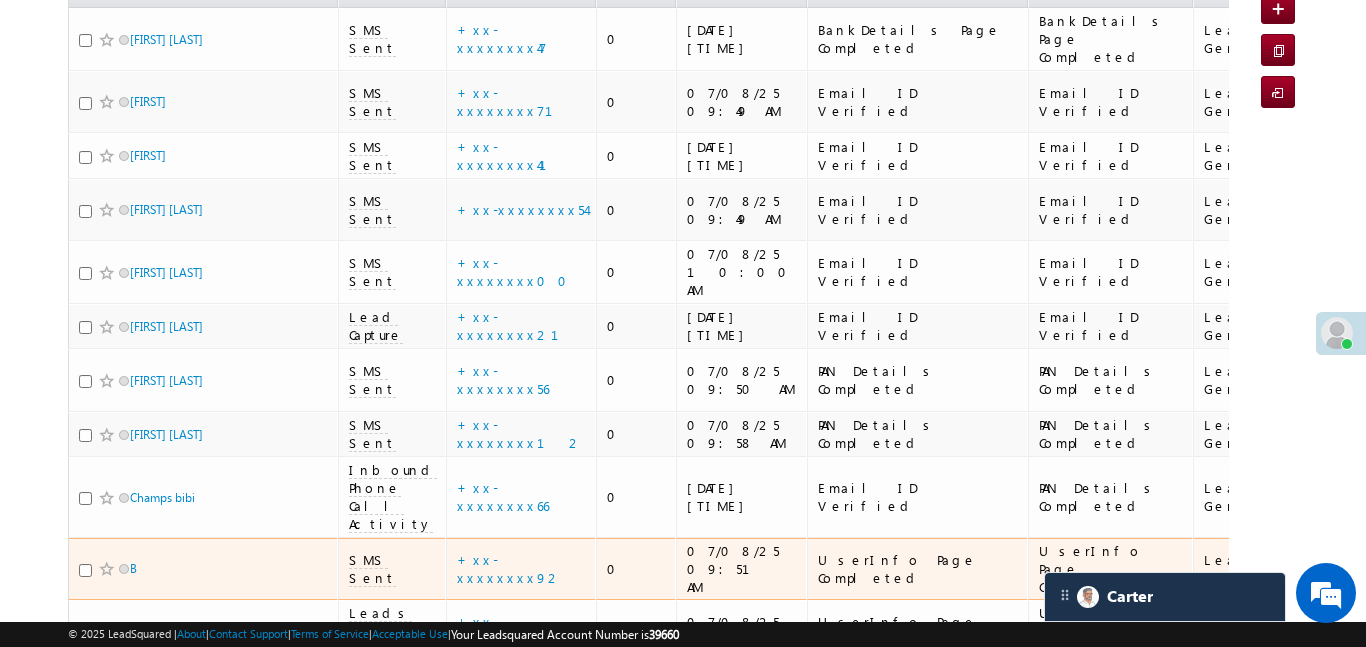 scroll, scrollTop: 299, scrollLeft: 0, axis: vertical 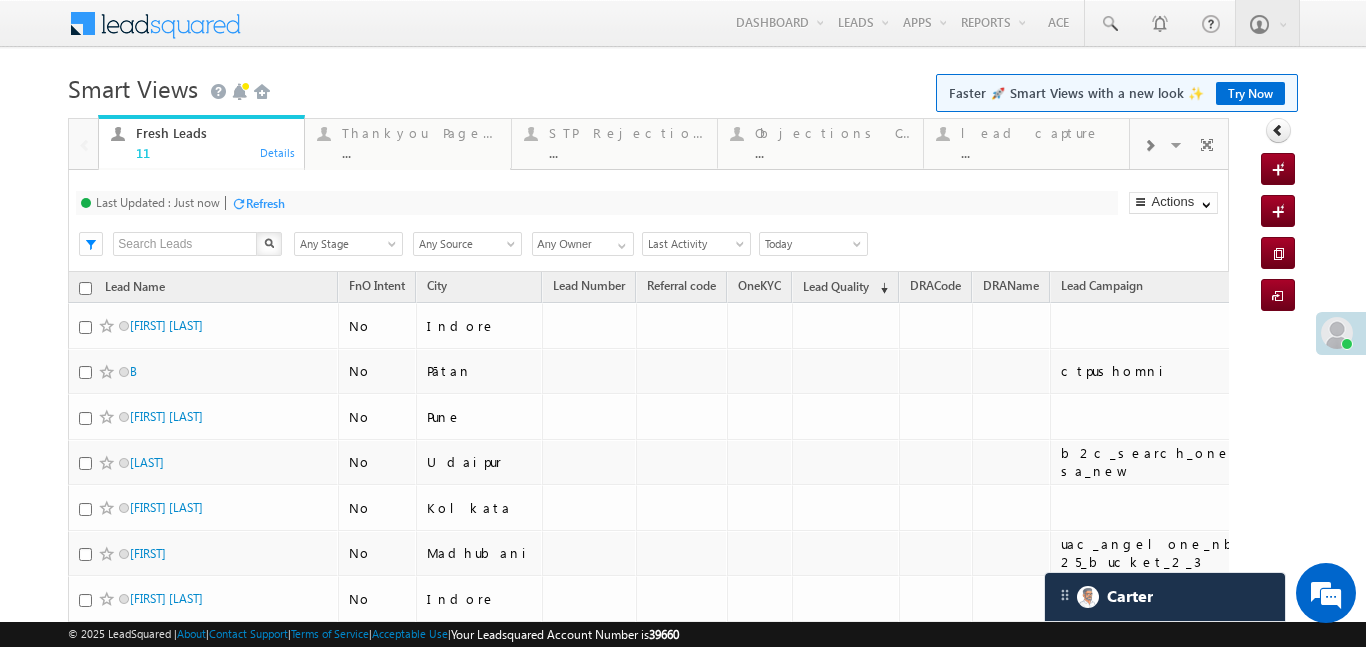 click at bounding box center [1149, 144] 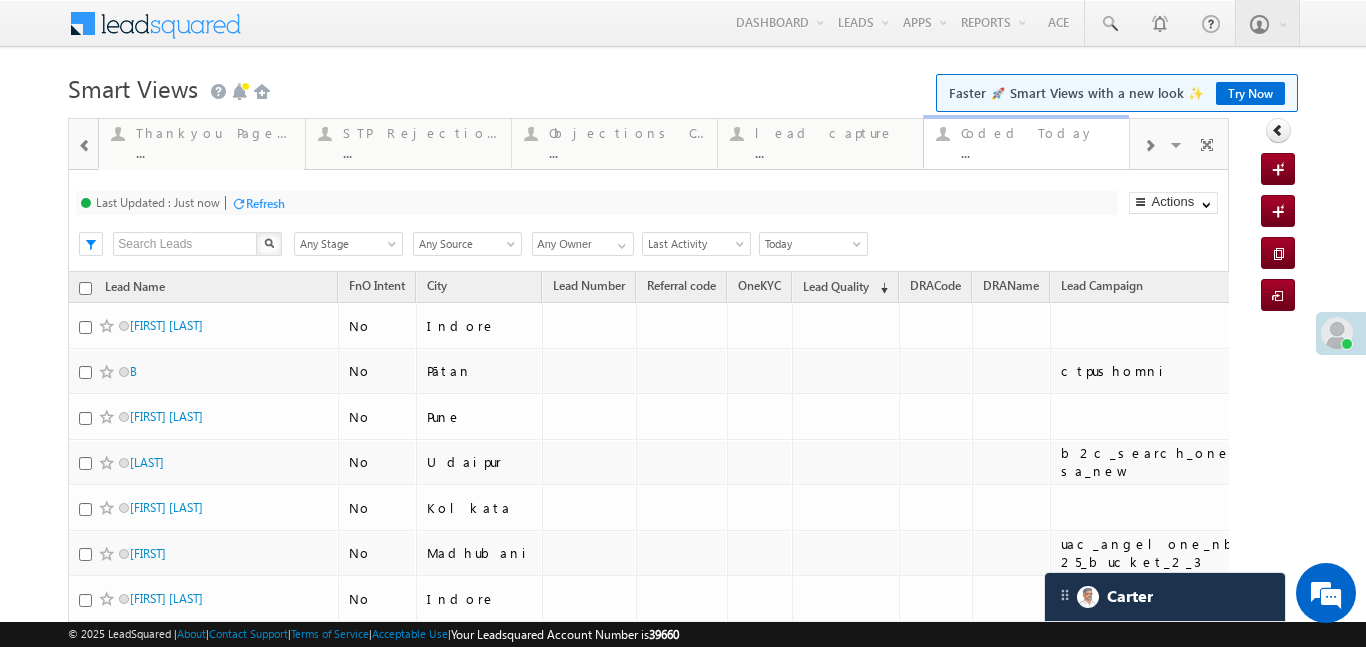 click on "..." at bounding box center [1039, 152] 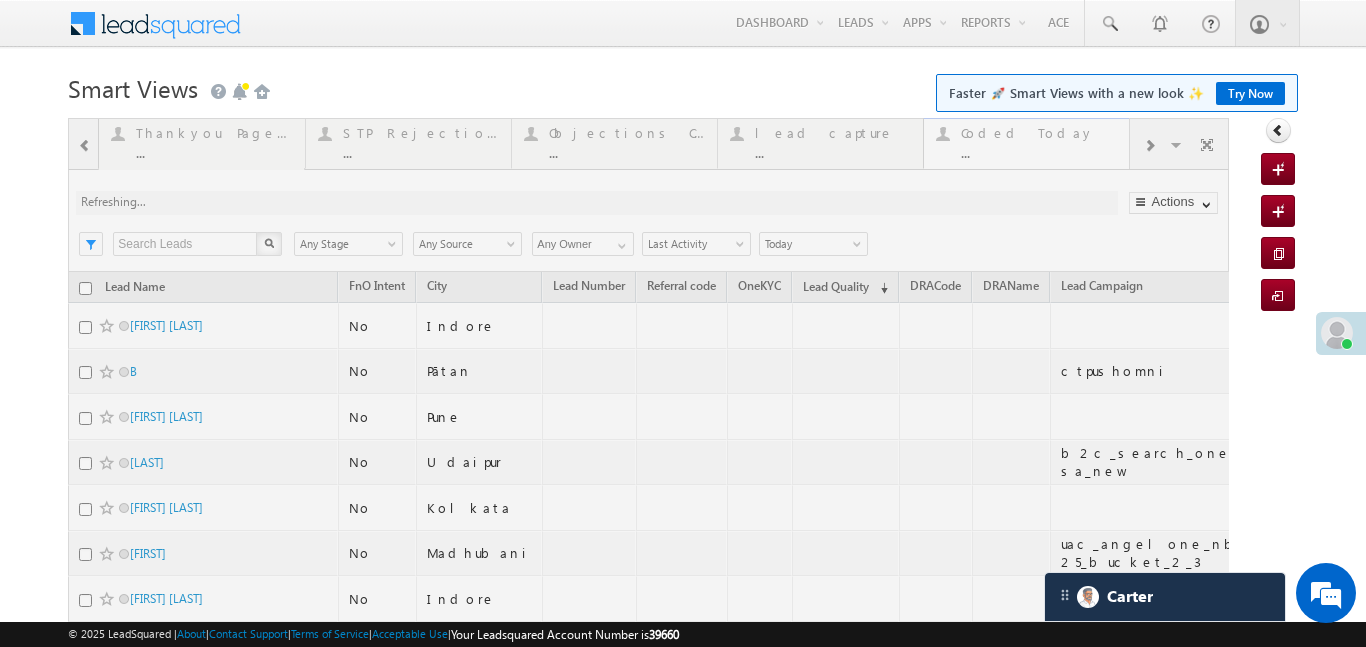 click at bounding box center [648, 516] 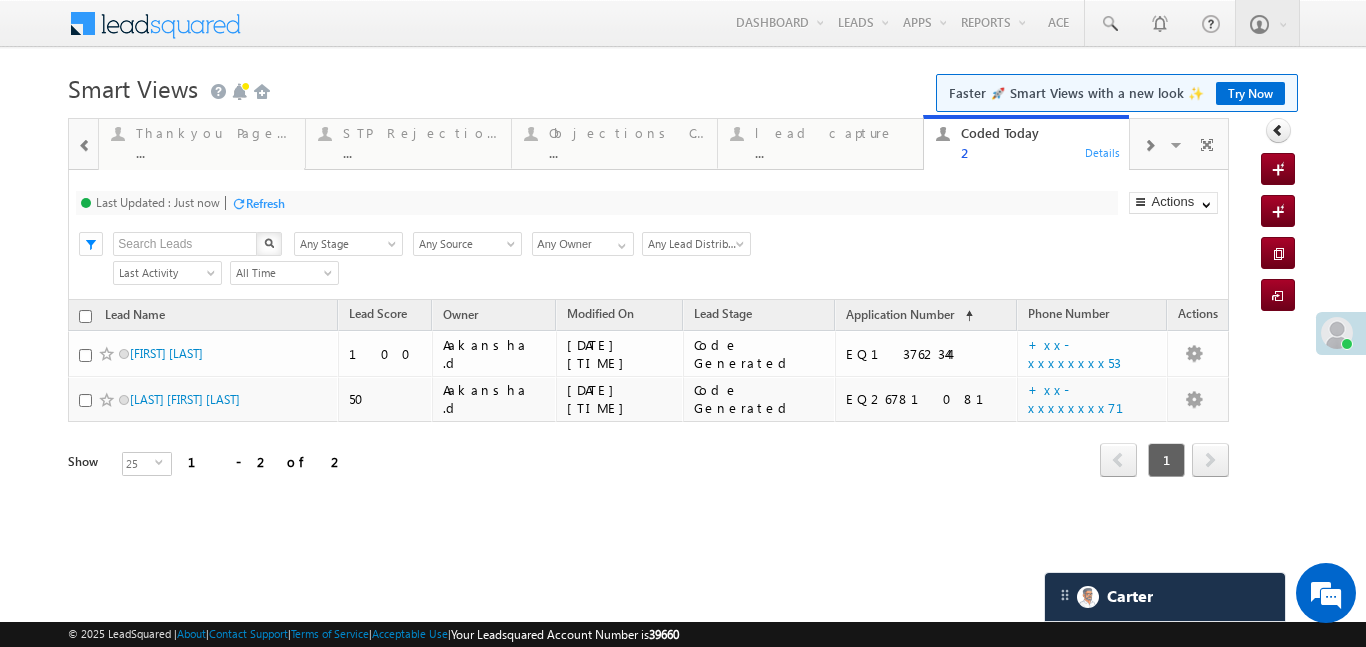 scroll, scrollTop: 0, scrollLeft: 0, axis: both 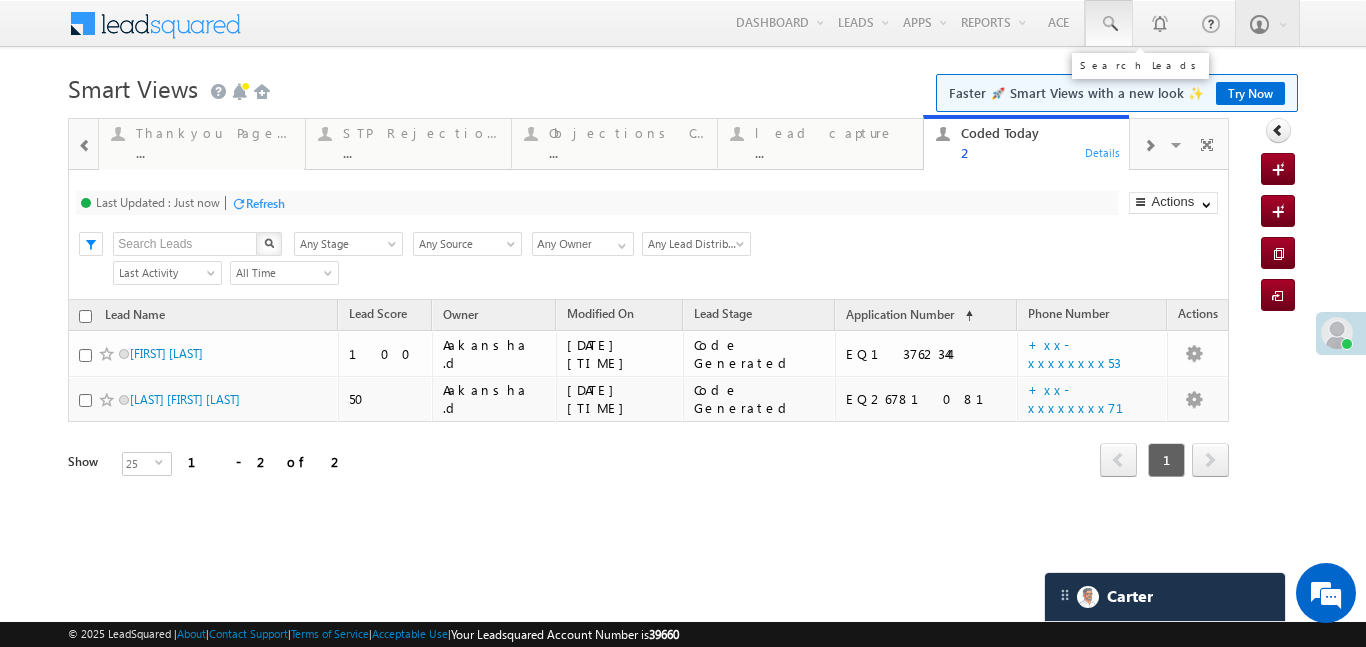 click at bounding box center (1109, 23) 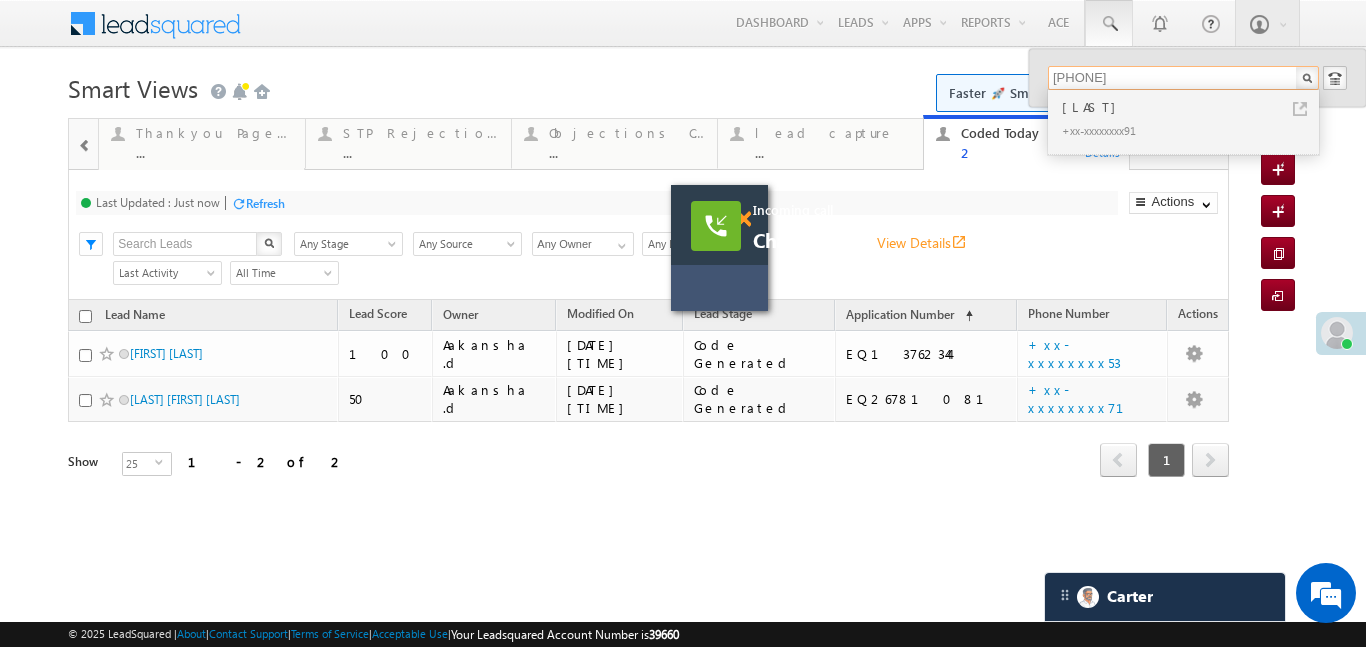 click at bounding box center [743, 219] 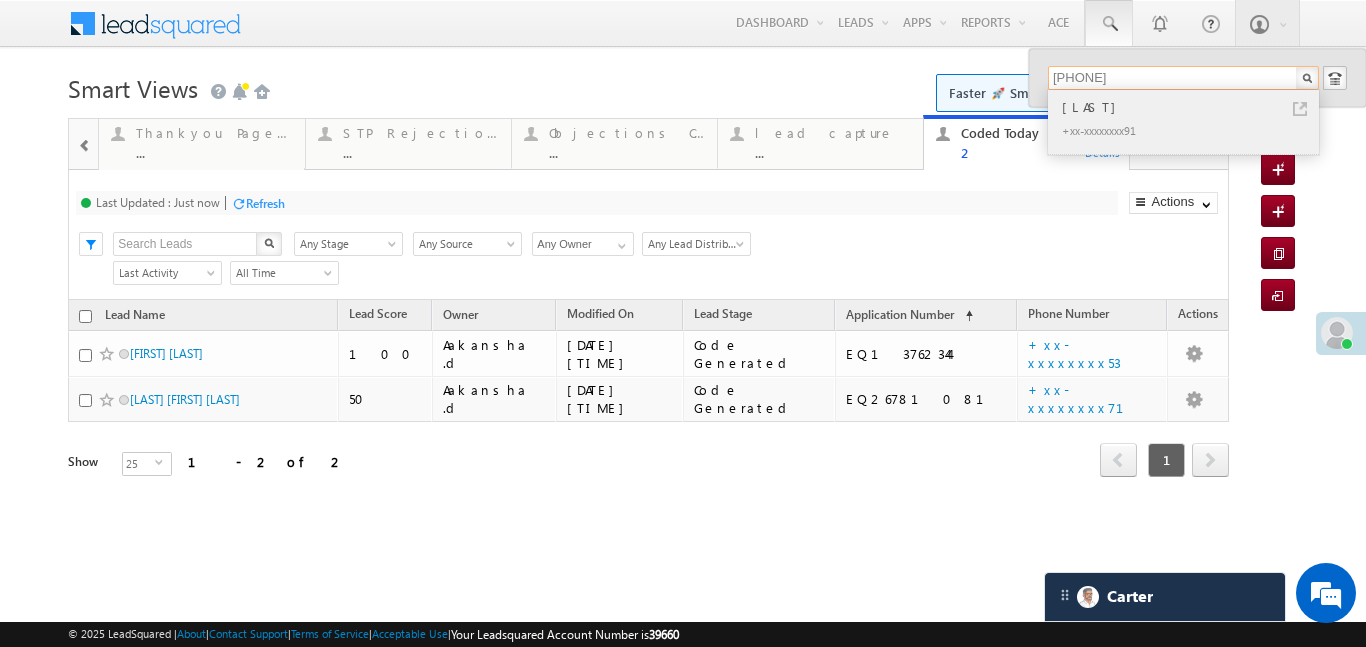 type on "9925937591" 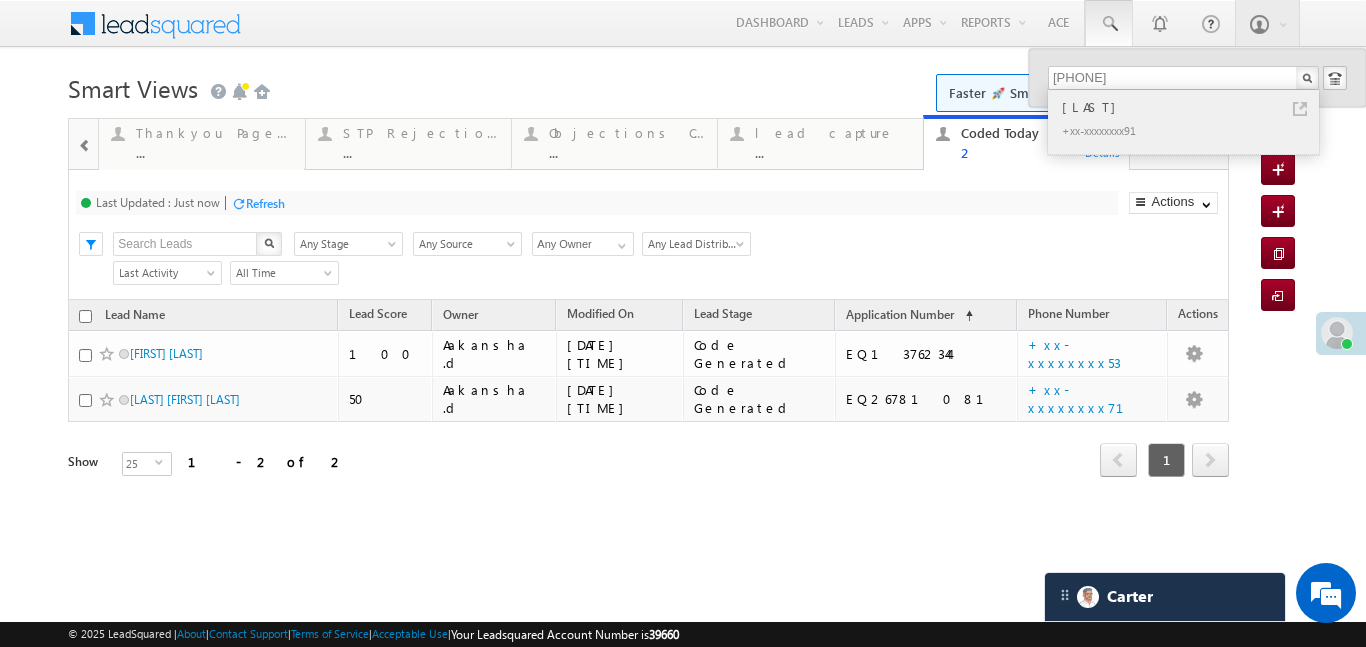 click on "Sarvaiya Ganshyambhai" at bounding box center [1192, 107] 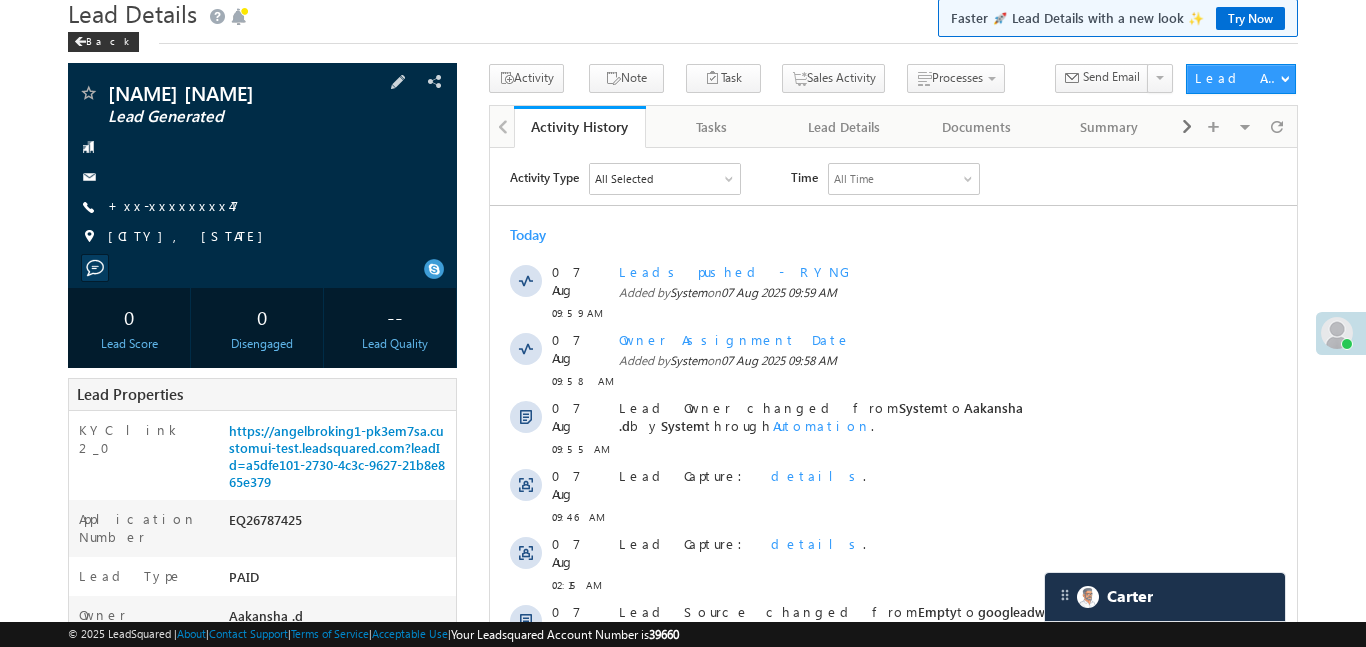 scroll, scrollTop: 0, scrollLeft: 0, axis: both 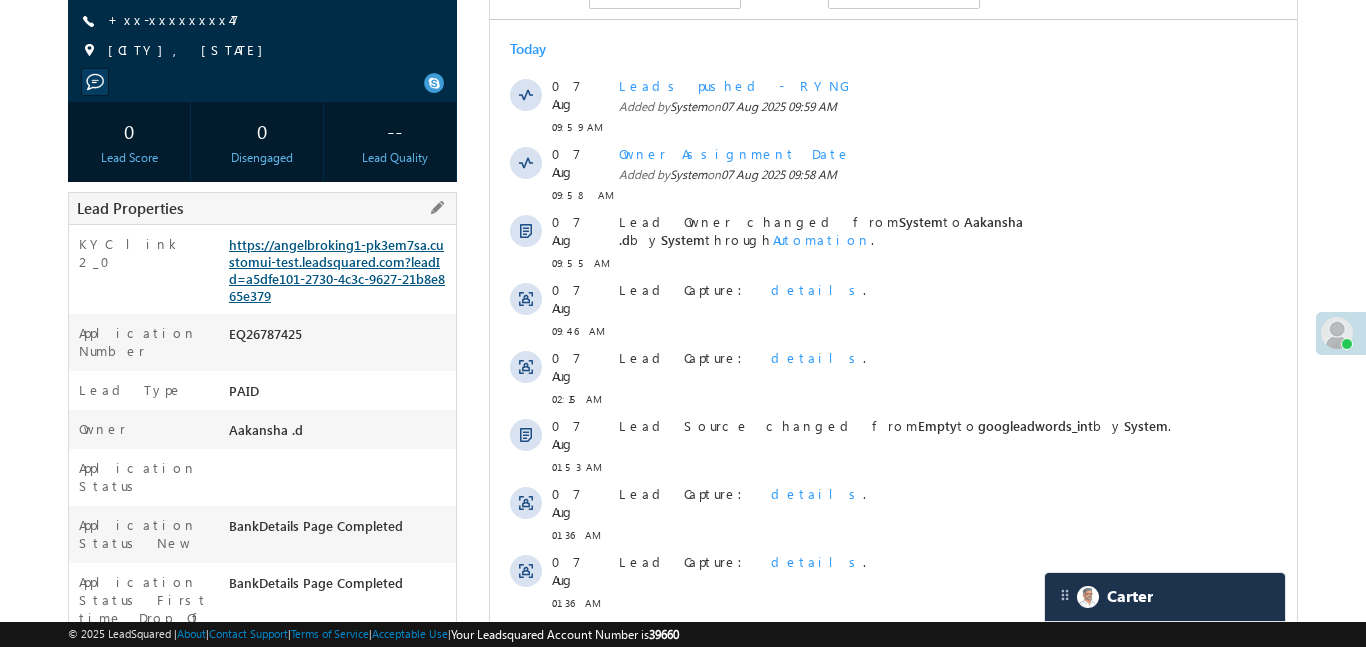 click on "https://angelbroking1-pk3em7sa.customui-test.leadsquared.com?leadId=a5dfe101-2730-4c3c-9627-21b8e865e379" at bounding box center [337, 270] 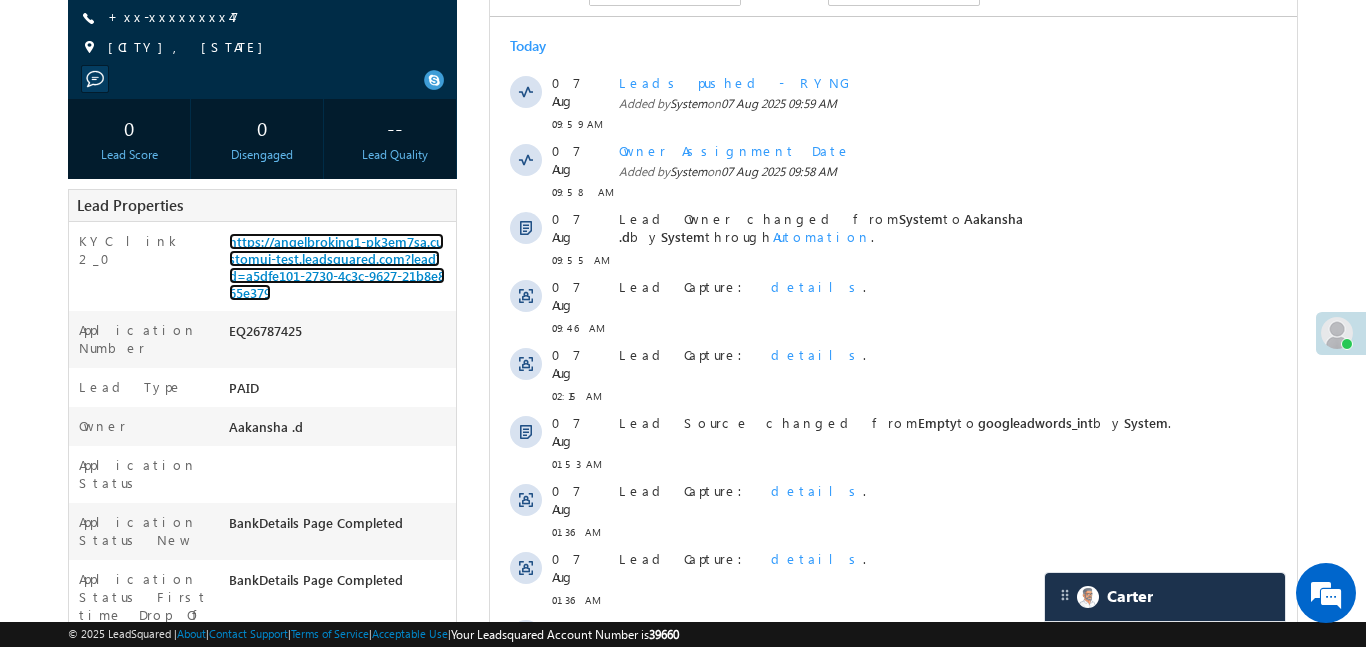 scroll, scrollTop: 0, scrollLeft: 0, axis: both 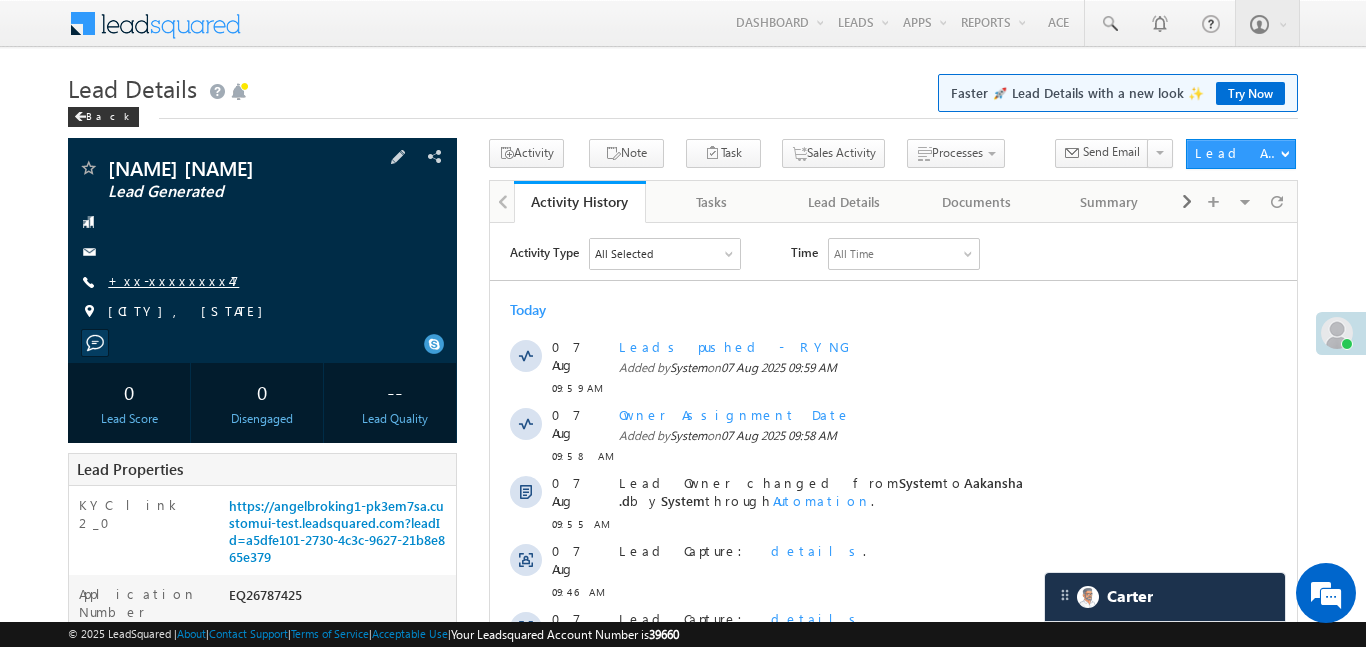 click on "+xx-xxxxxxxx47" at bounding box center (173, 280) 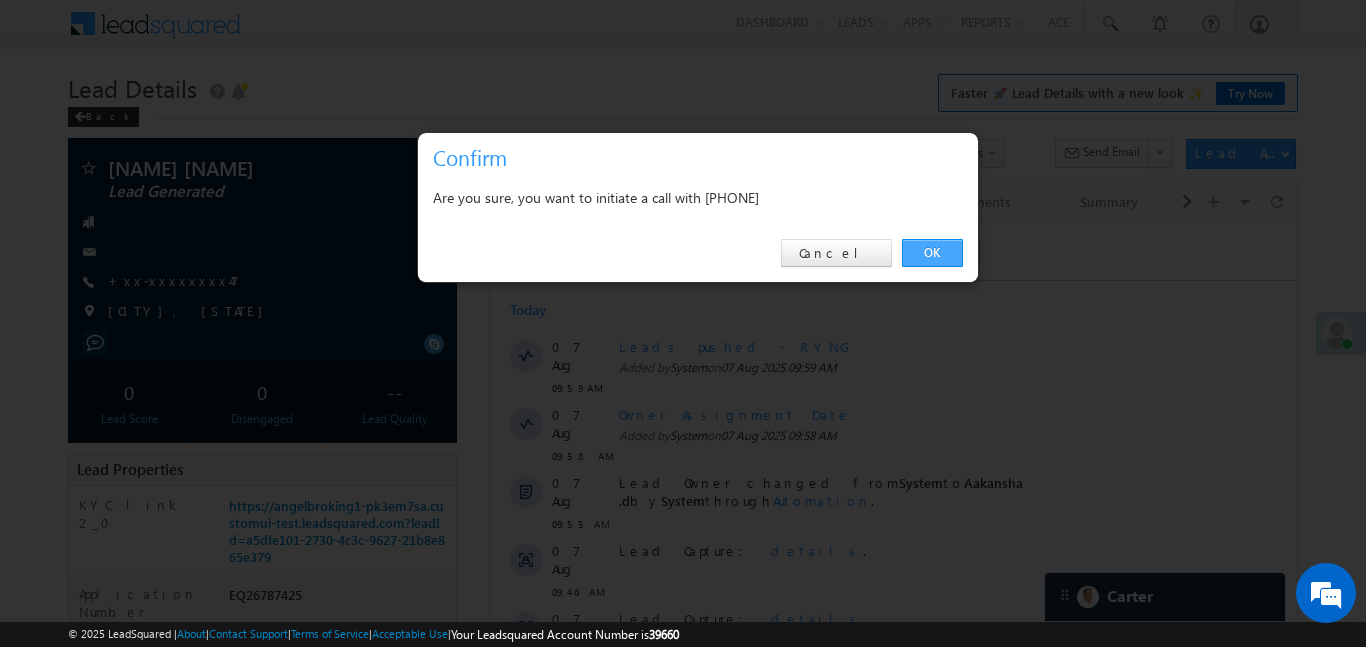 click on "OK" at bounding box center (932, 253) 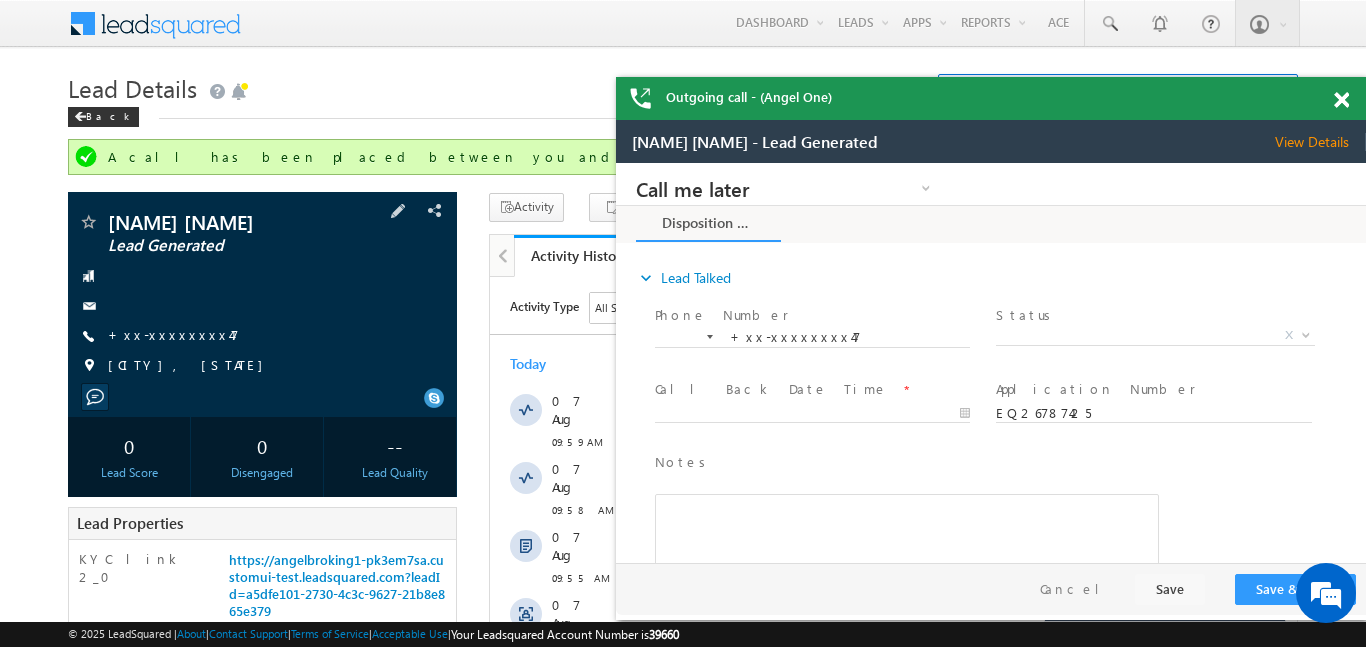 scroll, scrollTop: 0, scrollLeft: 0, axis: both 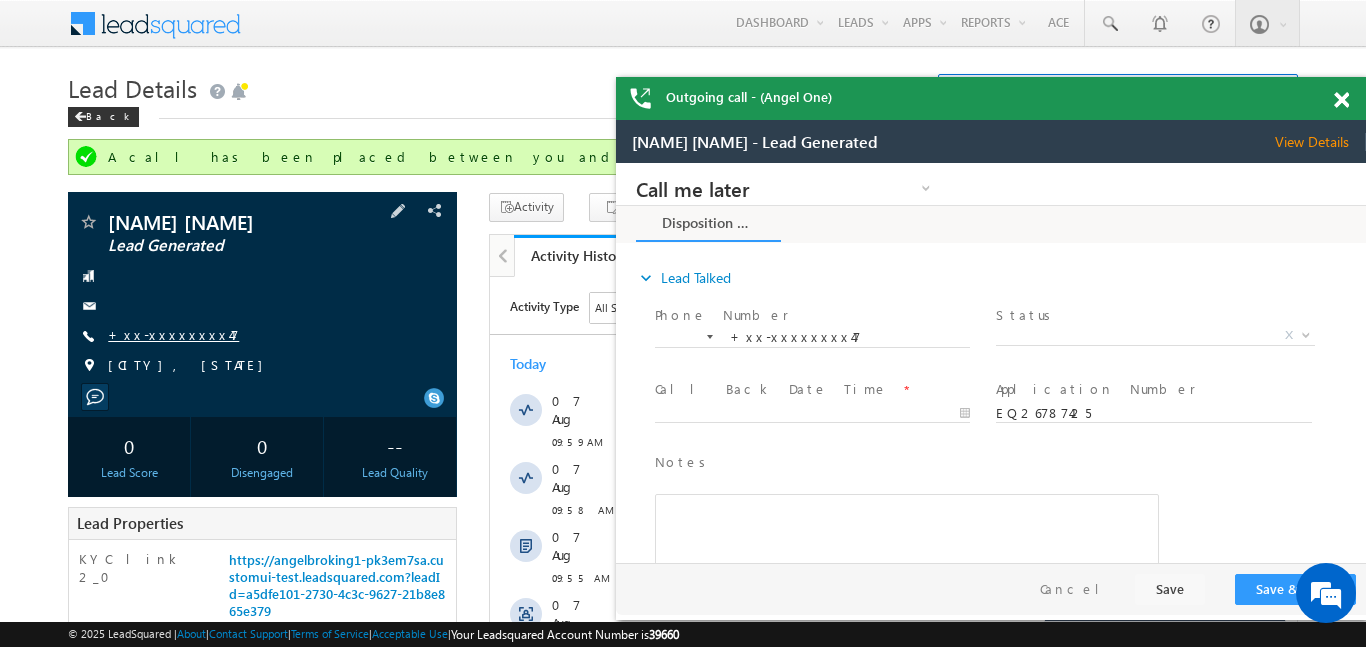 click on "+xx-xxxxxxxx47" at bounding box center (173, 334) 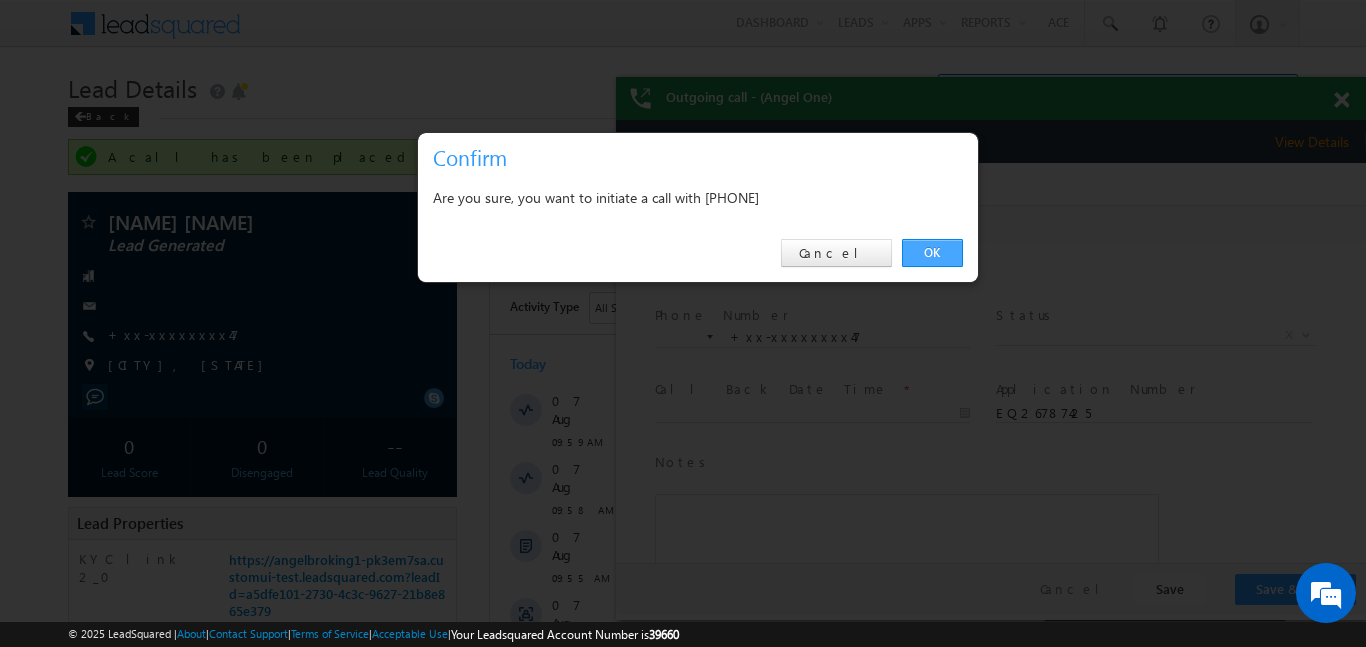 click on "OK" at bounding box center [932, 253] 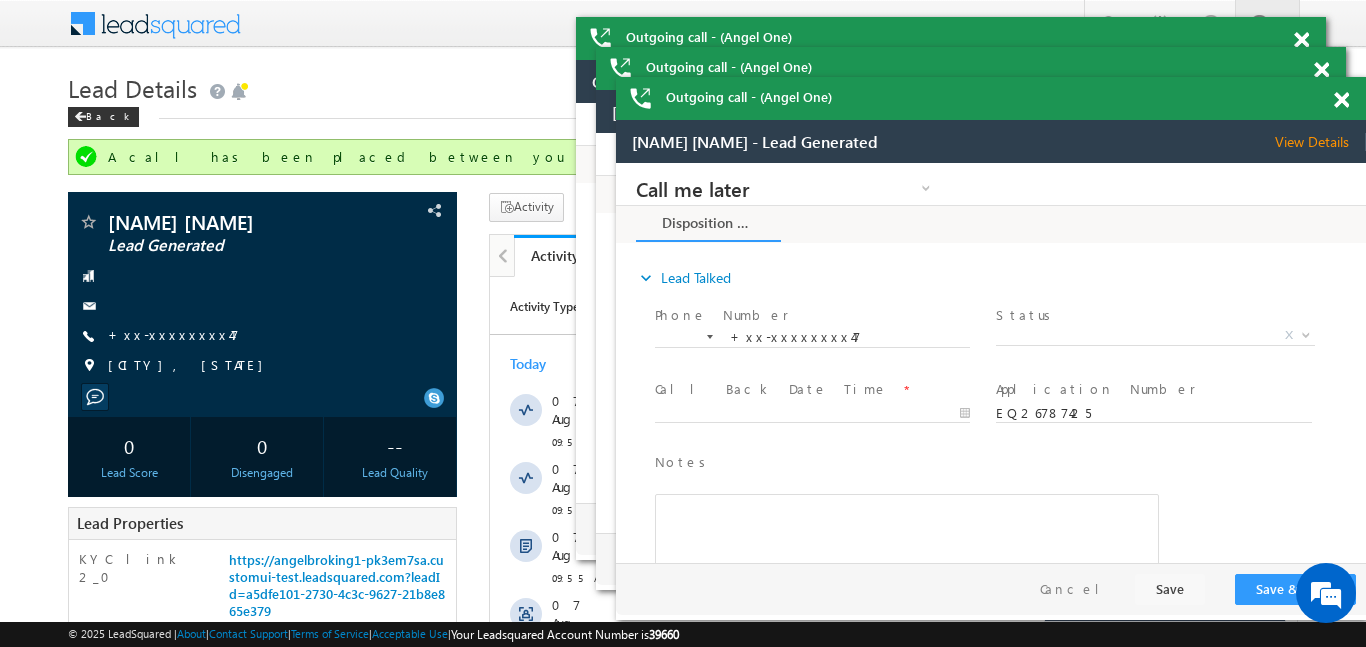 scroll, scrollTop: 0, scrollLeft: 0, axis: both 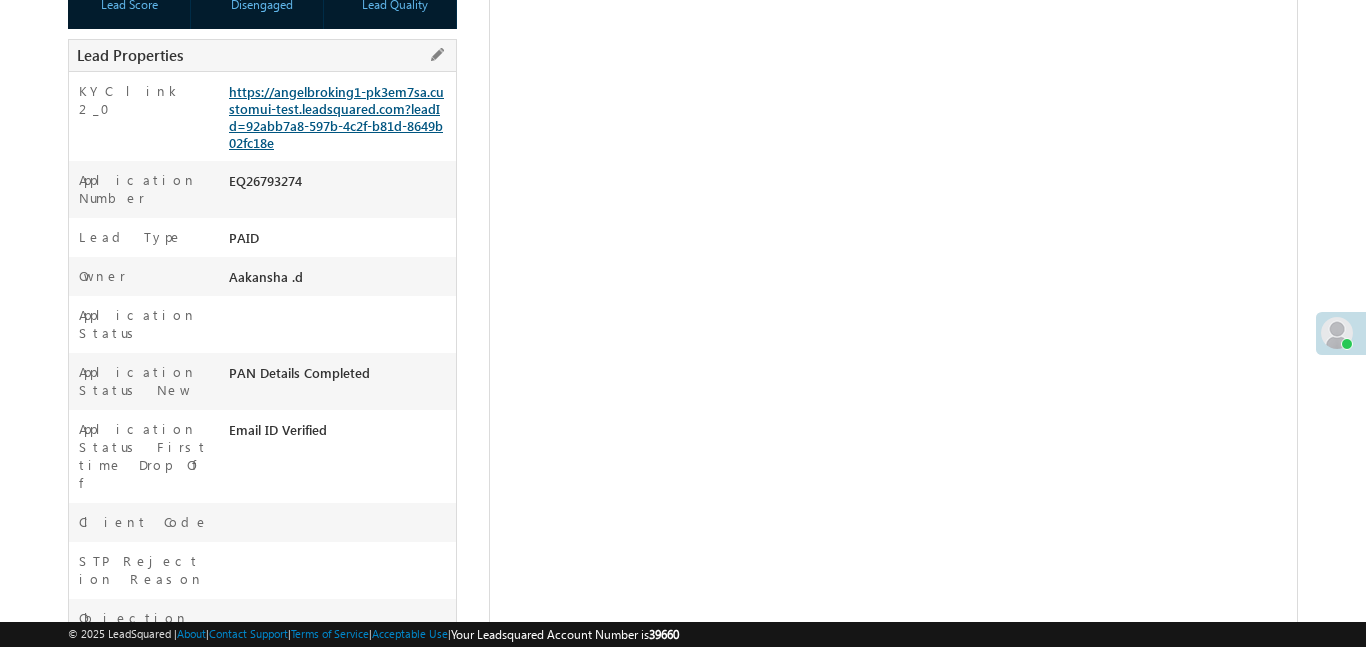 click on "https://angelbroking1-pk3em7sa.customui-test.leadsquared.com?leadId=92abb7a8-597b-4c2f-b81d-8649b02fc18e" at bounding box center [336, 117] 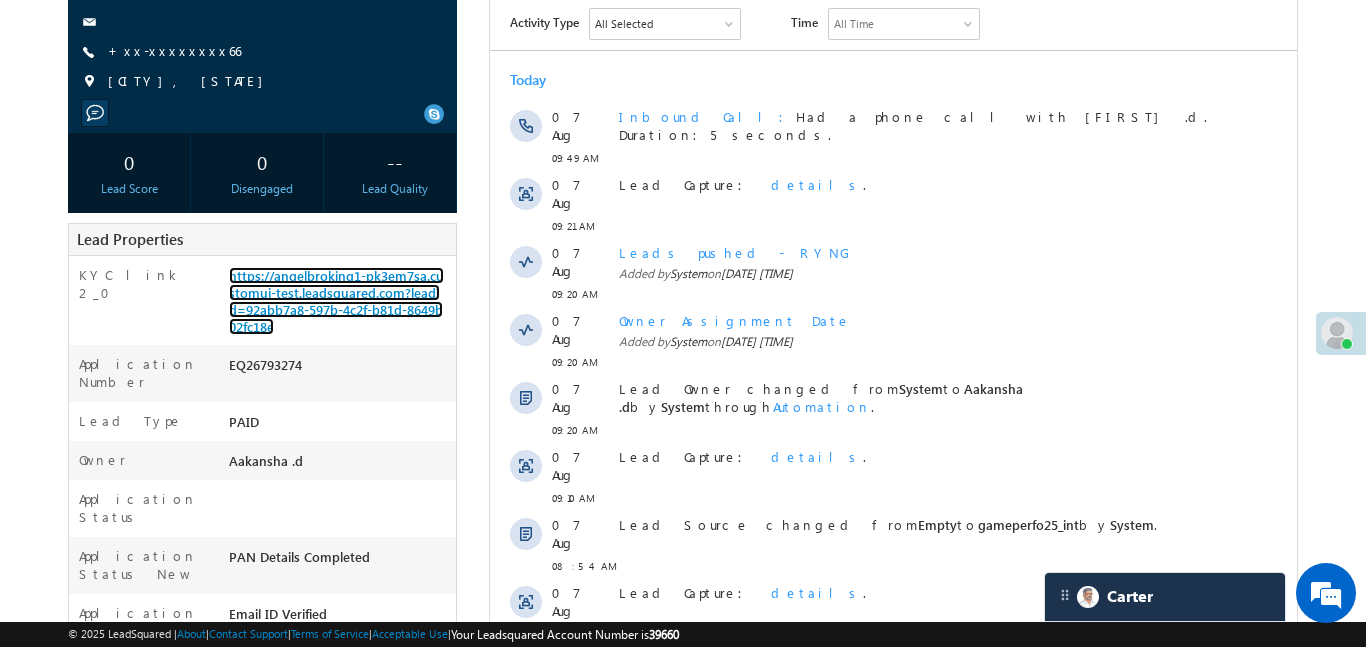 scroll, scrollTop: 0, scrollLeft: 0, axis: both 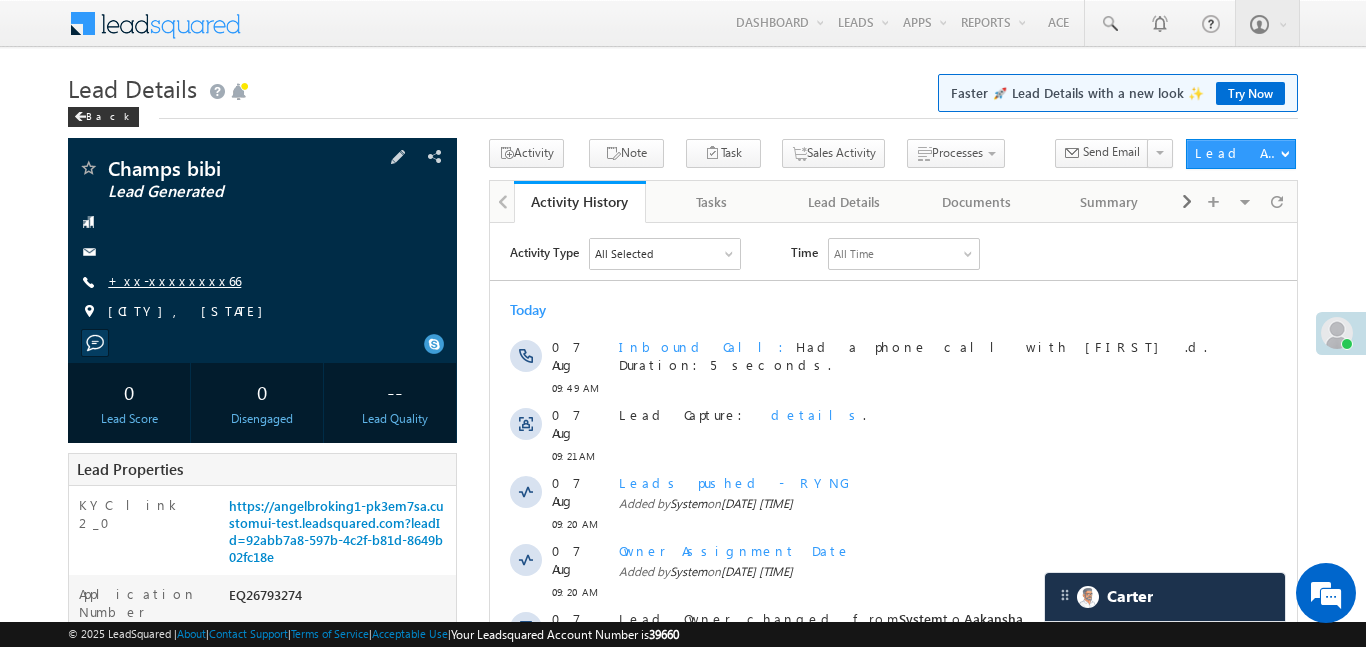 click on "+xx-xxxxxxxx66" at bounding box center (174, 280) 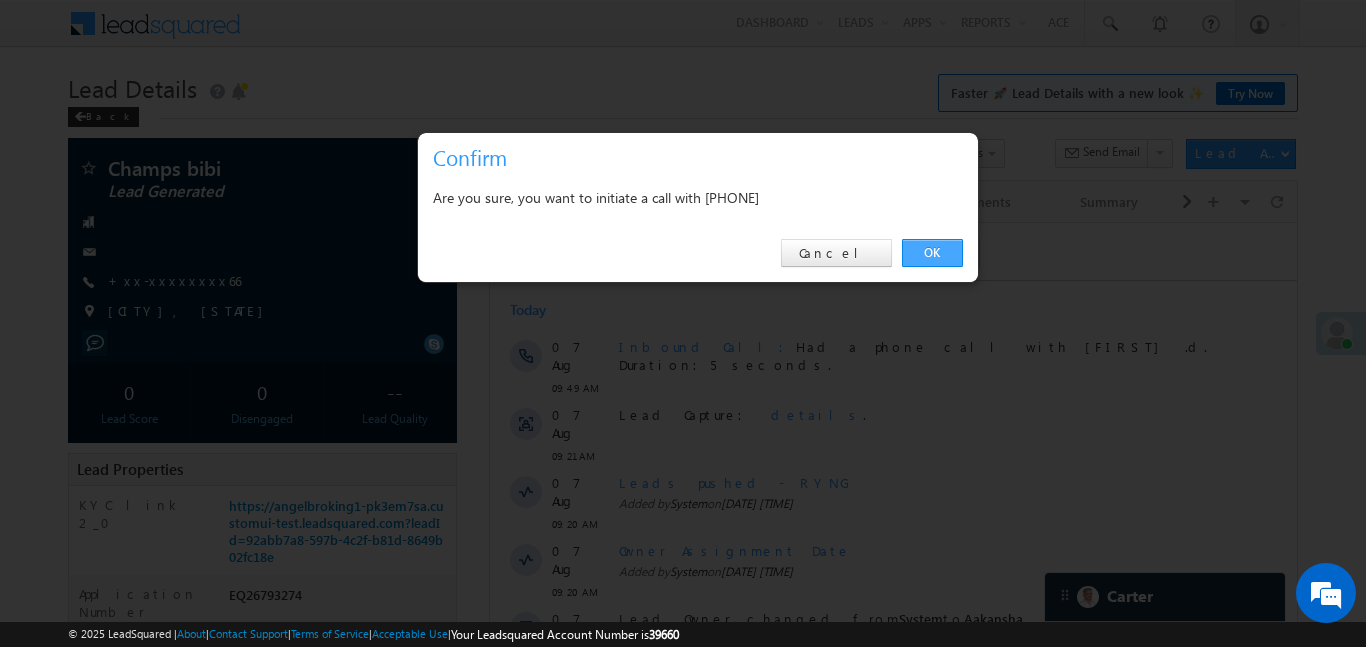 drag, startPoint x: 936, startPoint y: 256, endPoint x: 447, endPoint y: 51, distance: 530.232 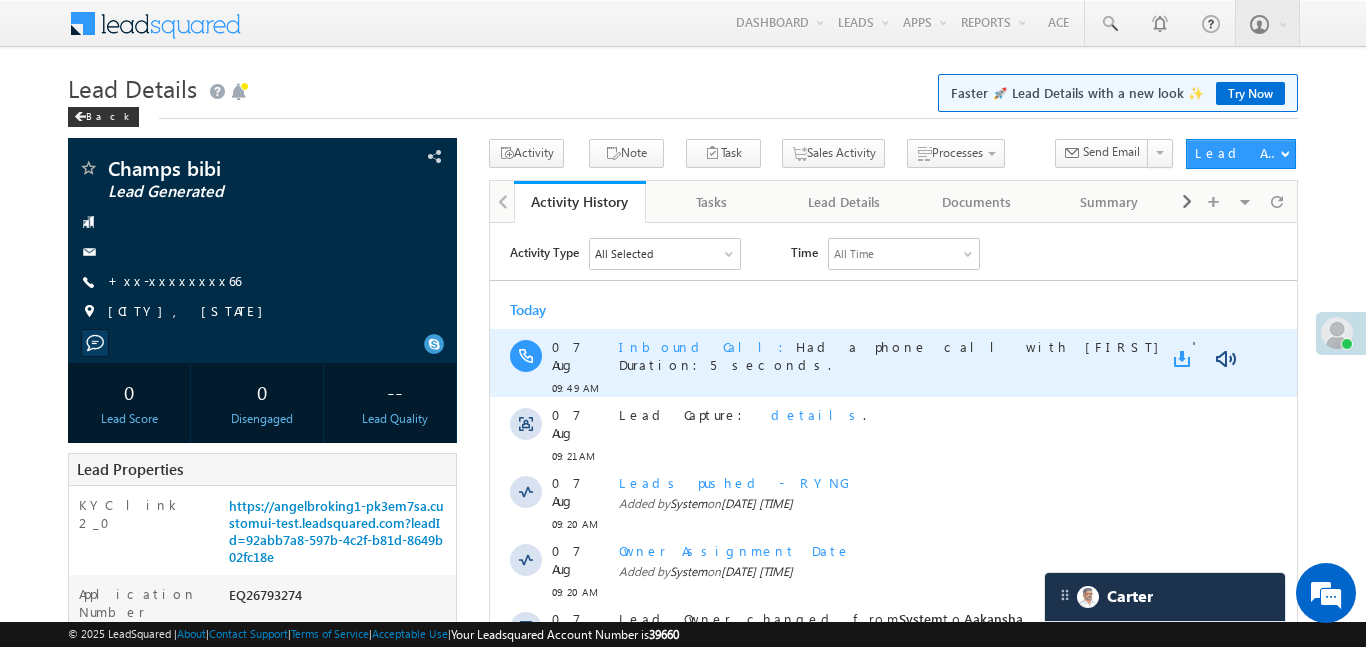 scroll, scrollTop: 0, scrollLeft: 0, axis: both 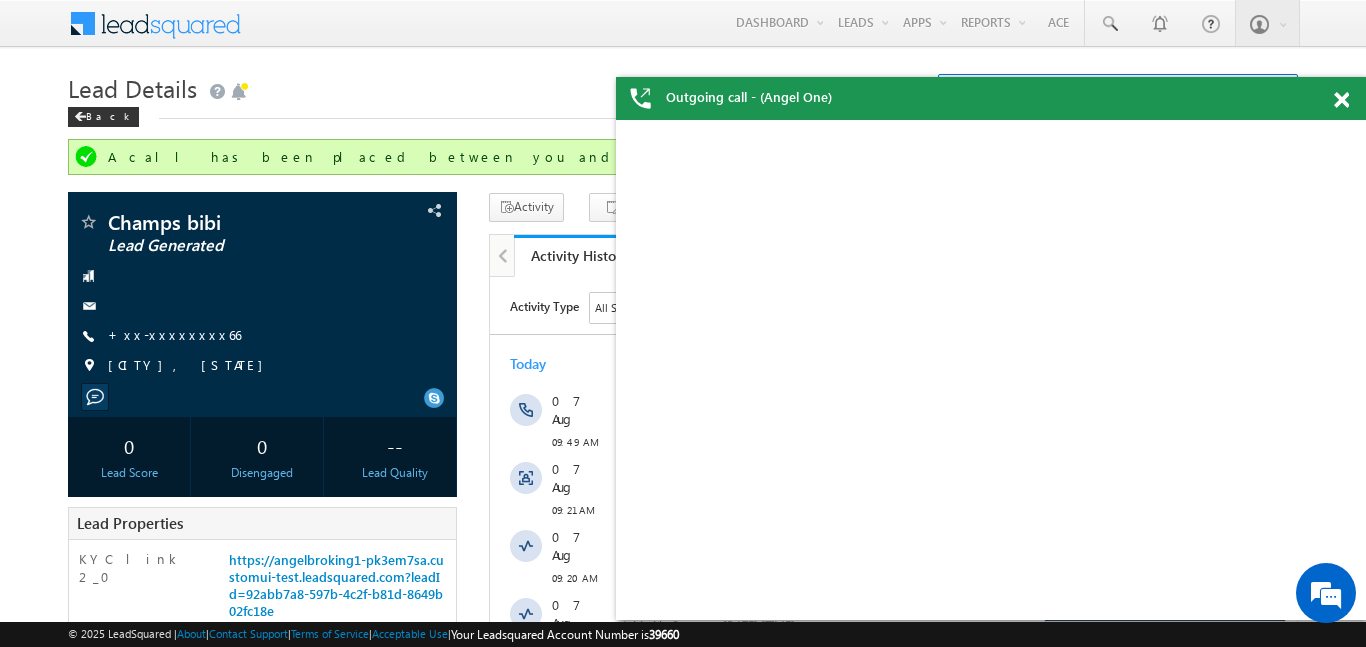 click at bounding box center [1341, 100] 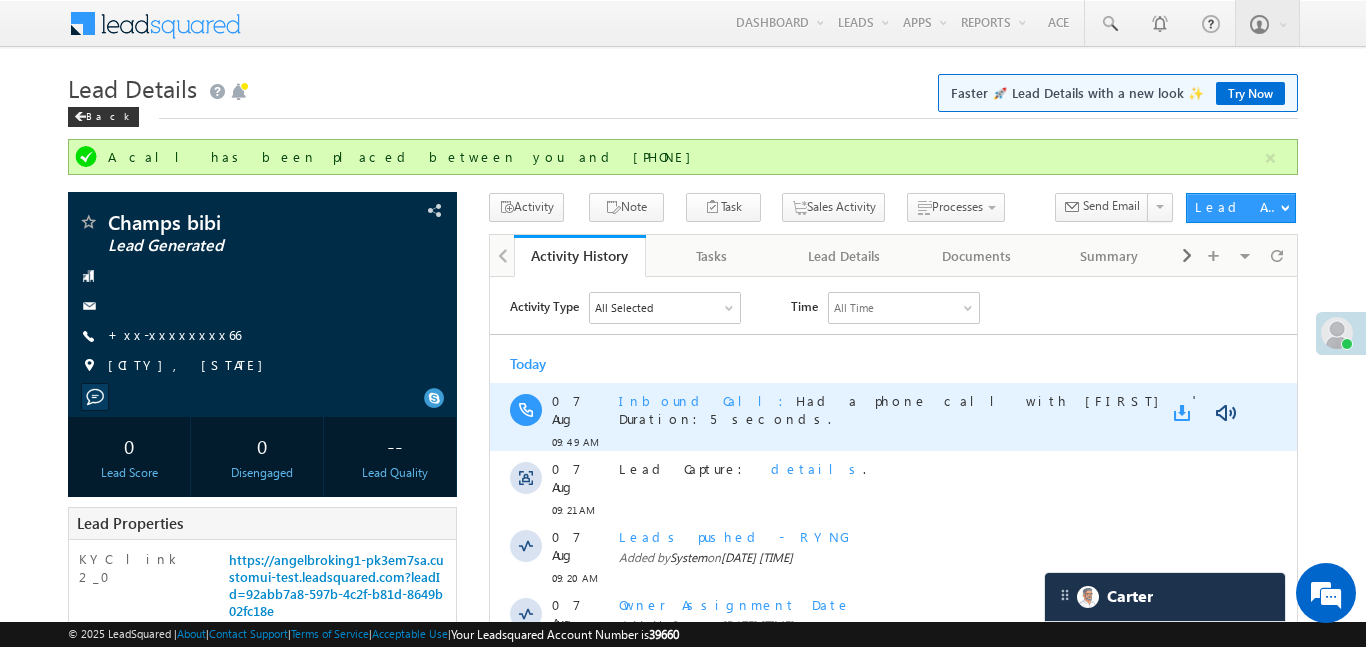 click at bounding box center [1185, 412] 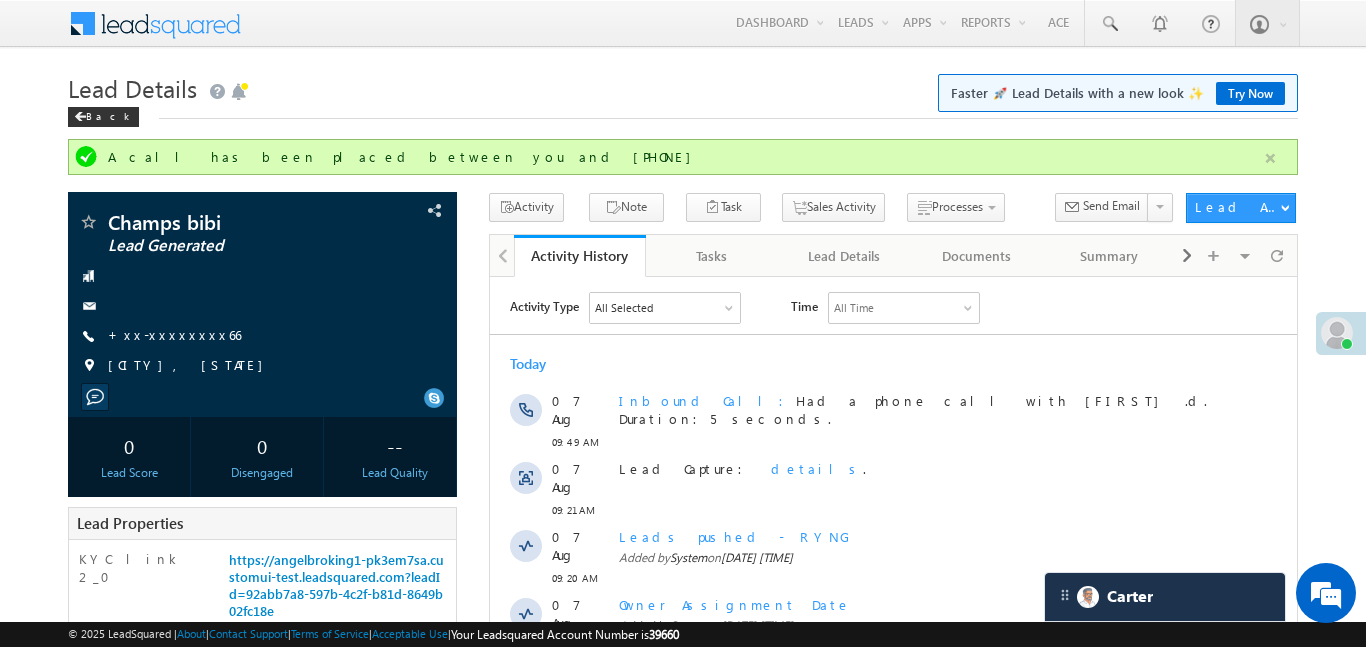 click at bounding box center [1270, 158] 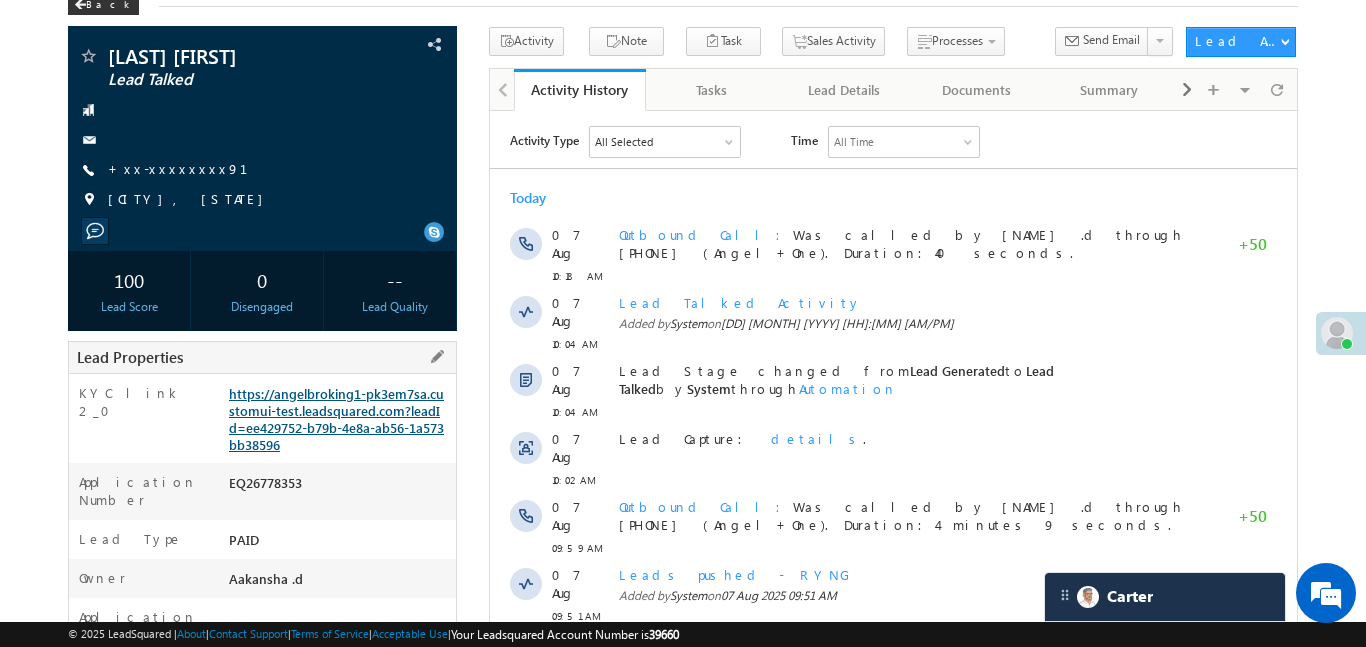 scroll, scrollTop: 121, scrollLeft: 0, axis: vertical 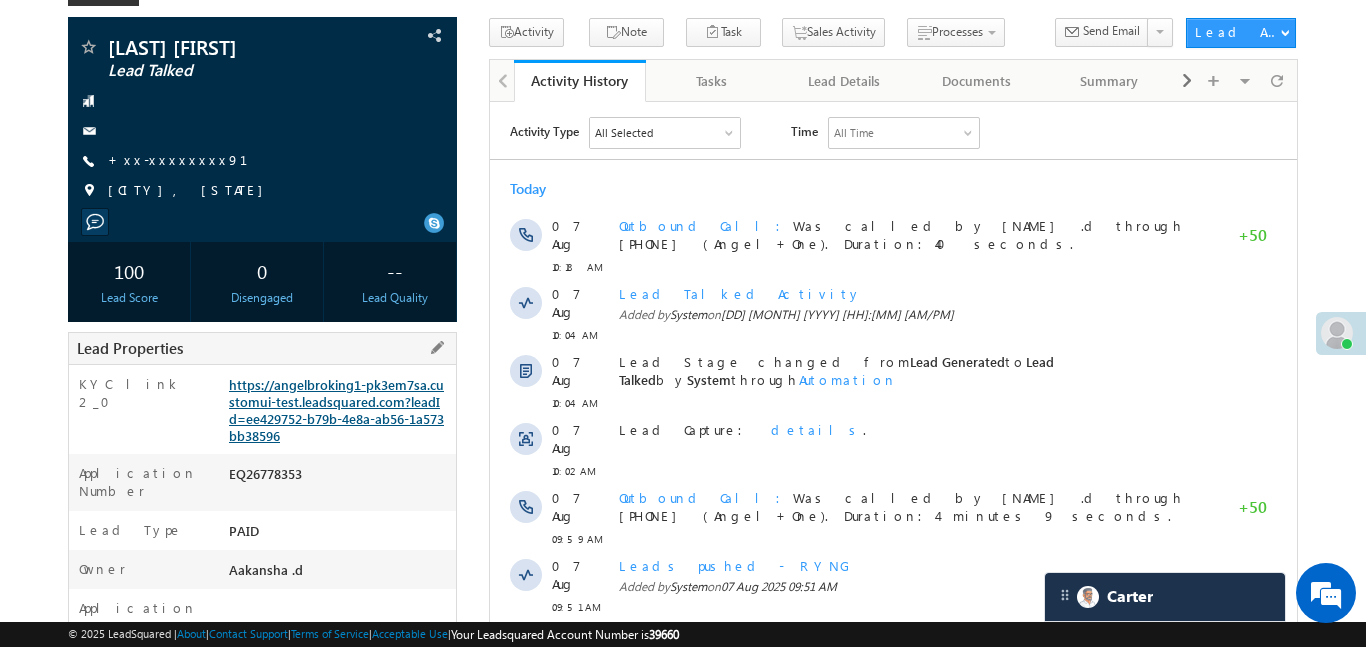click on "https://angelbroking1-pk3em7sa.customui-test.leadsquared.com?leadId=ee429752-b79b-4e8a-ab56-1a573bb38596" at bounding box center (336, 410) 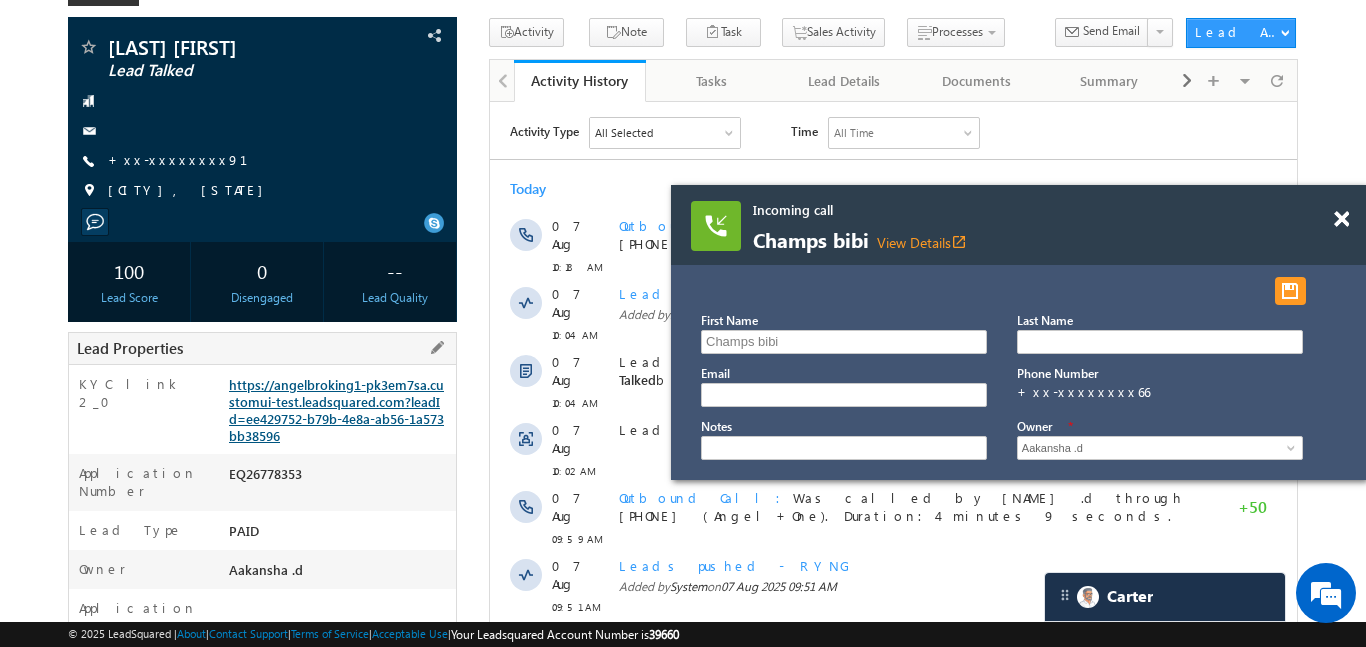 scroll, scrollTop: 0, scrollLeft: 0, axis: both 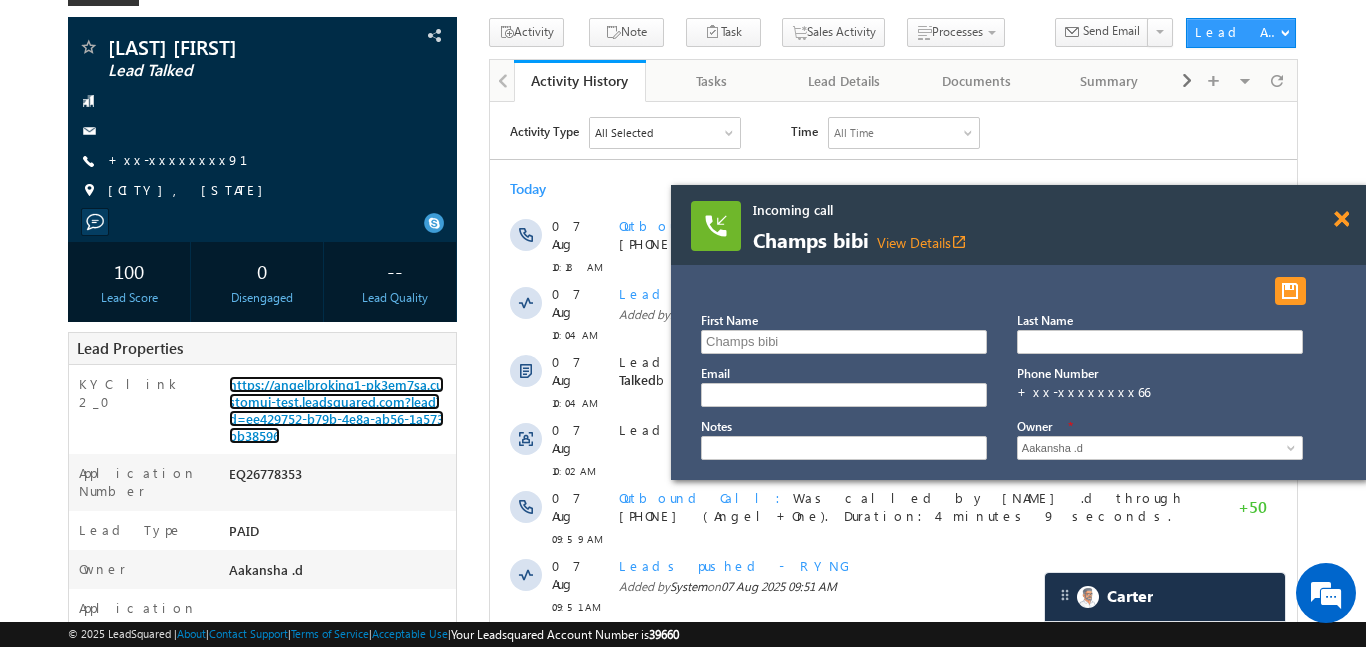 drag, startPoint x: 1338, startPoint y: 221, endPoint x: 802, endPoint y: 69, distance: 557.13556 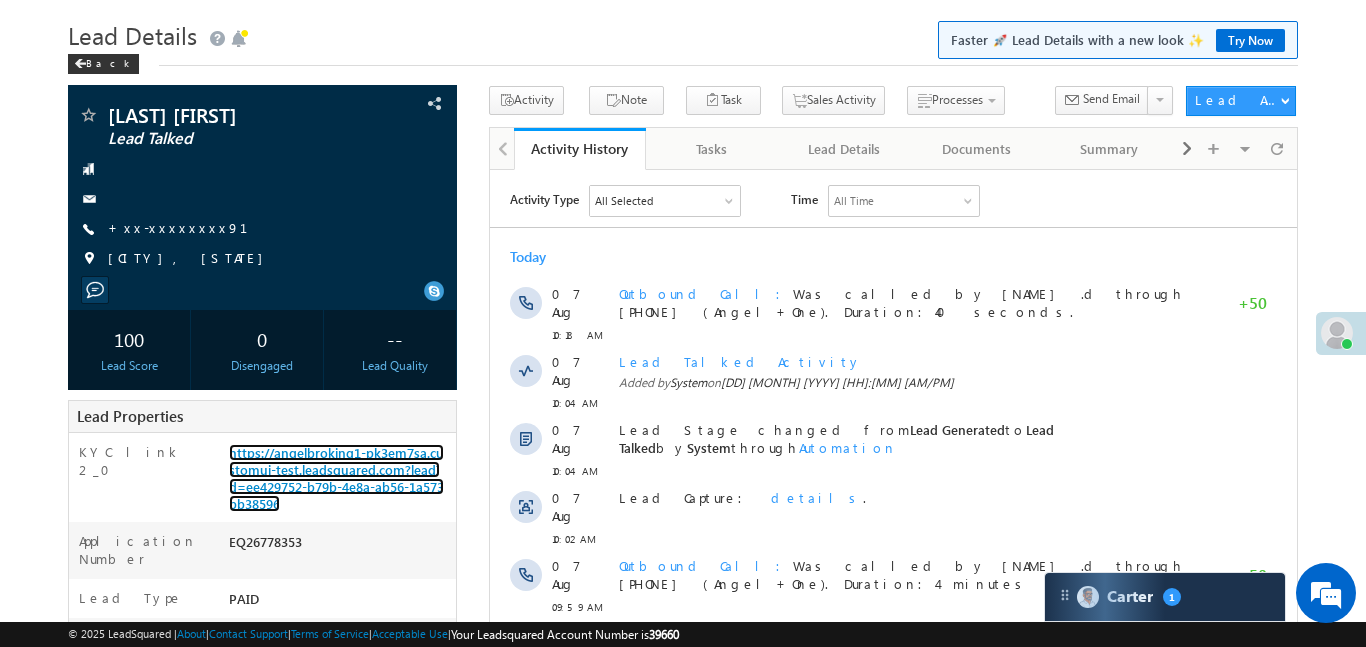 scroll, scrollTop: 0, scrollLeft: 0, axis: both 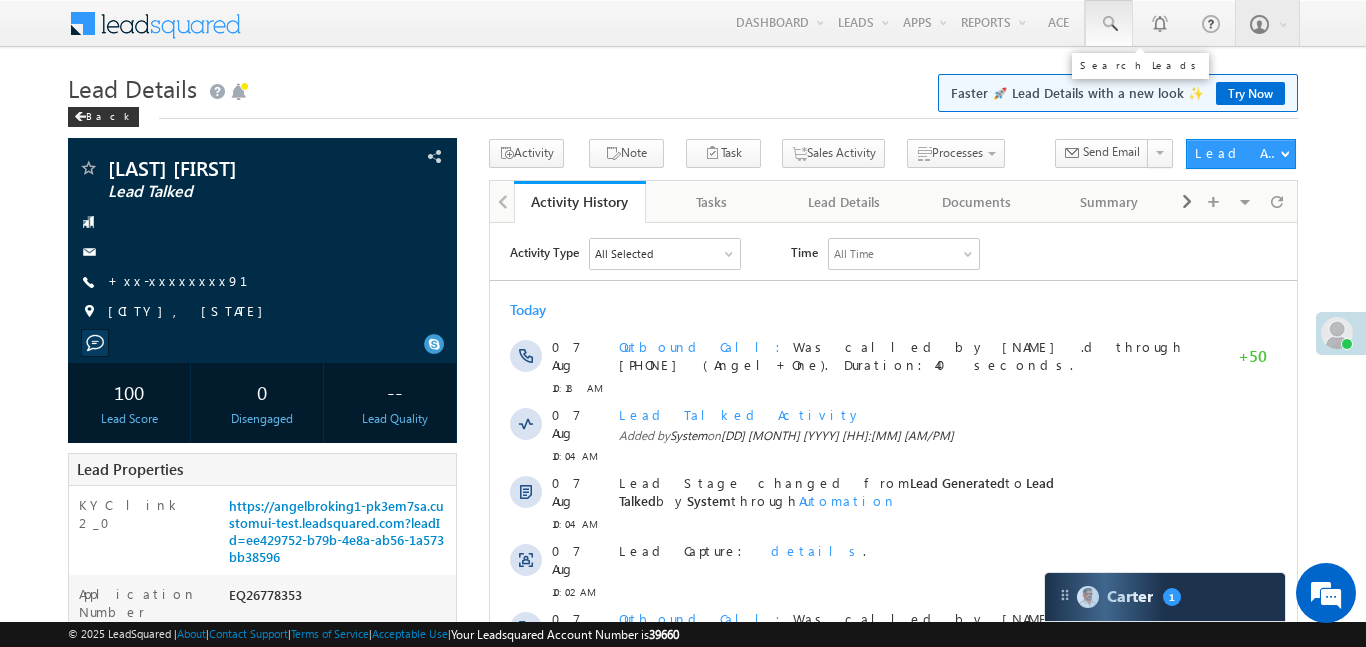 click at bounding box center (1109, 23) 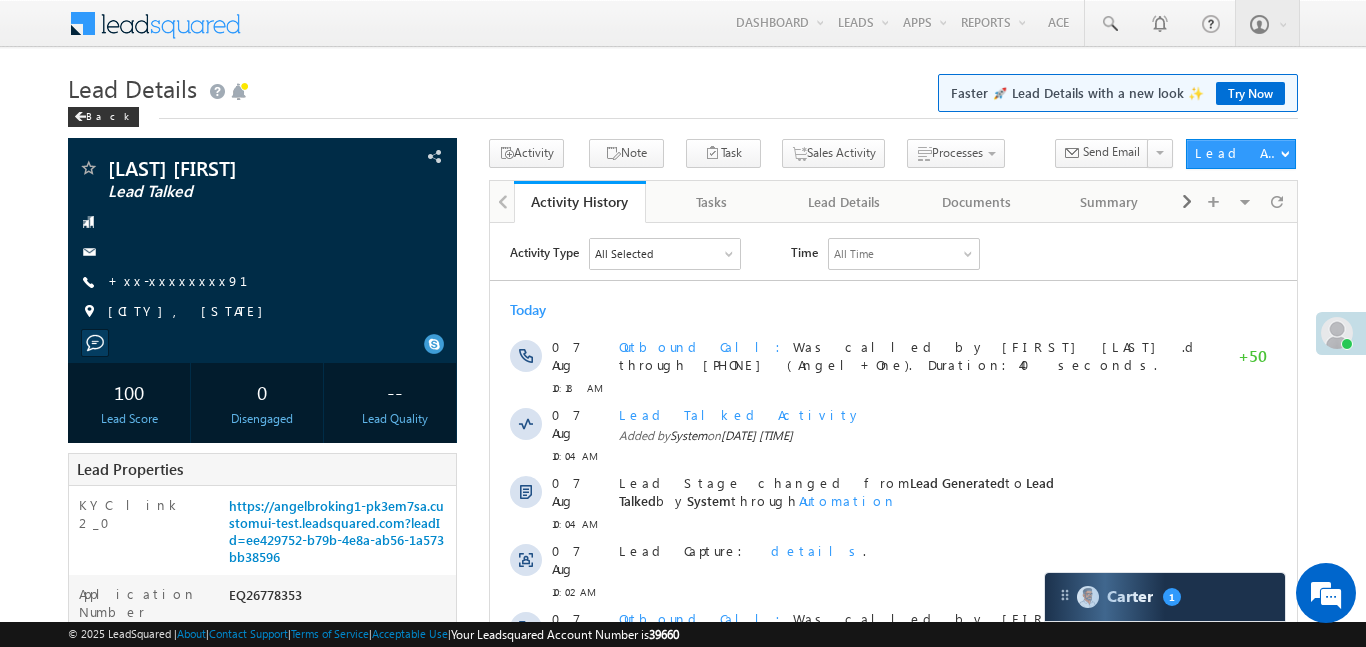 scroll, scrollTop: 0, scrollLeft: 0, axis: both 